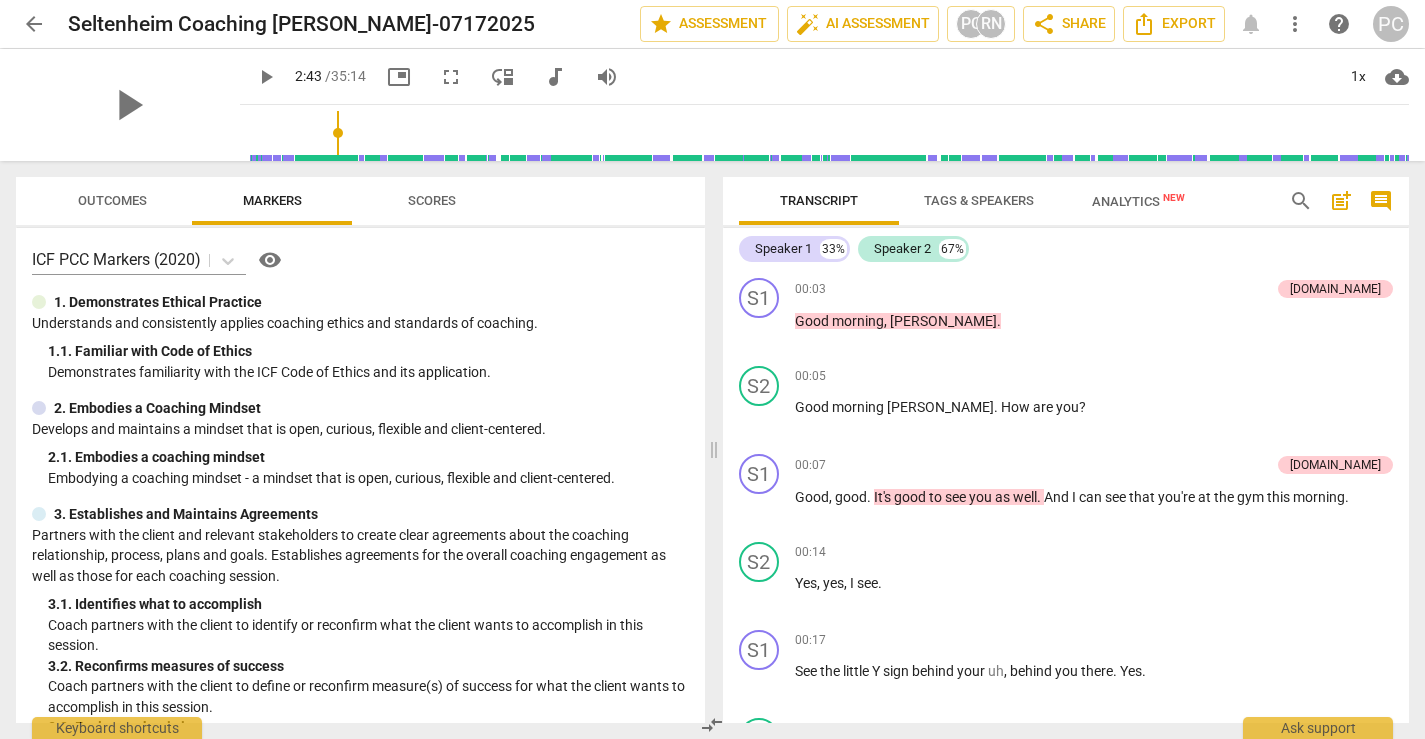 scroll, scrollTop: 0, scrollLeft: 0, axis: both 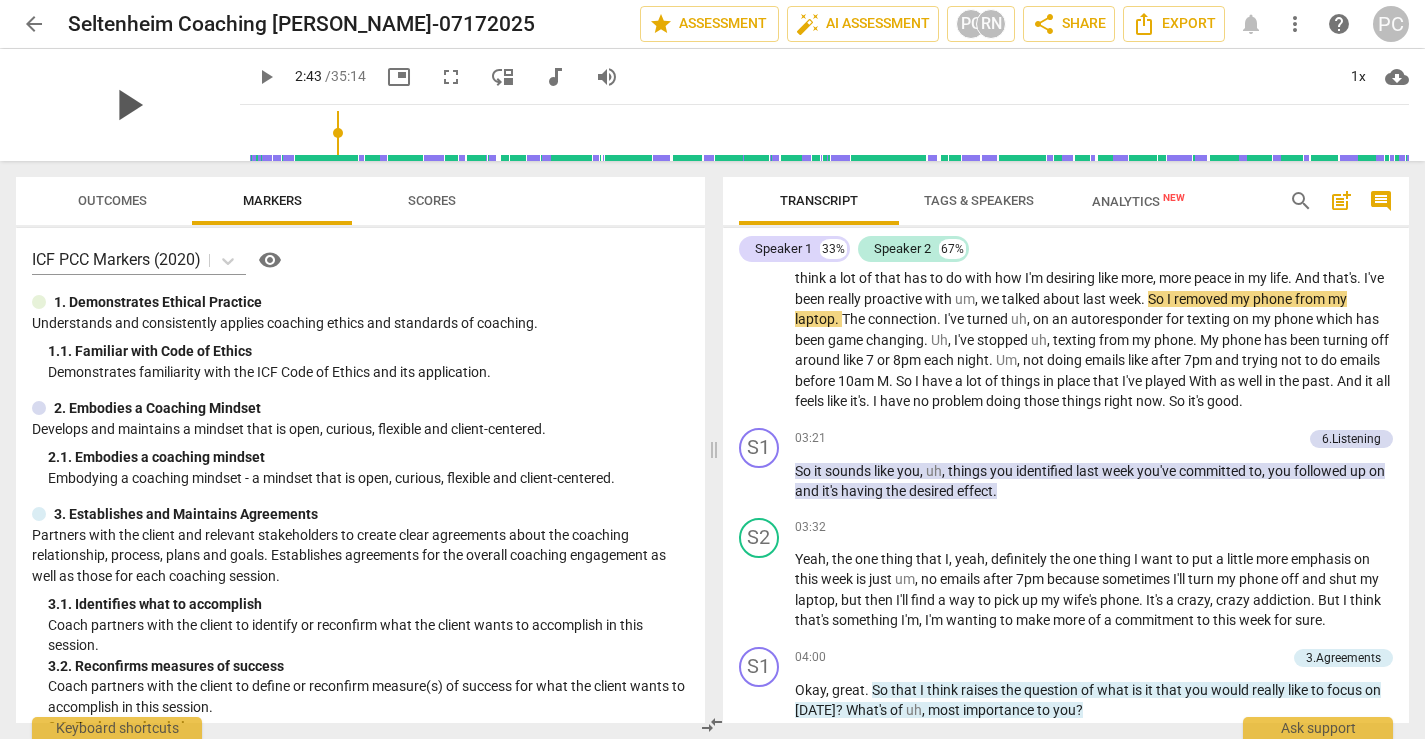 click on "play_arrow" at bounding box center (128, 105) 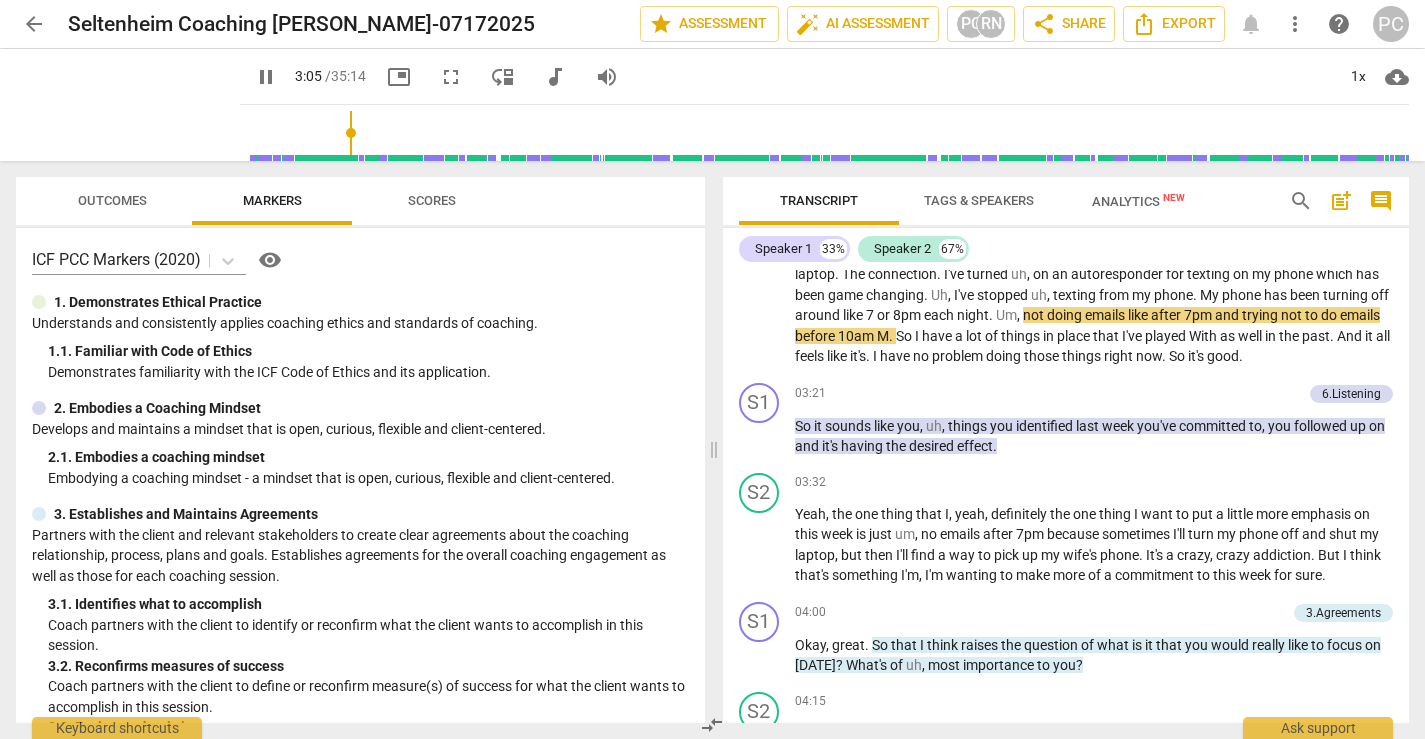 scroll, scrollTop: 1306, scrollLeft: 0, axis: vertical 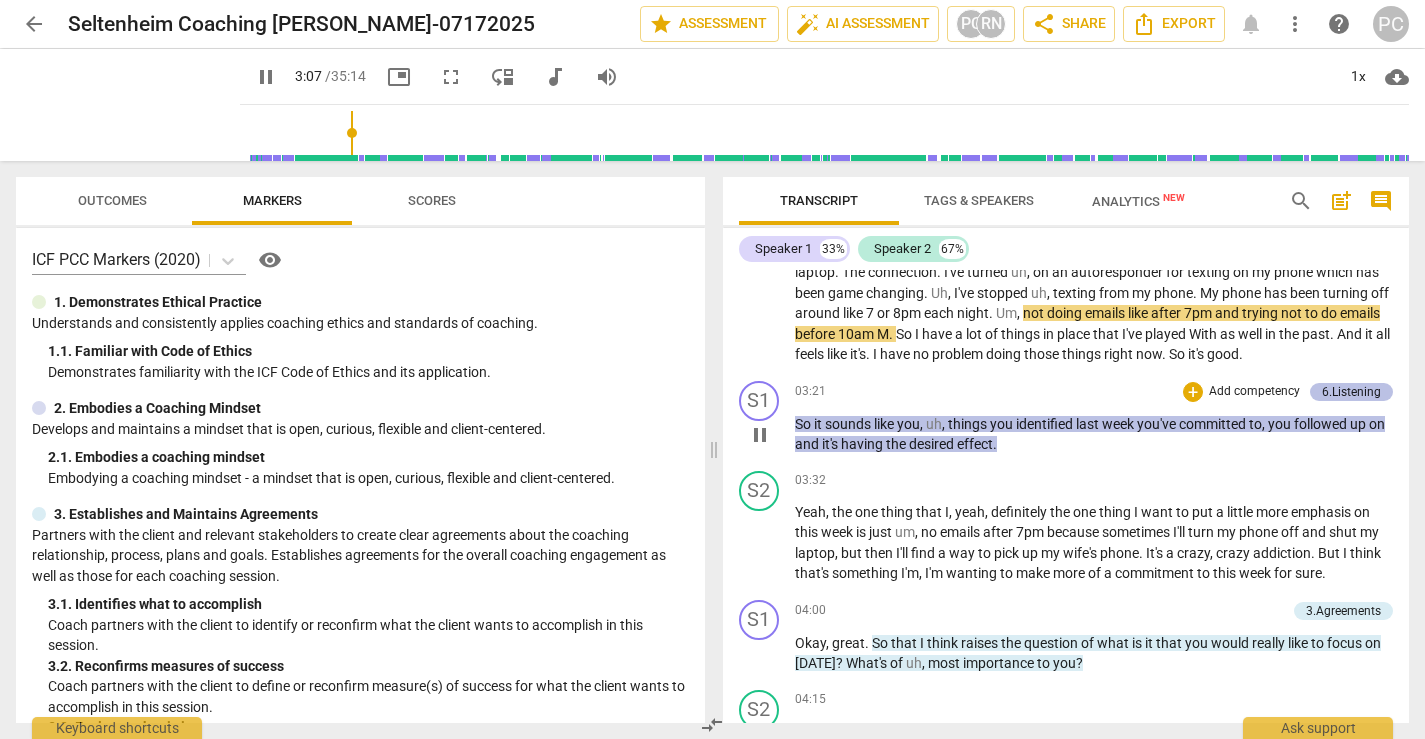 click on "6.Listening" at bounding box center (1351, 392) 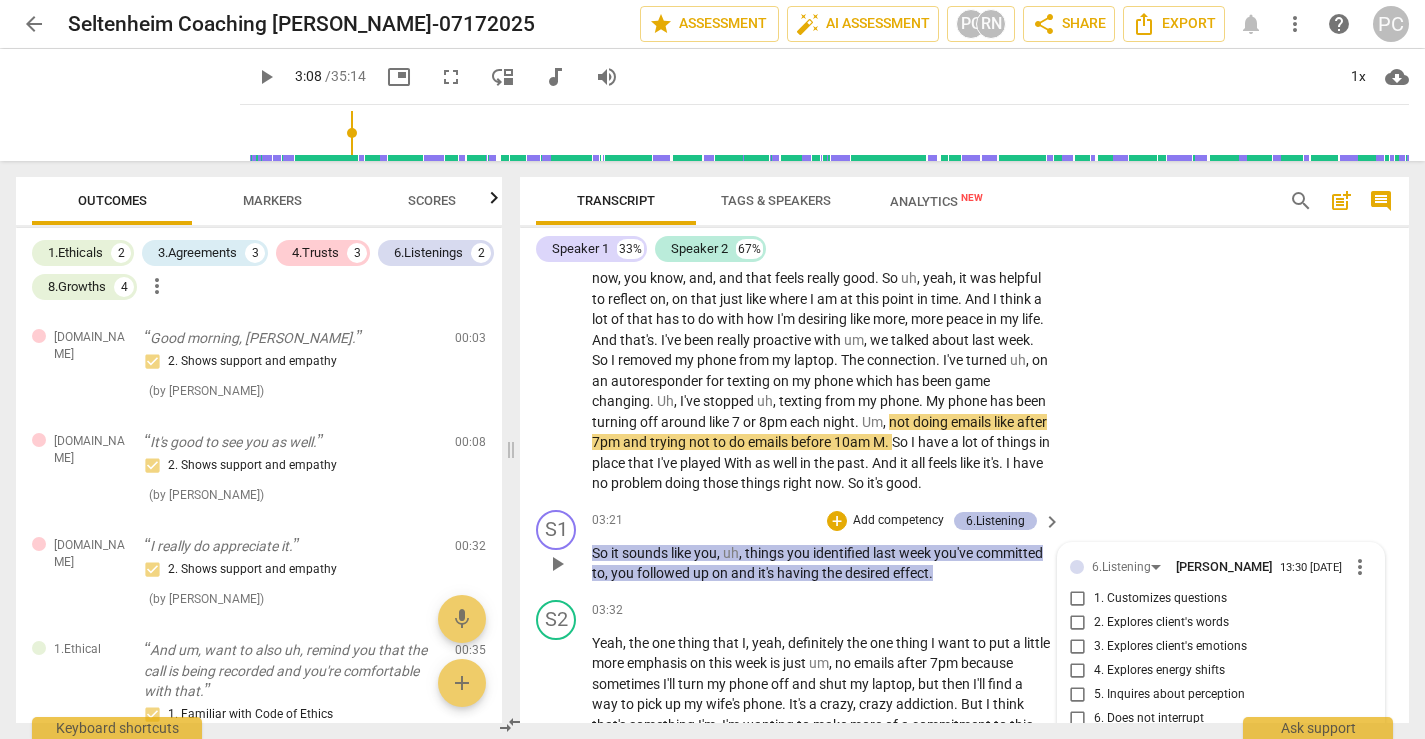scroll, scrollTop: 1636, scrollLeft: 0, axis: vertical 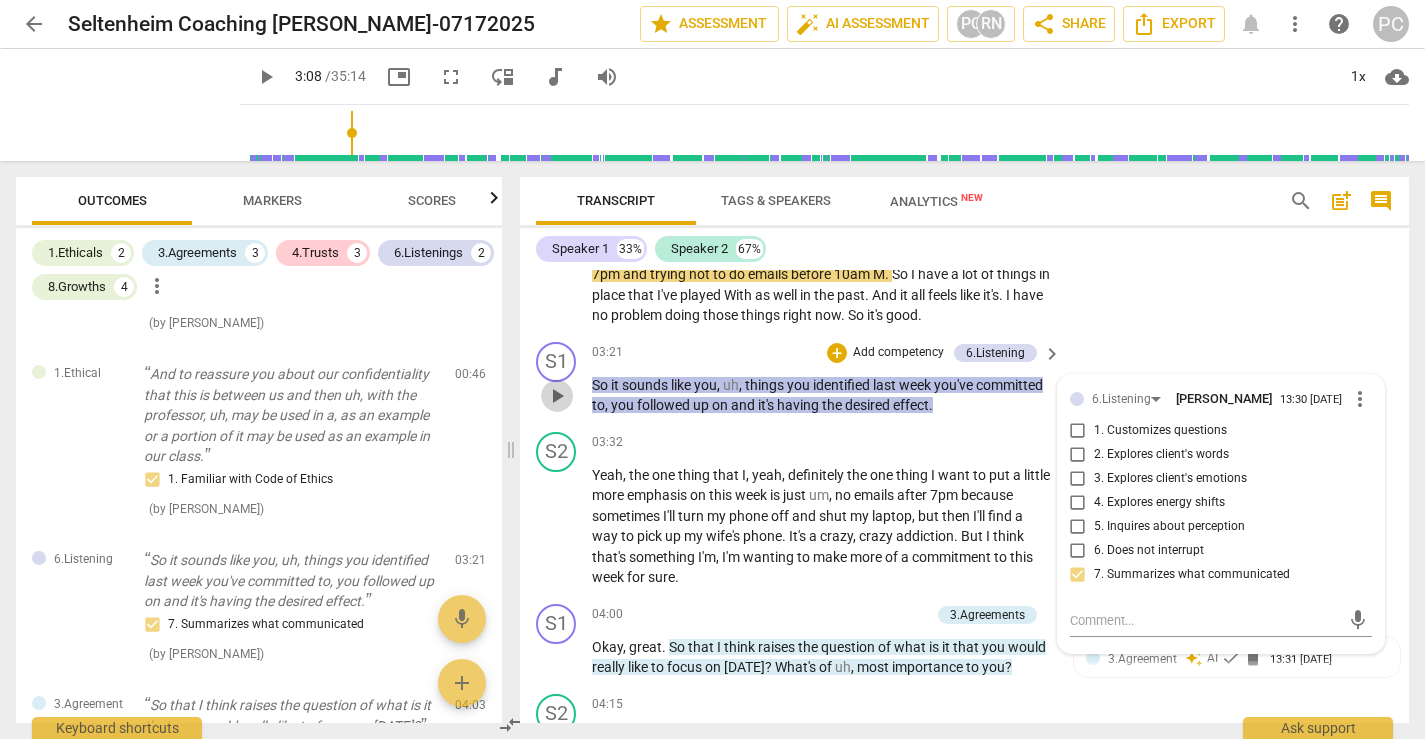 click on "play_arrow" at bounding box center (557, 396) 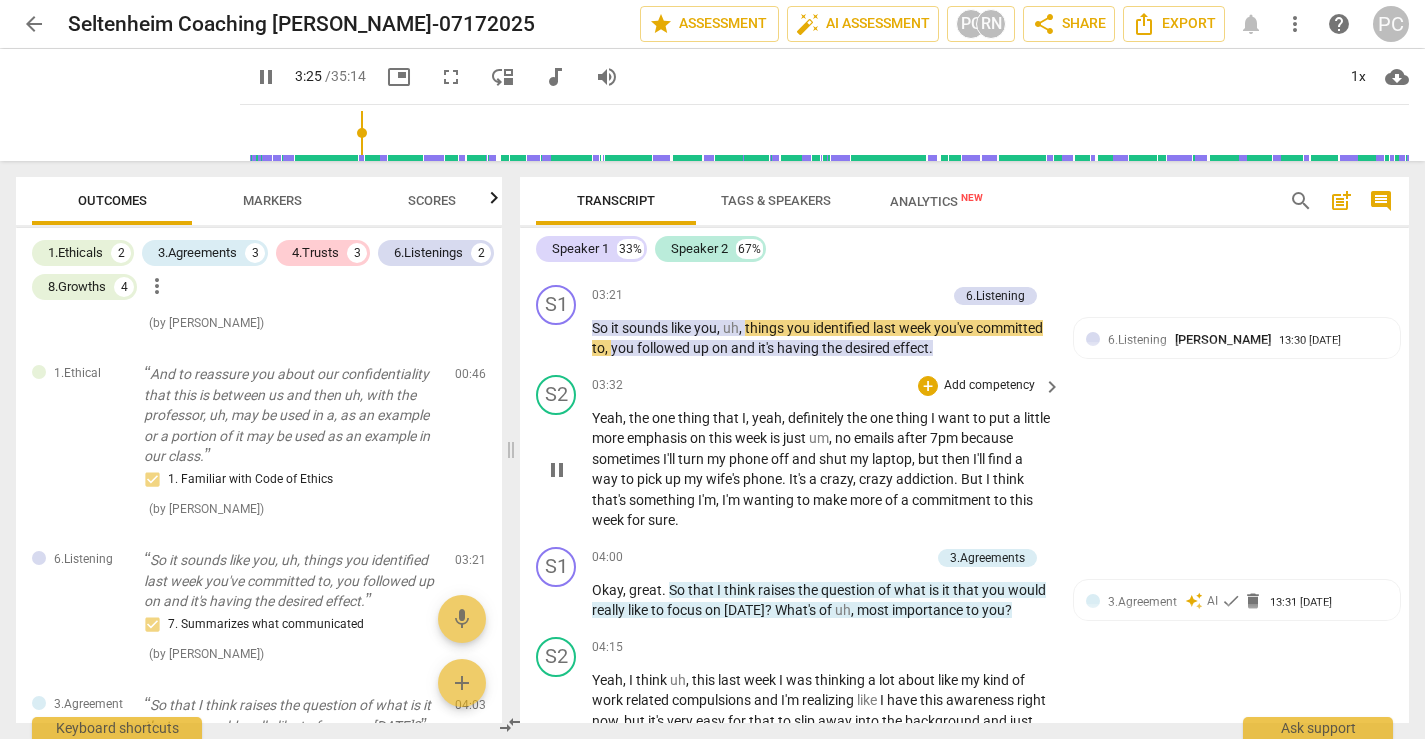 scroll, scrollTop: 1547, scrollLeft: 0, axis: vertical 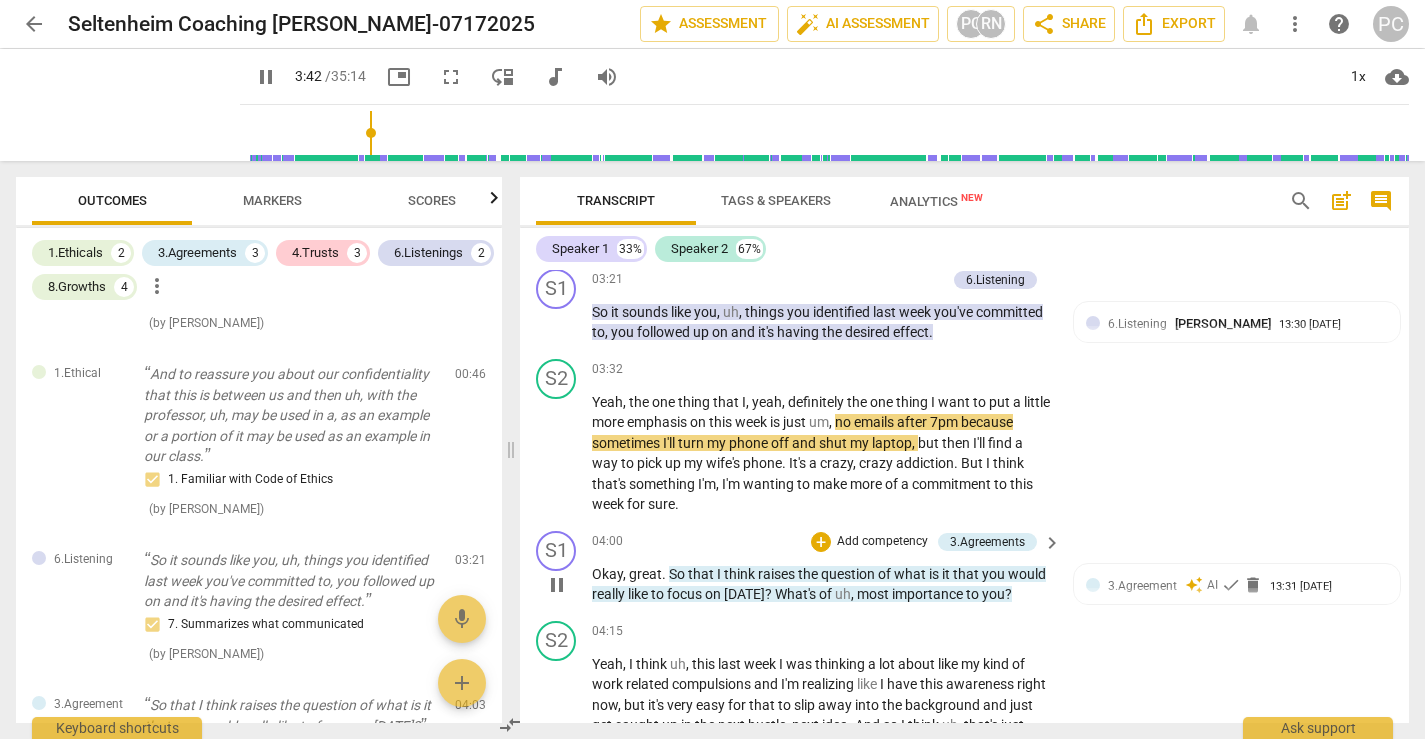 click on "of" at bounding box center [886, 574] 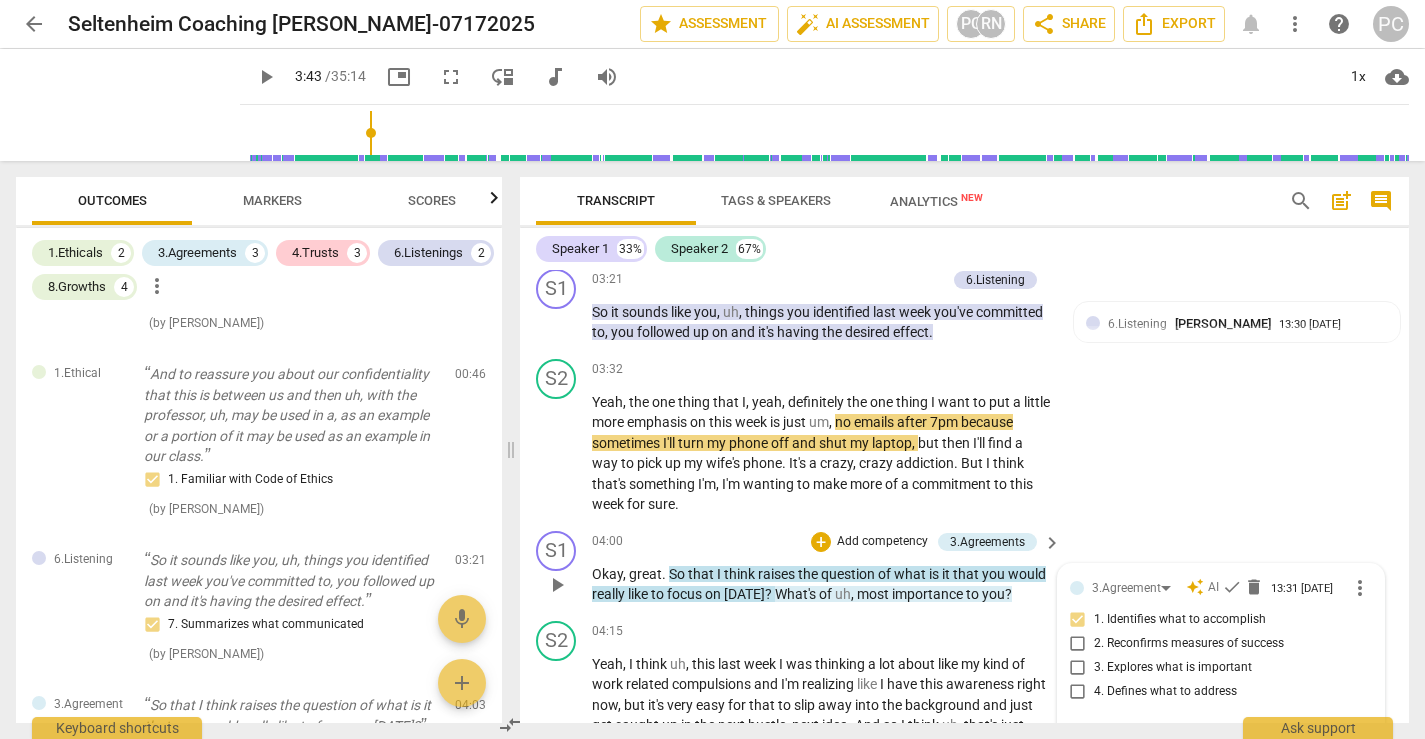 scroll, scrollTop: 1815, scrollLeft: 0, axis: vertical 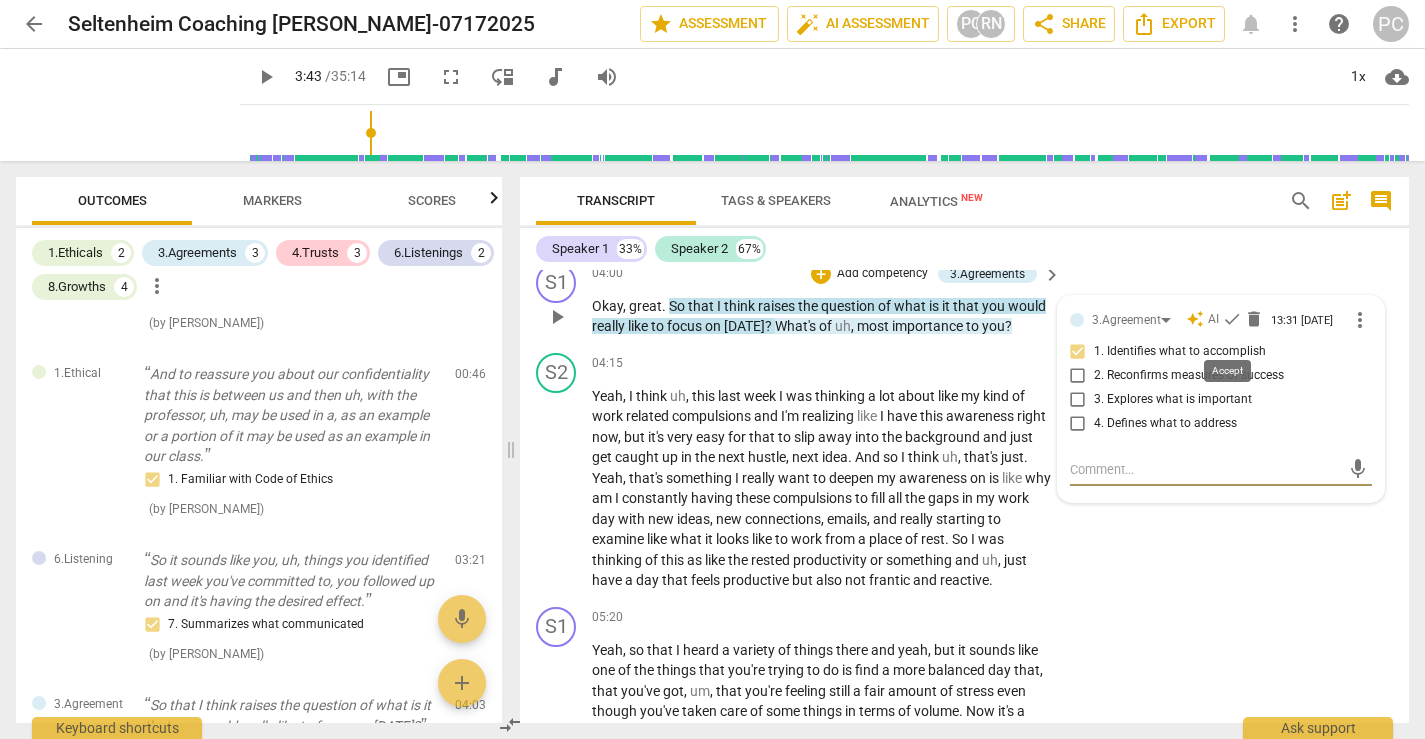 click on "check" at bounding box center [1232, 319] 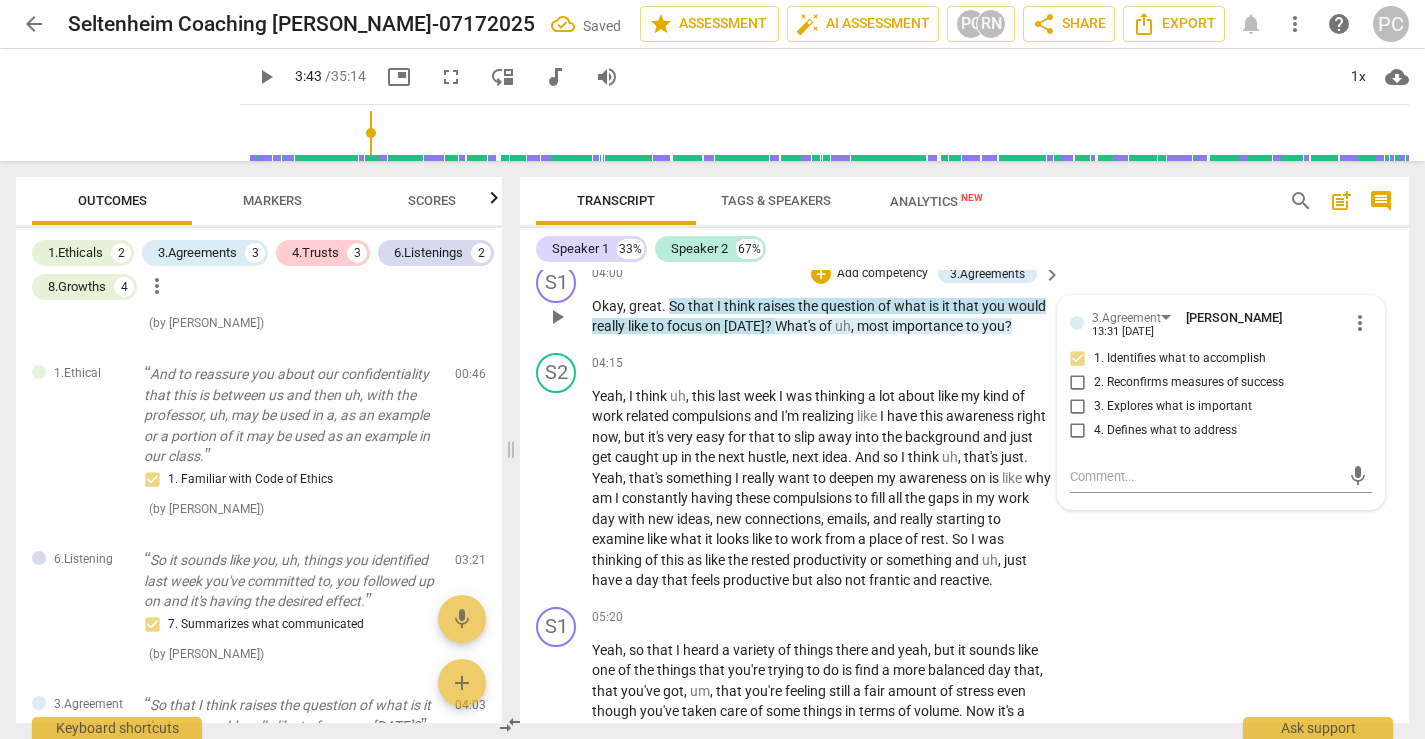 click on "importance" at bounding box center (929, 326) 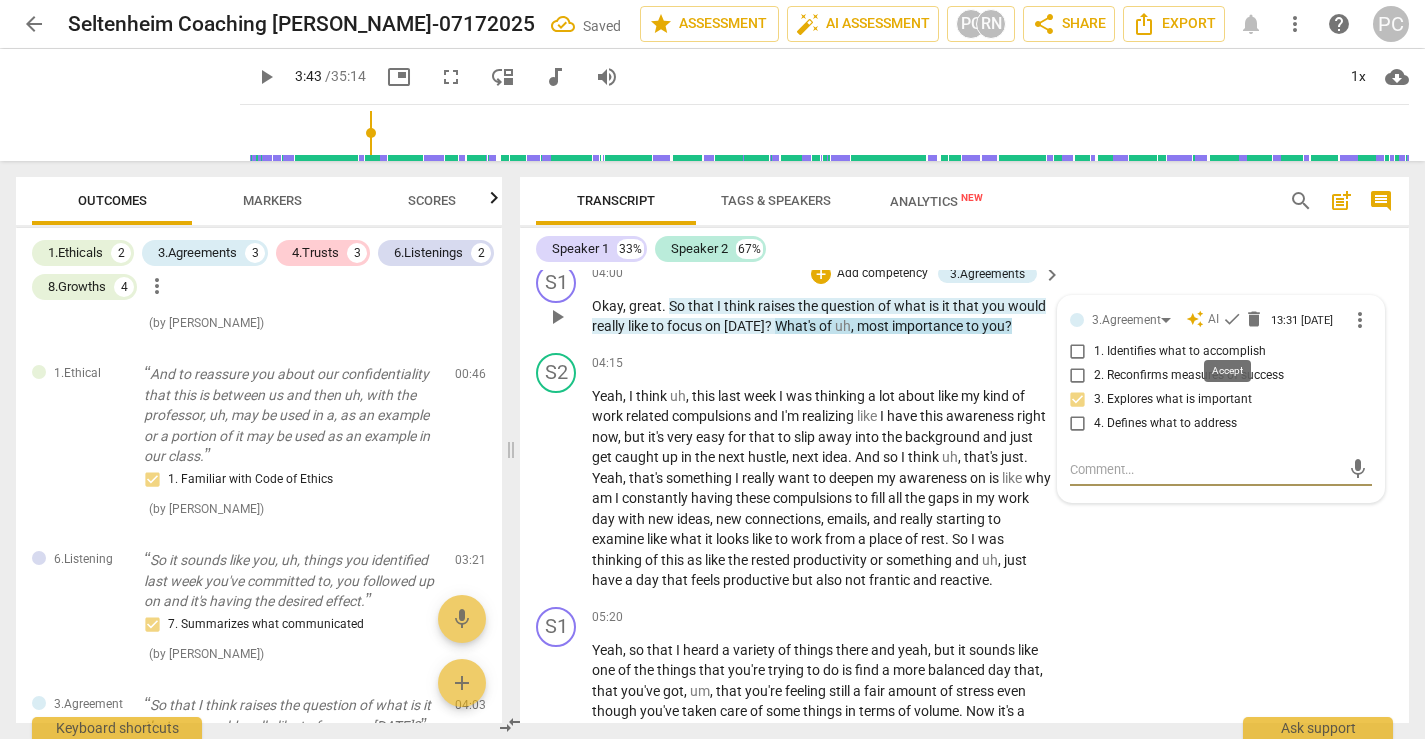 click on "check" at bounding box center [1232, 319] 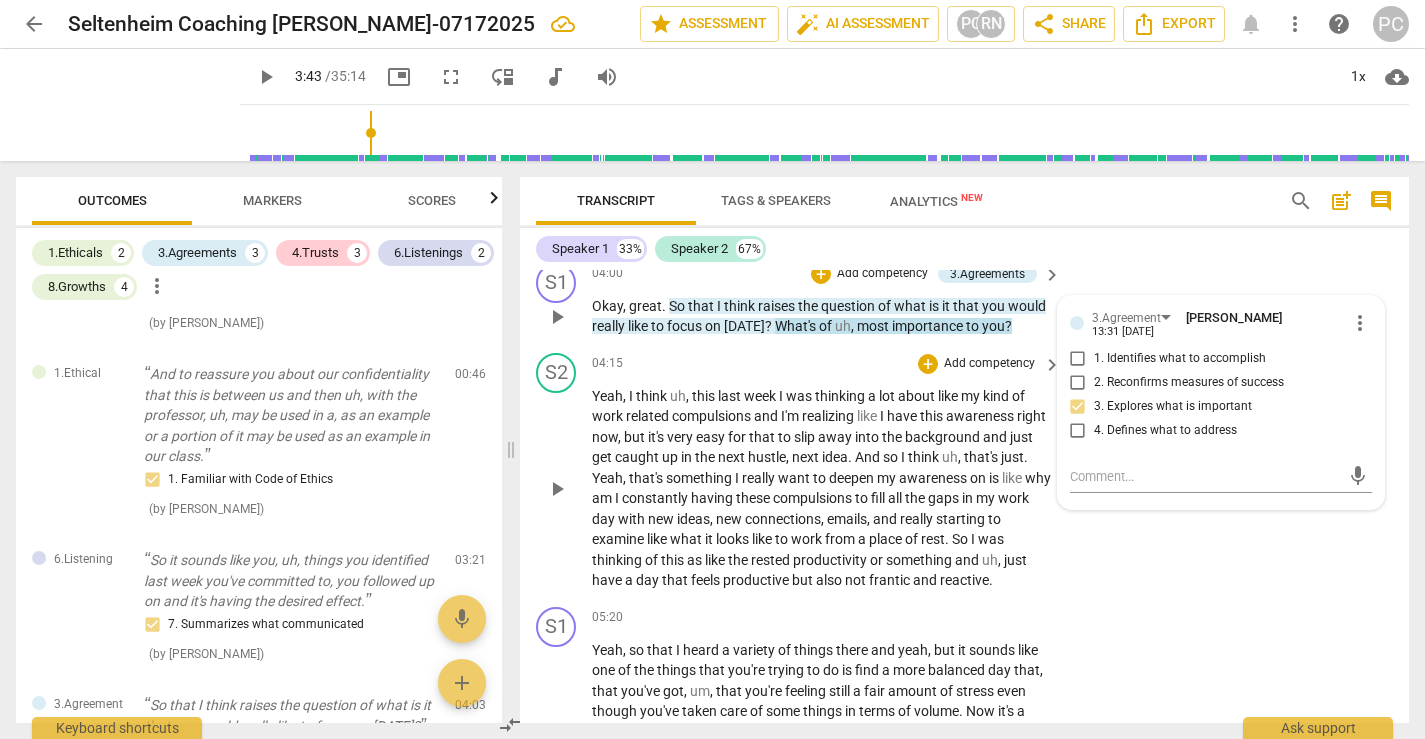 click on "play_arrow" at bounding box center (557, 489) 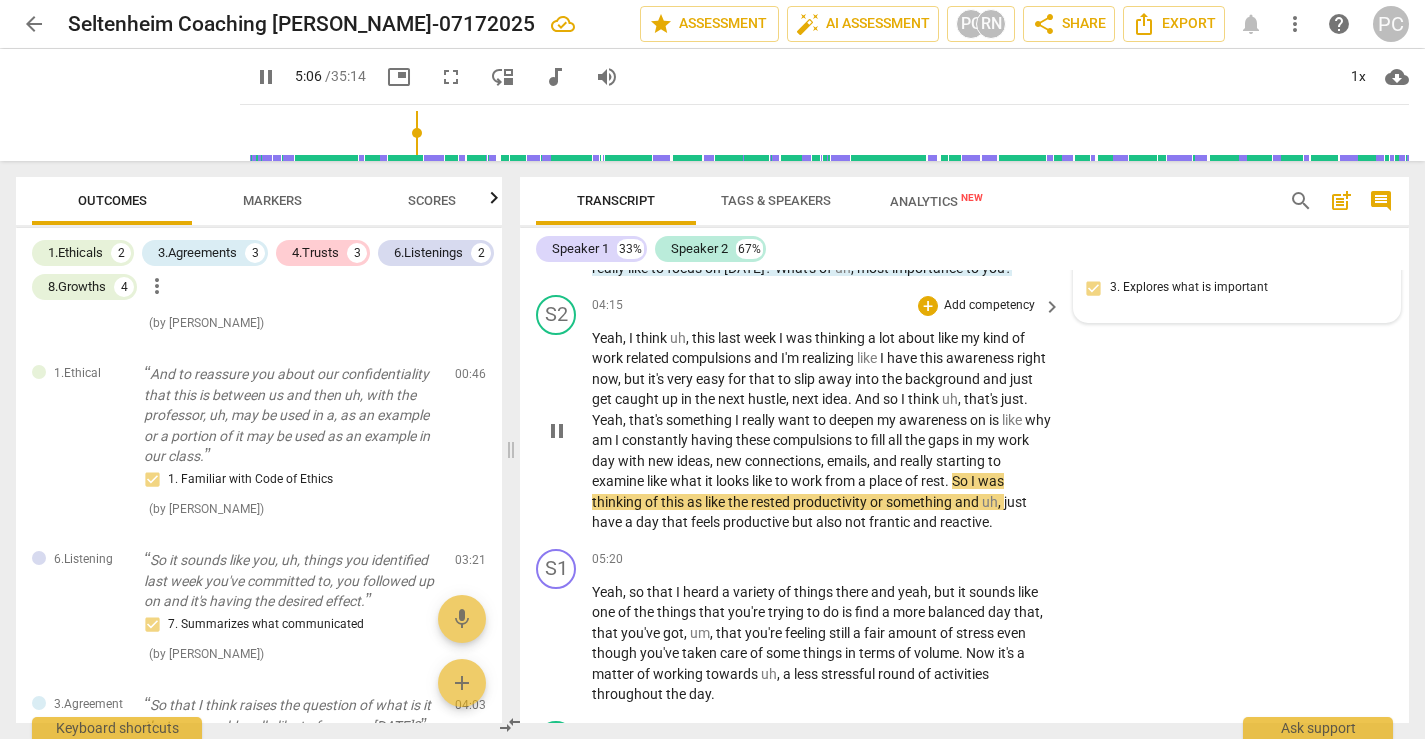 scroll, scrollTop: 1878, scrollLeft: 0, axis: vertical 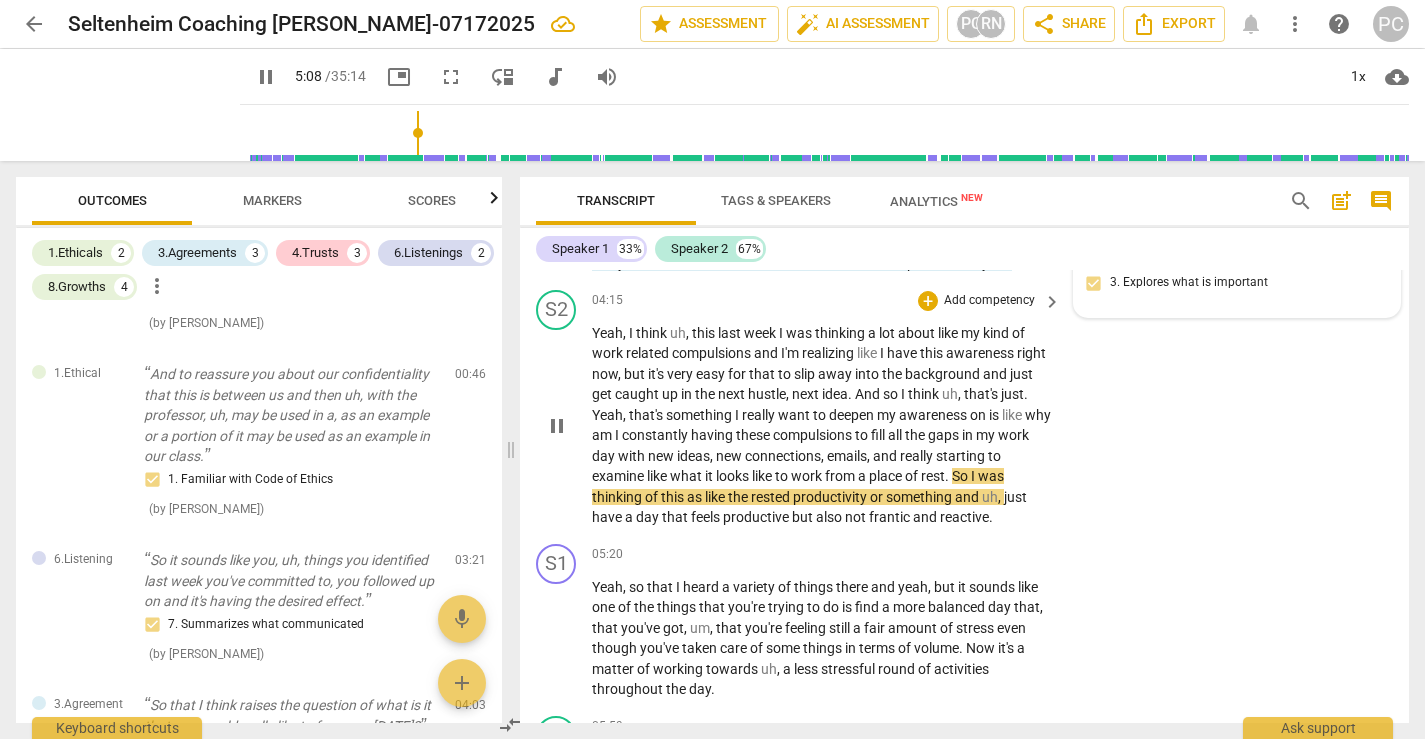 click on "pause" at bounding box center (557, 426) 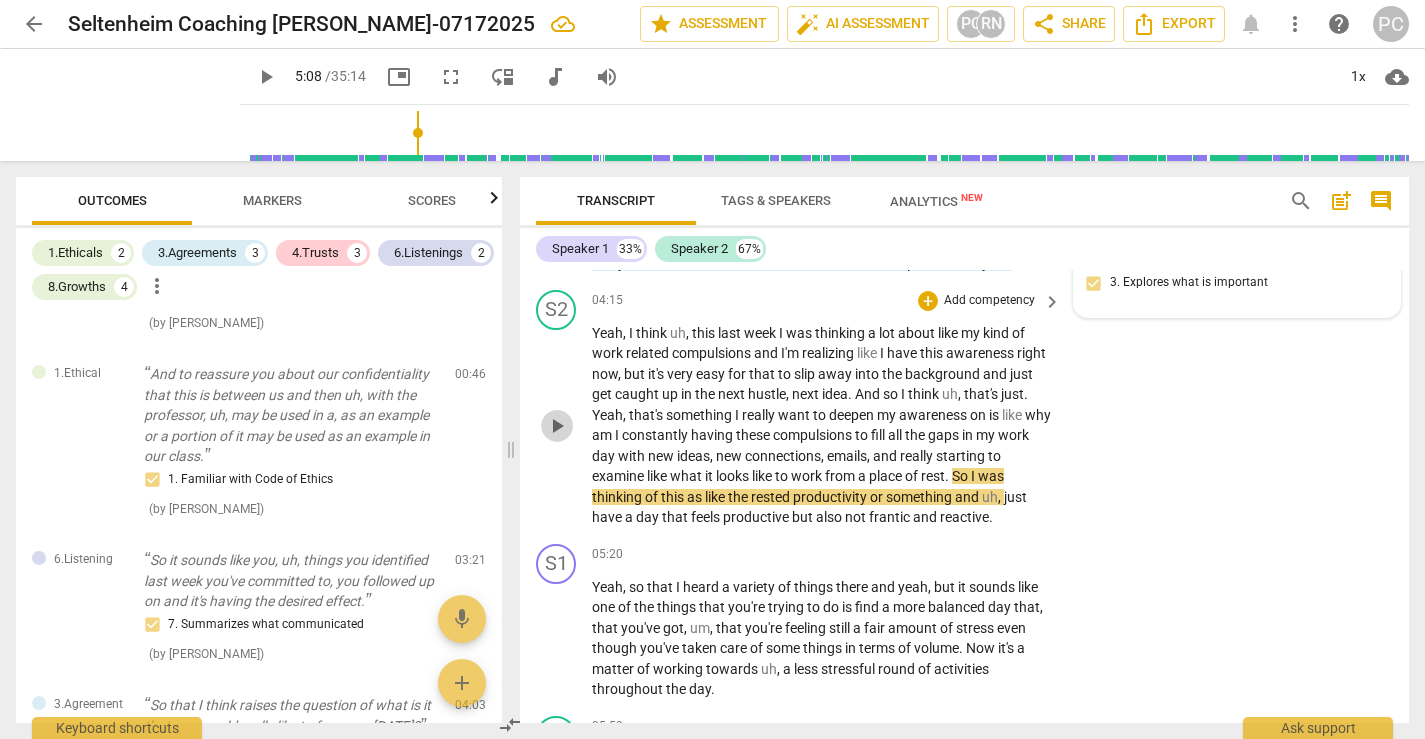 click on "play_arrow" at bounding box center (557, 426) 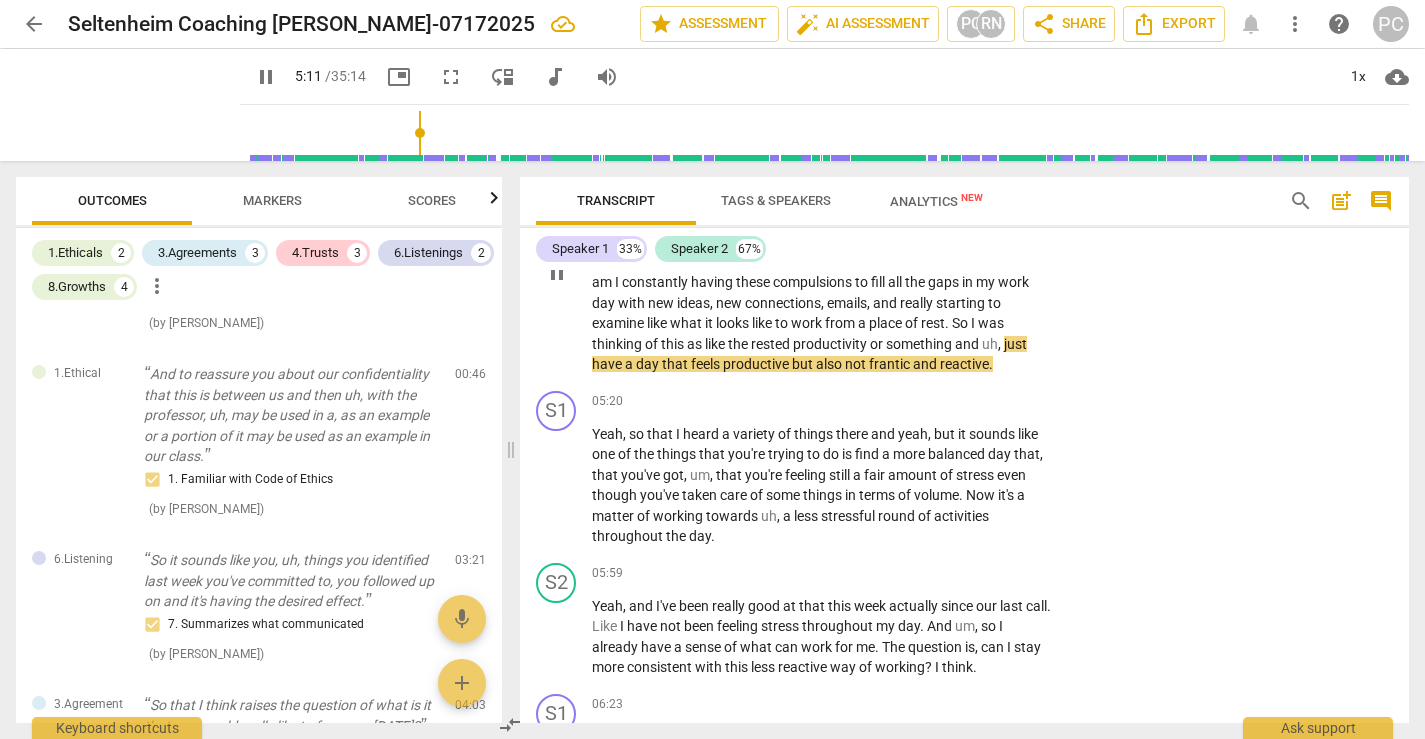 scroll, scrollTop: 2038, scrollLeft: 0, axis: vertical 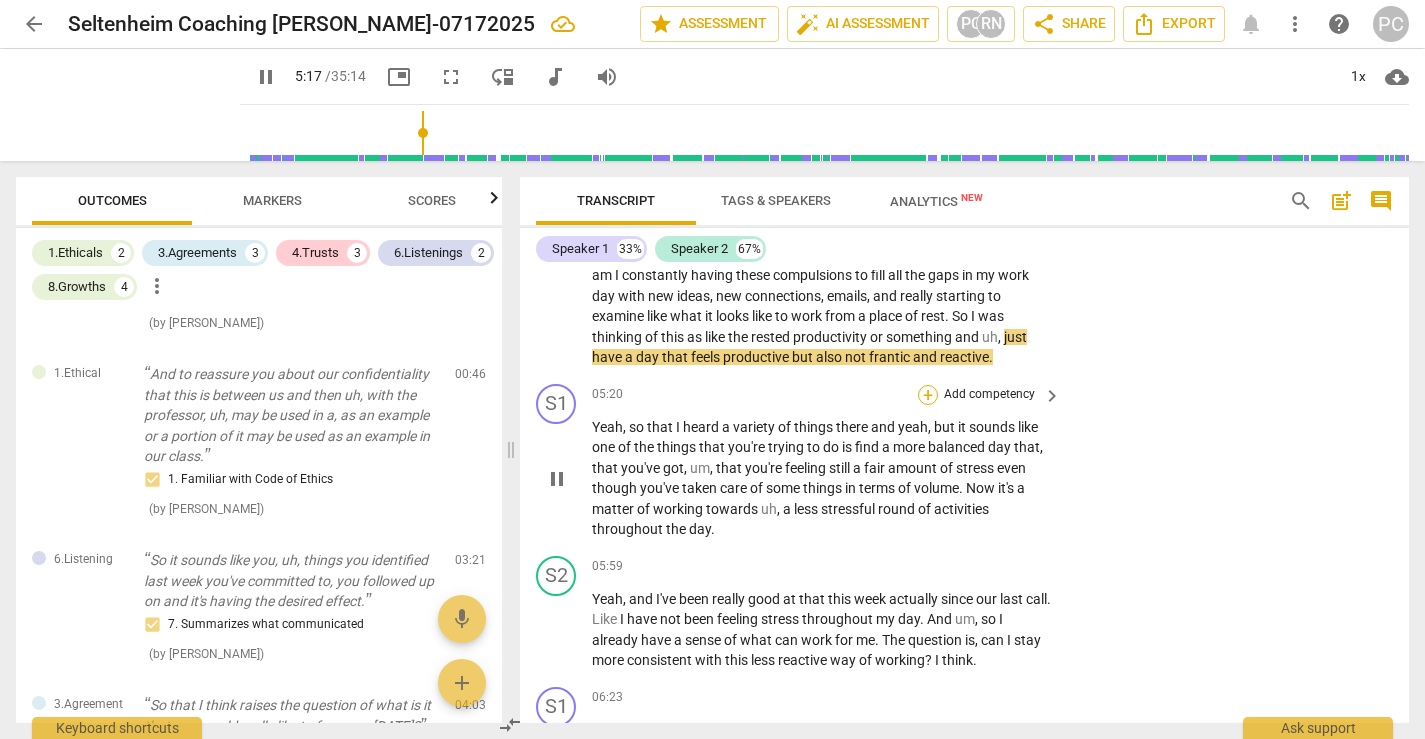 click on "+" at bounding box center [928, 395] 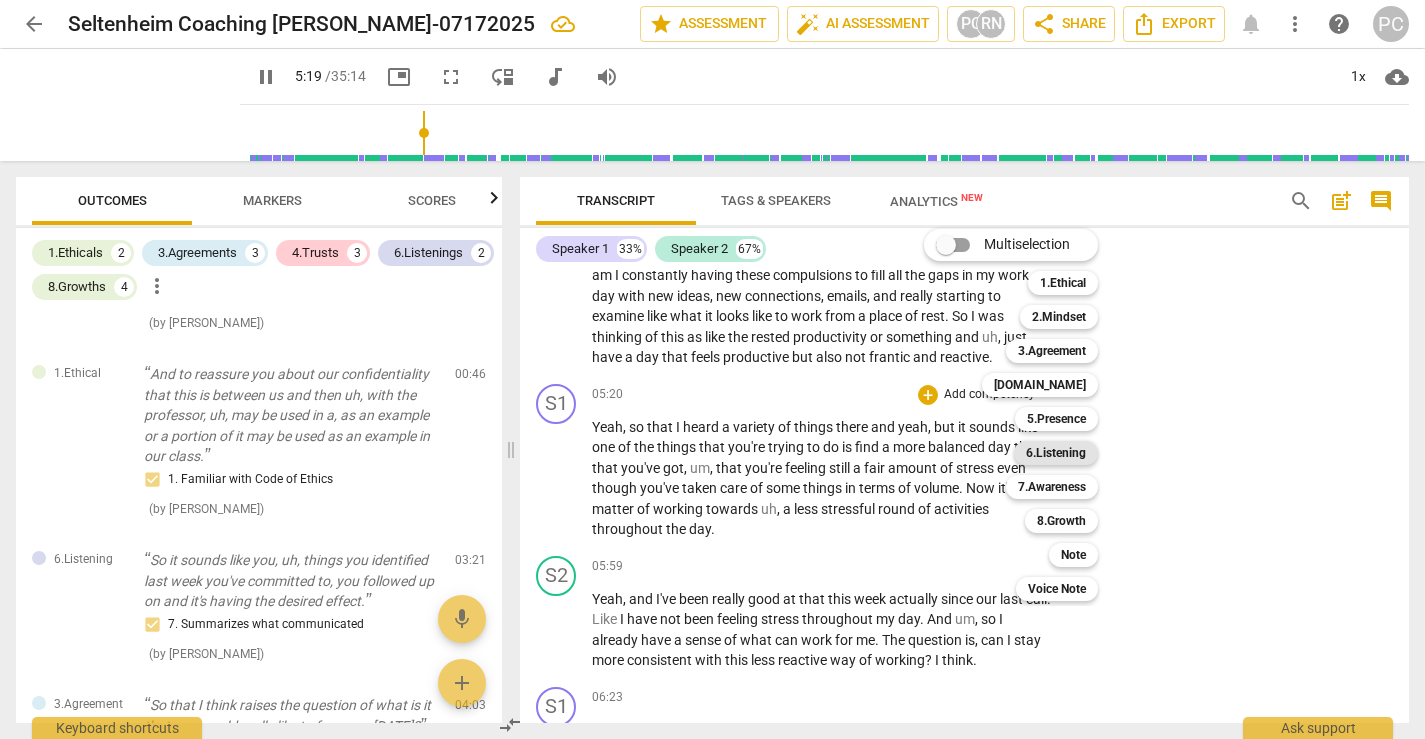 click on "6.Listening" at bounding box center [1056, 453] 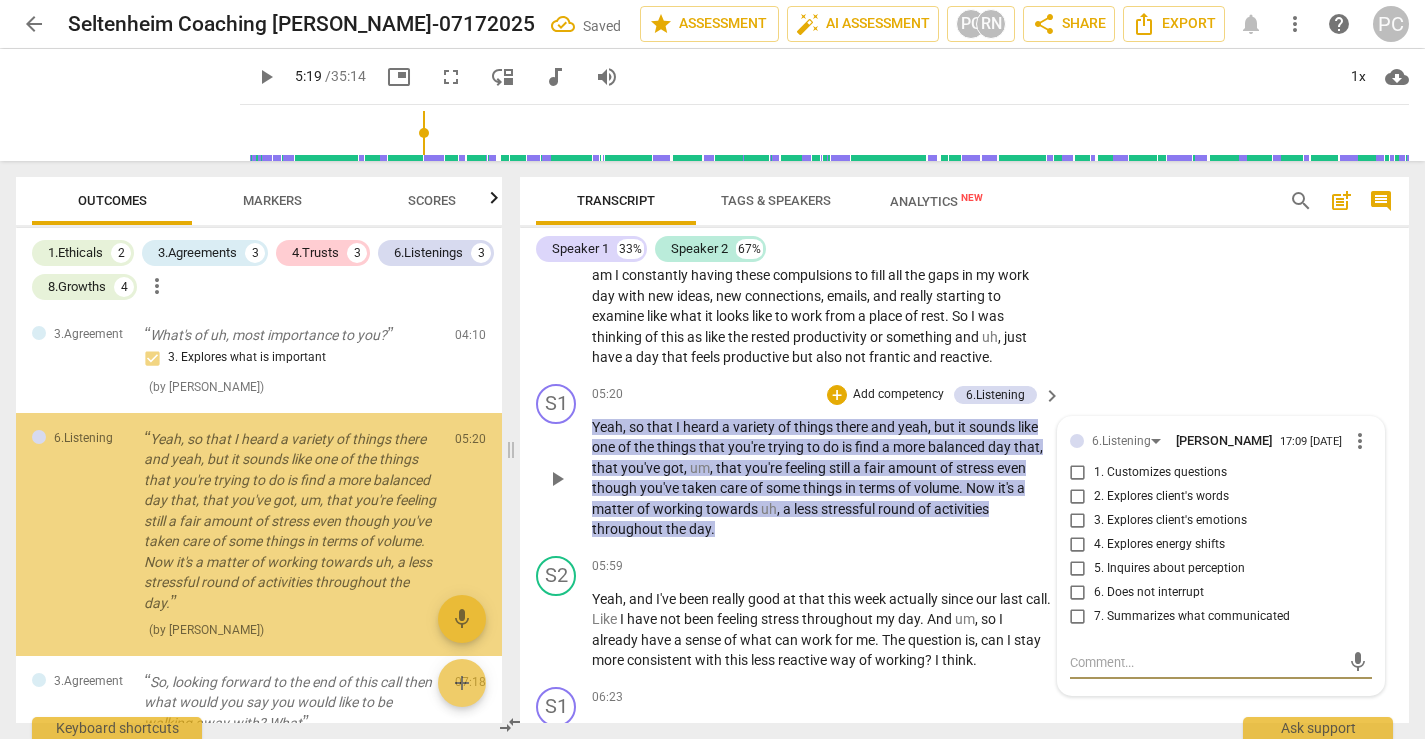 scroll, scrollTop: 932, scrollLeft: 0, axis: vertical 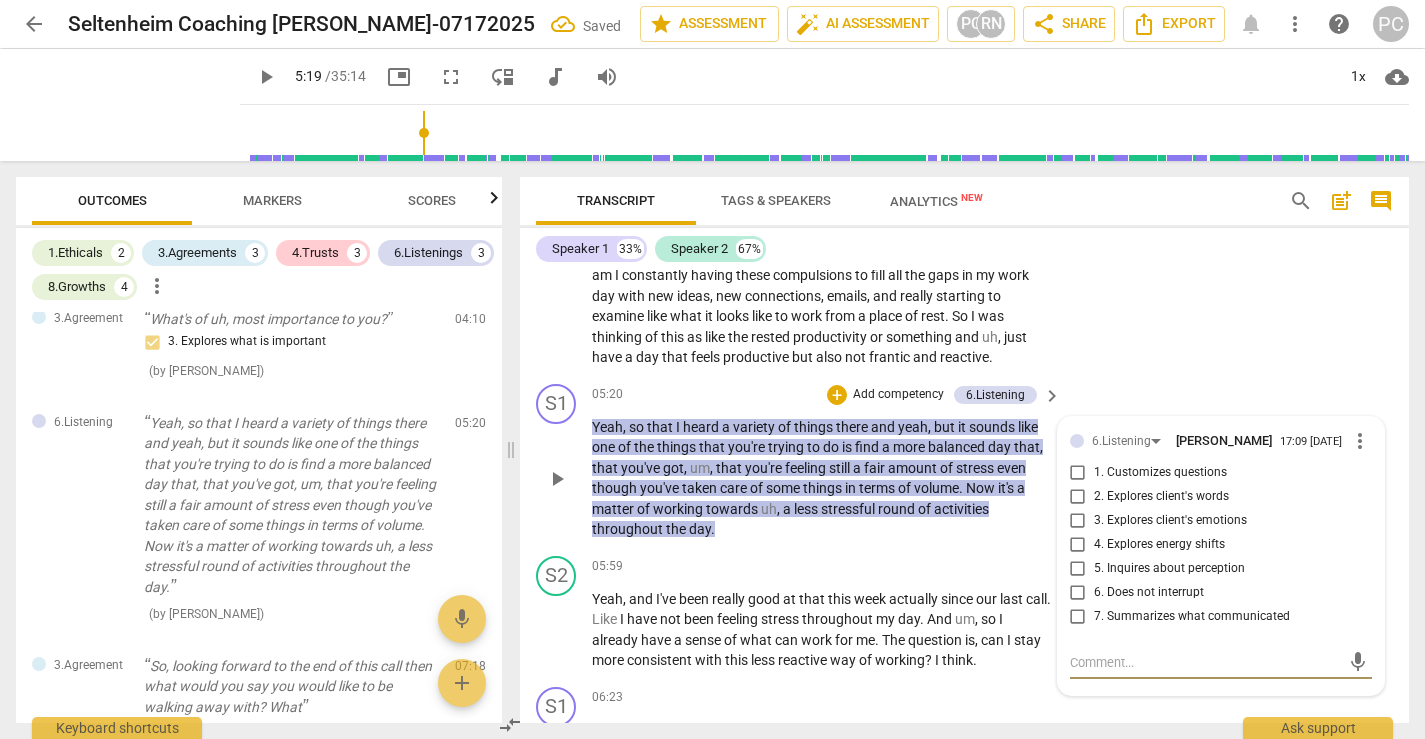 click on "7. Summarizes what communicated" at bounding box center (1078, 617) 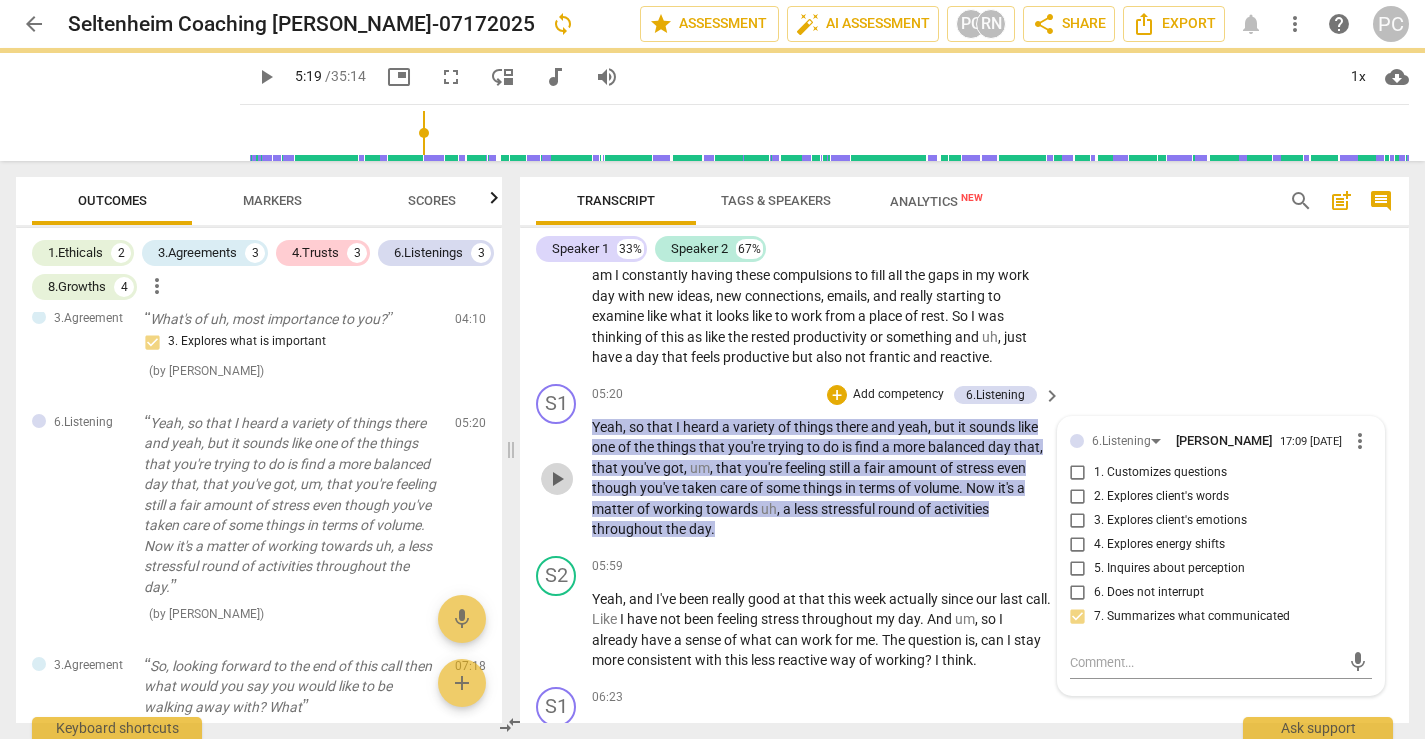click on "play_arrow" at bounding box center [557, 479] 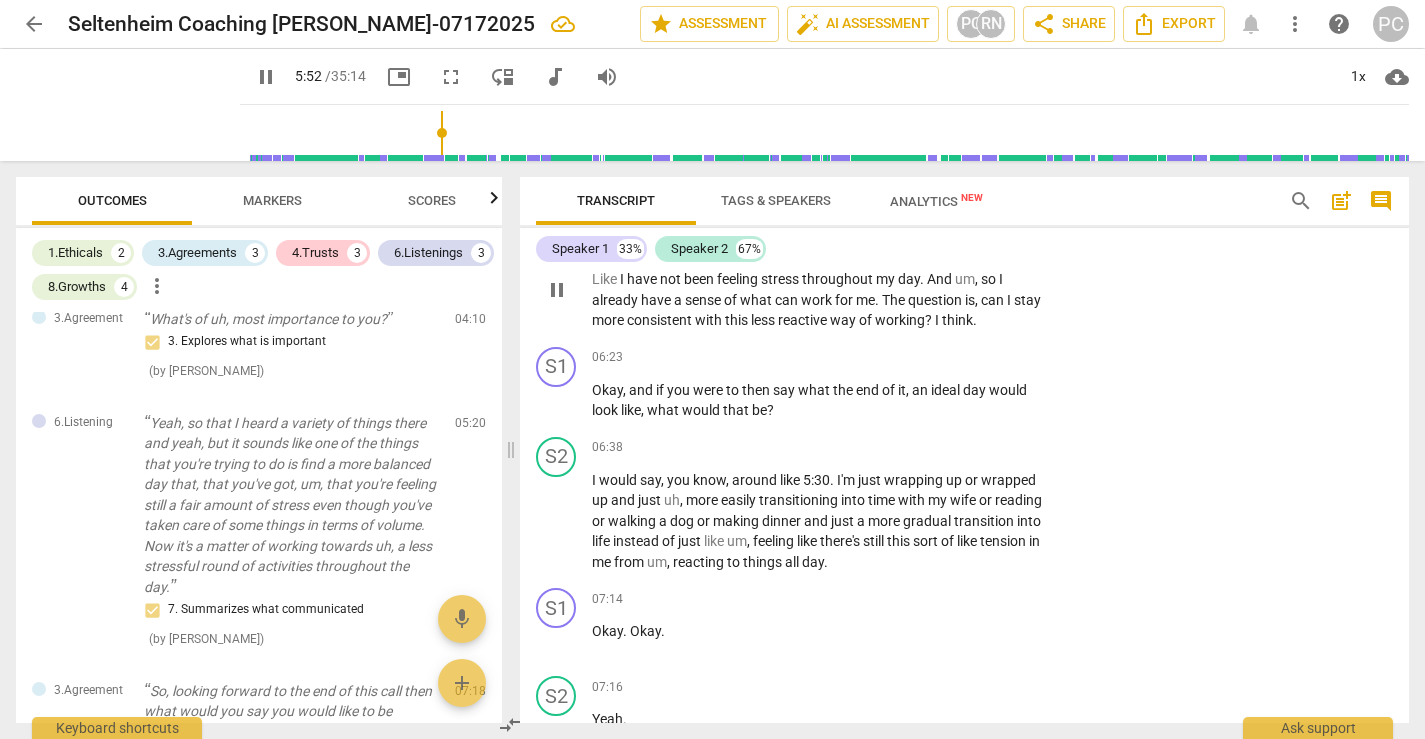 scroll, scrollTop: 2381, scrollLeft: 0, axis: vertical 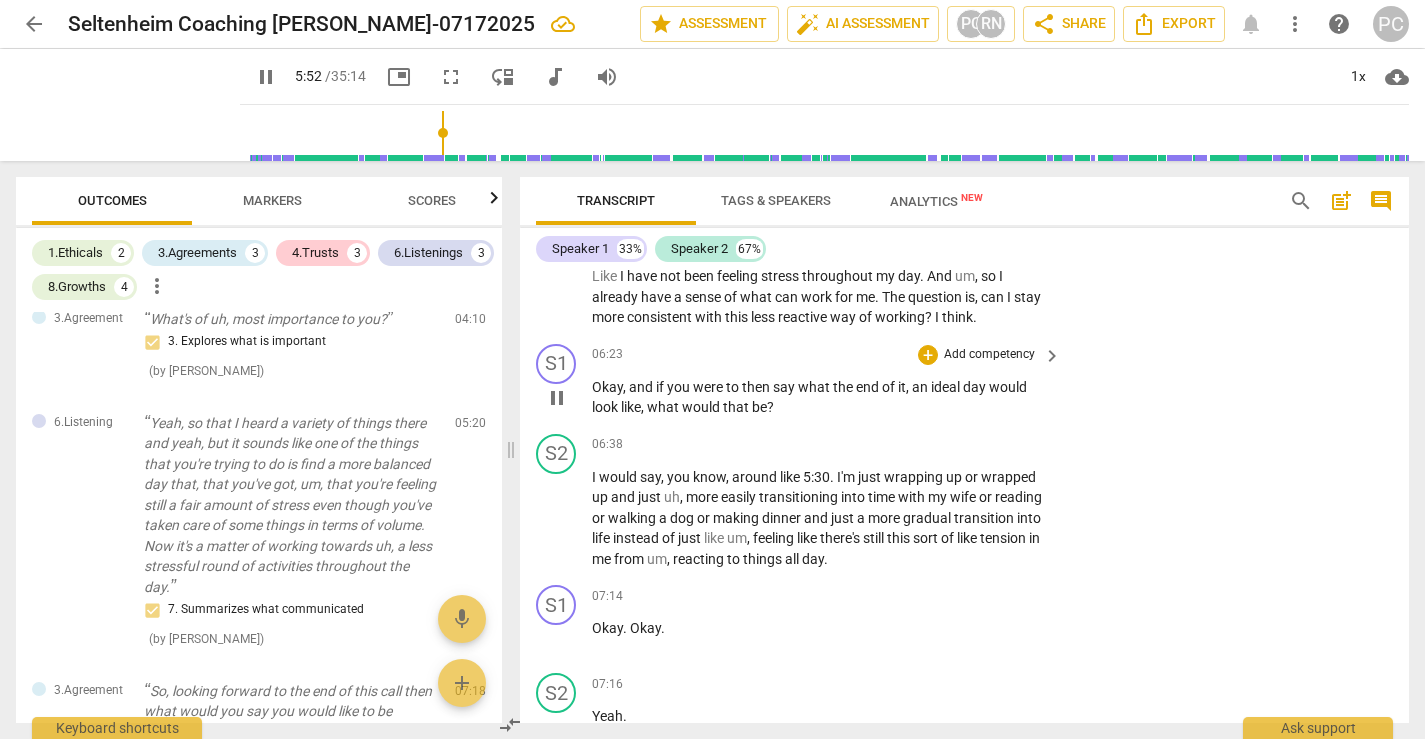 click on "06:38 + Add competency keyboard_arrow_right" at bounding box center (827, 445) 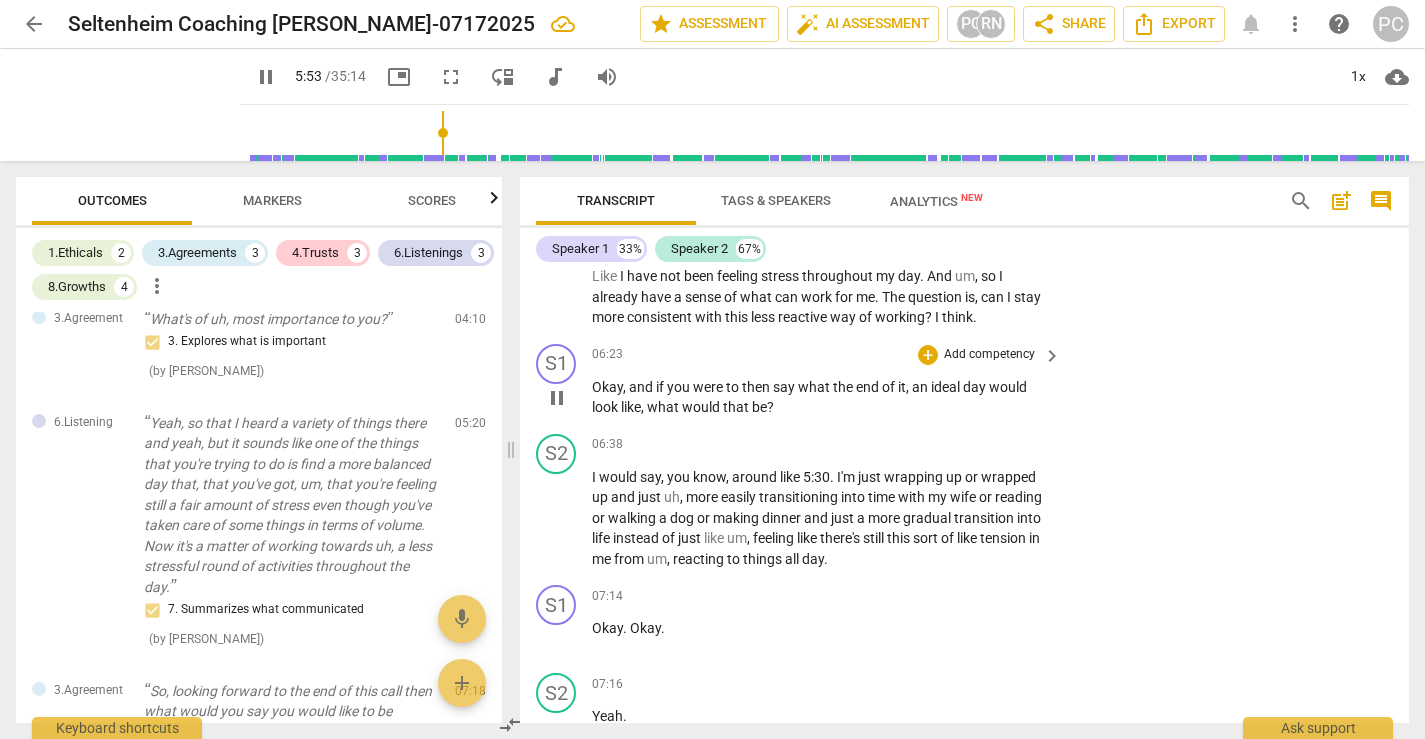 click on "pause" at bounding box center (557, 398) 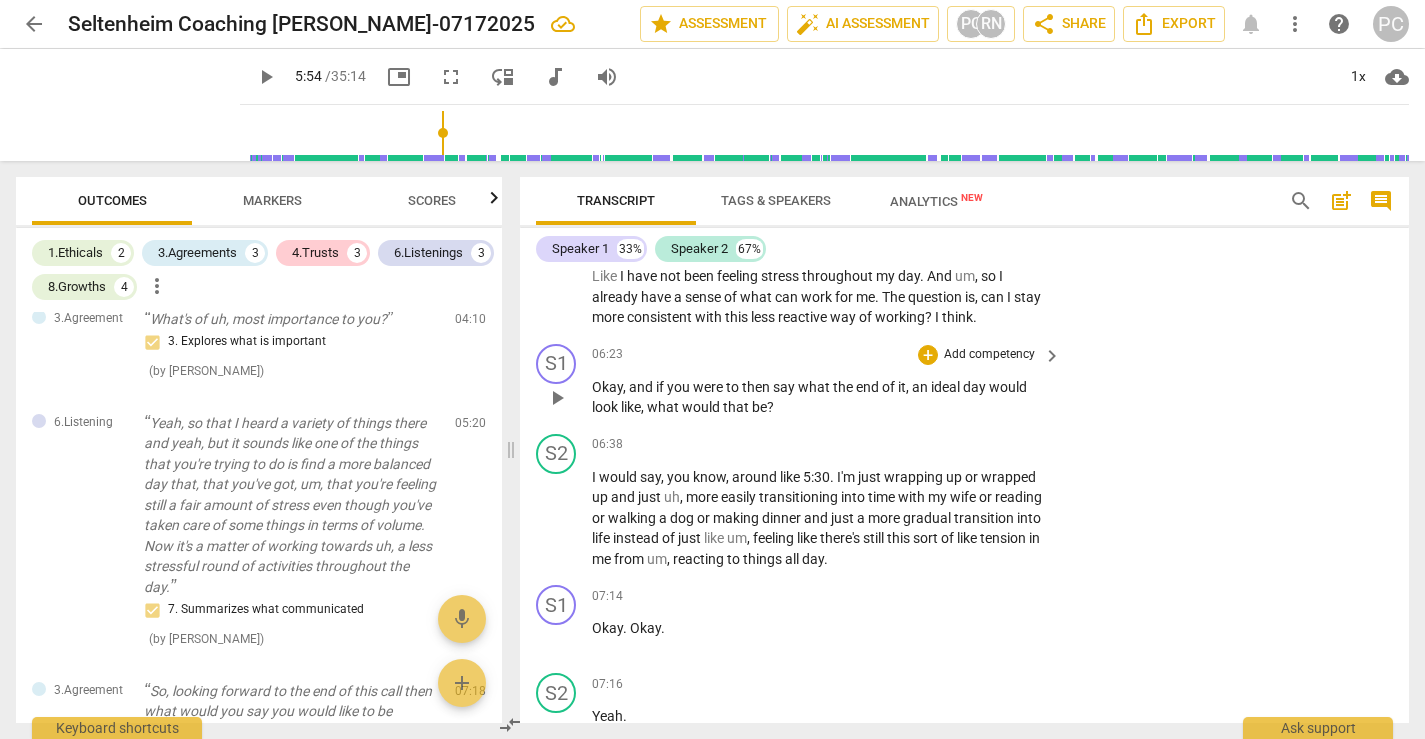 click on "play_arrow" at bounding box center (557, 398) 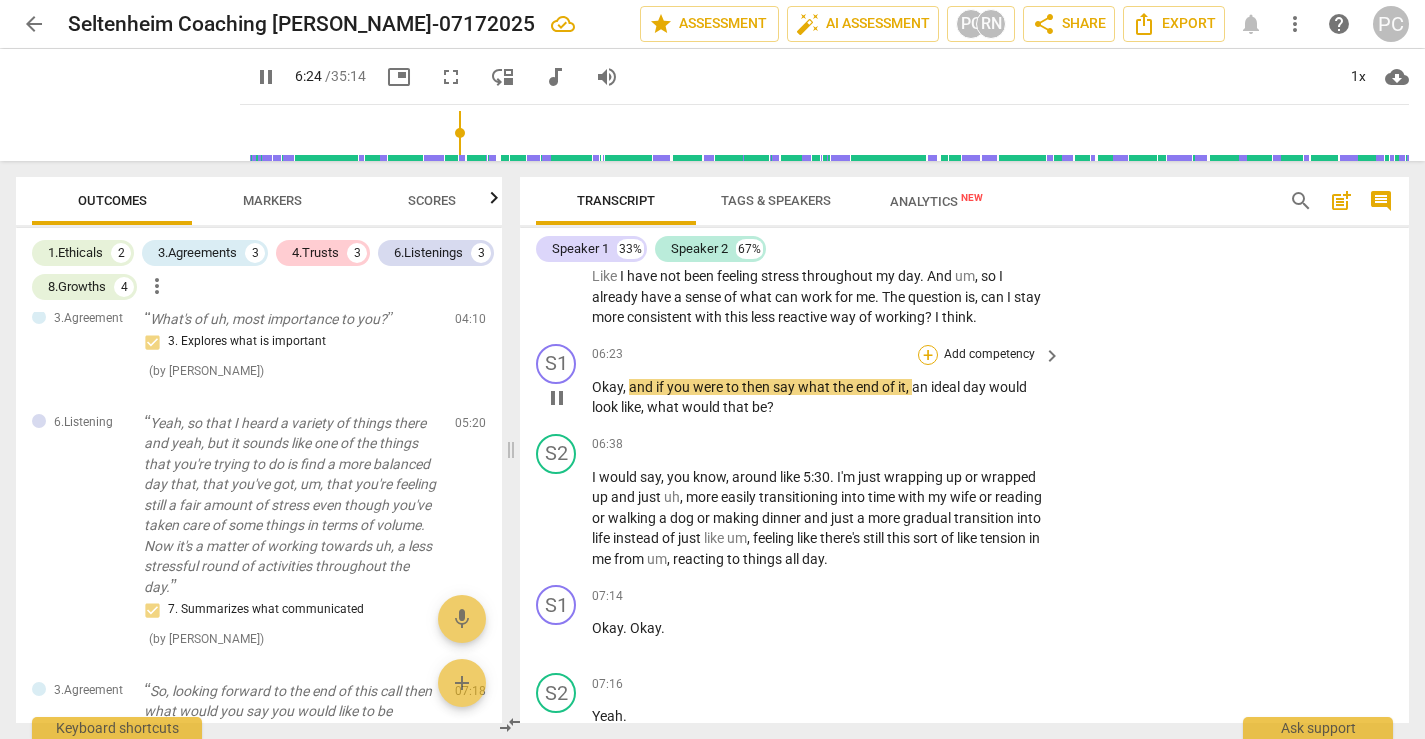 click on "+" at bounding box center [928, 355] 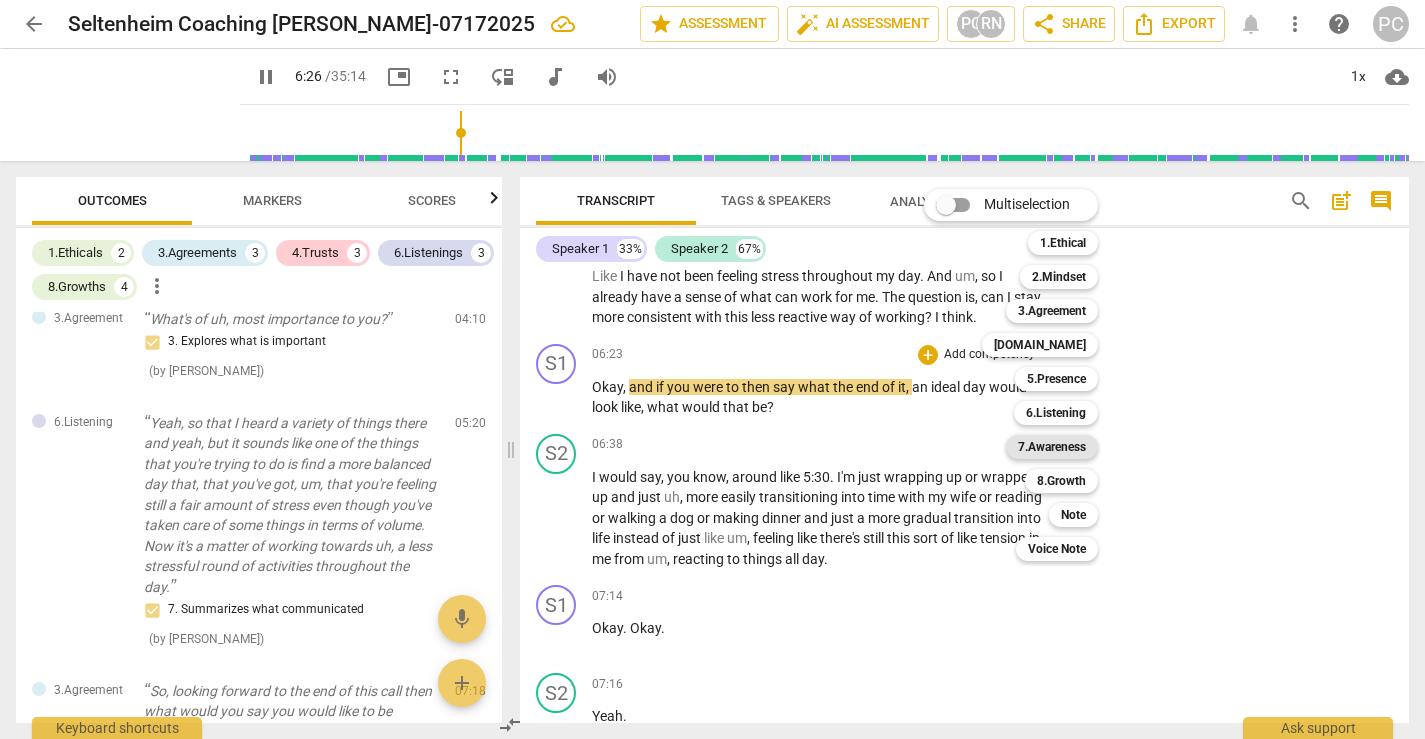 click on "7.Awareness" at bounding box center [1052, 447] 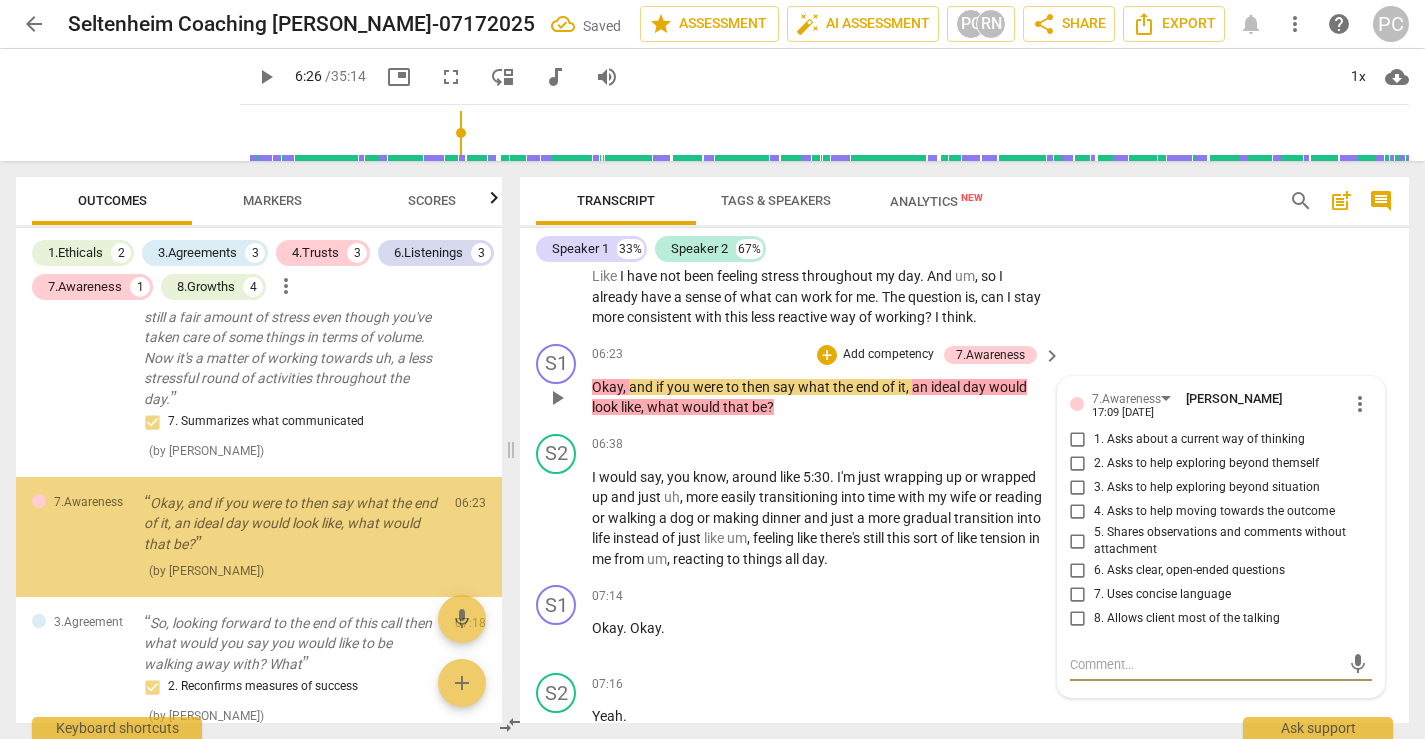 scroll, scrollTop: 1139, scrollLeft: 0, axis: vertical 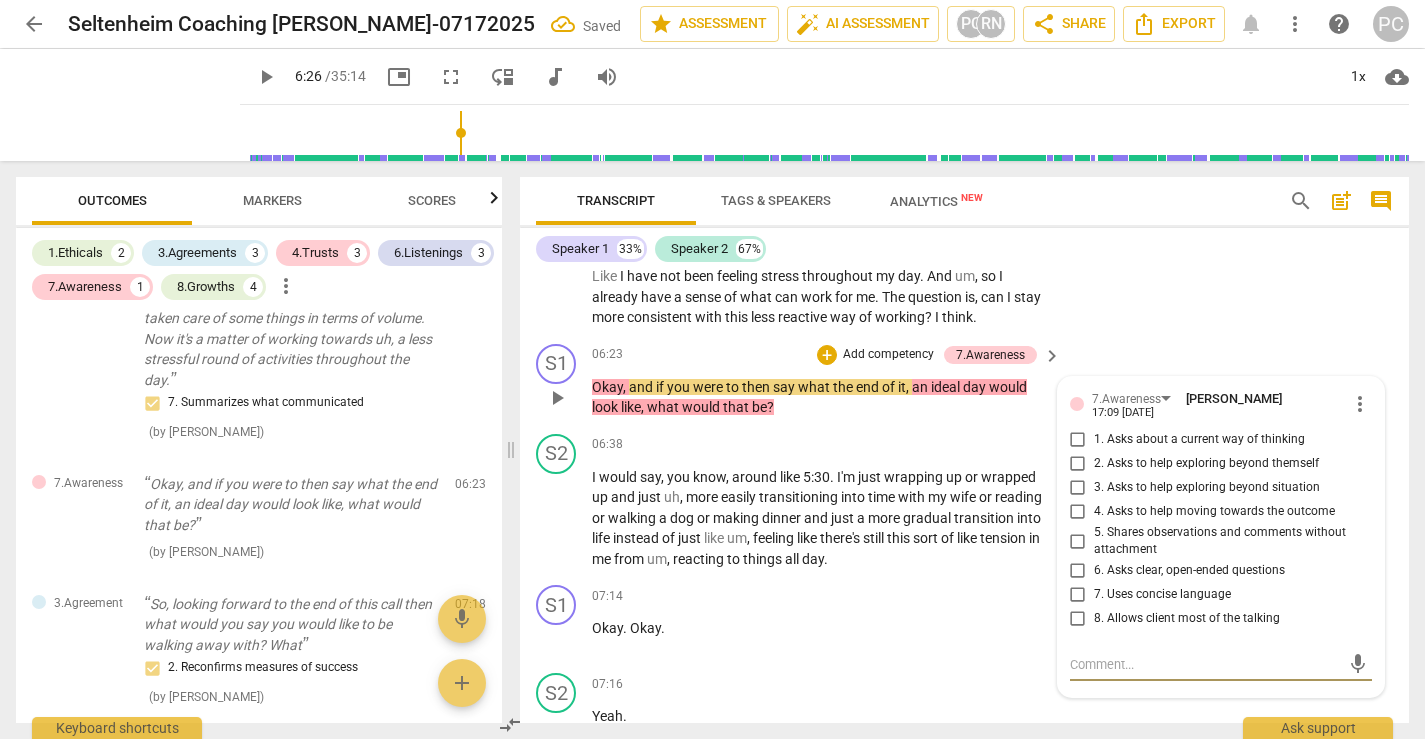click on "3. Asks to help exploring beyond situation" at bounding box center [1078, 488] 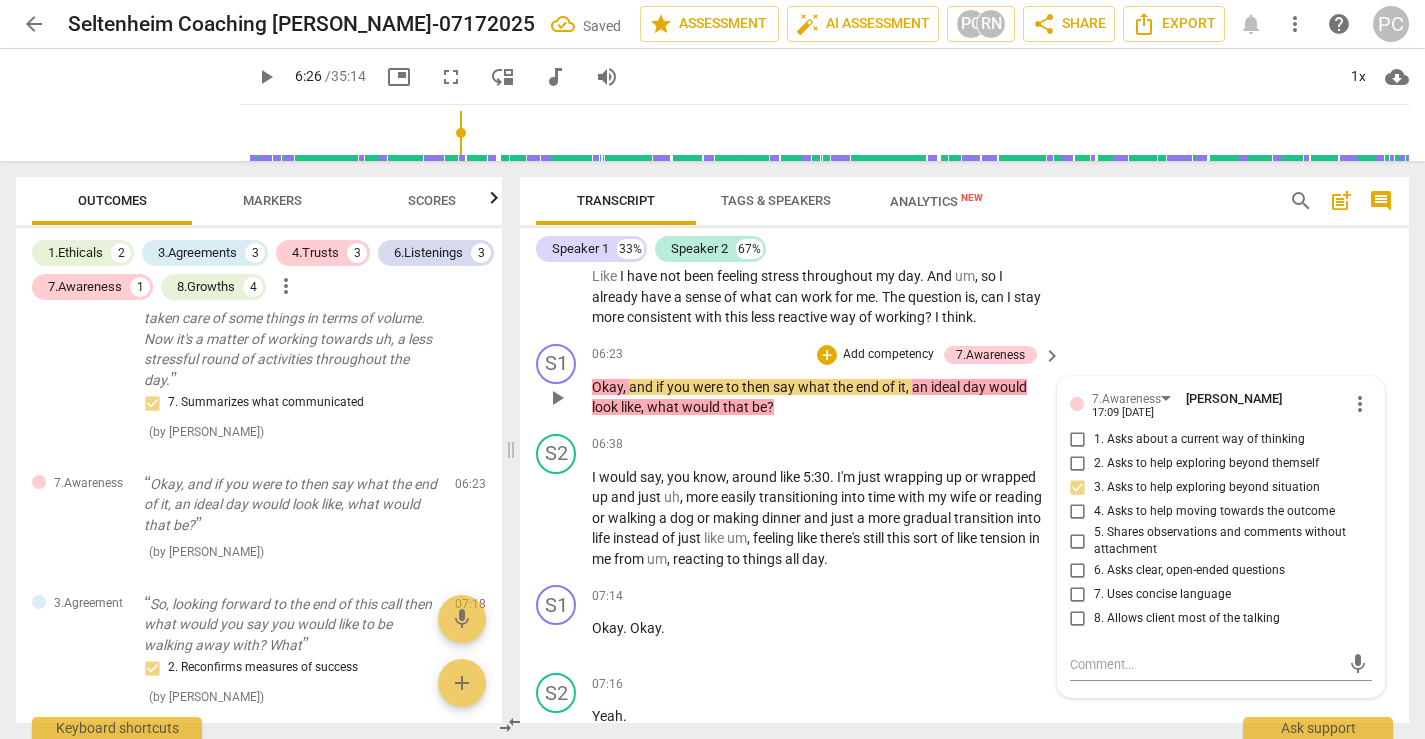 click on "play_arrow" at bounding box center (557, 398) 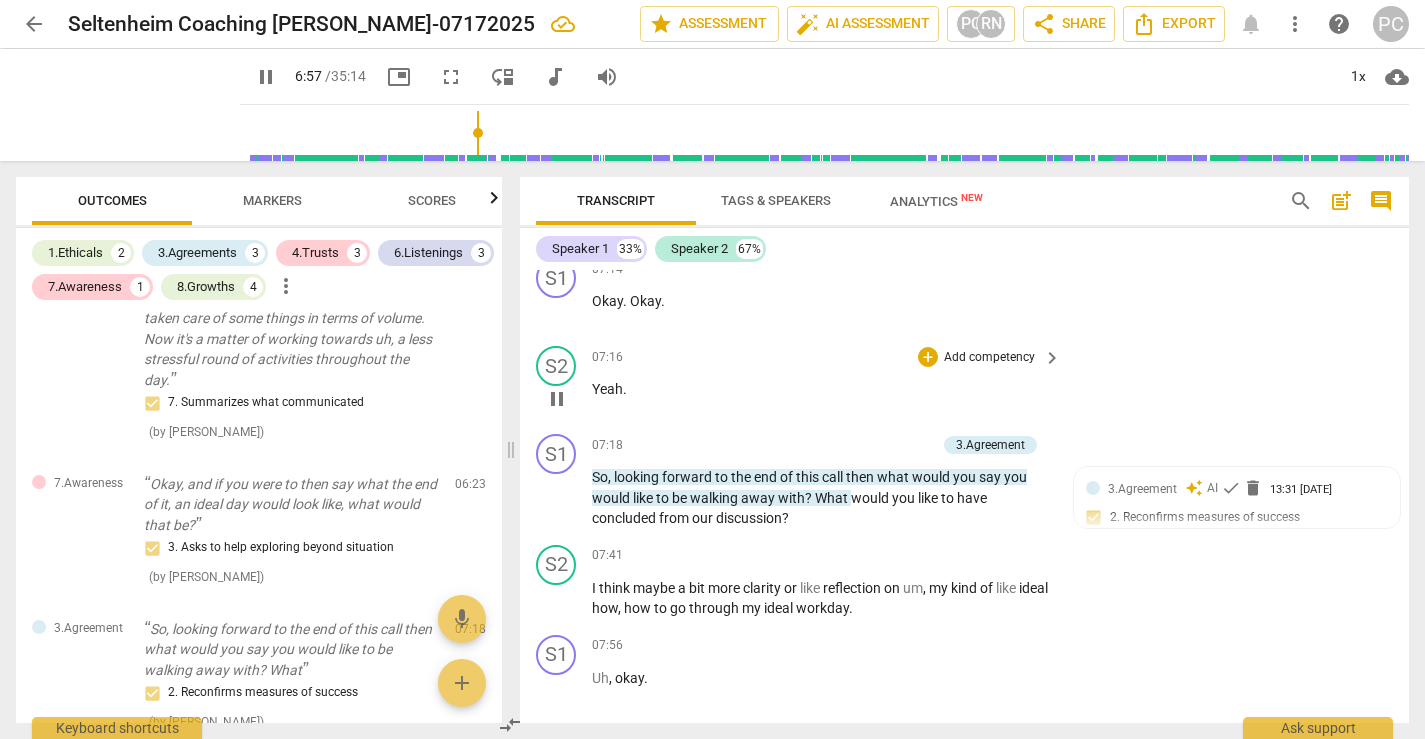 scroll, scrollTop: 2747, scrollLeft: 0, axis: vertical 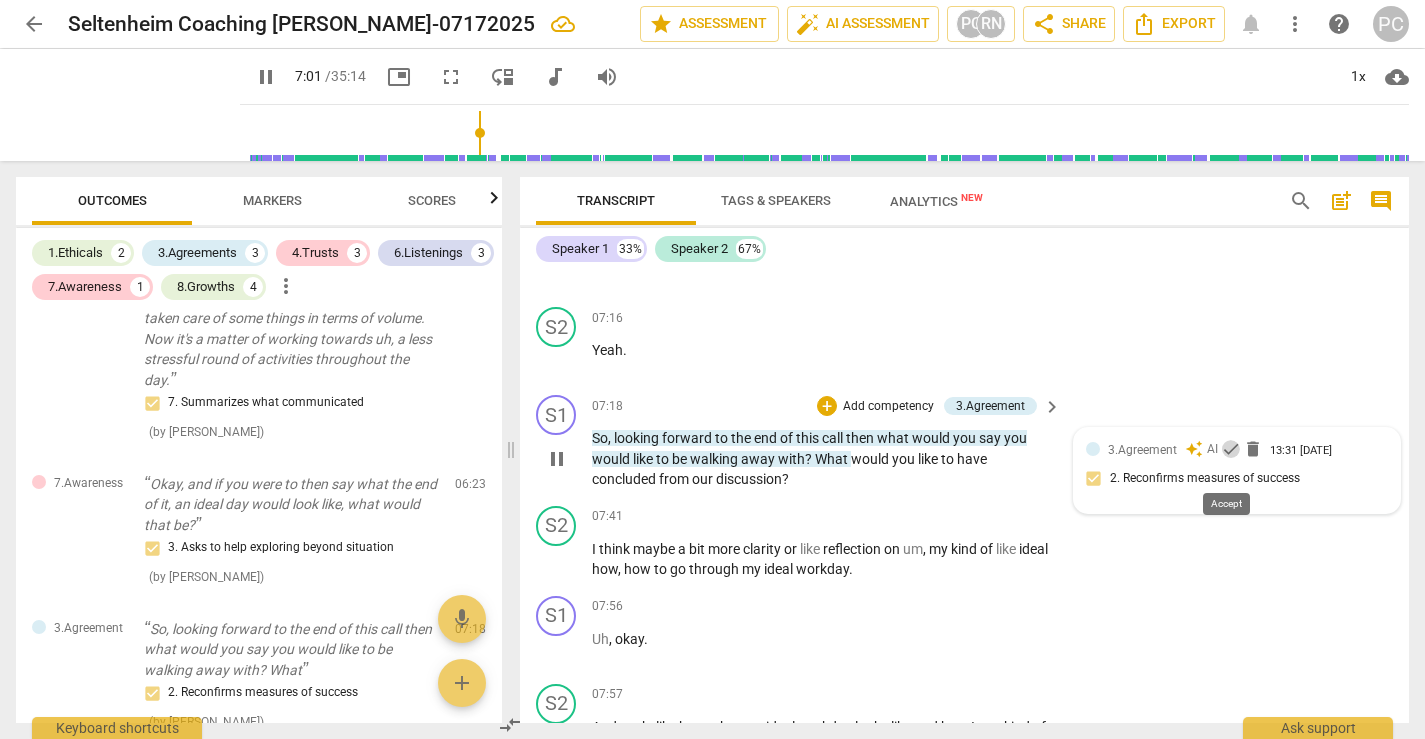 click on "check" at bounding box center (1231, 449) 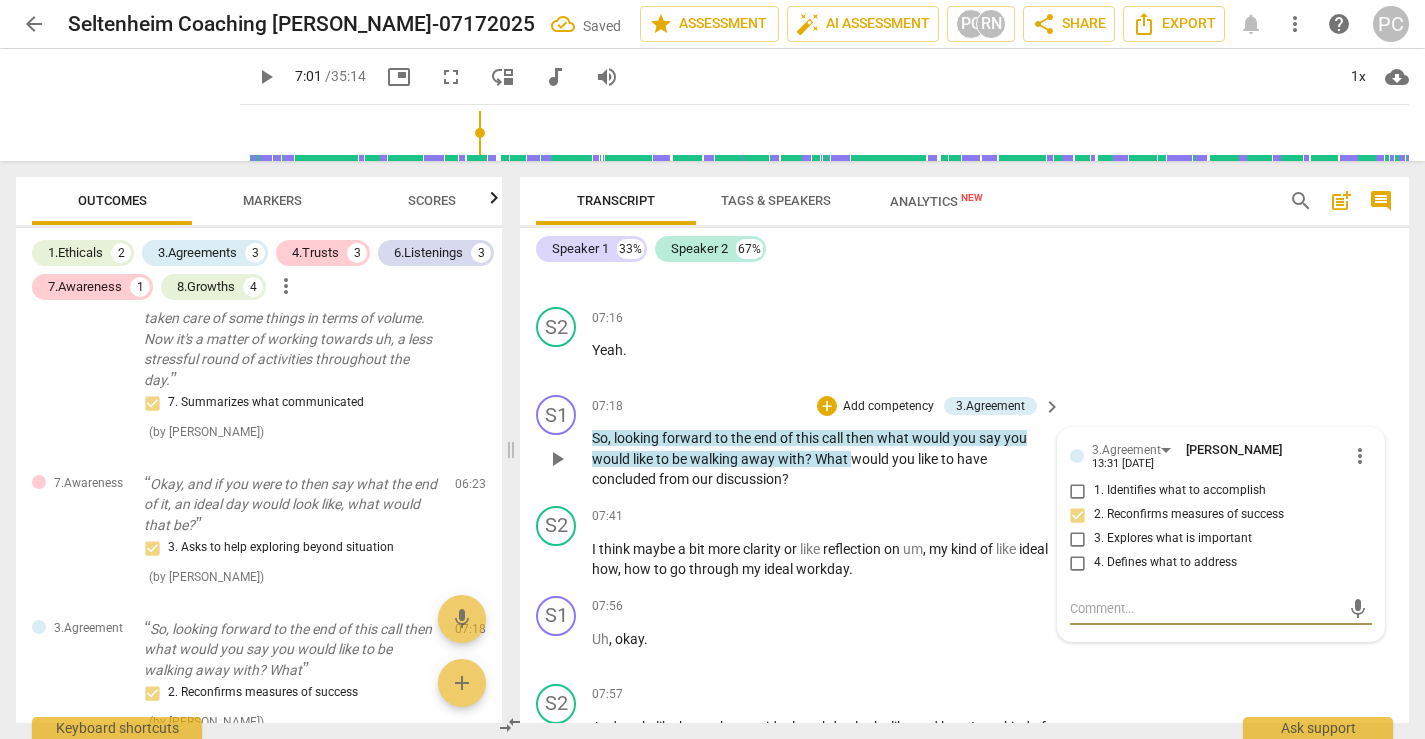 click on "play_arrow" at bounding box center [557, 459] 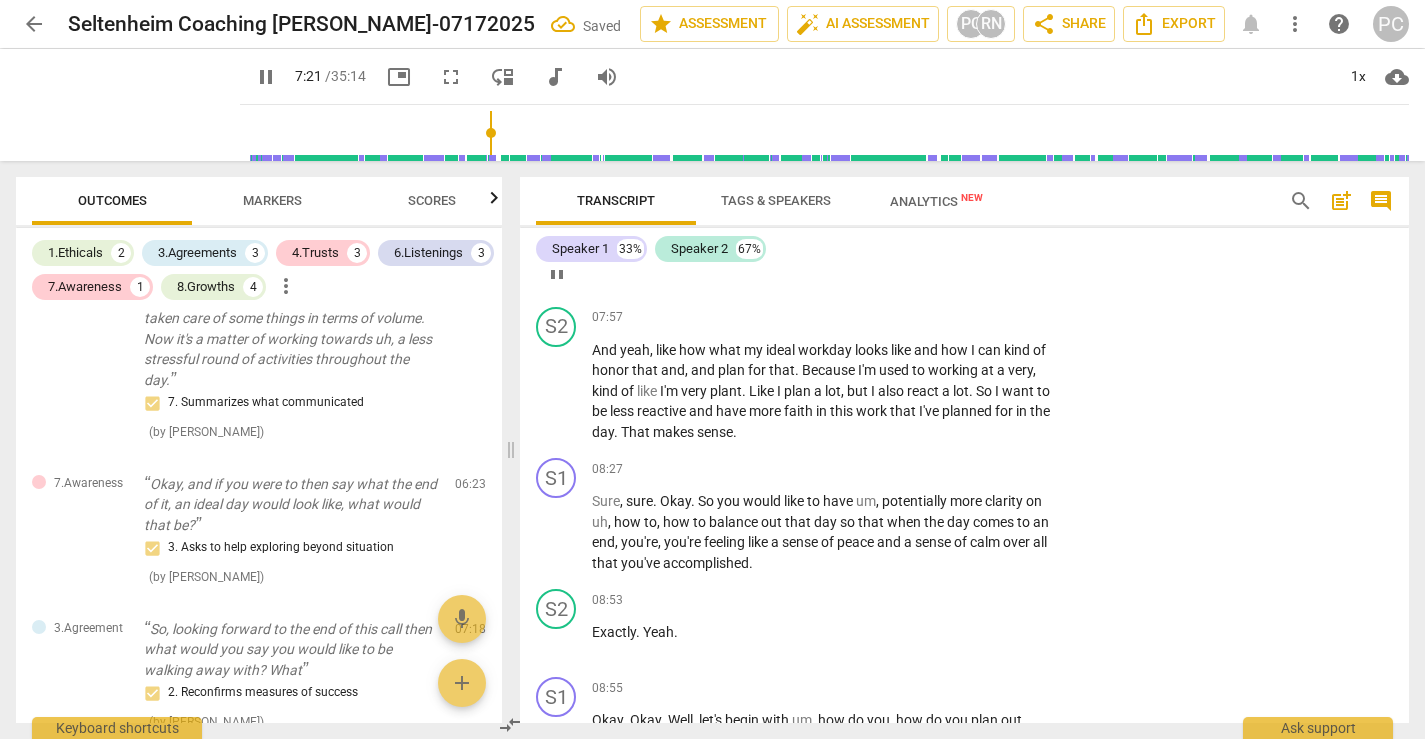 scroll, scrollTop: 3136, scrollLeft: 0, axis: vertical 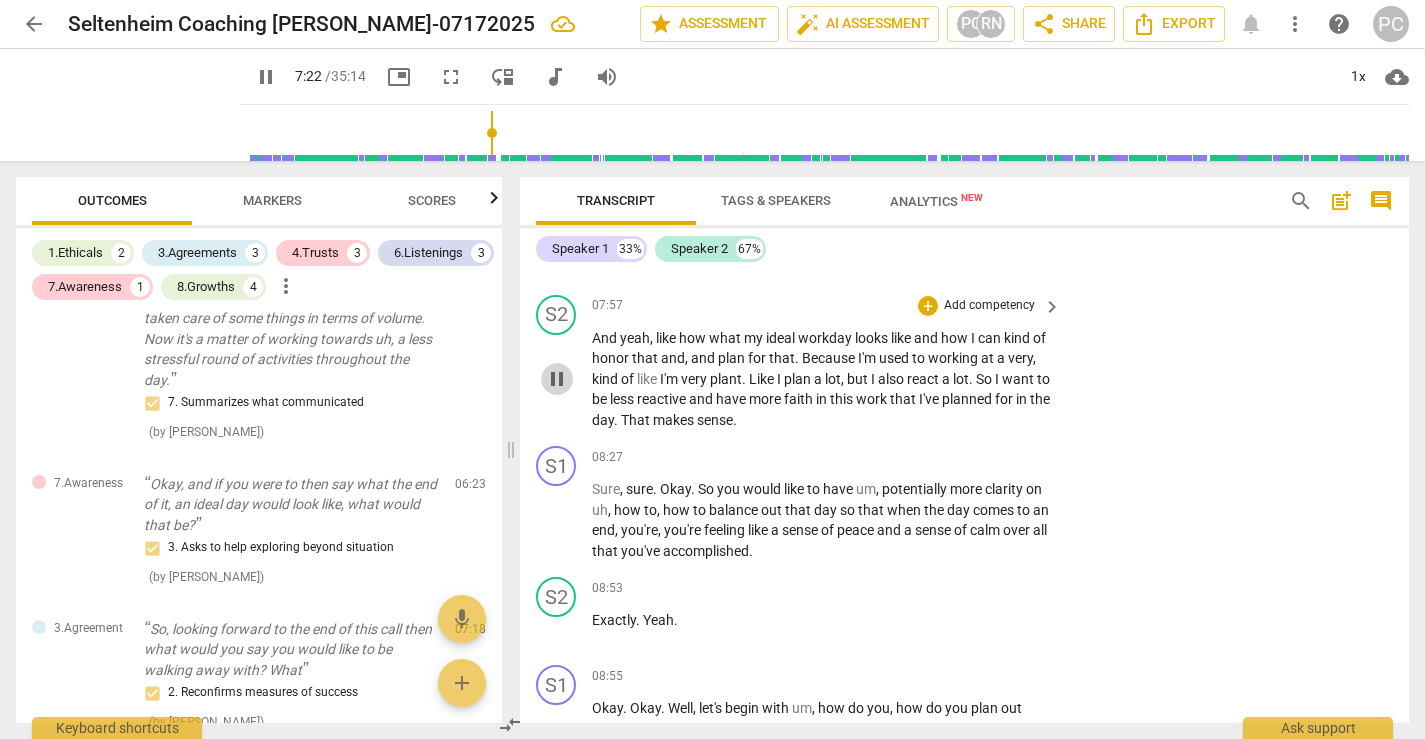 click on "pause" at bounding box center (557, 379) 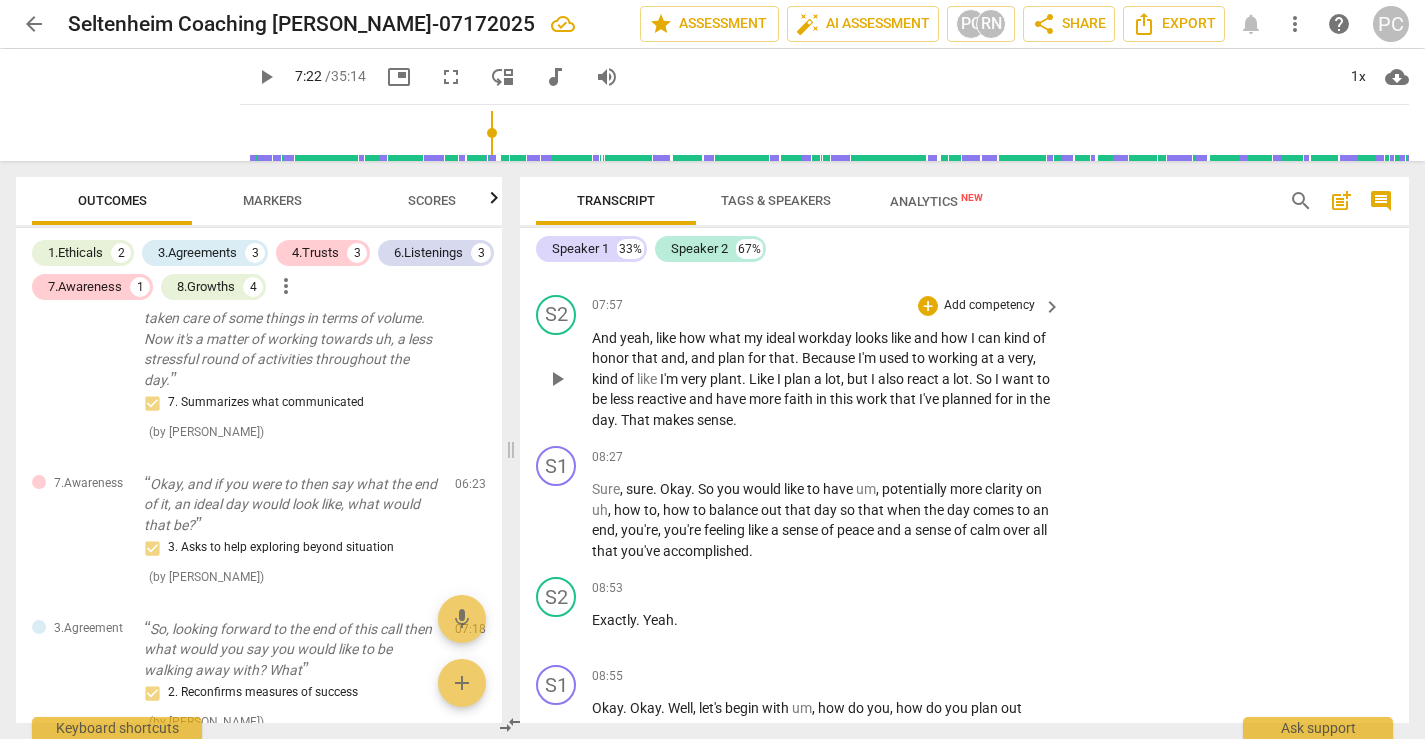 click on "play_arrow" at bounding box center [557, 379] 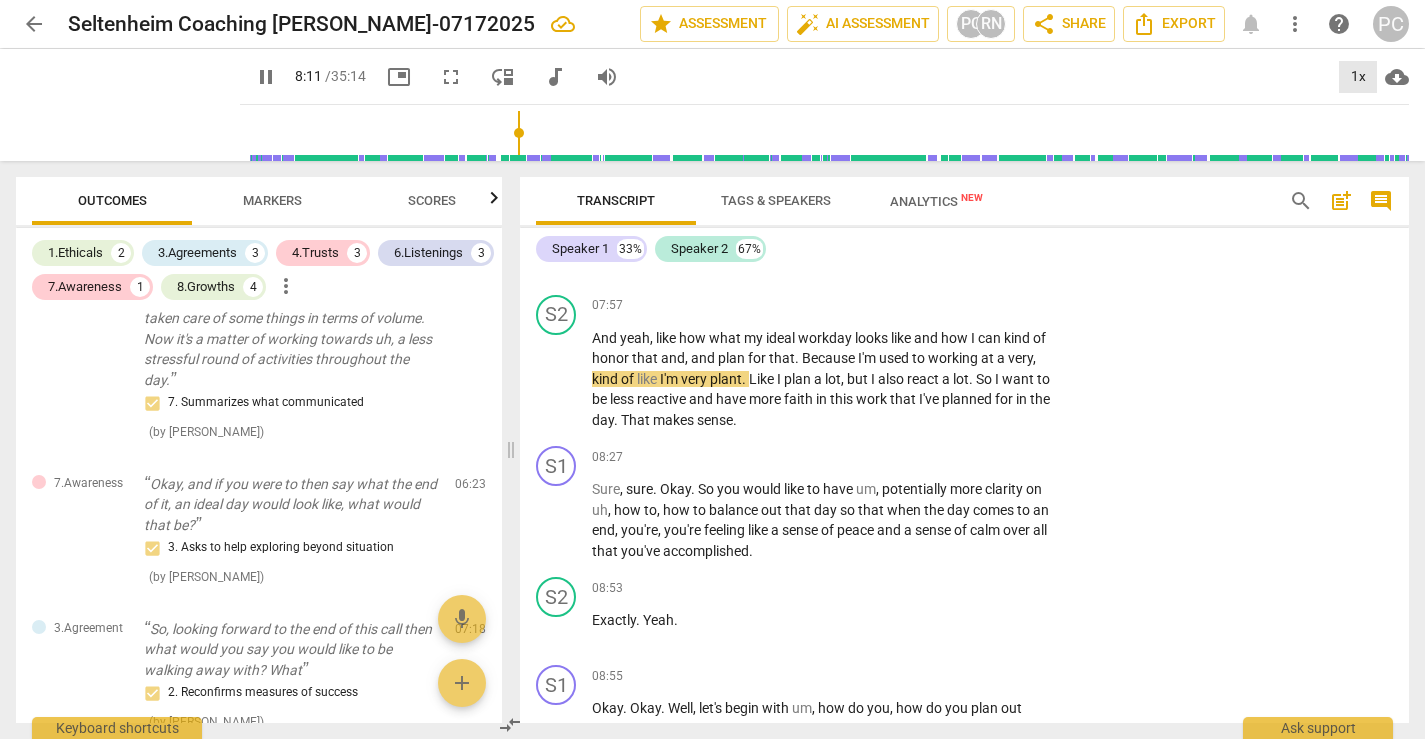 click on "1x" at bounding box center [1358, 77] 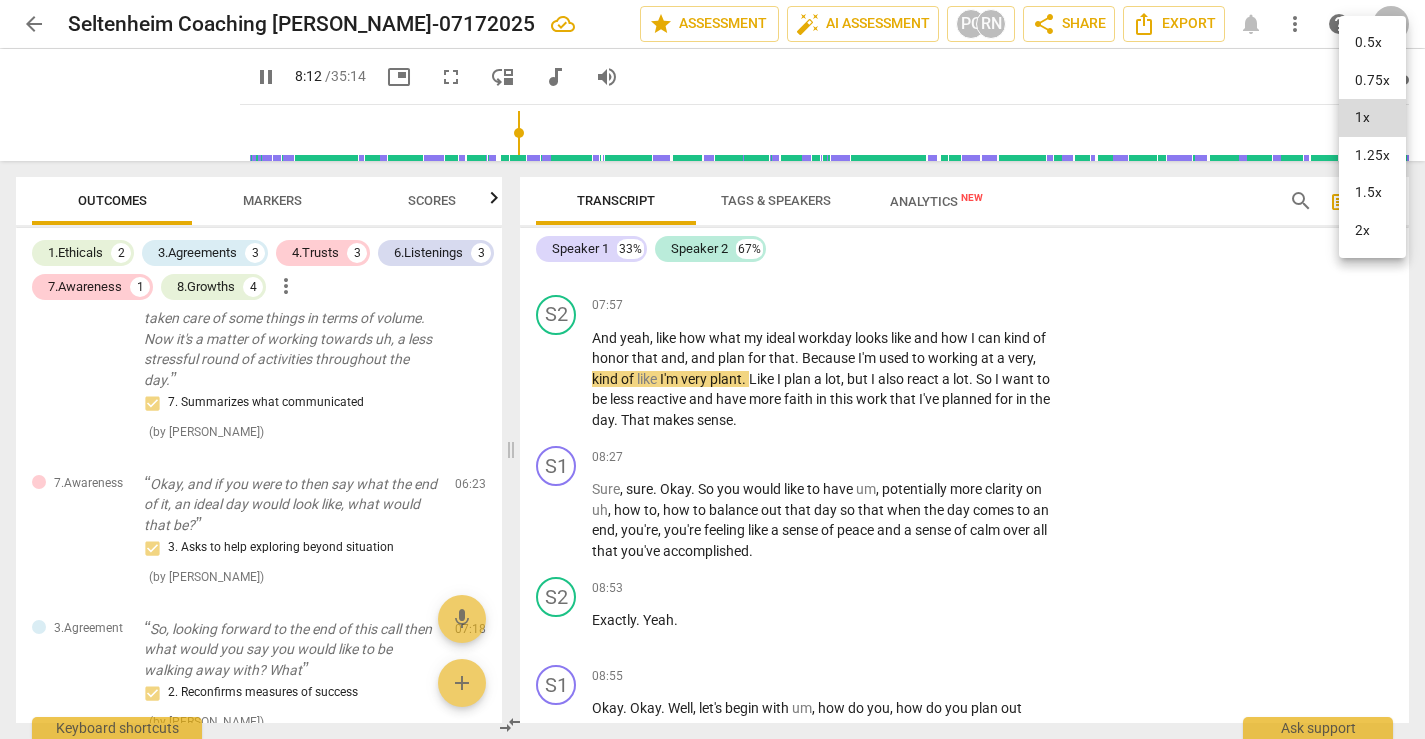 click on "1.5x" at bounding box center [1372, 193] 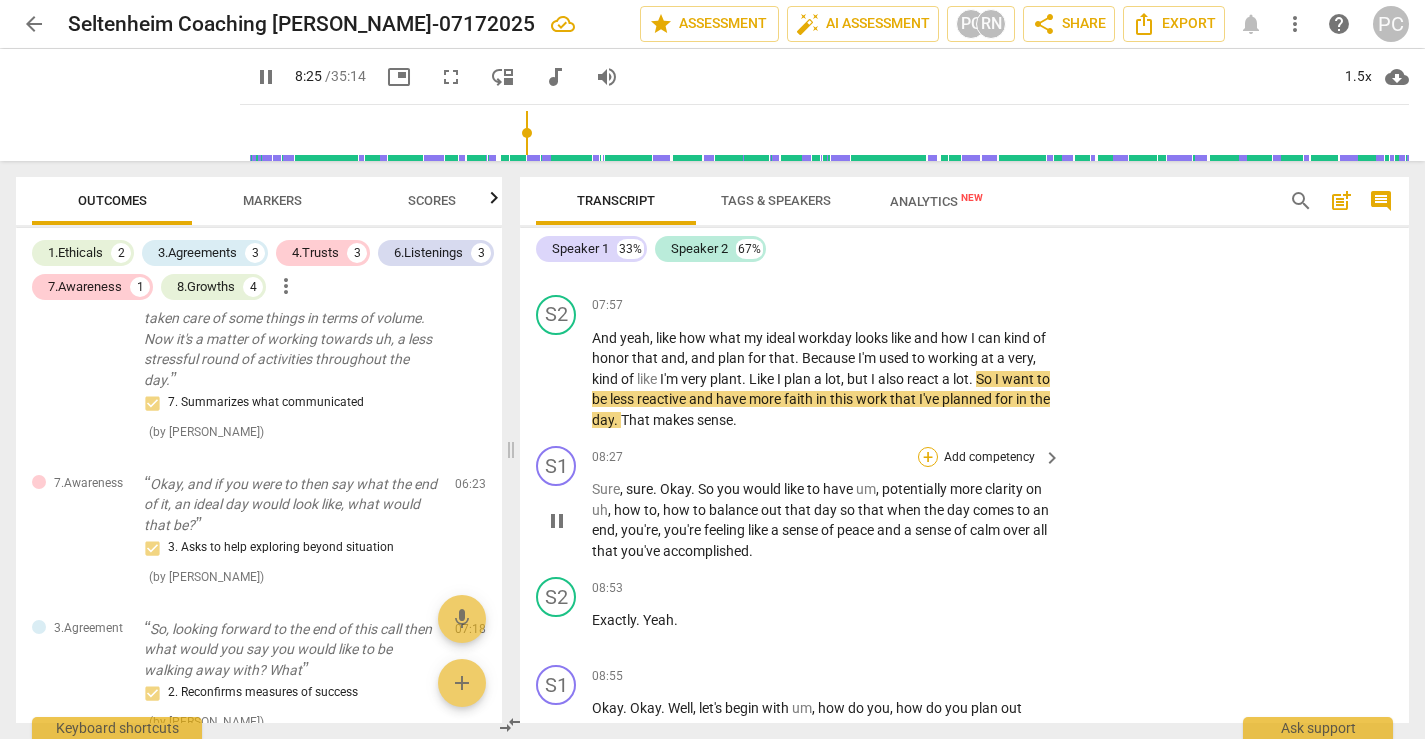 click on "+" at bounding box center [928, 457] 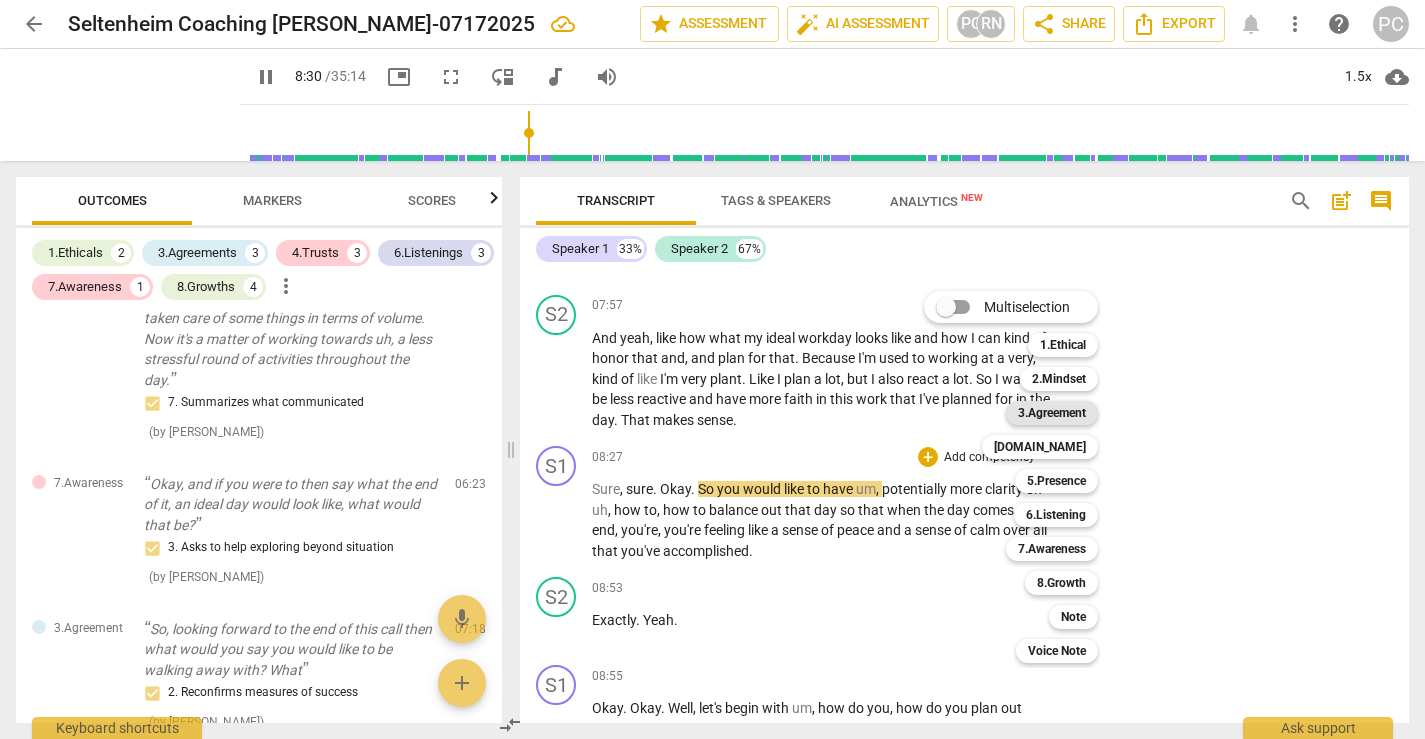 click on "3.Agreement" at bounding box center (1052, 413) 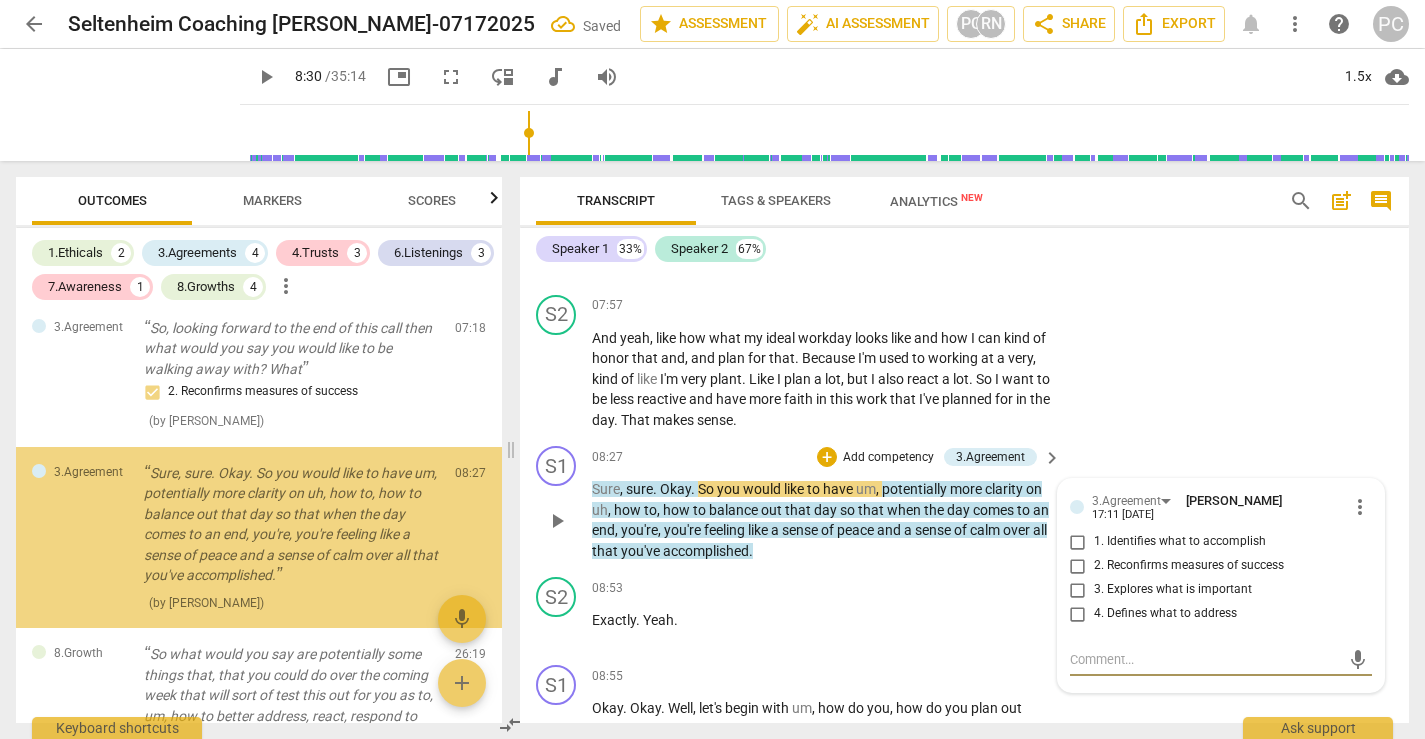 scroll, scrollTop: 1460, scrollLeft: 0, axis: vertical 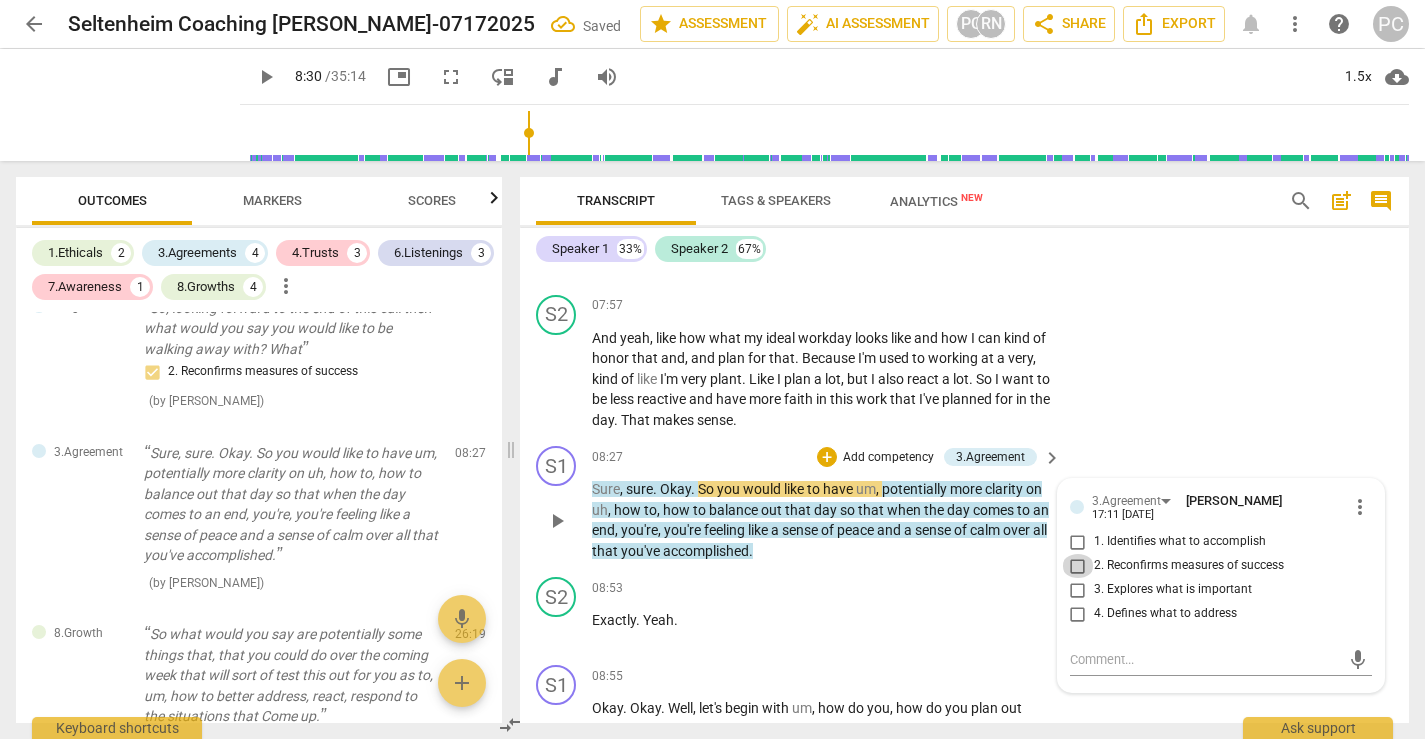 click on "2. Reconfirms measures of success" at bounding box center (1078, 566) 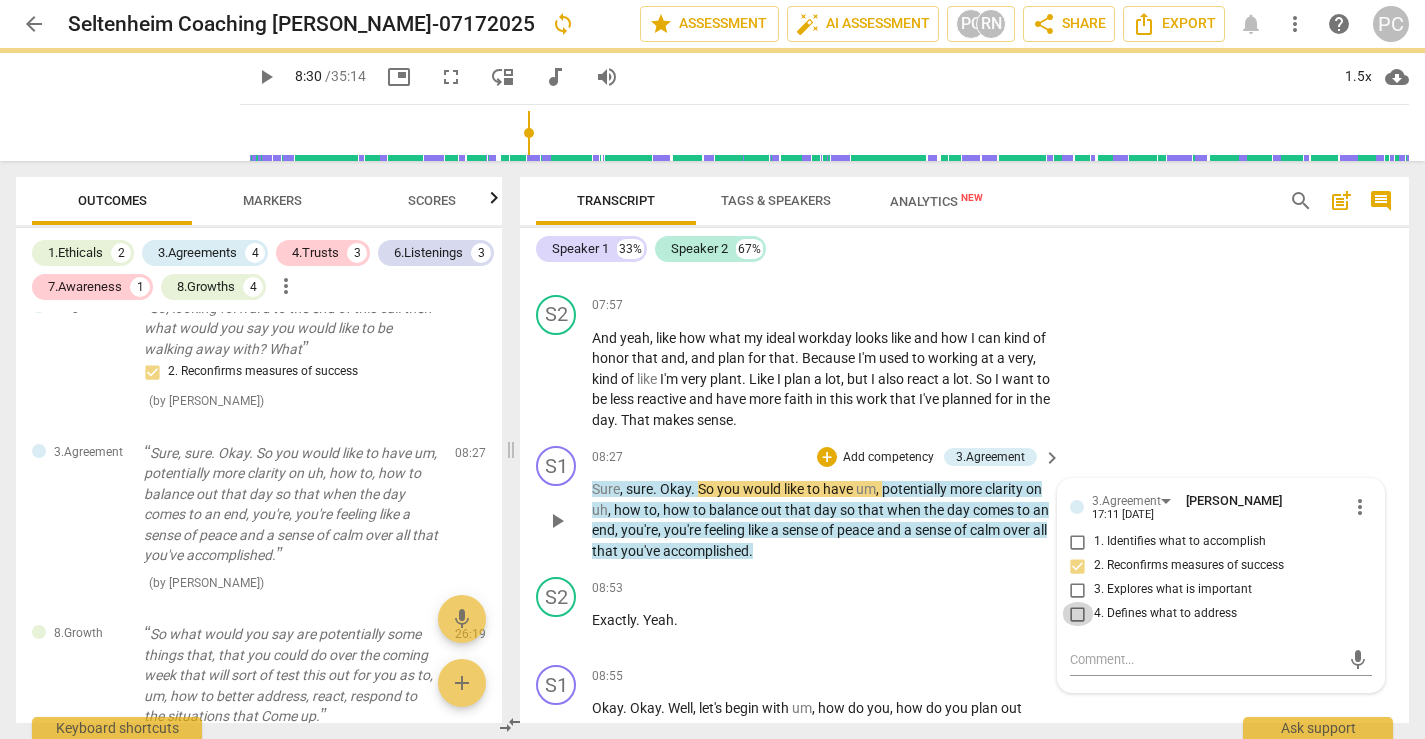 click on "4. Defines what to address" at bounding box center (1078, 614) 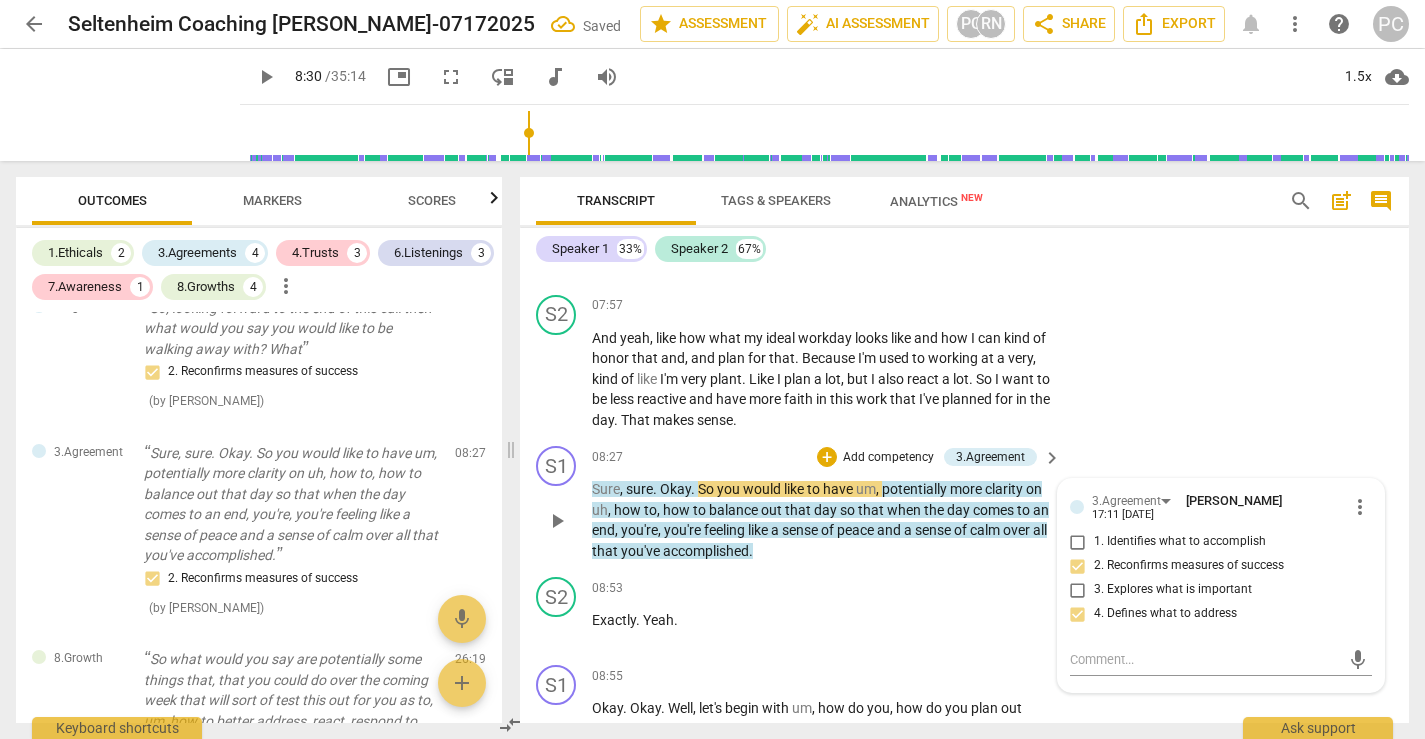 click on "play_arrow" at bounding box center [557, 521] 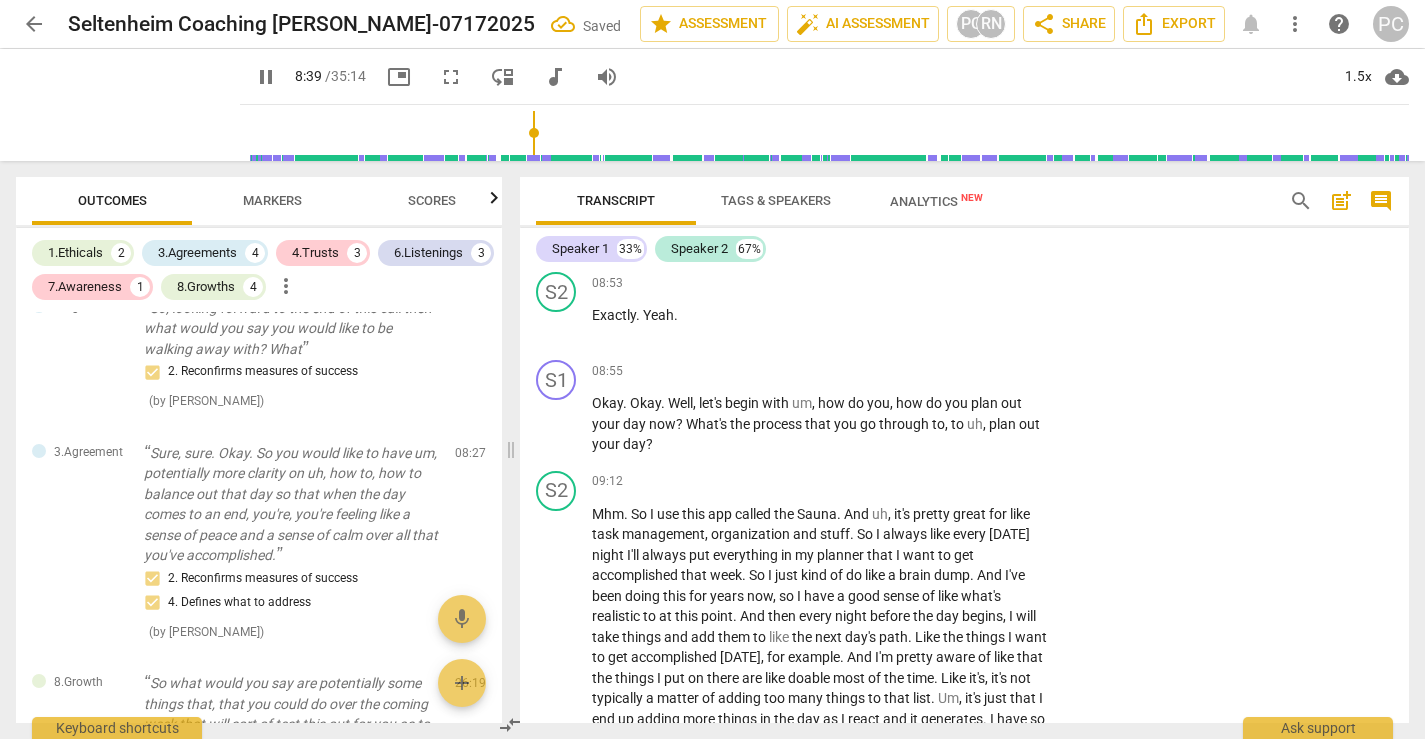 scroll, scrollTop: 3433, scrollLeft: 0, axis: vertical 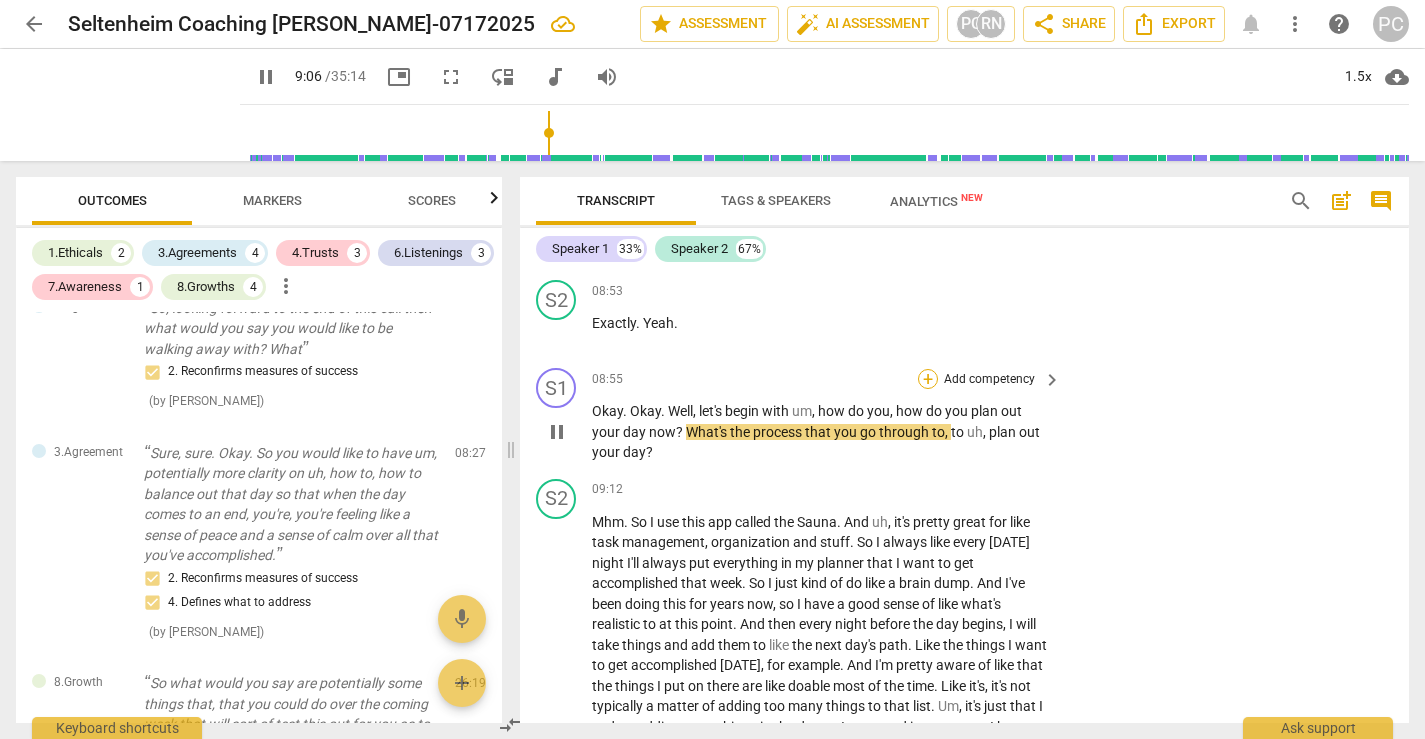 click on "+" at bounding box center (928, 379) 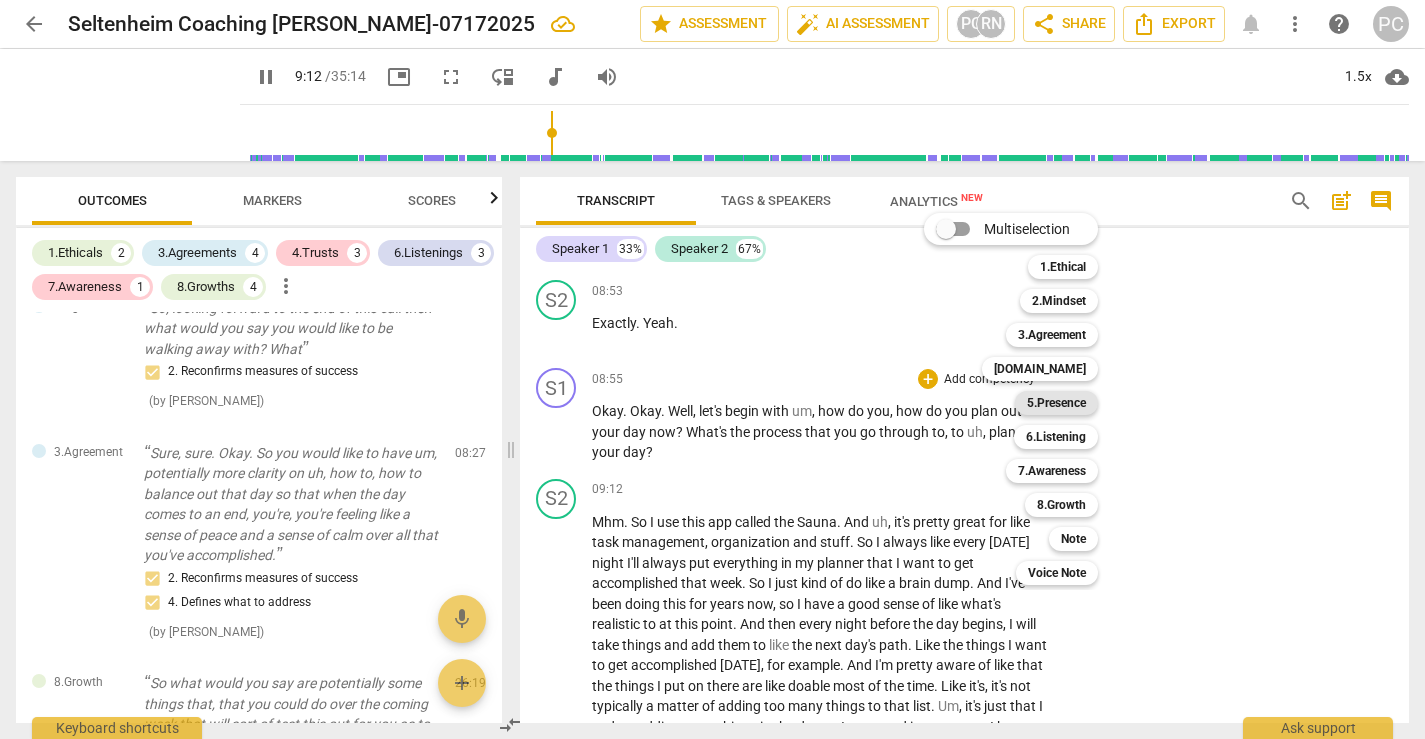 click on "5.Presence" at bounding box center [1056, 403] 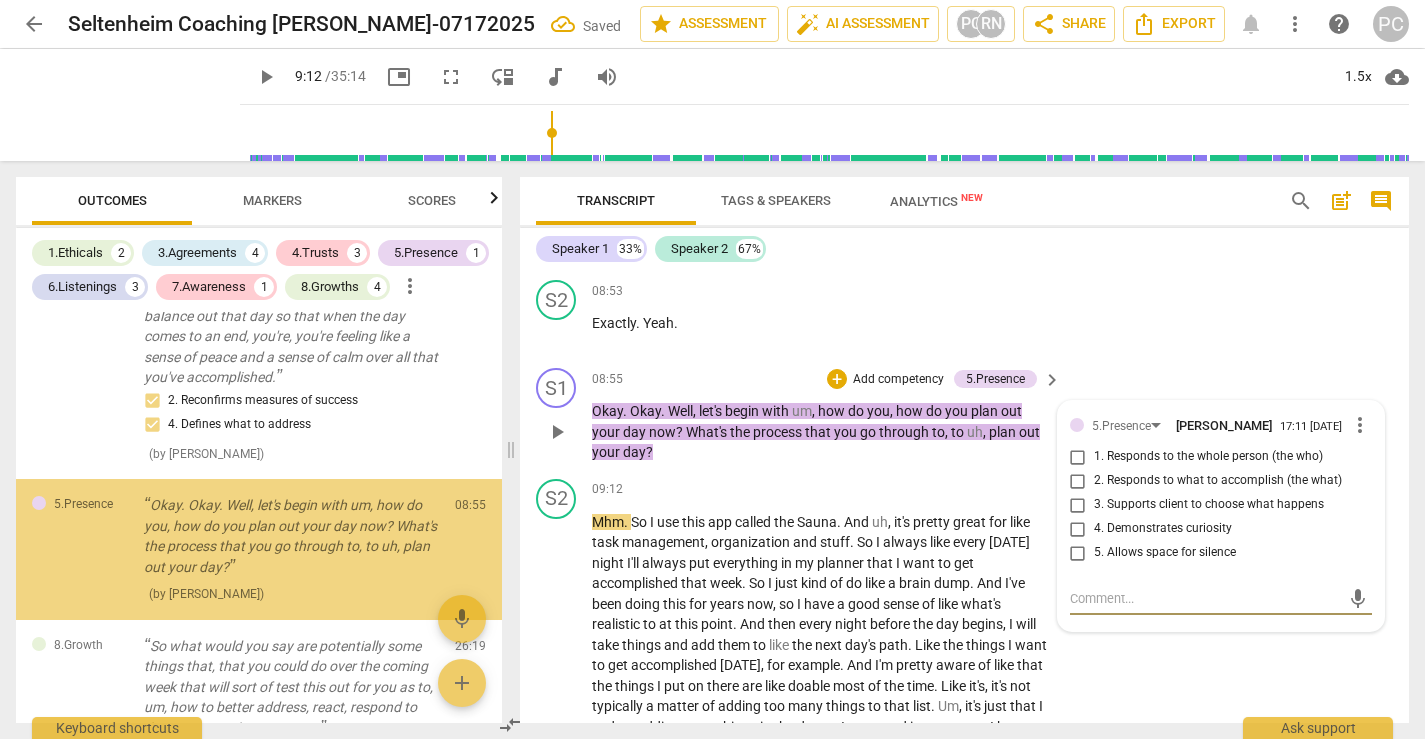 scroll, scrollTop: 1670, scrollLeft: 0, axis: vertical 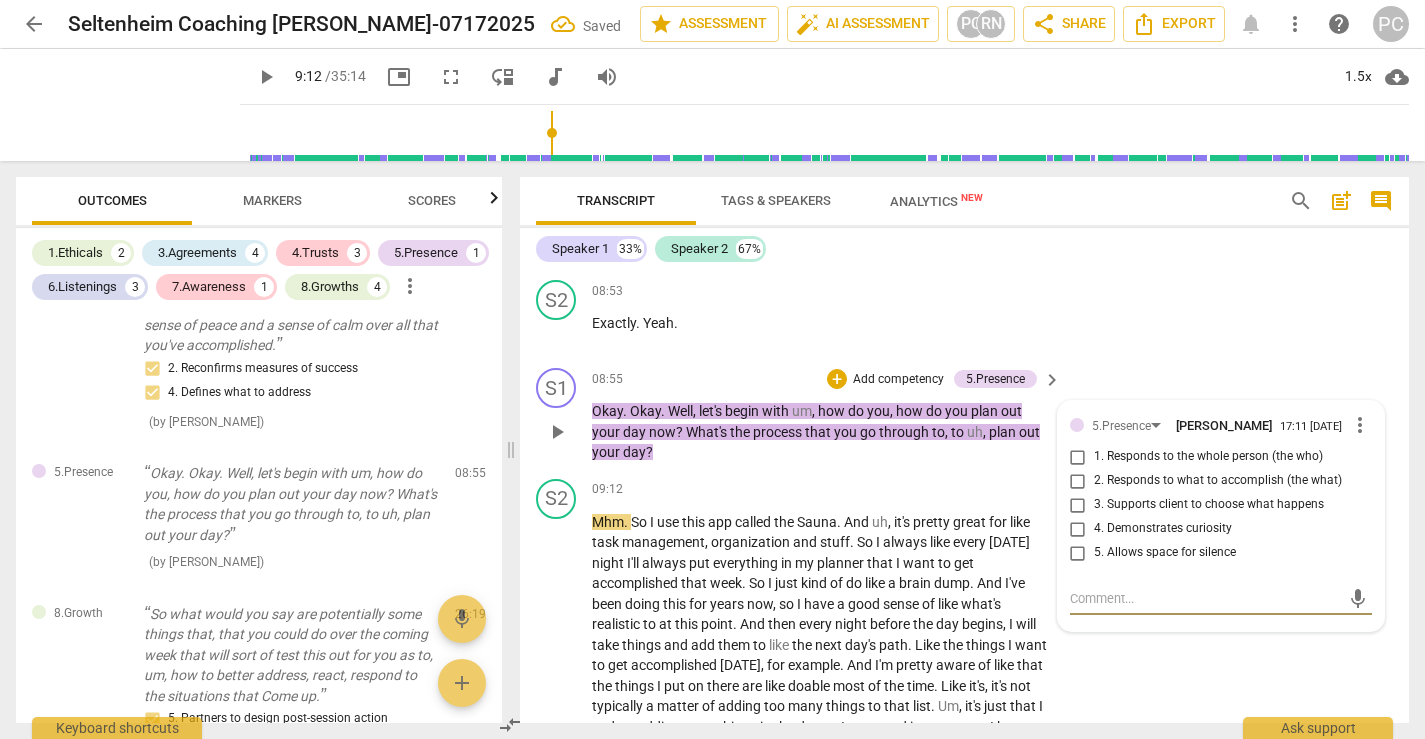 click on "4. Demonstrates curiosity" at bounding box center [1078, 529] 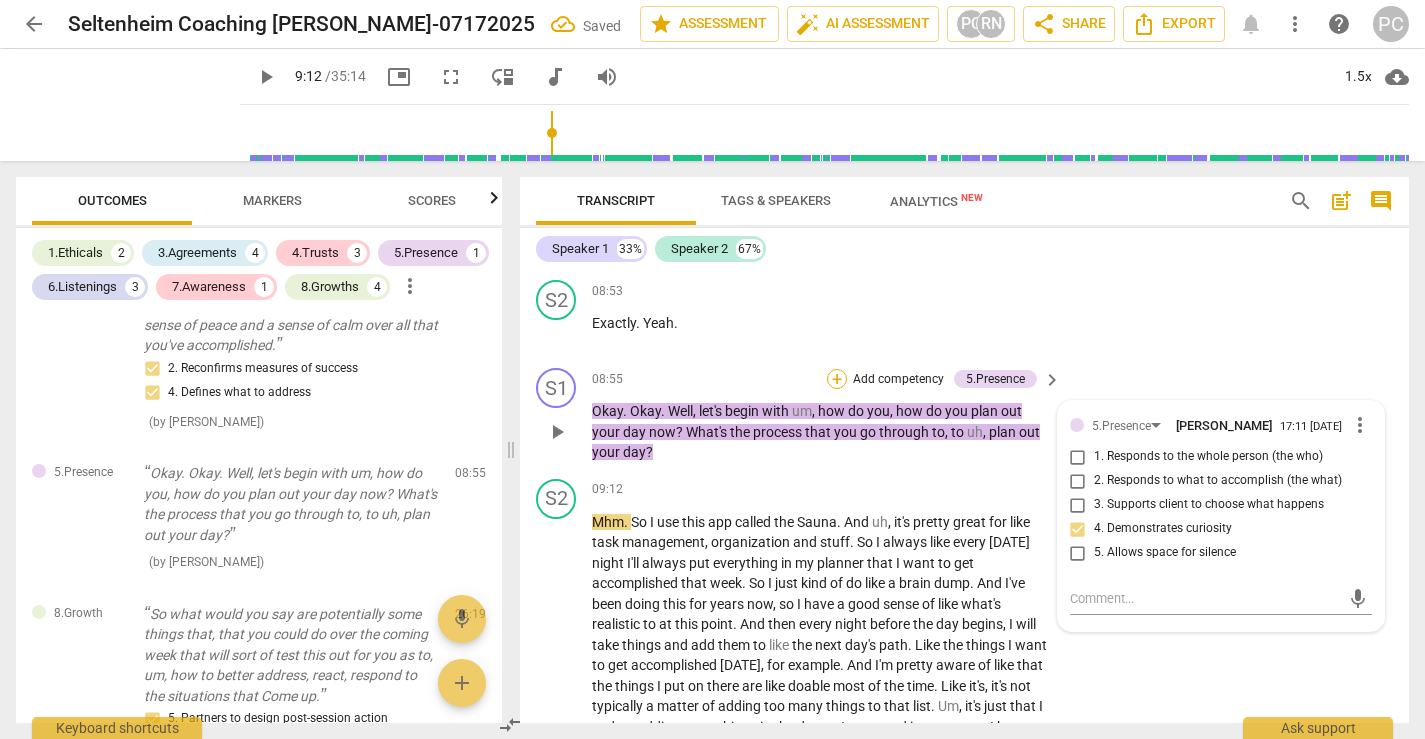 click on "+" at bounding box center [837, 379] 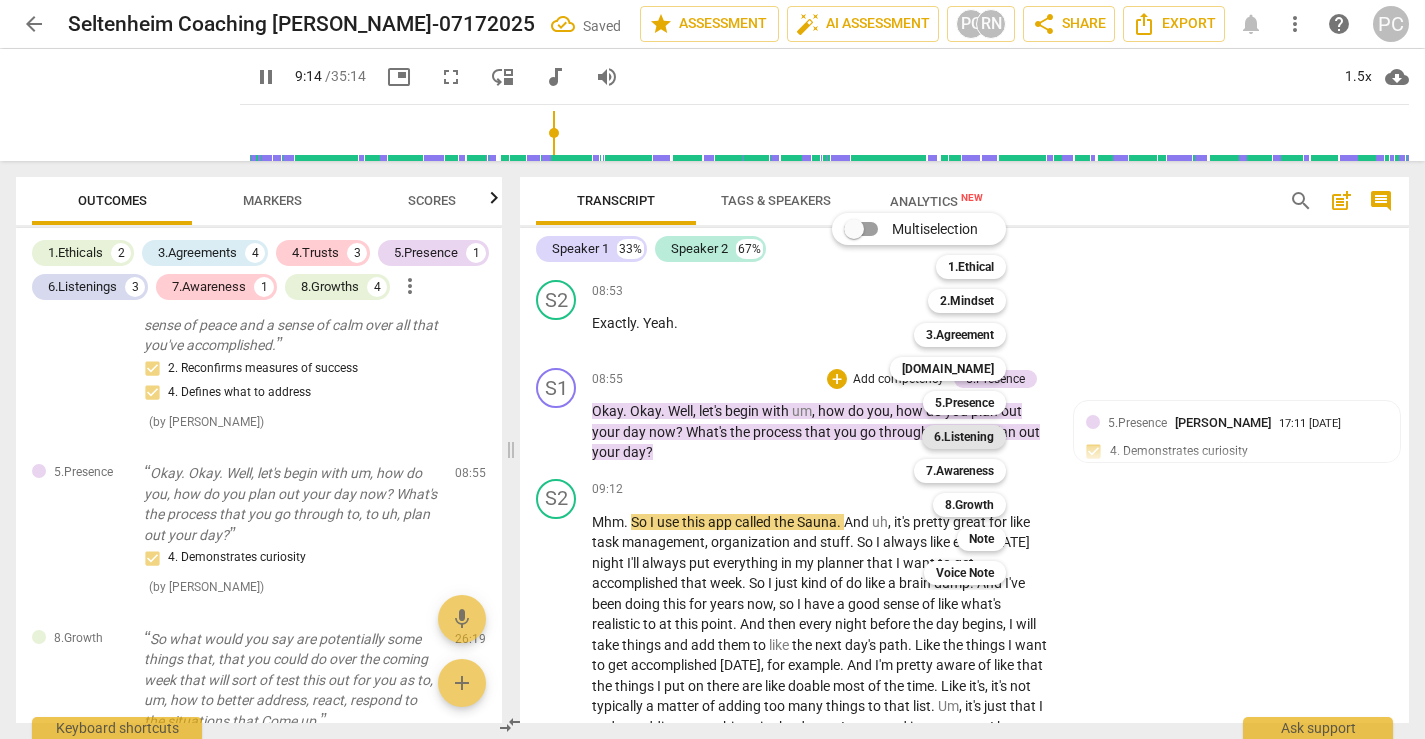 click on "6.Listening" at bounding box center [964, 437] 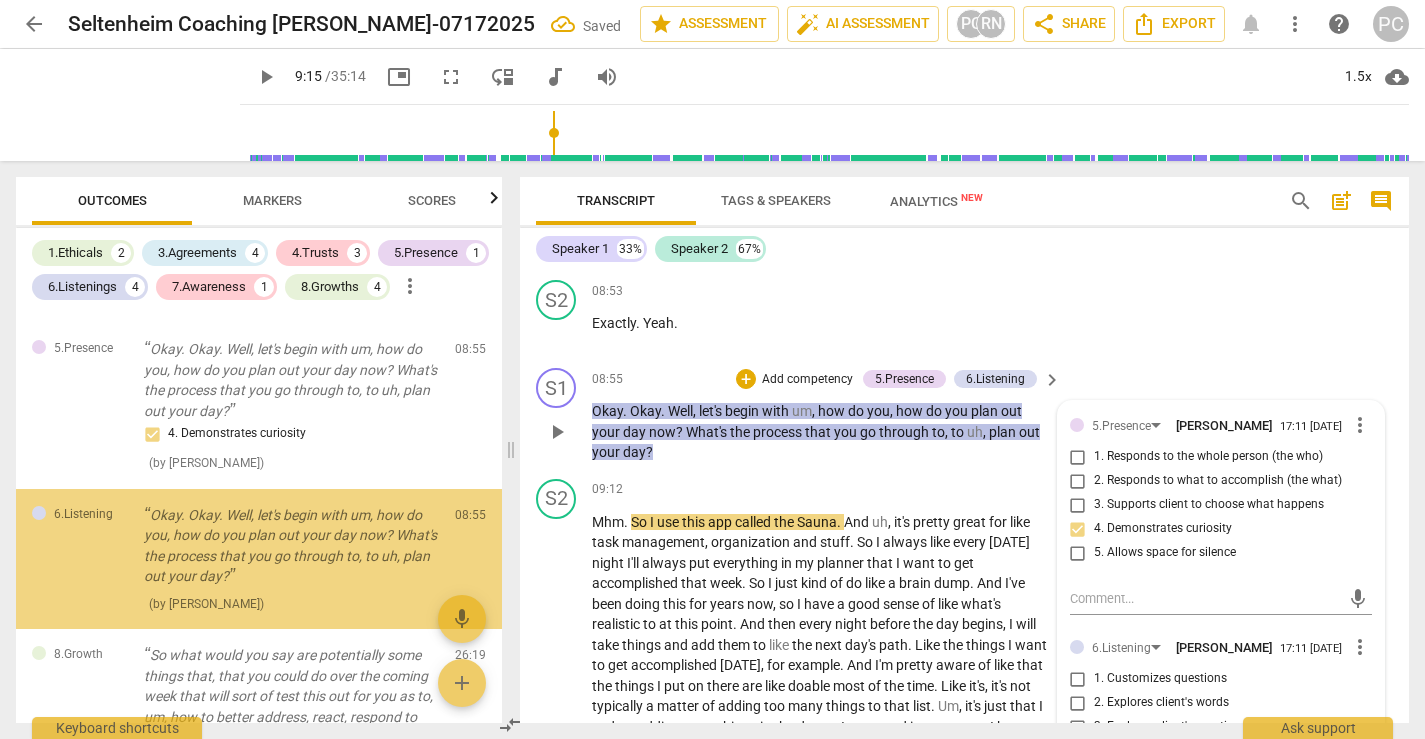 scroll, scrollTop: 1835, scrollLeft: 0, axis: vertical 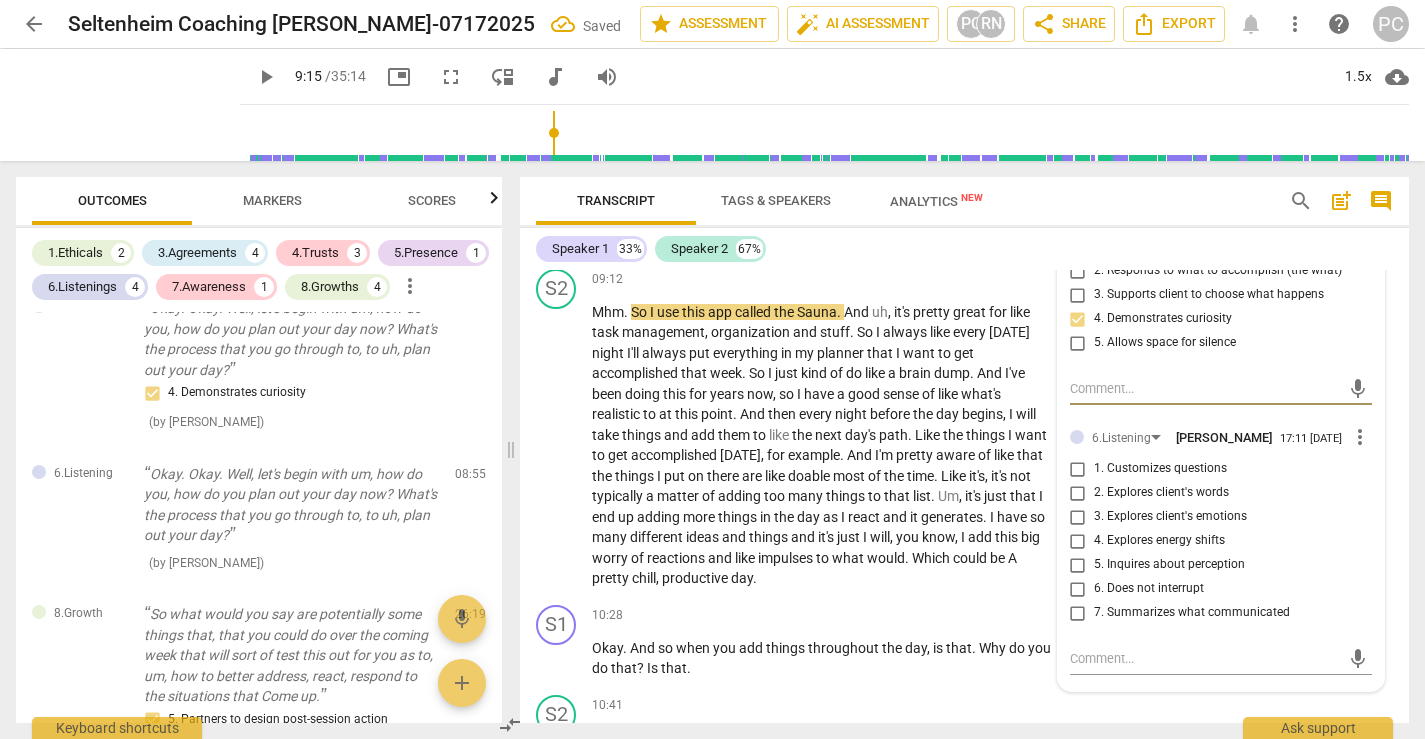 click on "1. Customizes questions" at bounding box center [1078, 469] 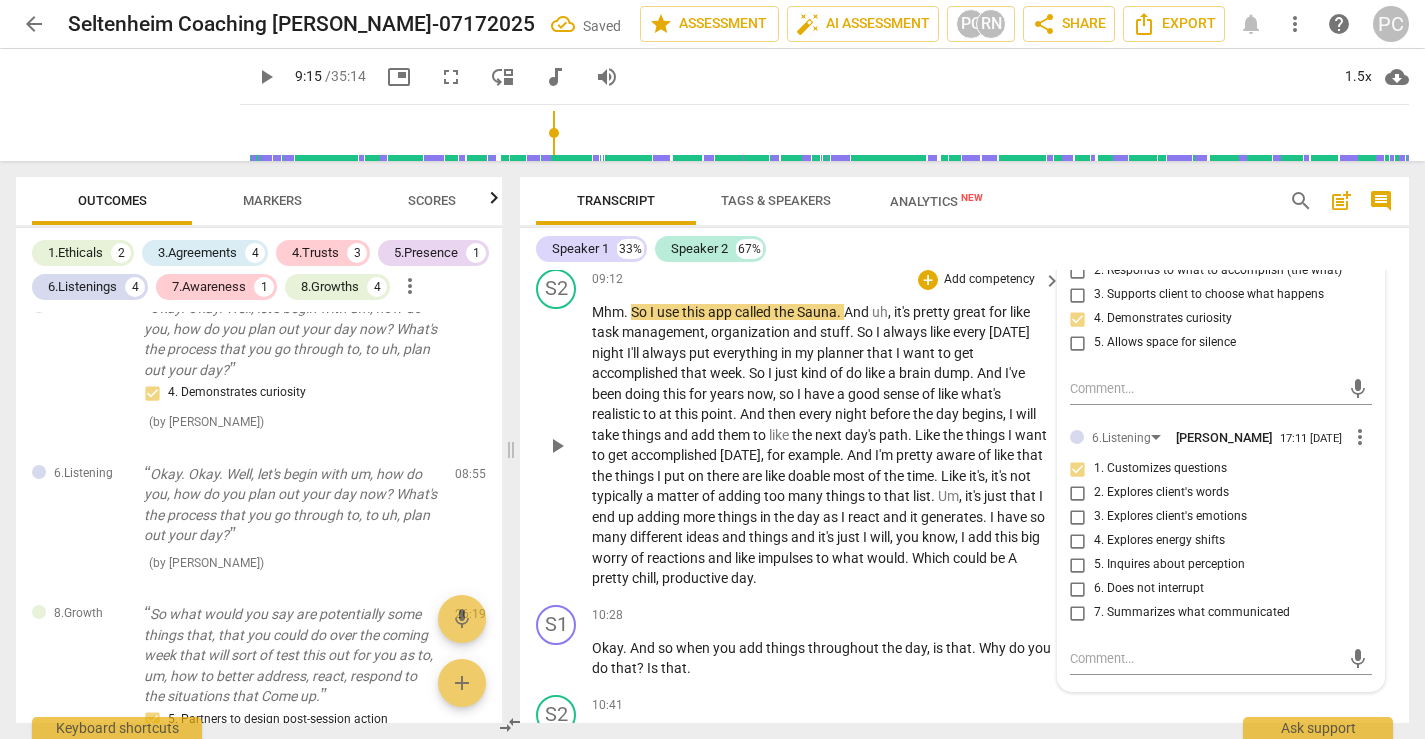 click on "play_arrow" at bounding box center (557, 446) 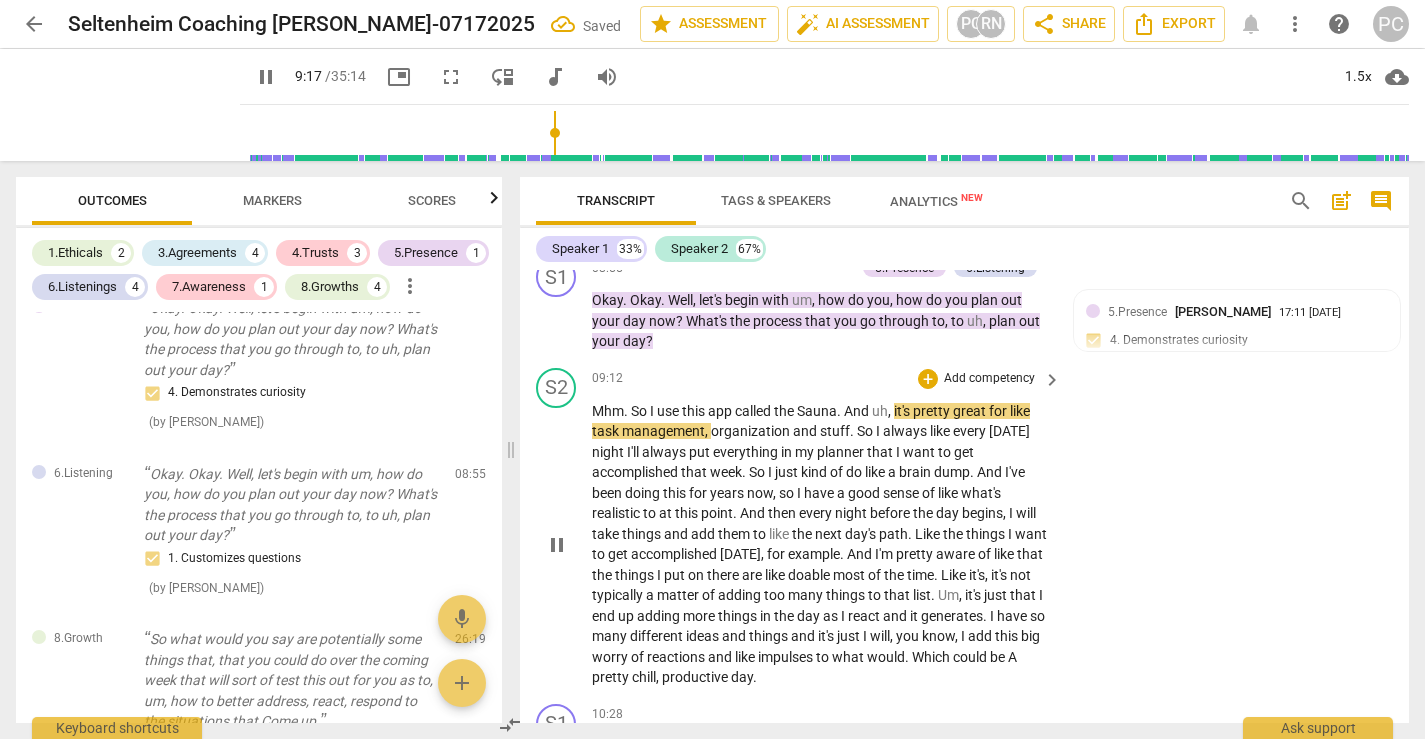 scroll, scrollTop: 3514, scrollLeft: 0, axis: vertical 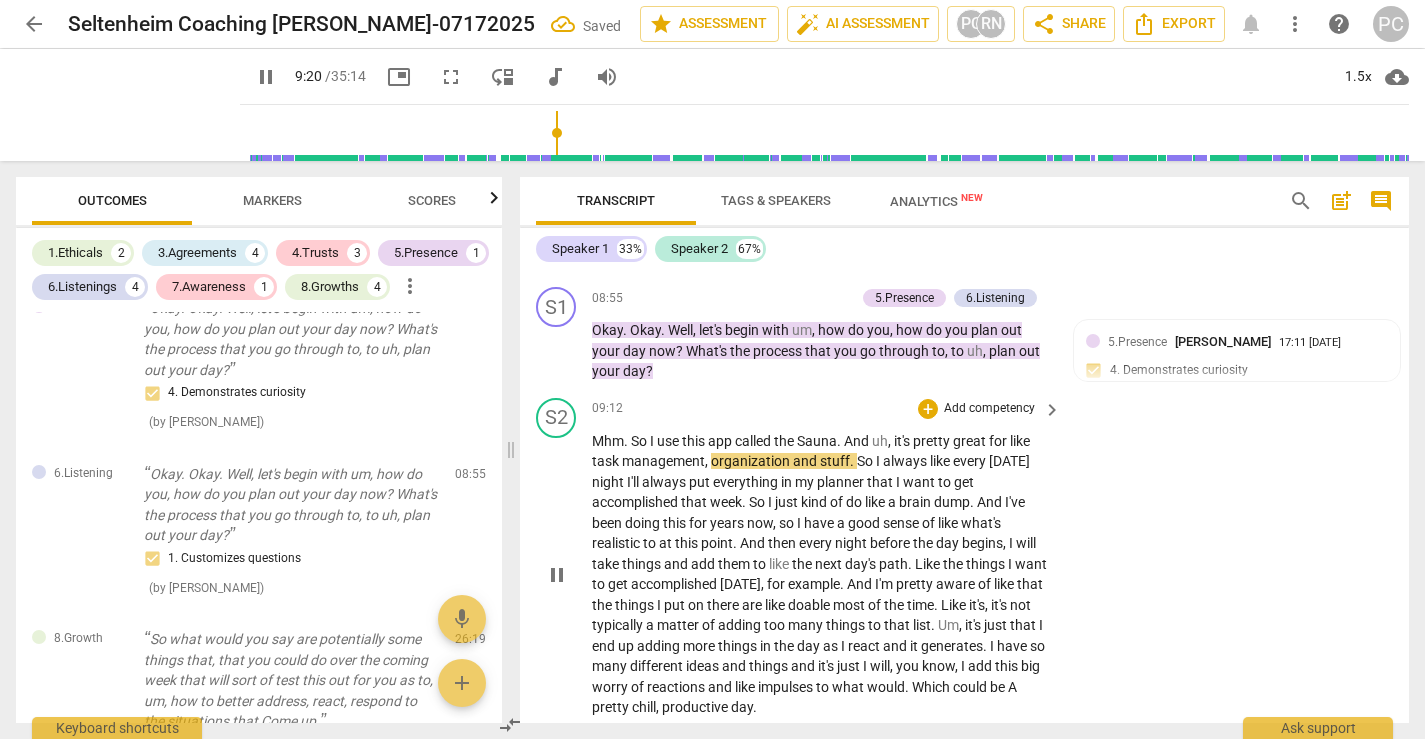 click on "Sauna" at bounding box center (817, 441) 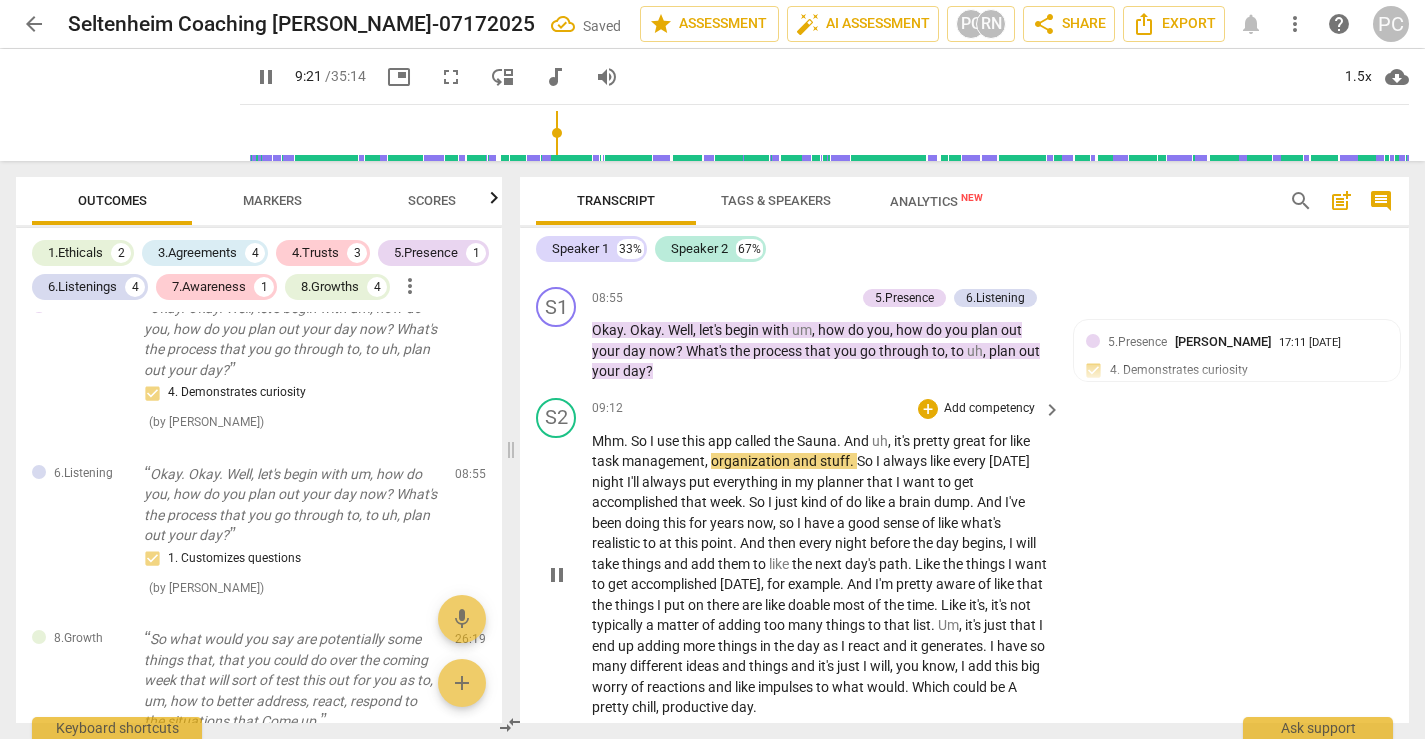 type on "562" 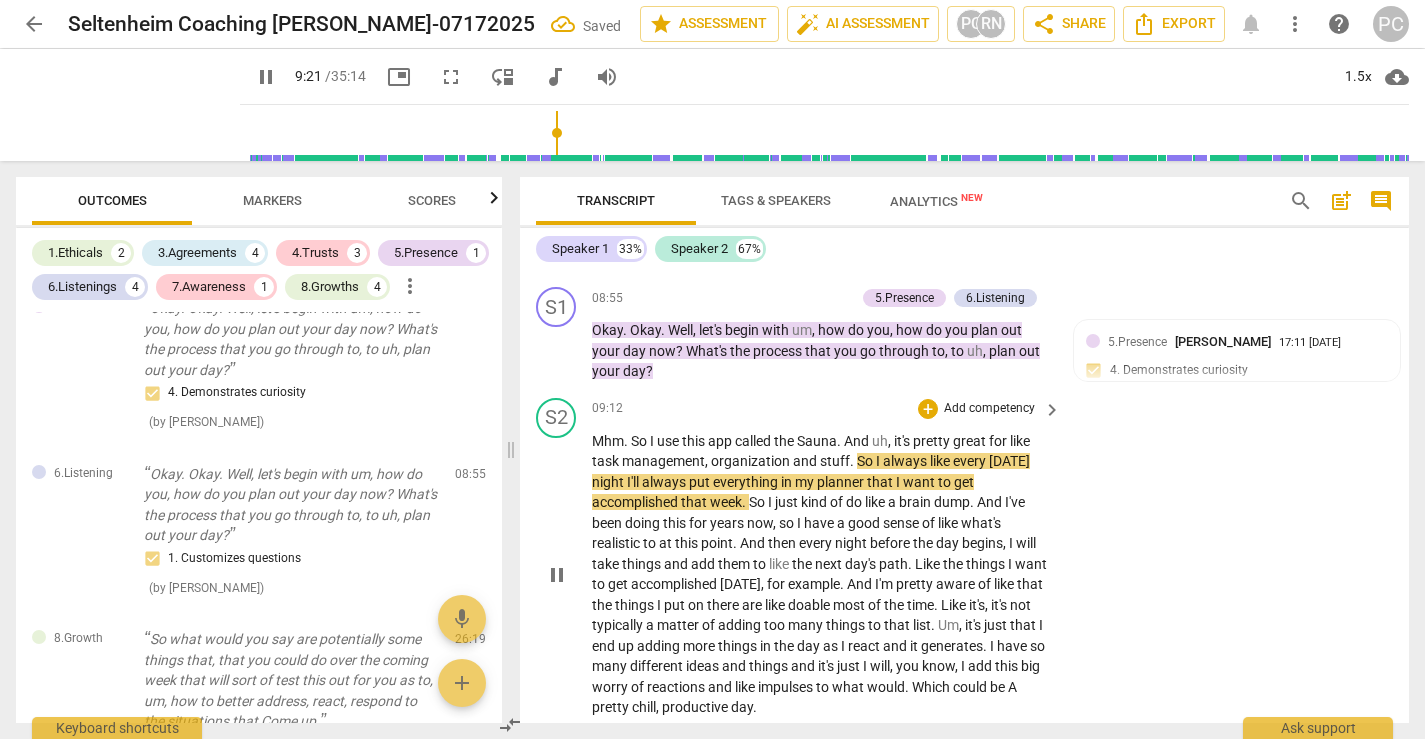 type 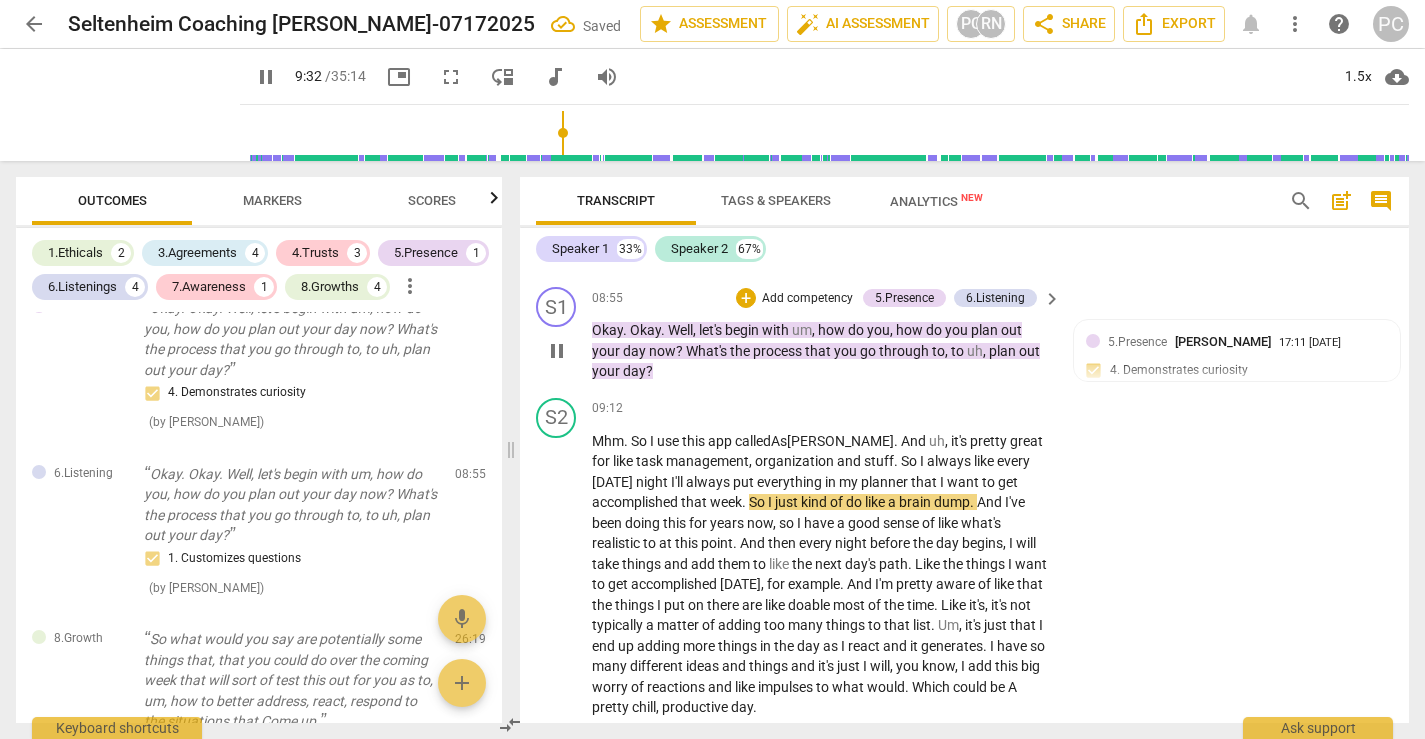 click on "S1 play_arrow pause 08:55 + Add competency 5.Presence 6.Listening keyboard_arrow_right Okay .   Okay .   Well ,   let's   begin   with   um ,   how   do   you ,   how   do   you   plan   out   your   day   now ?   What's   the   process   that   you   go   through   to ,   to   uh ,   plan   out   your   day ? 5.Presence [PERSON_NAME] 17:11 [DATE] 4. Demonstrates curiosity 6.Listening [PERSON_NAME] 17:11 [DATE] 1. Customizes questions" at bounding box center (964, 334) 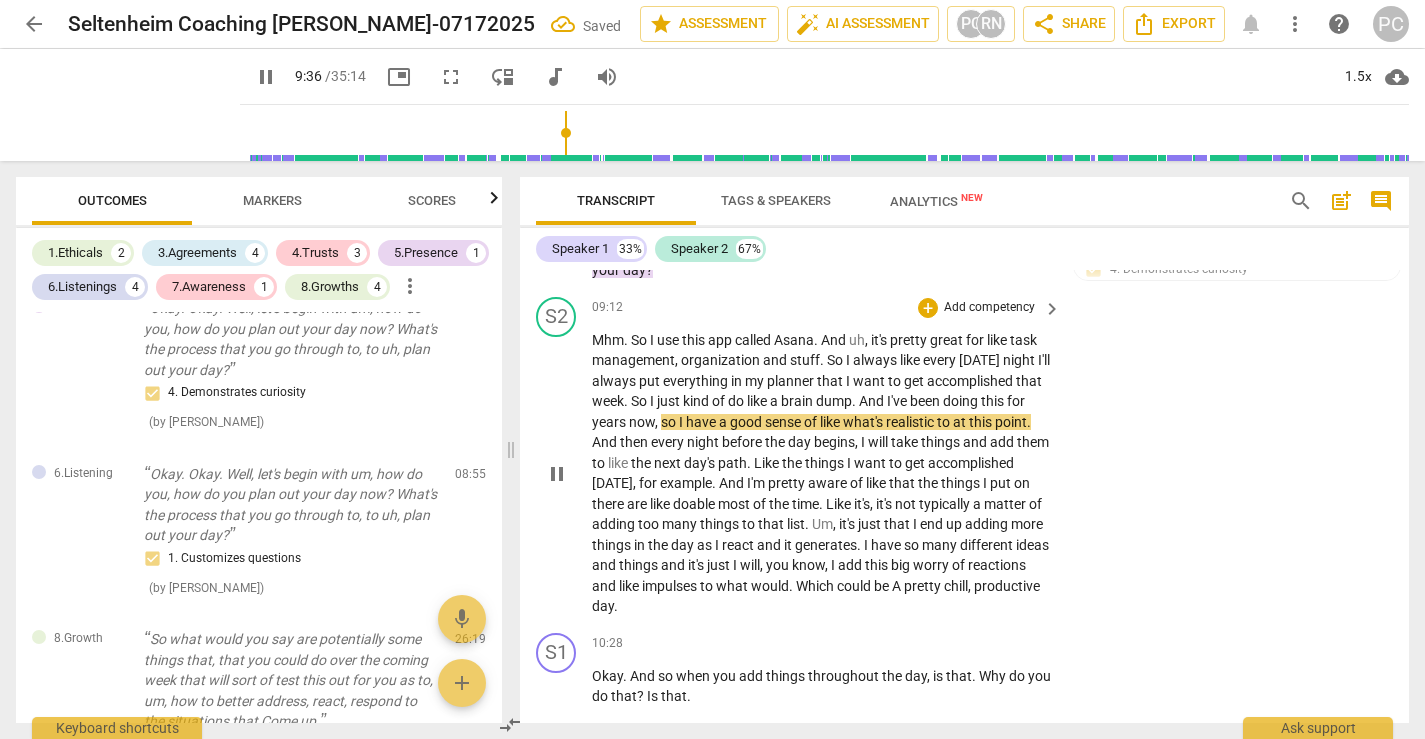 scroll, scrollTop: 3616, scrollLeft: 0, axis: vertical 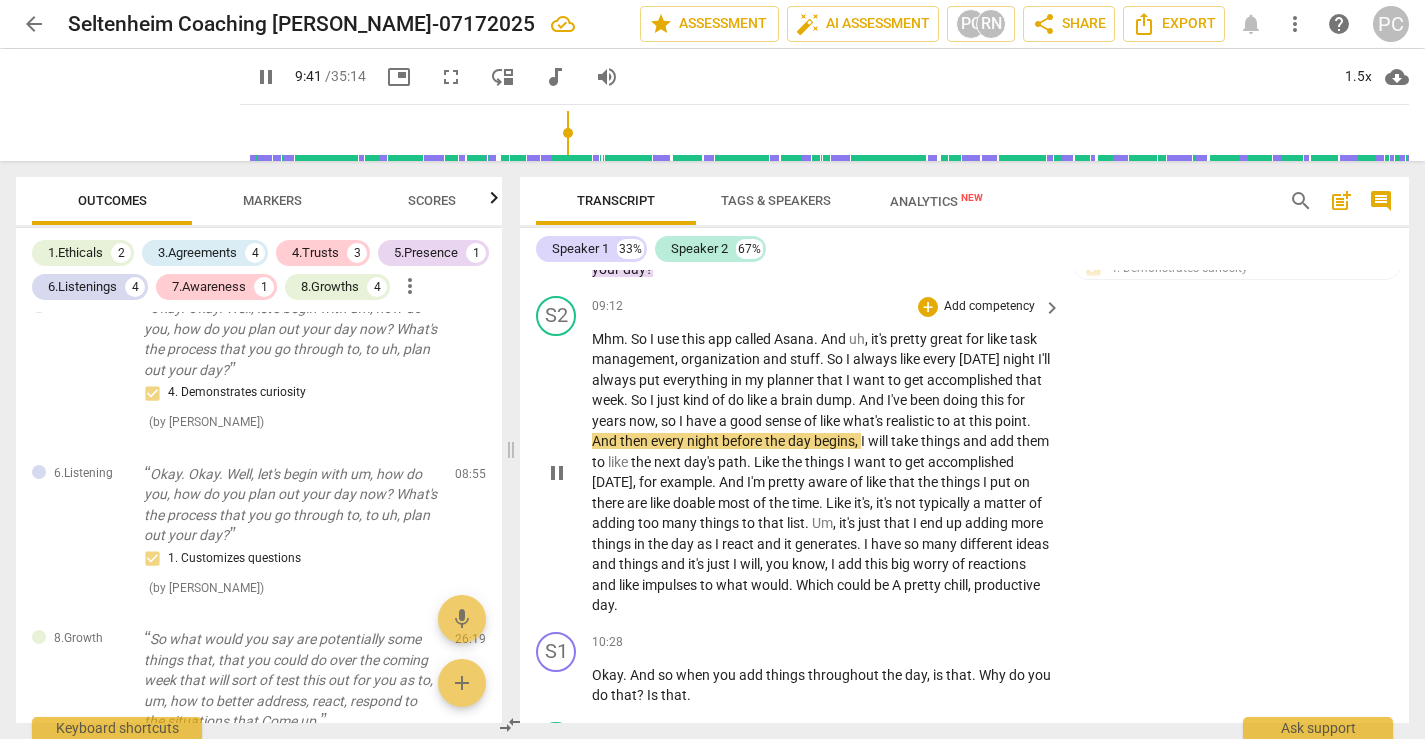 click on "could" at bounding box center (855, 585) 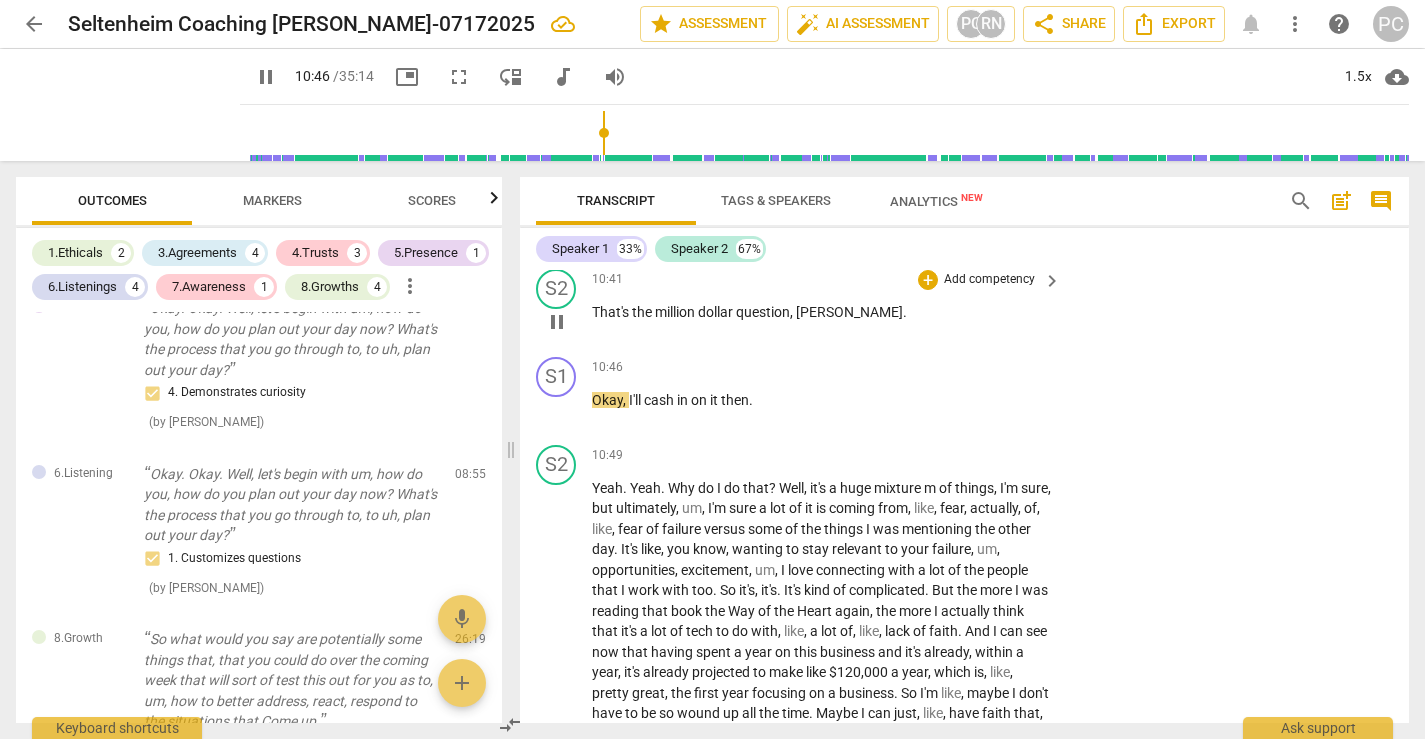 scroll, scrollTop: 4076, scrollLeft: 0, axis: vertical 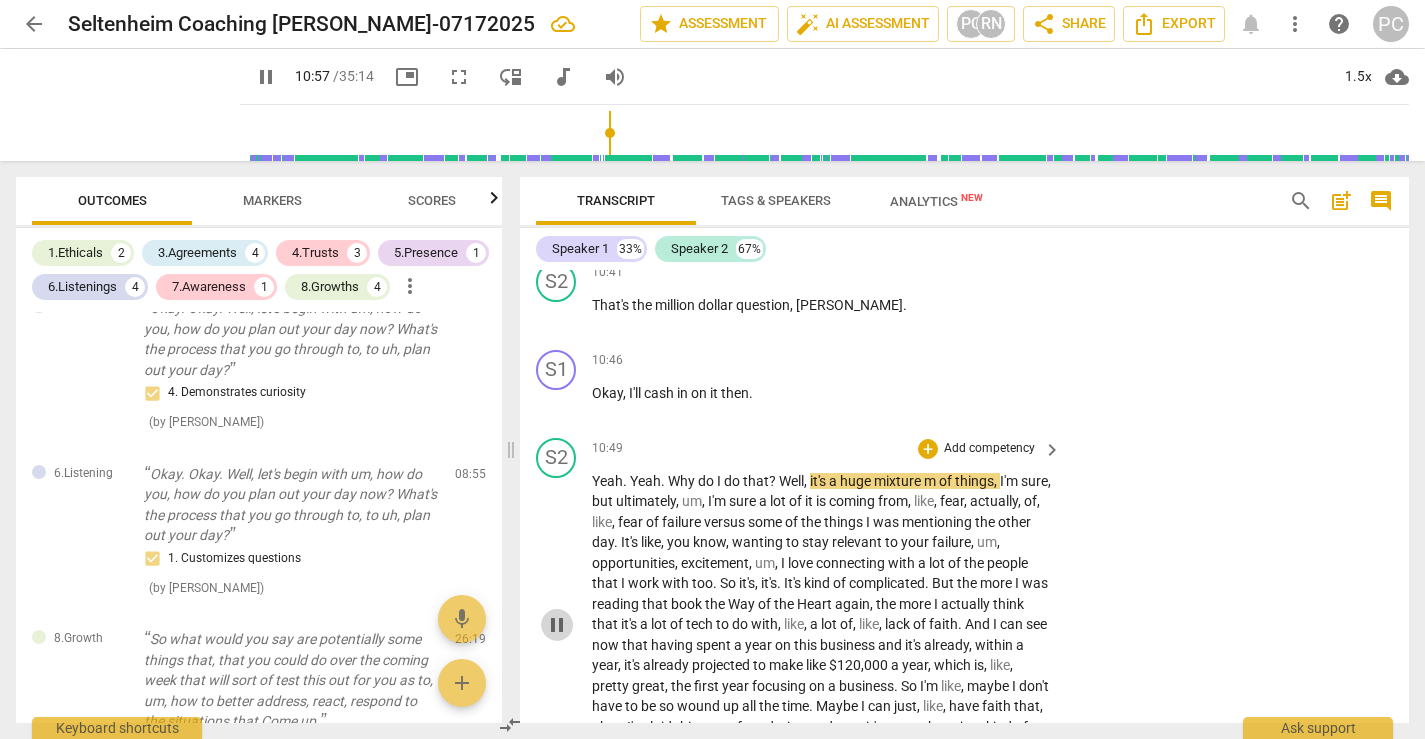 click on "pause" at bounding box center (557, 625) 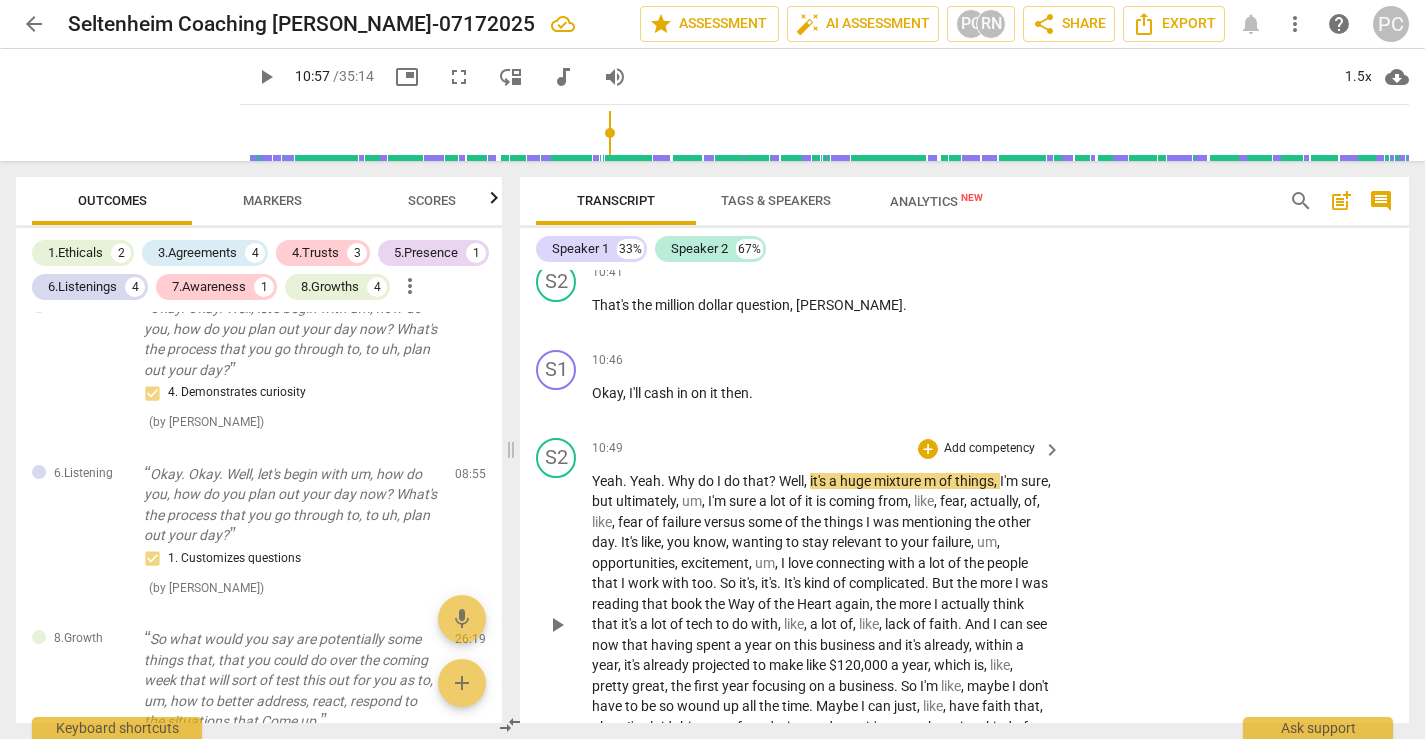 click on "play_arrow" at bounding box center (557, 625) 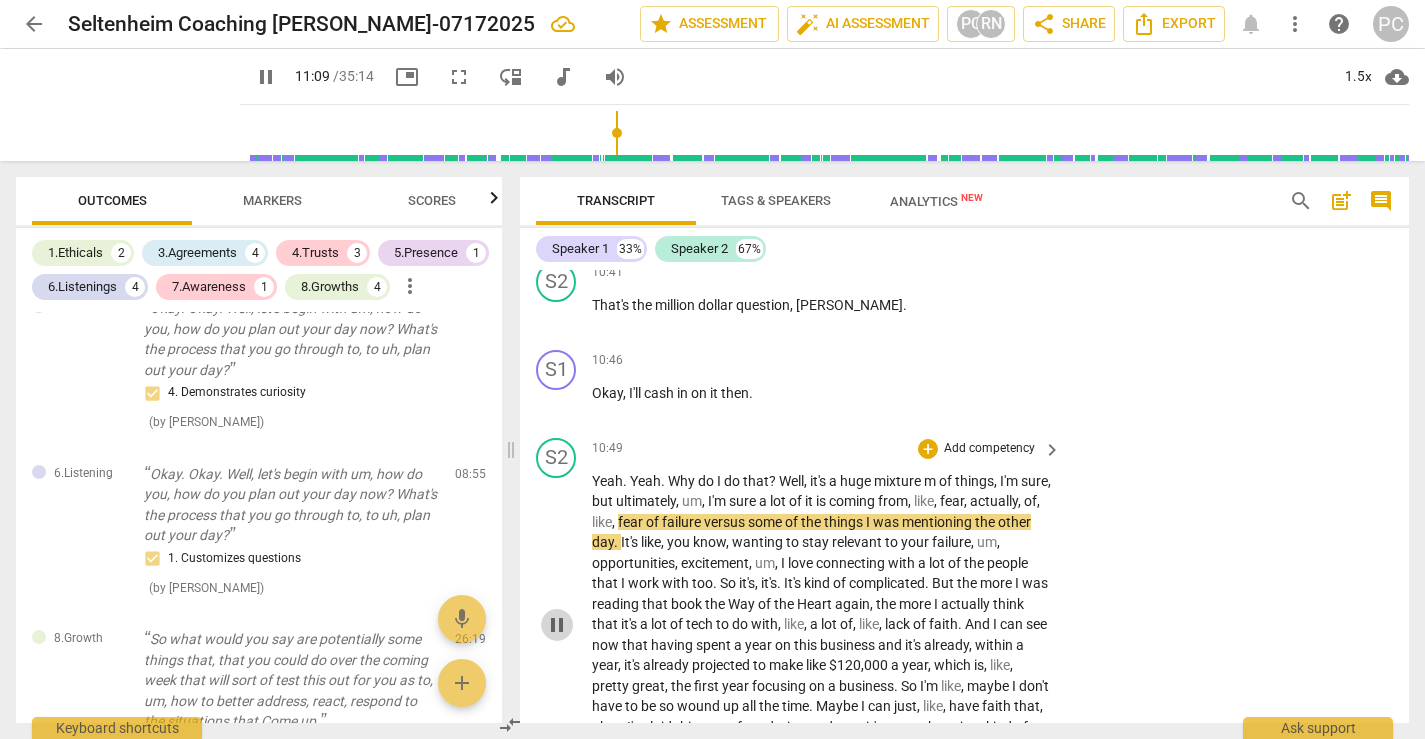 click on "pause" at bounding box center (557, 625) 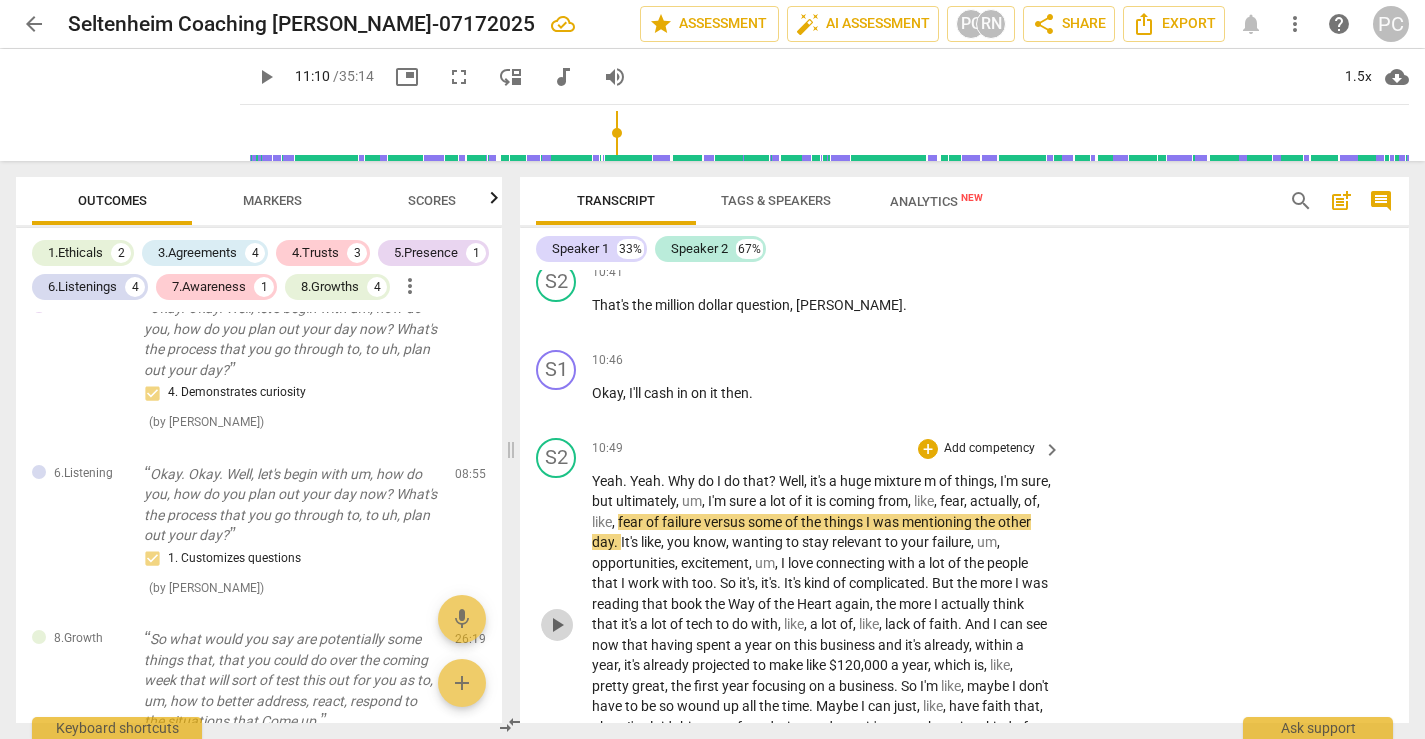 click on "play_arrow" at bounding box center (557, 625) 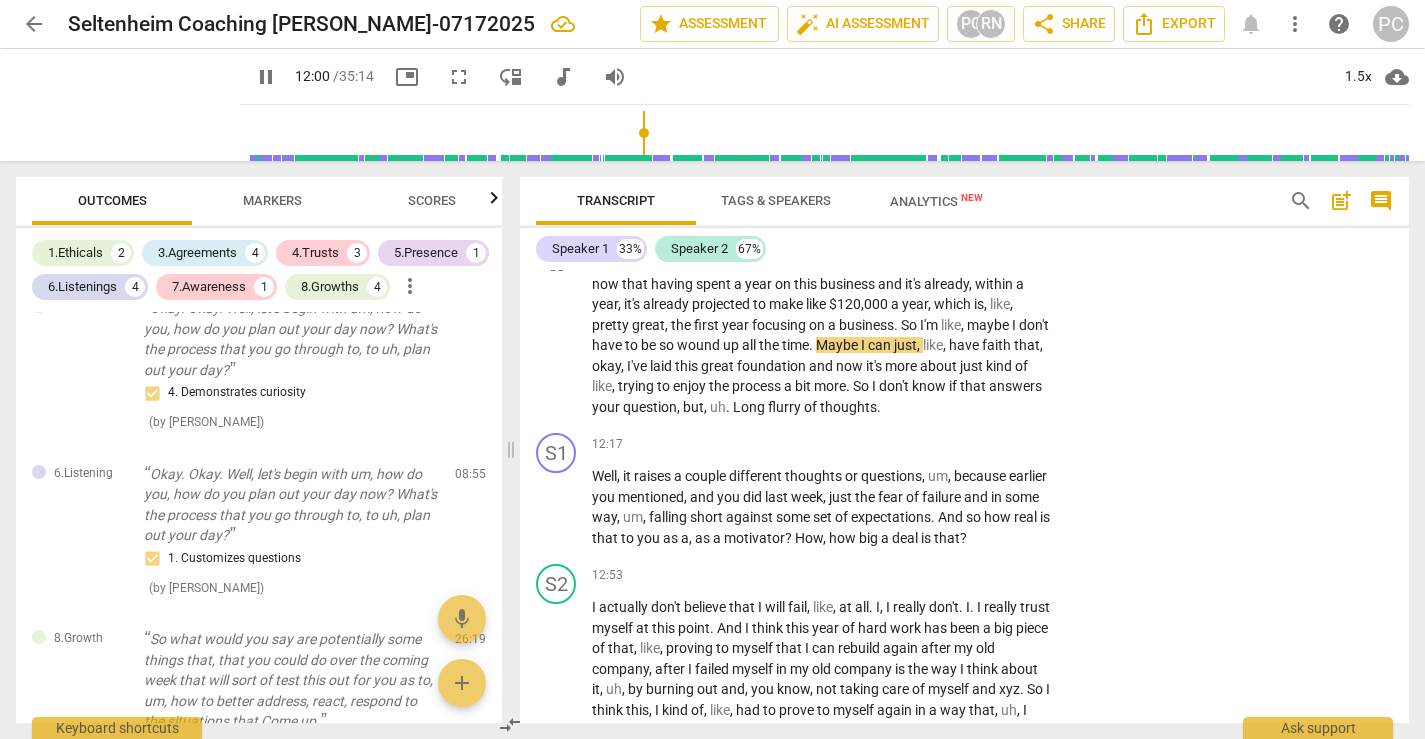 scroll, scrollTop: 4441, scrollLeft: 0, axis: vertical 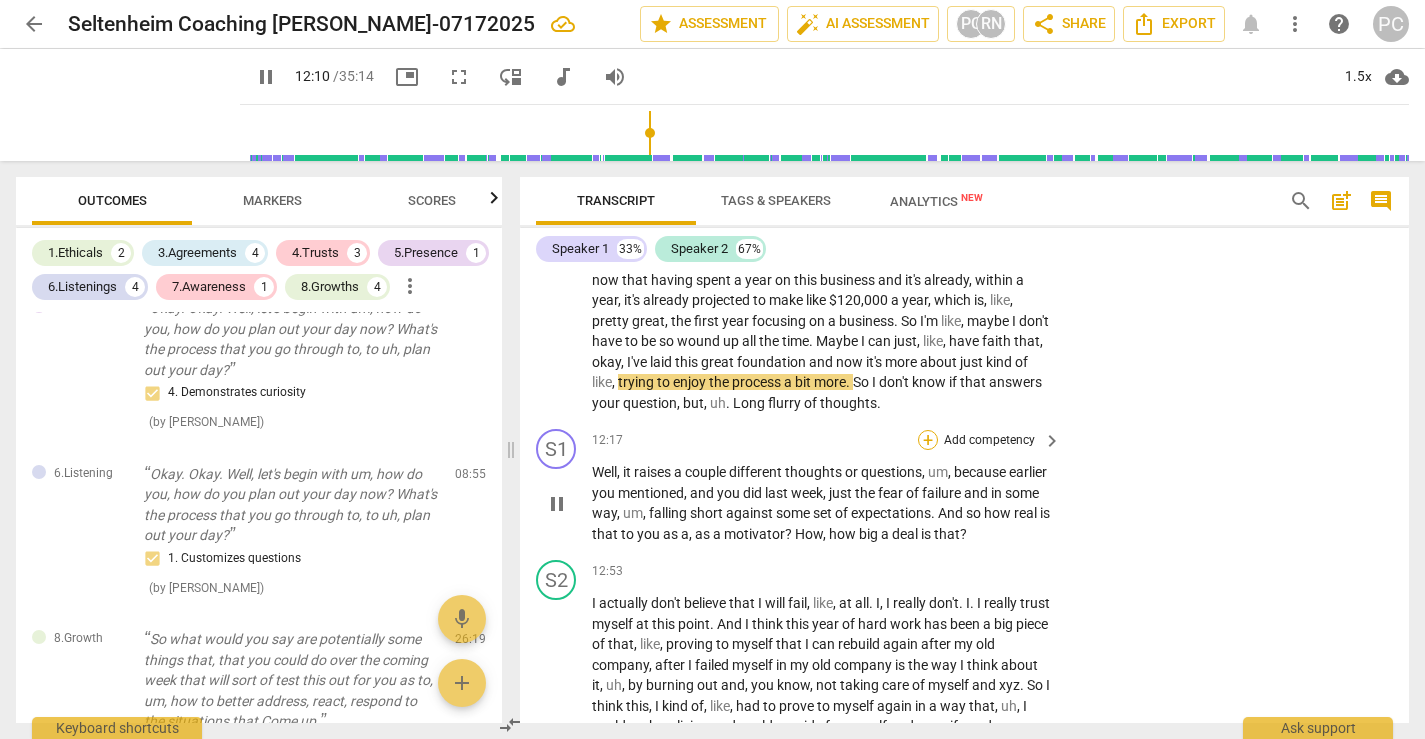 click on "+" at bounding box center (928, 440) 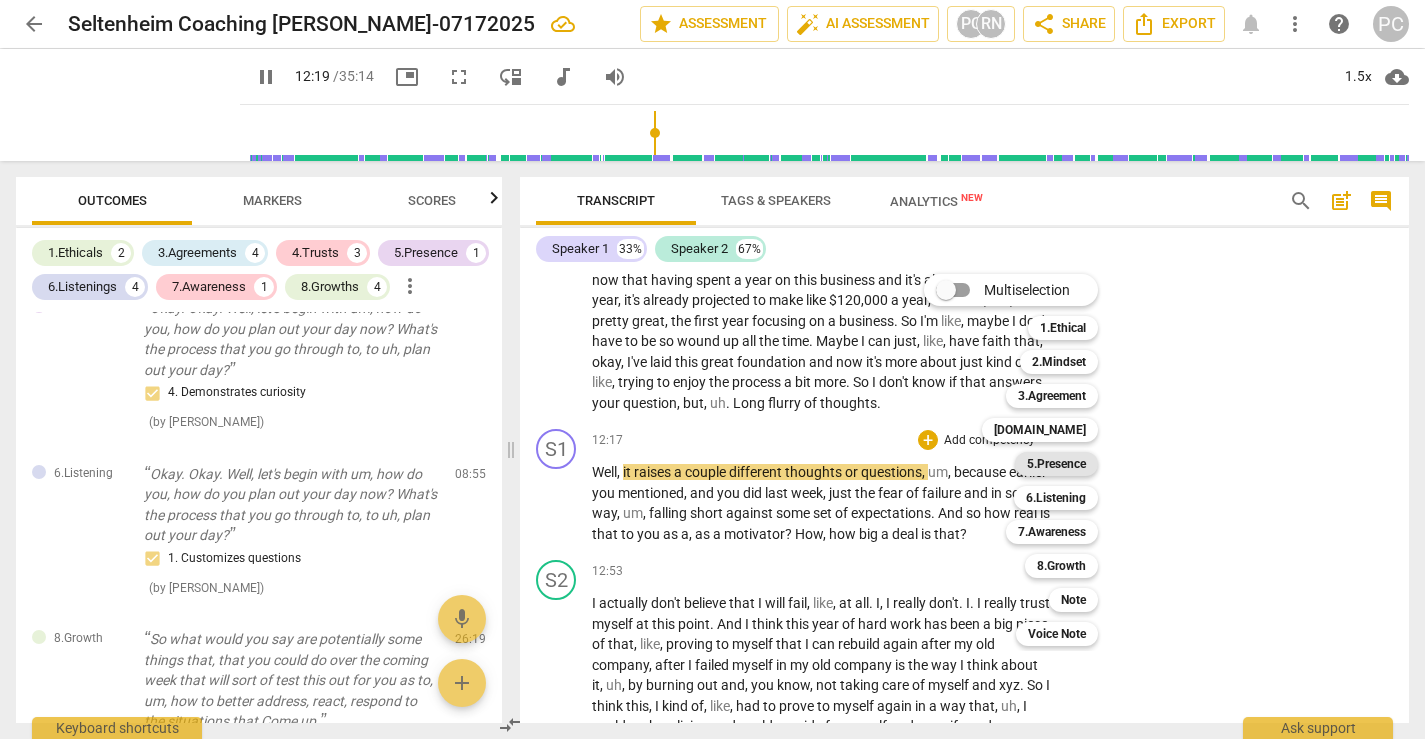 click on "5.Presence" at bounding box center [1056, 464] 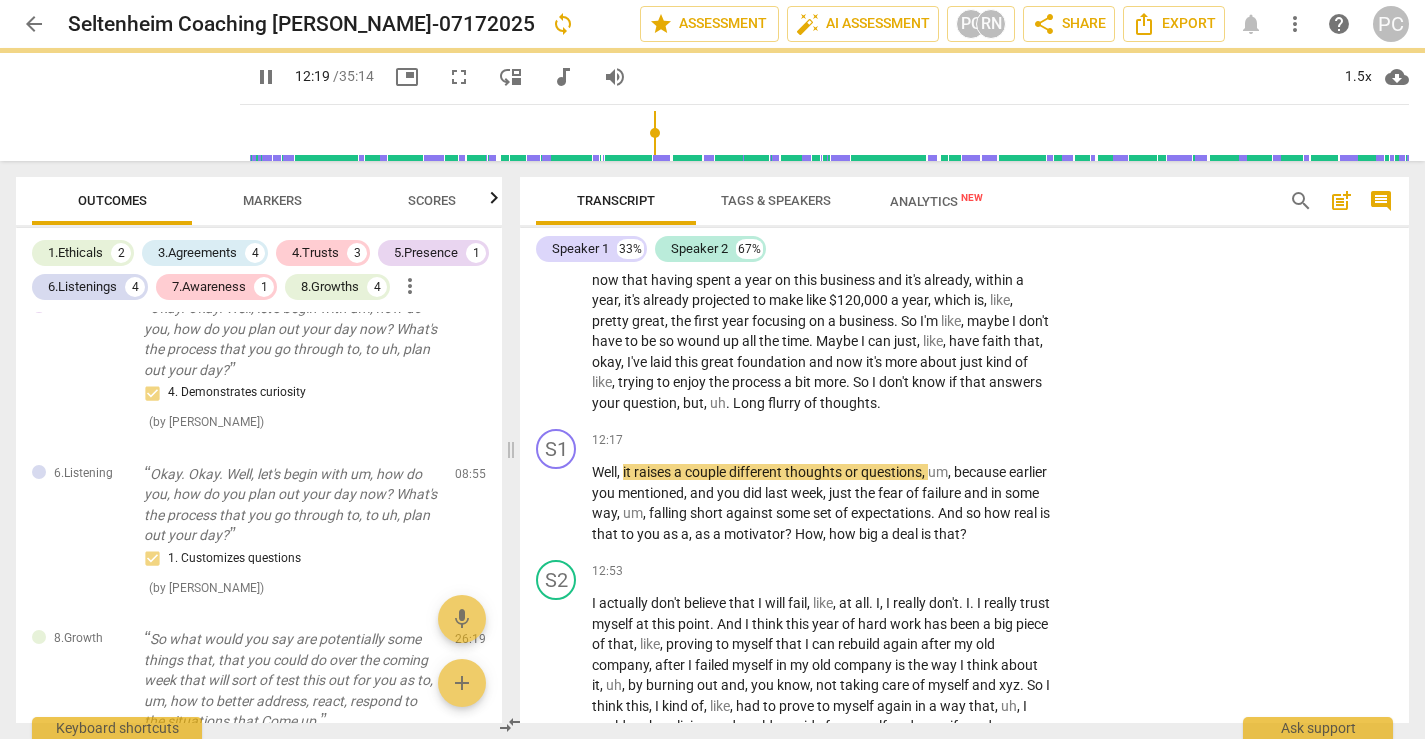 type on "740" 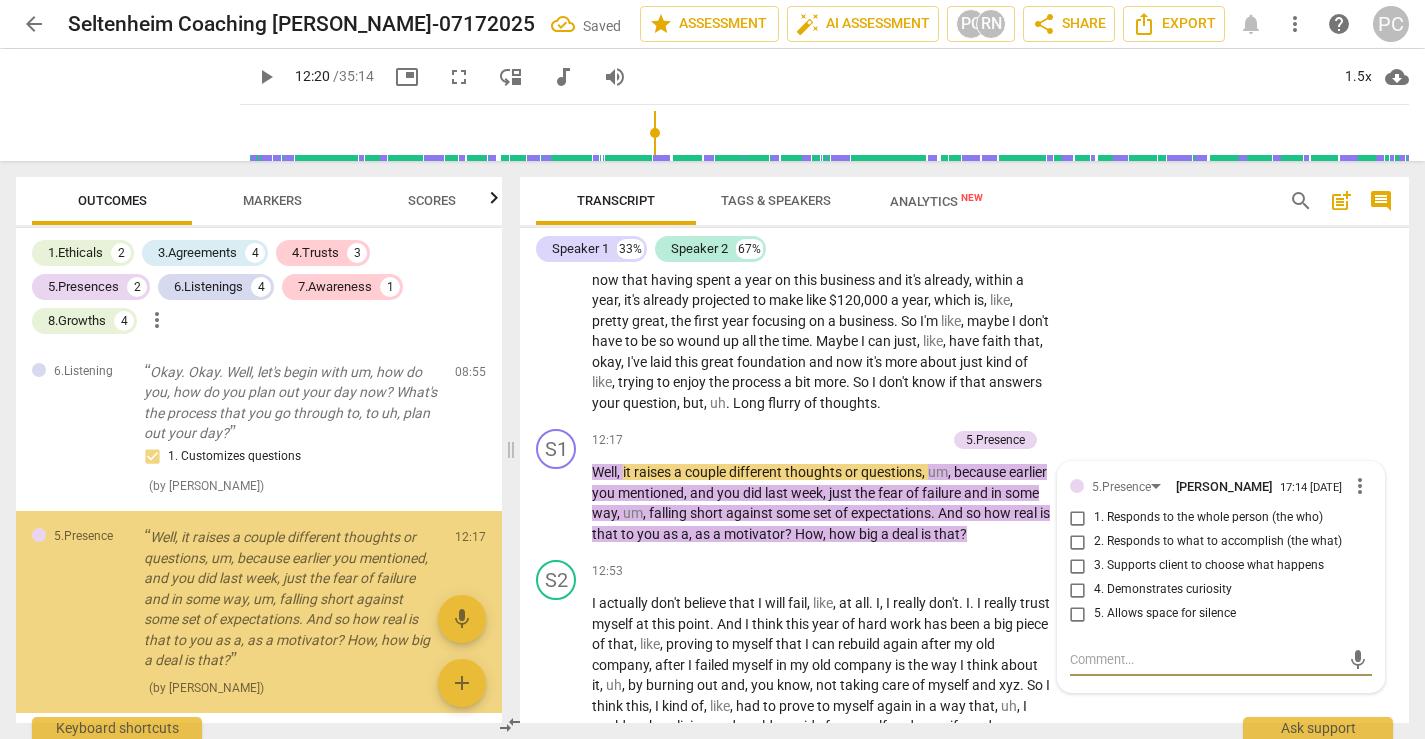 scroll, scrollTop: 2048, scrollLeft: 0, axis: vertical 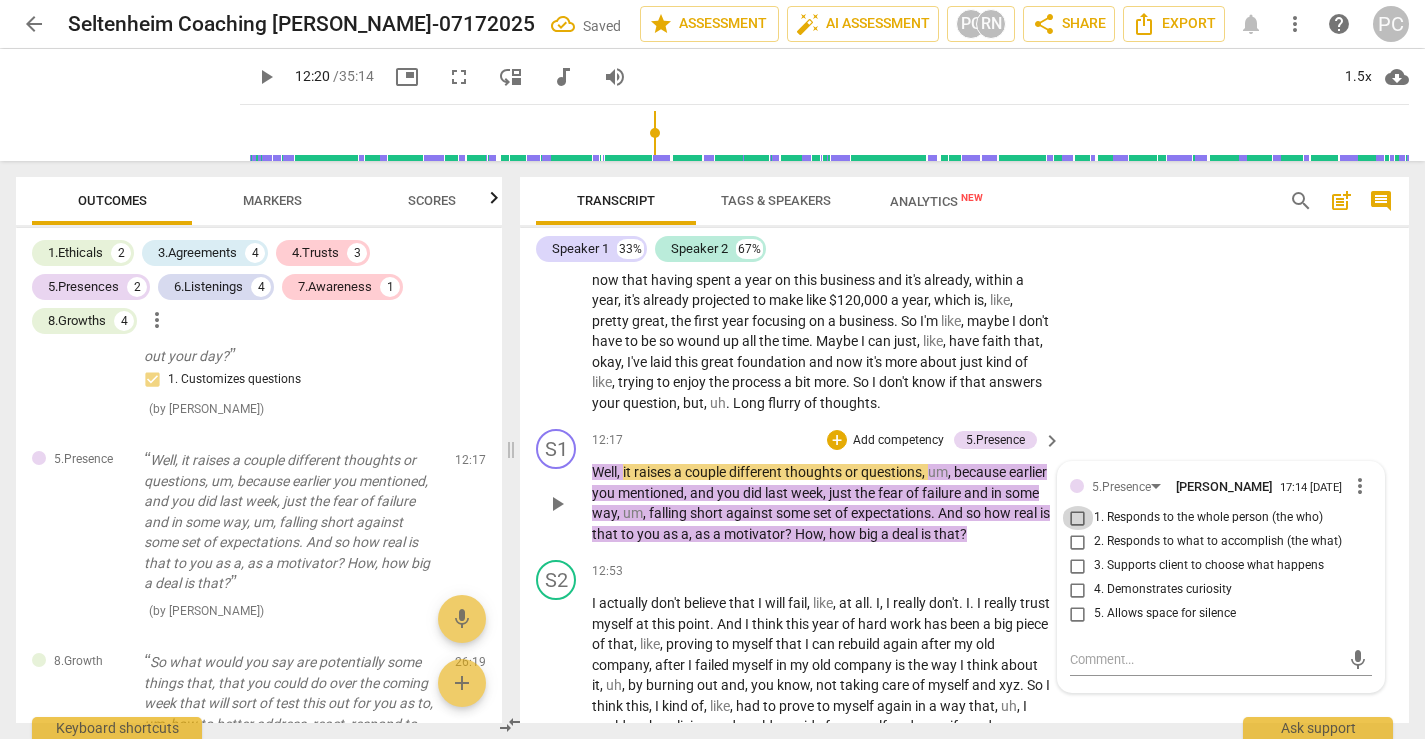 click on "1. Responds to the whole person (the who)" at bounding box center [1078, 518] 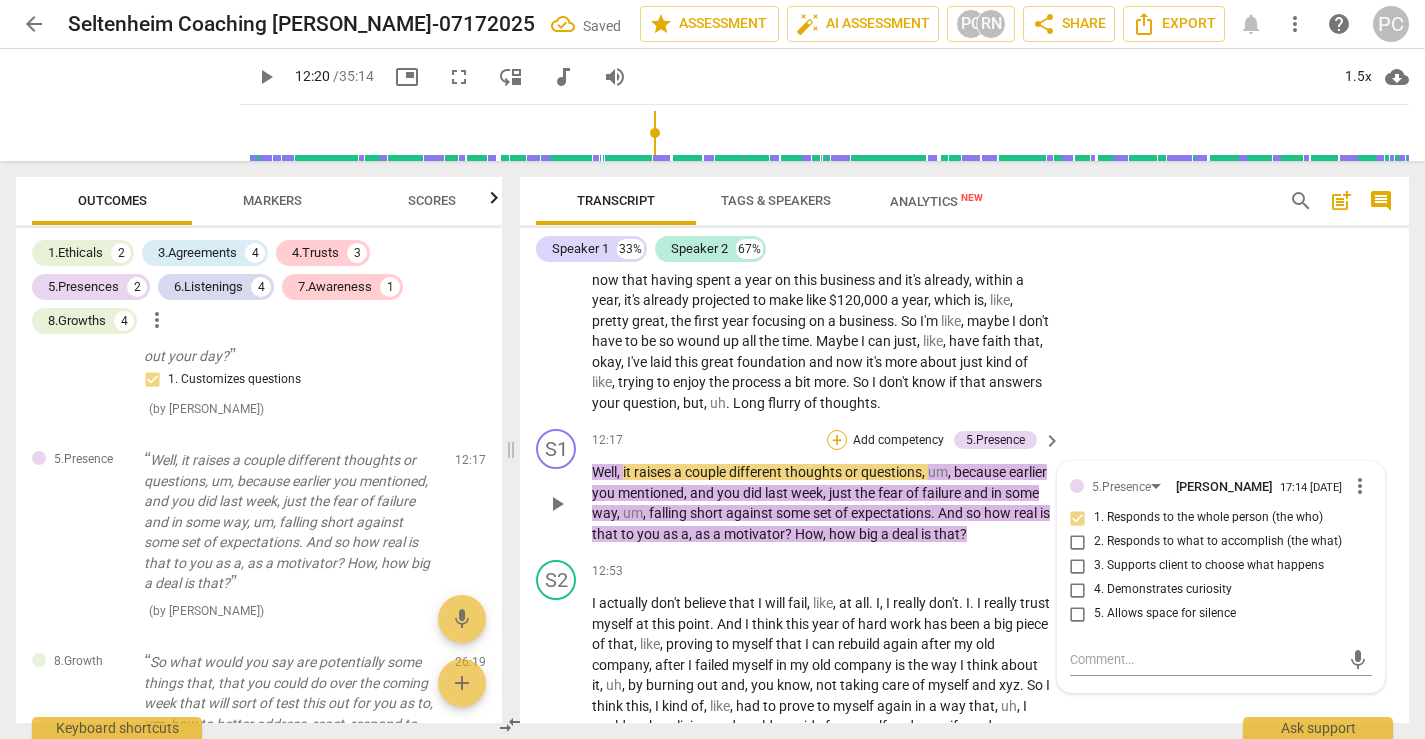 click on "+" at bounding box center [837, 440] 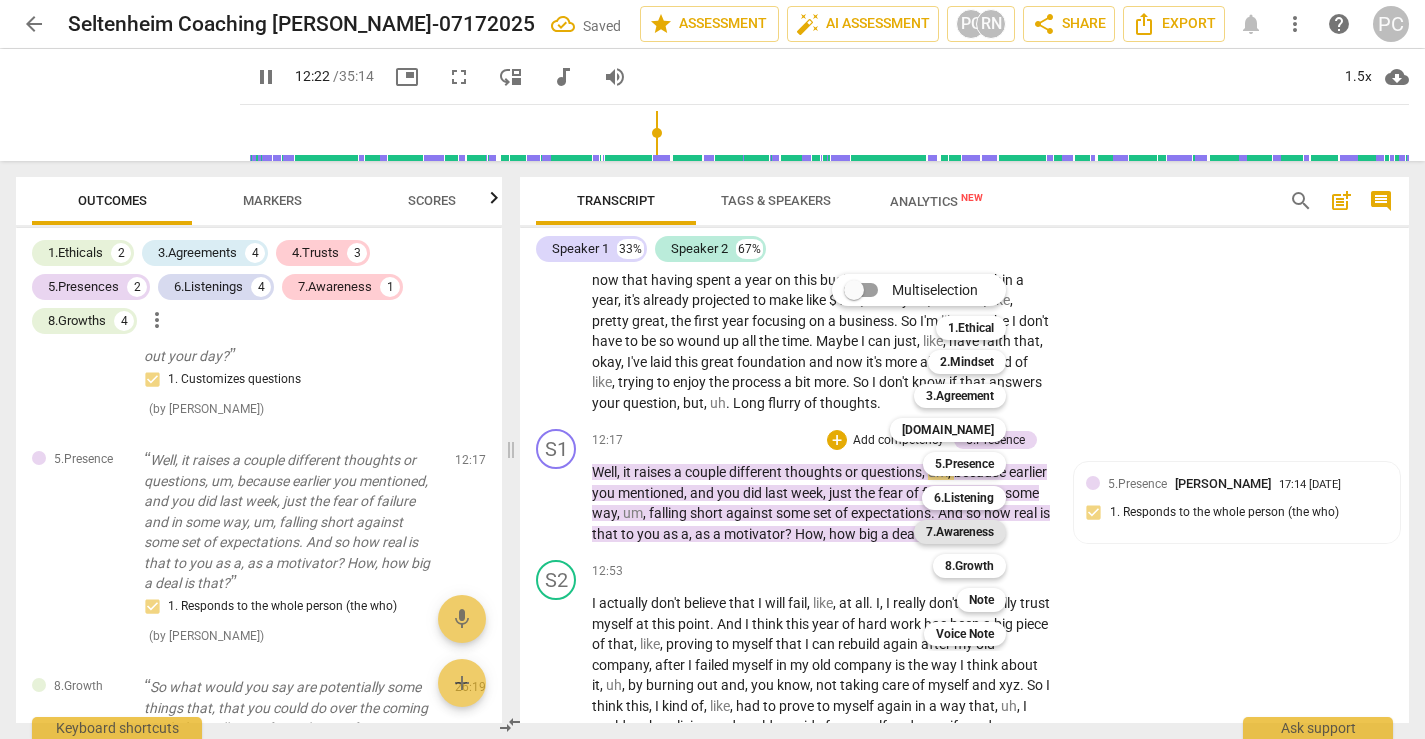 click on "7.Awareness" at bounding box center (960, 532) 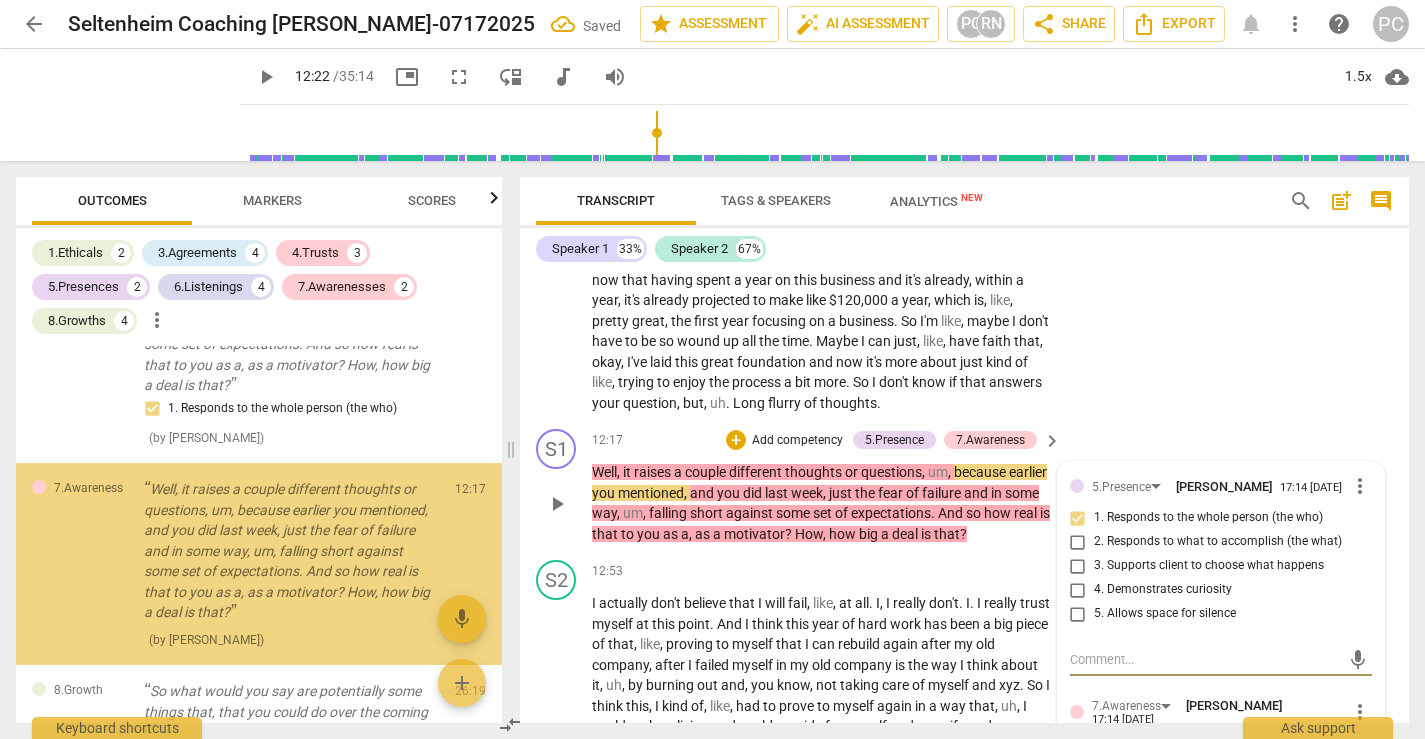 scroll, scrollTop: 2275, scrollLeft: 0, axis: vertical 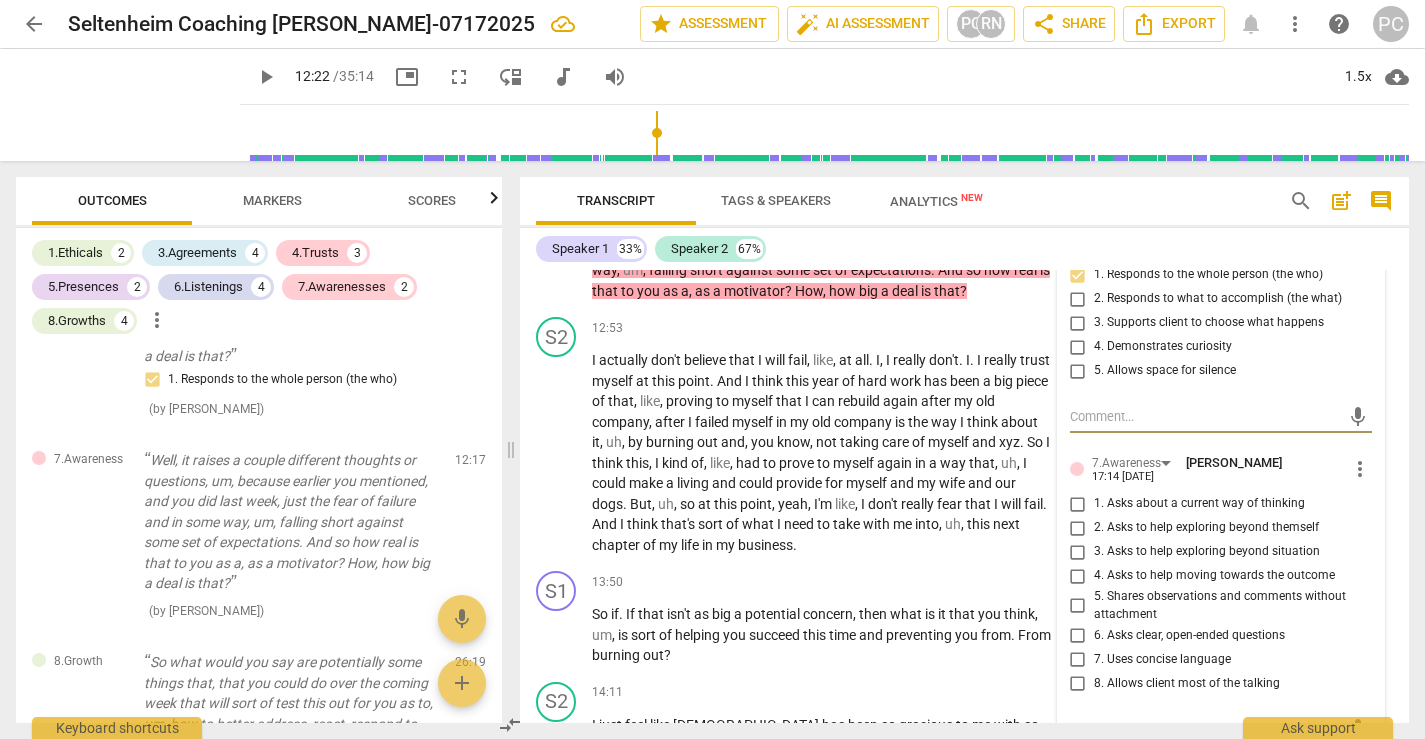 click on "more_vert" at bounding box center (1360, 469) 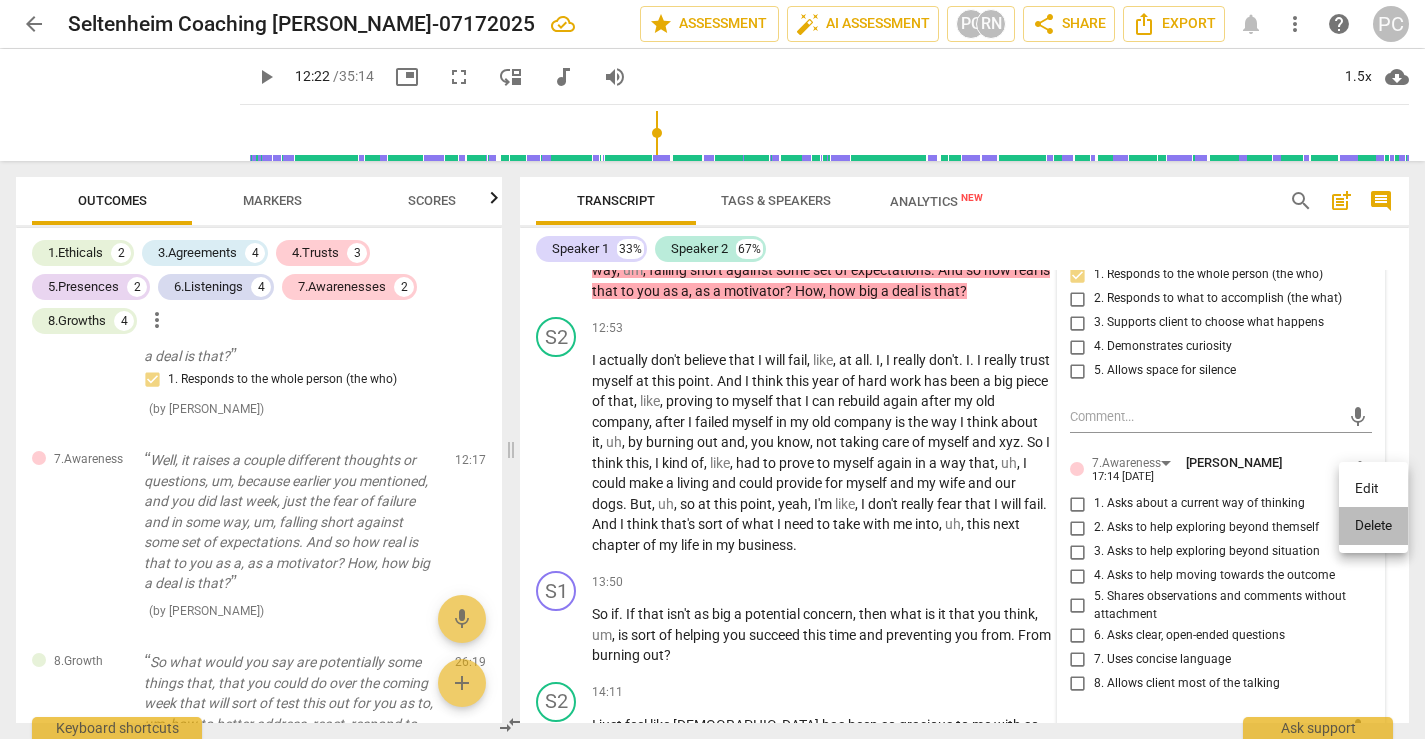 click on "Delete" at bounding box center [1373, 526] 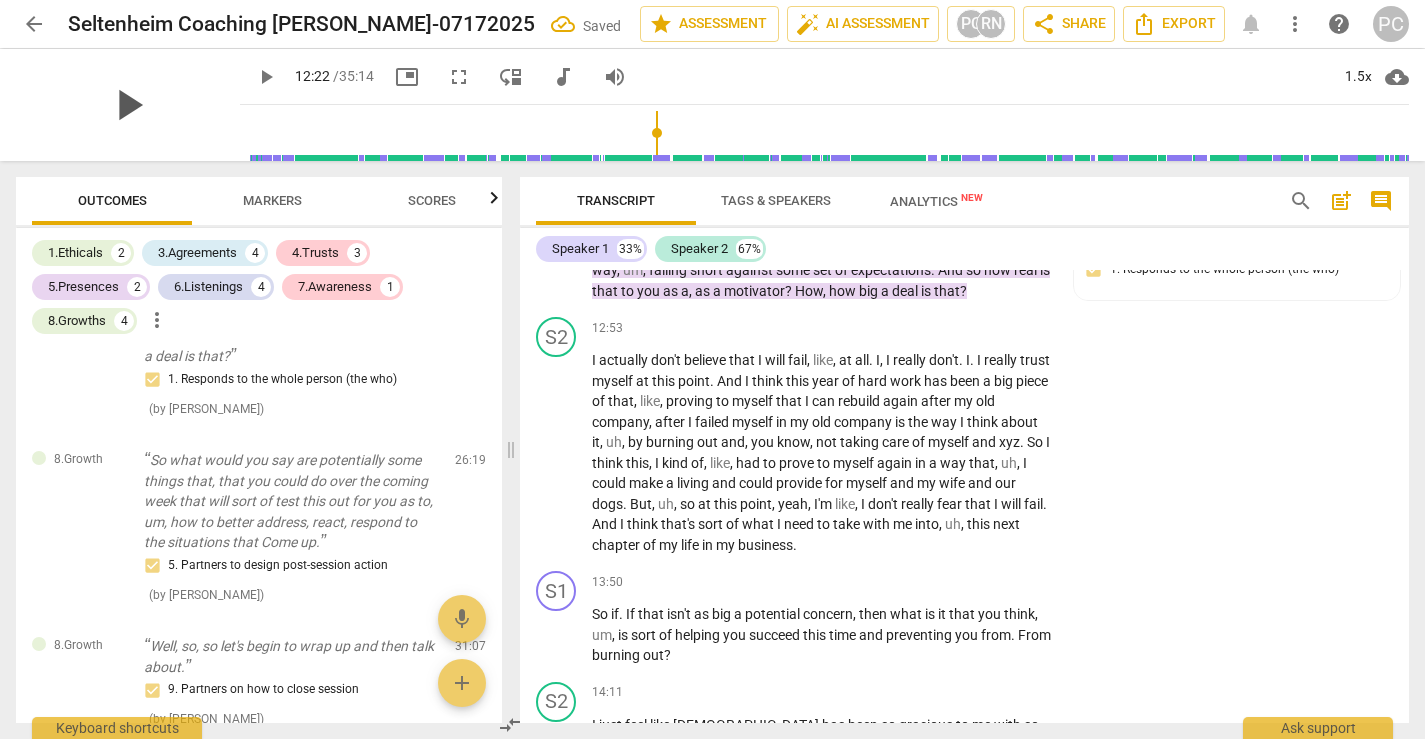 click on "play_arrow" at bounding box center (128, 105) 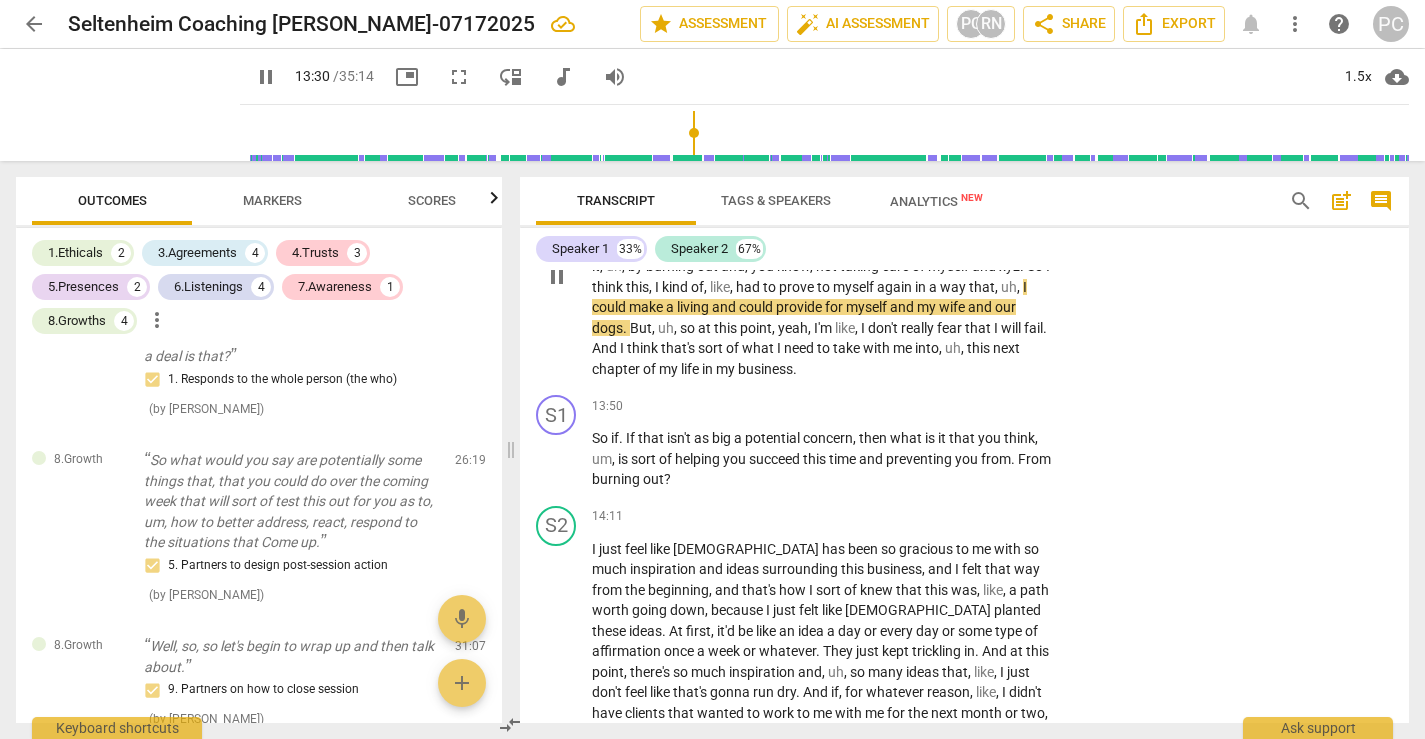 scroll, scrollTop: 4861, scrollLeft: 0, axis: vertical 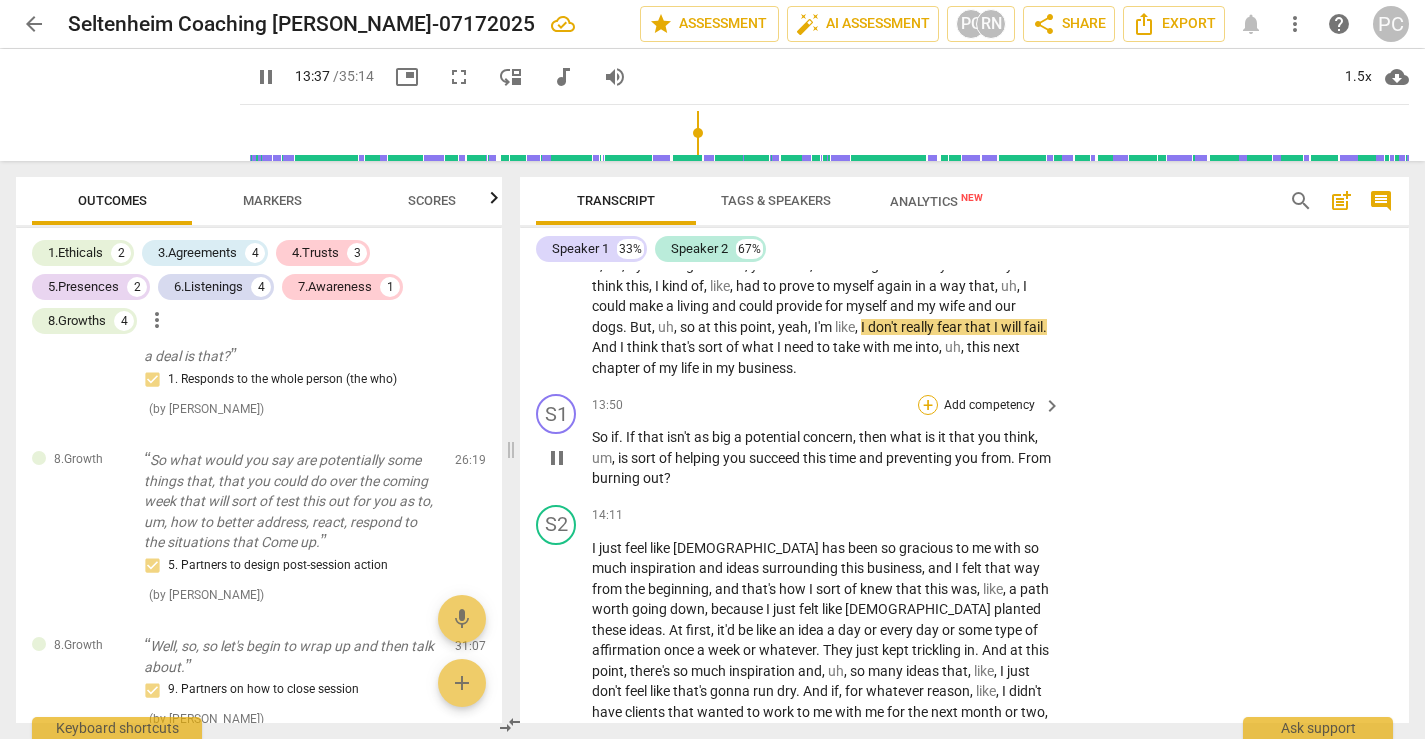 click on "+" at bounding box center [928, 405] 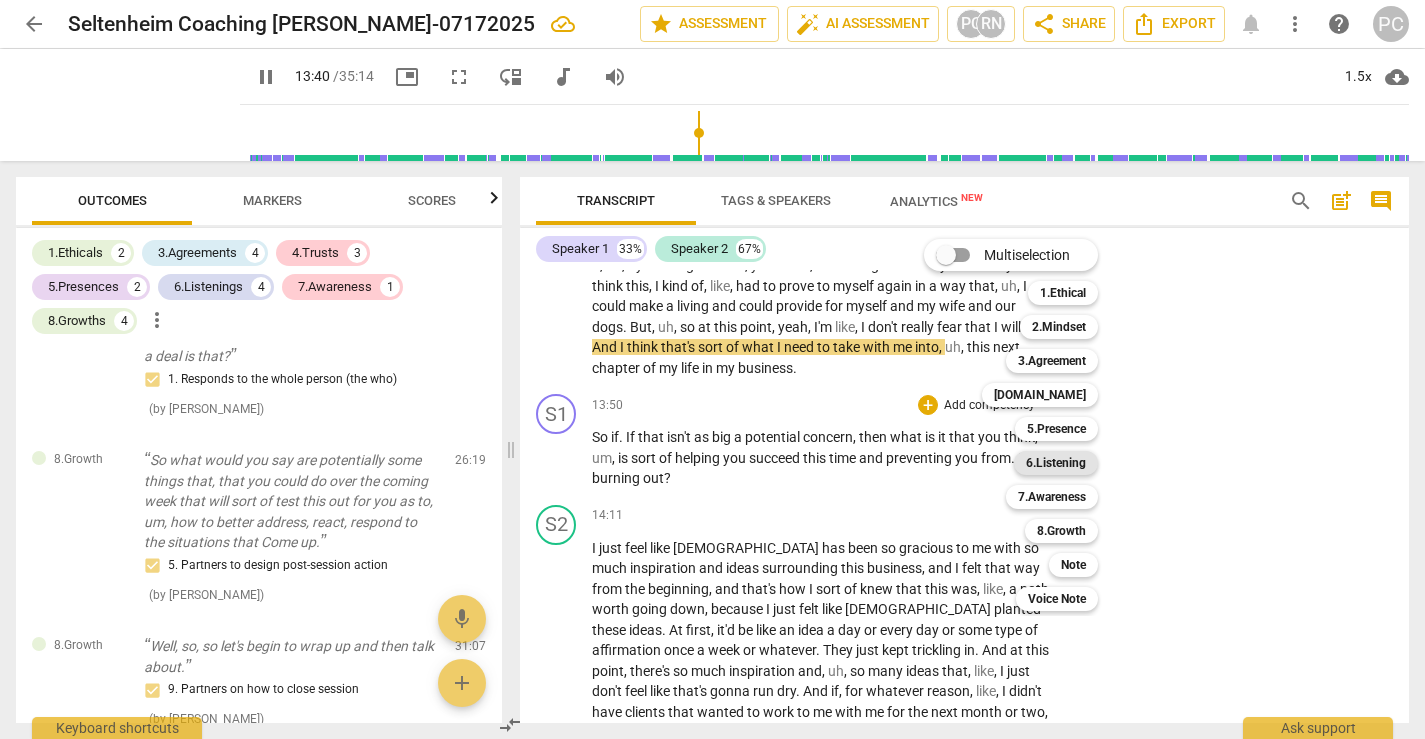 click on "6.Listening" at bounding box center (1056, 463) 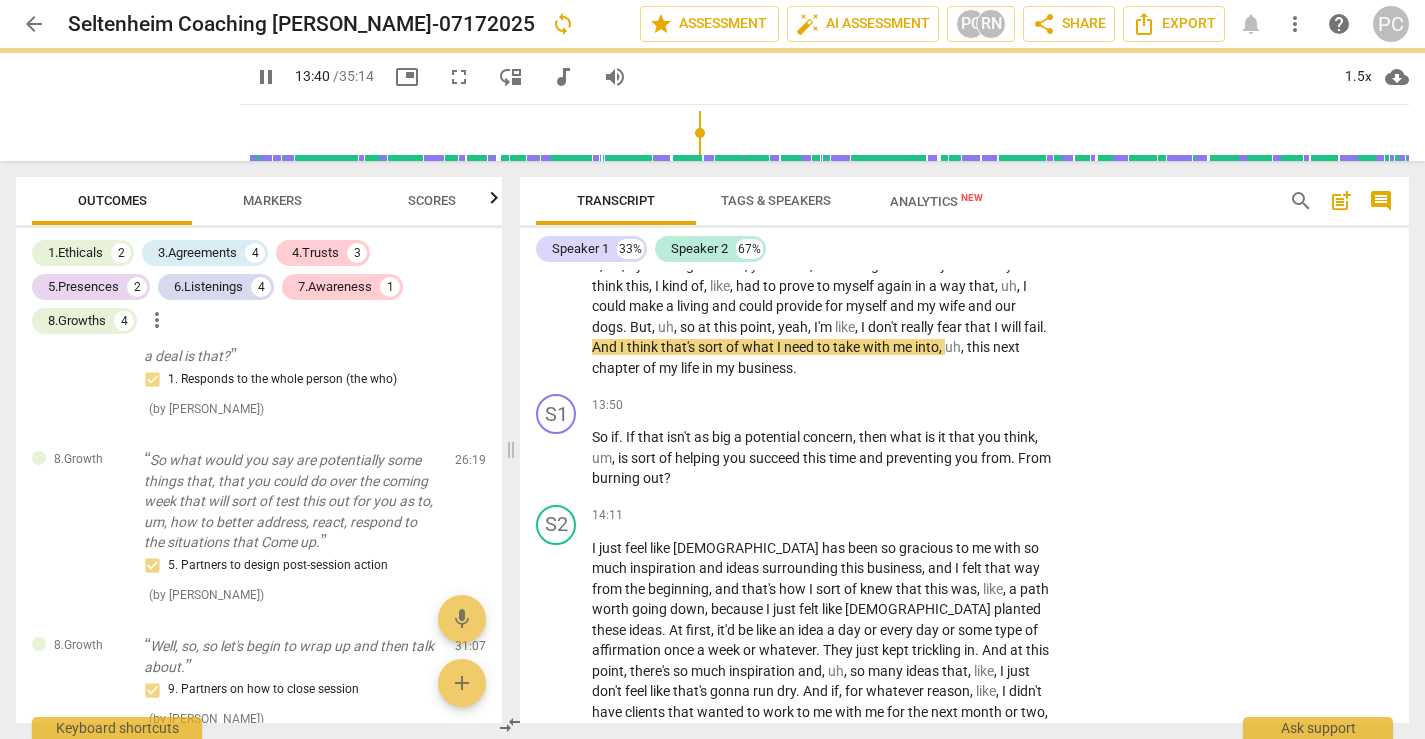 type on "821" 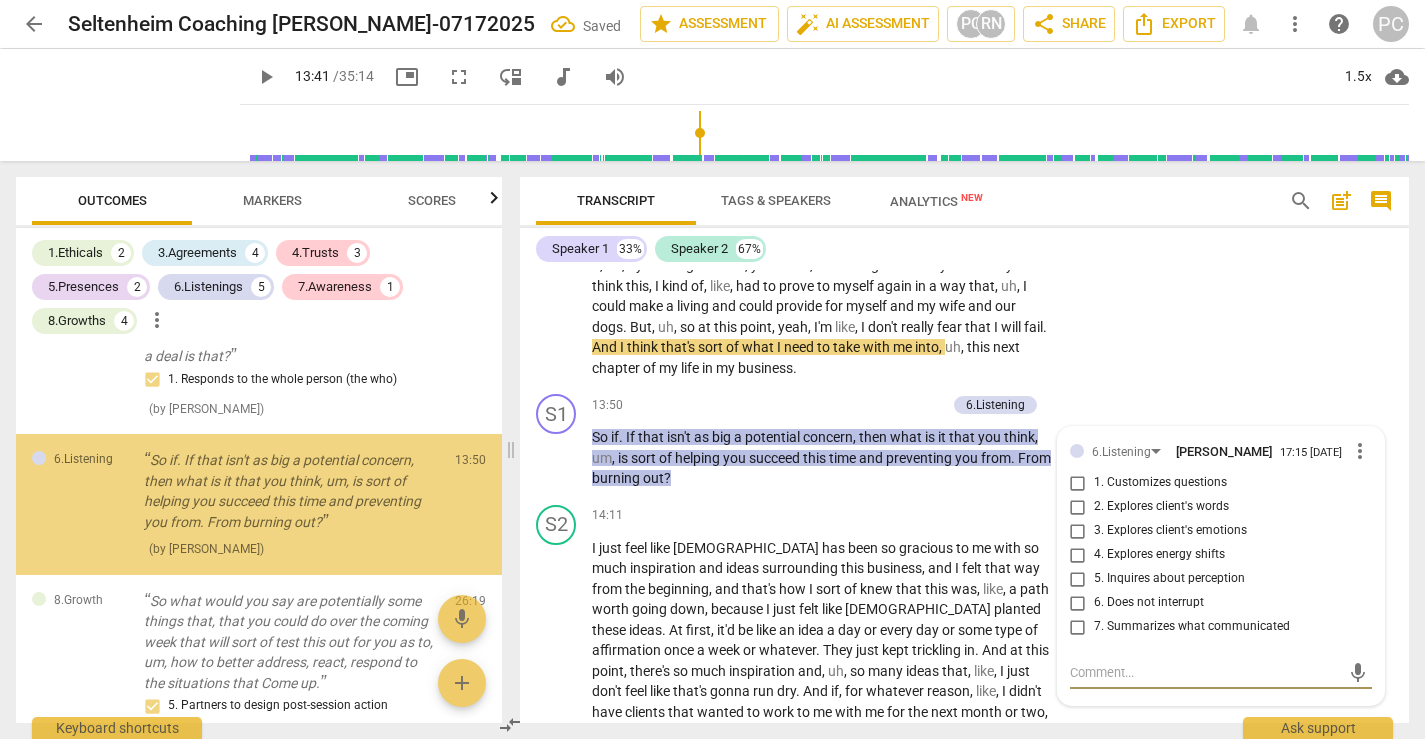 scroll, scrollTop: 2245, scrollLeft: 0, axis: vertical 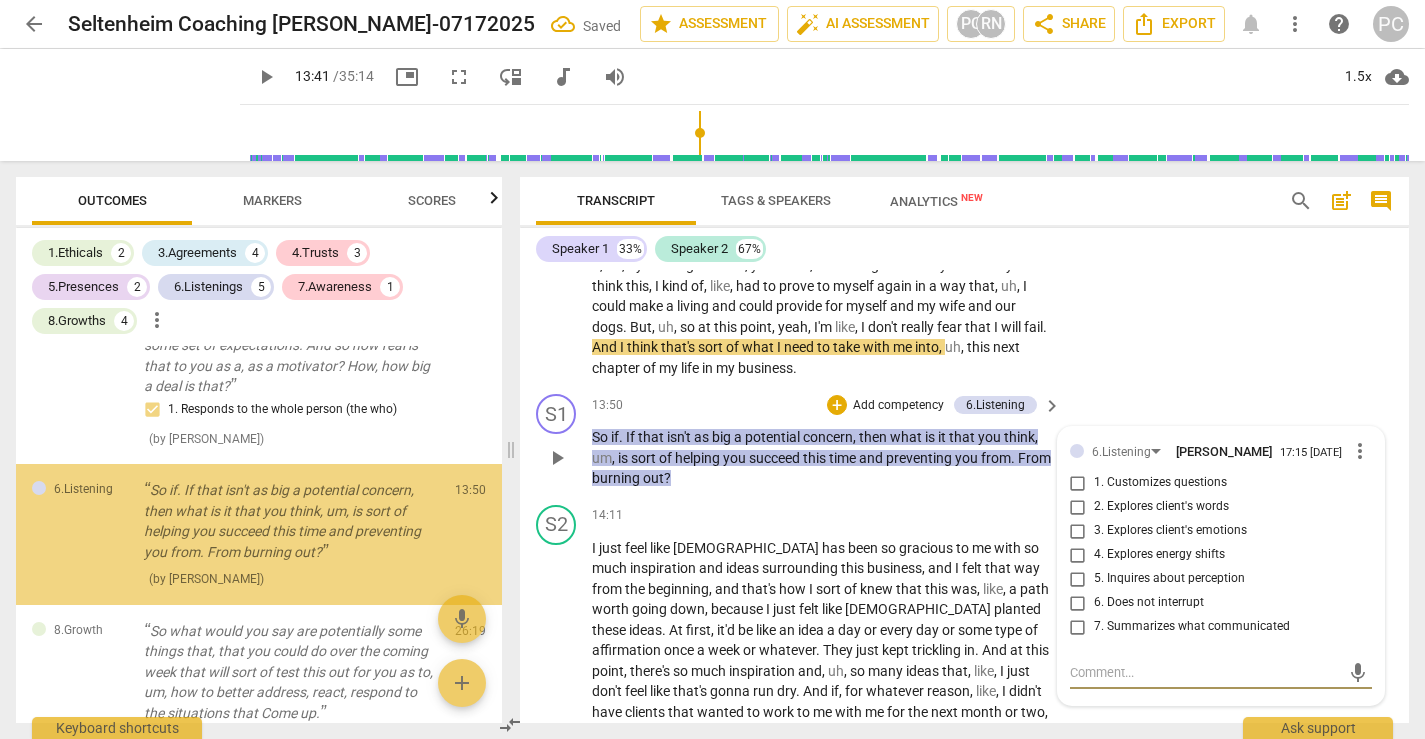 click on "1. Customizes questions" at bounding box center [1078, 483] 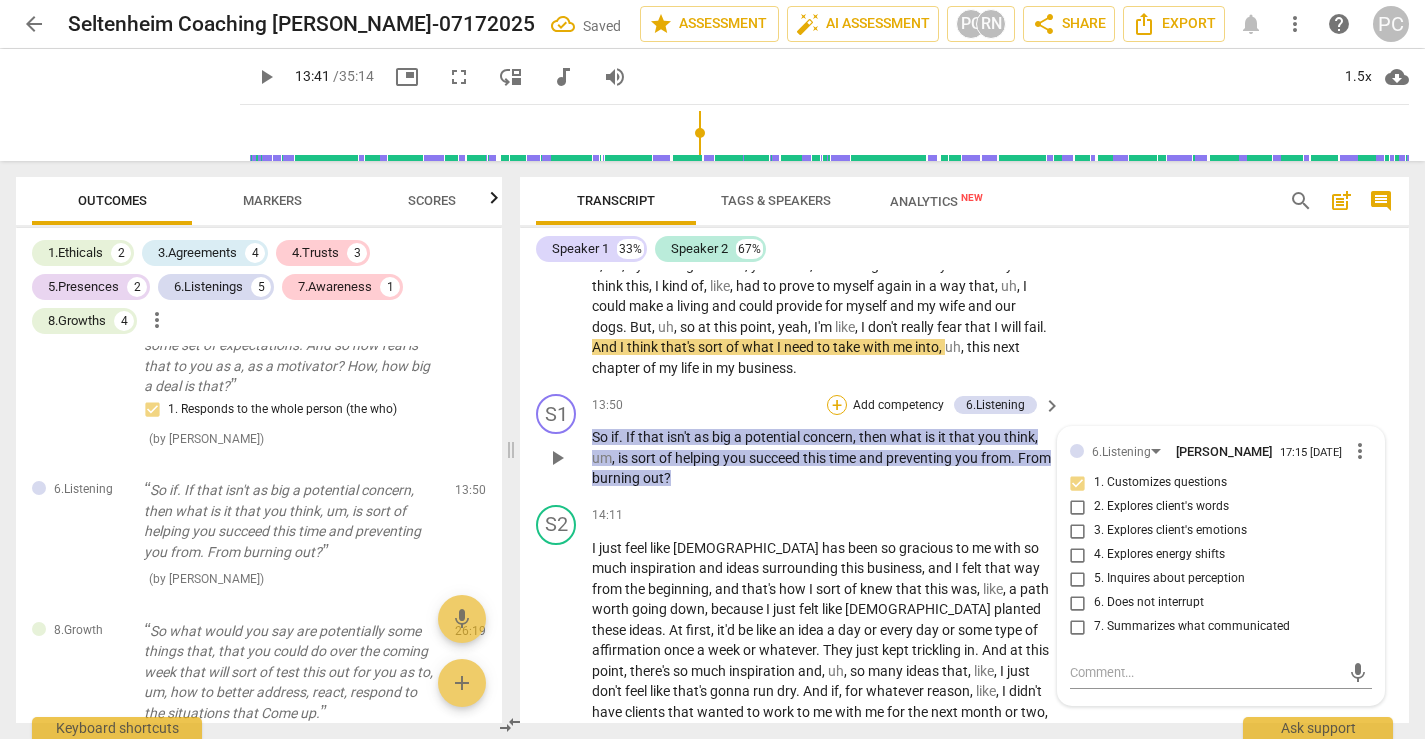 click on "+" at bounding box center [837, 405] 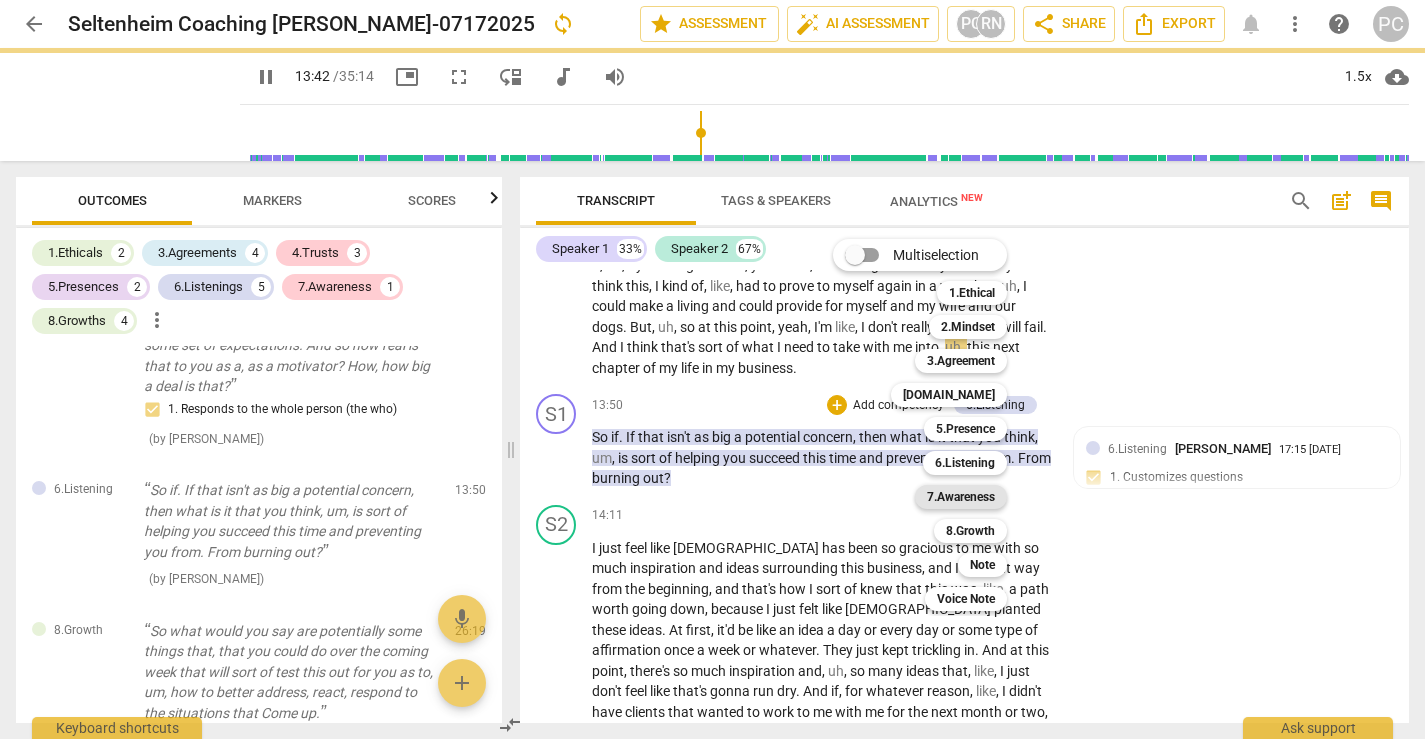 click on "7.Awareness" at bounding box center [961, 497] 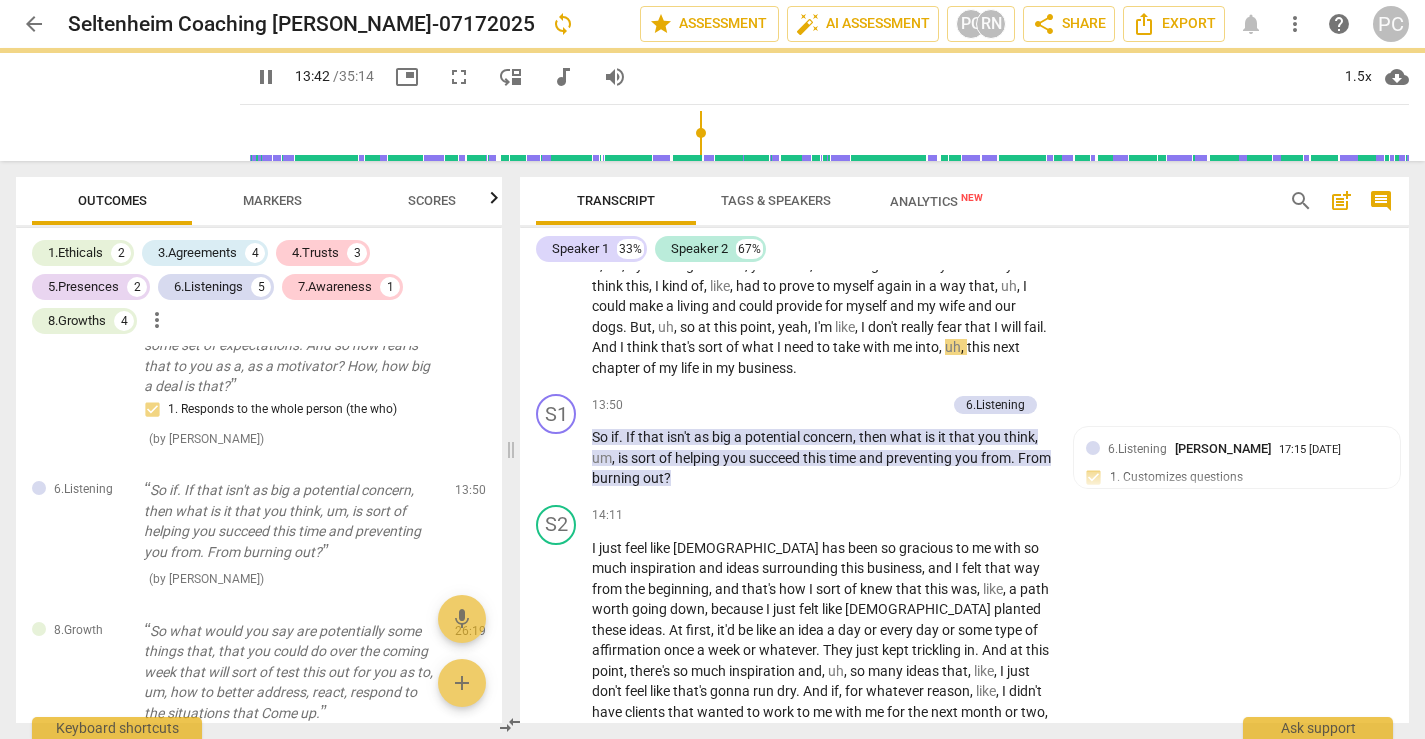 type on "823" 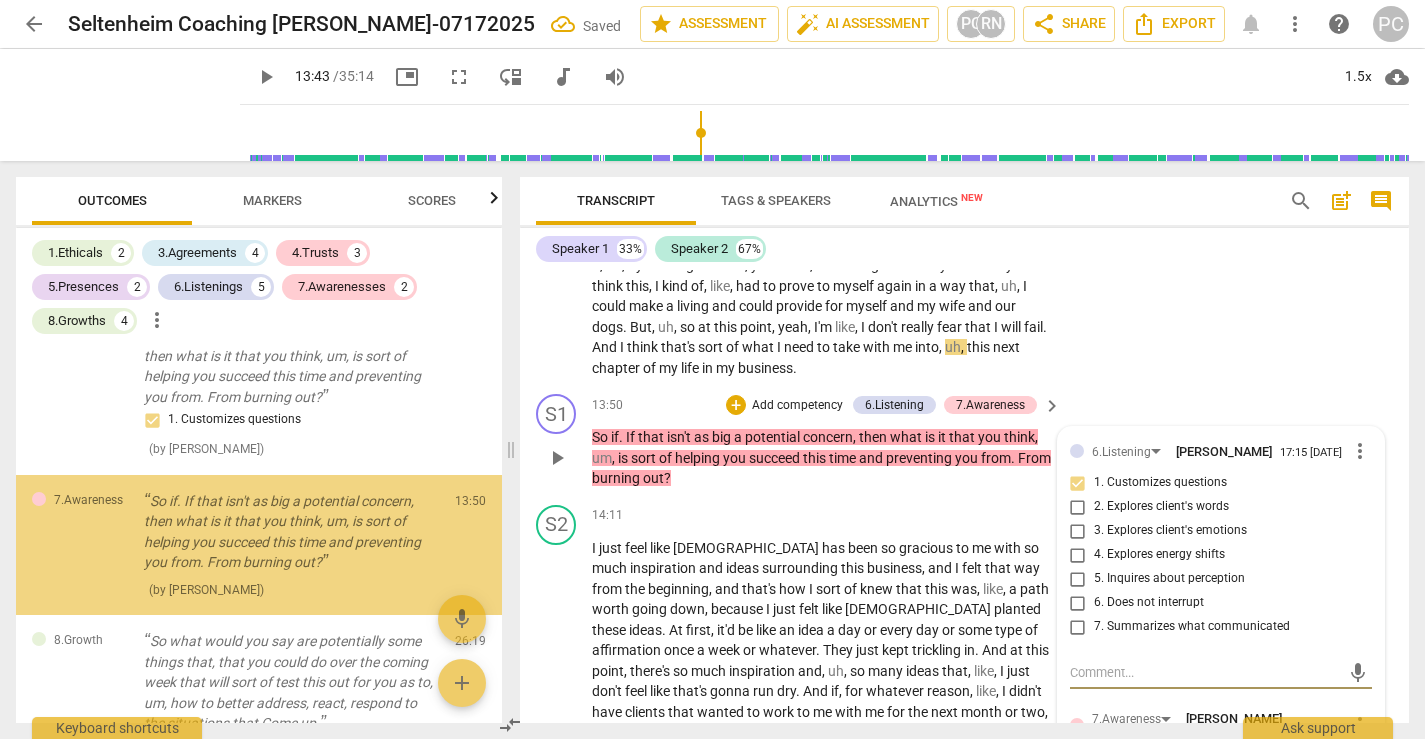scroll, scrollTop: 2410, scrollLeft: 0, axis: vertical 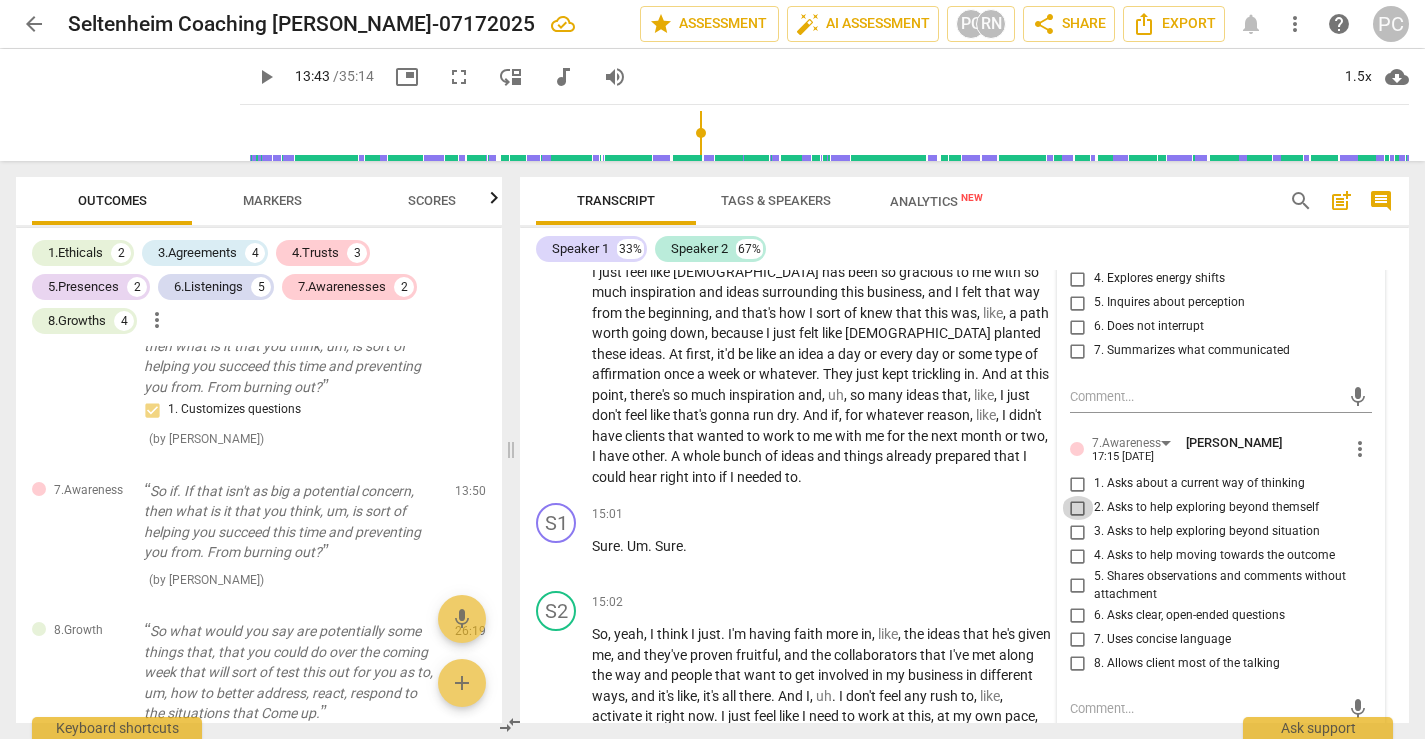 click on "2. Asks to help exploring beyond themself" at bounding box center [1078, 508] 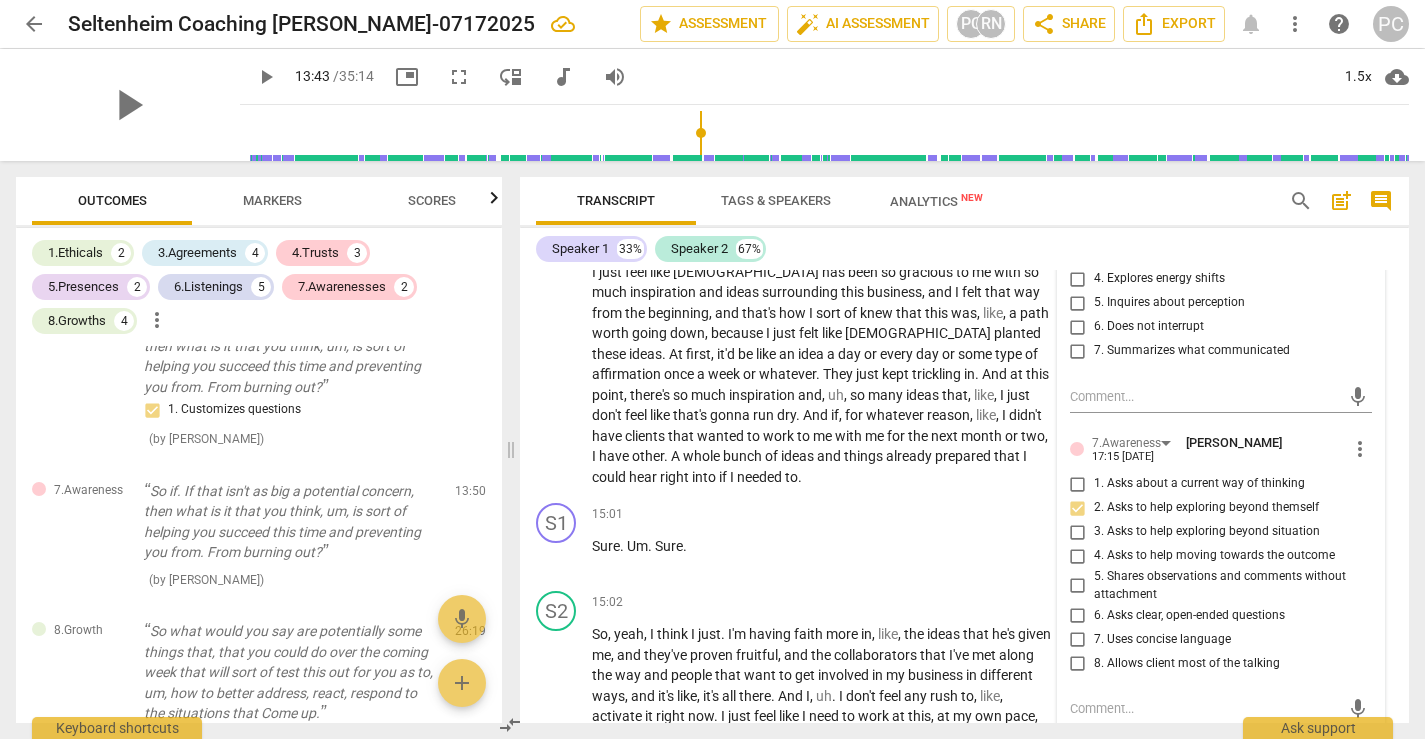 click on "play_arrow" at bounding box center (128, 105) 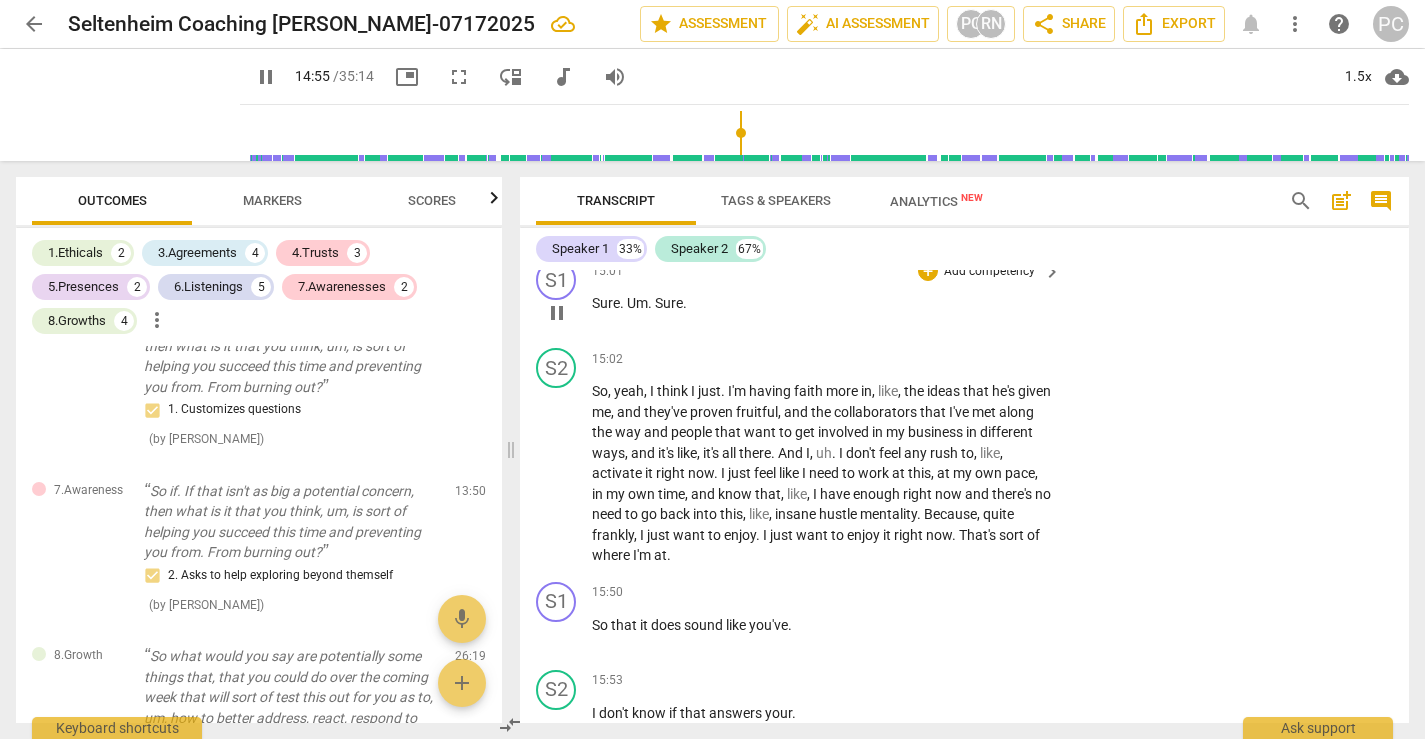 scroll, scrollTop: 5402, scrollLeft: 0, axis: vertical 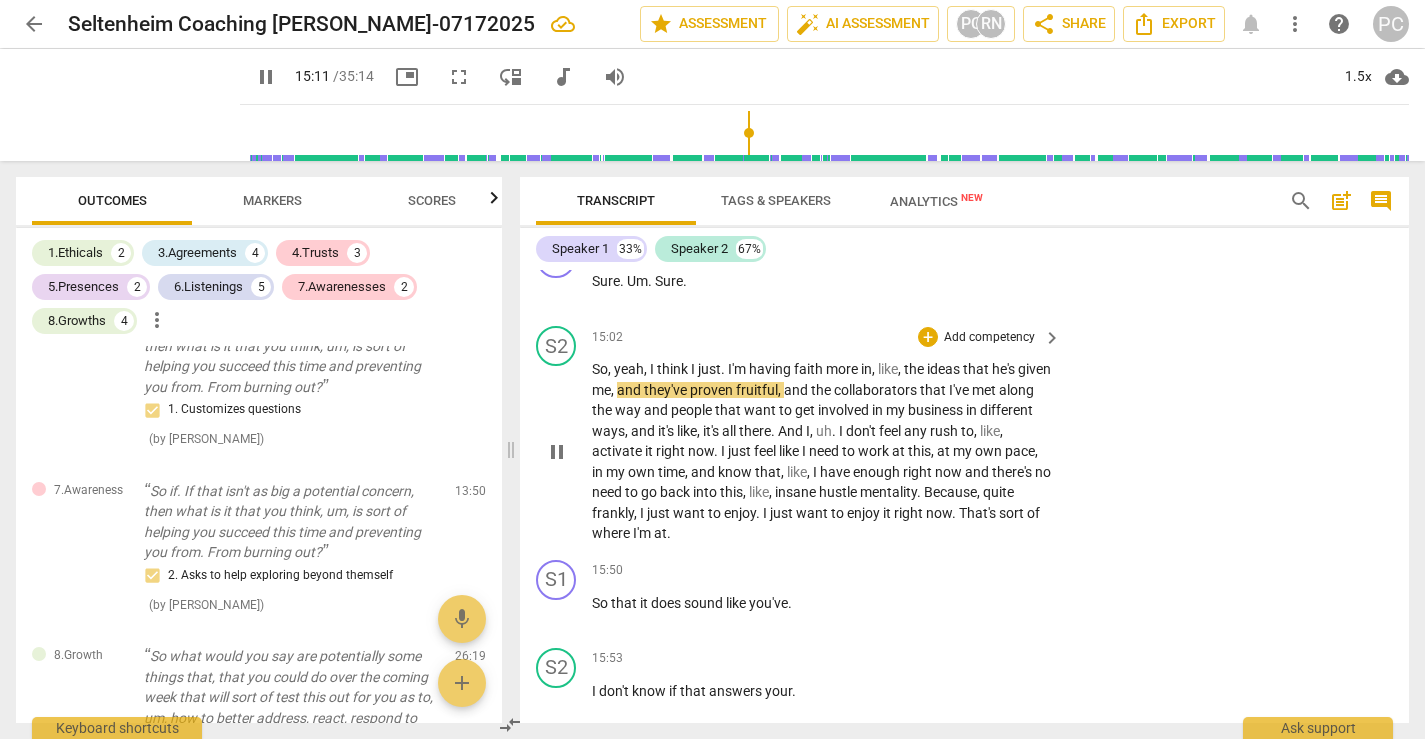 click on "he's" at bounding box center (1005, 369) 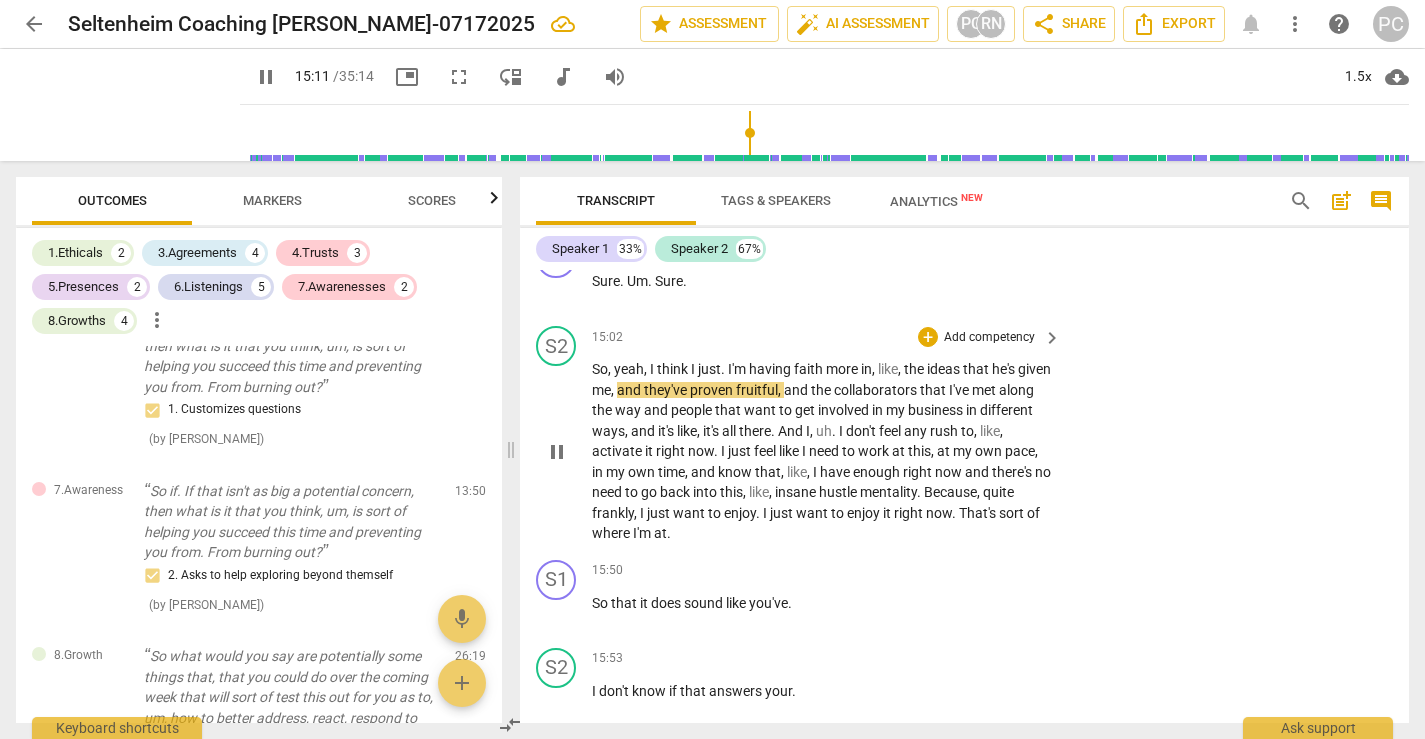 type on "912" 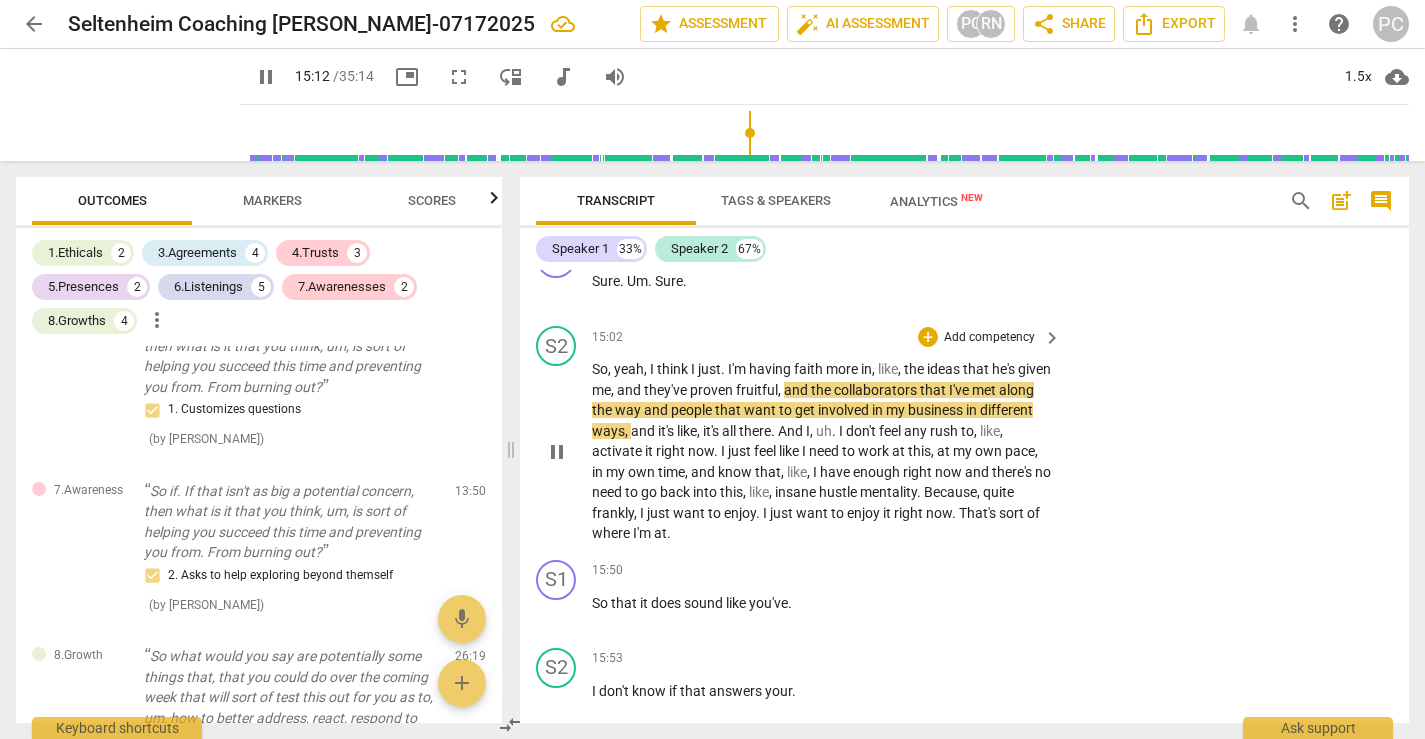 type 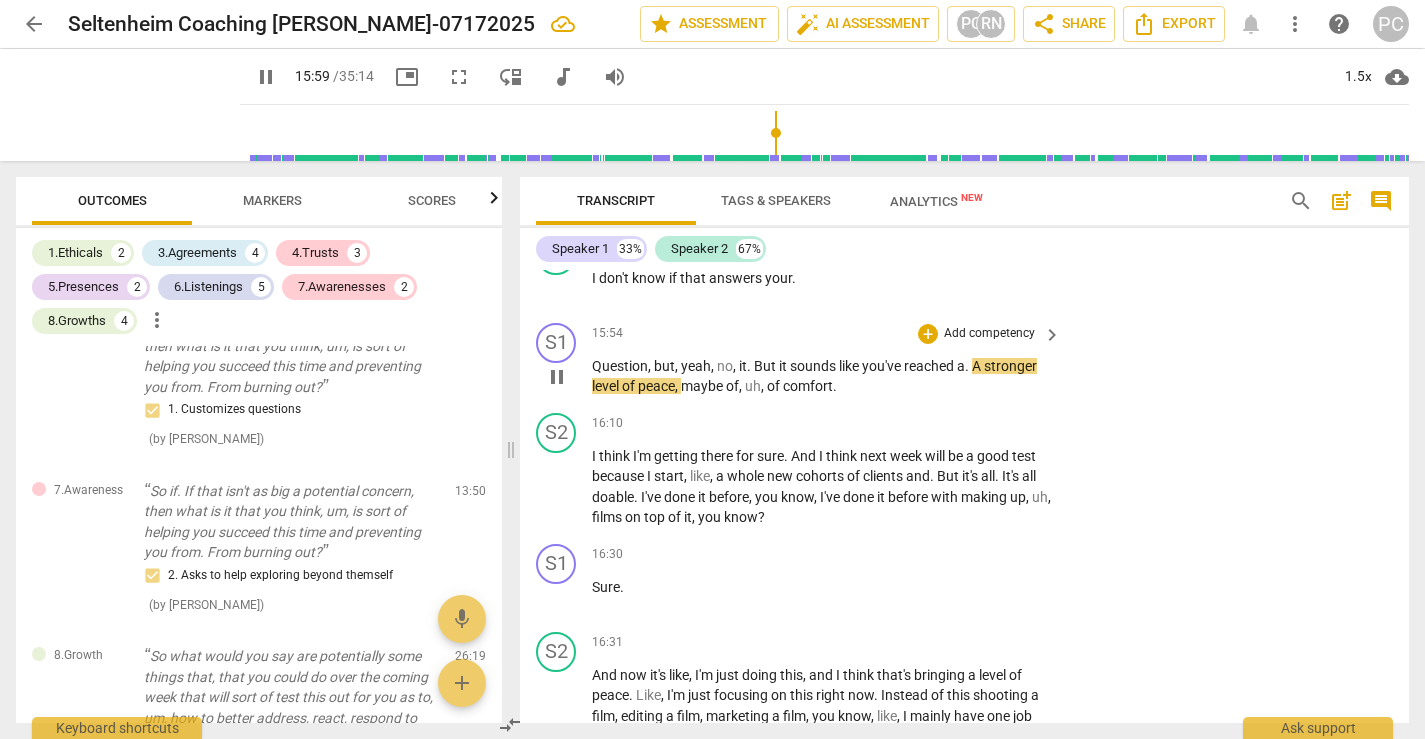 scroll, scrollTop: 5819, scrollLeft: 0, axis: vertical 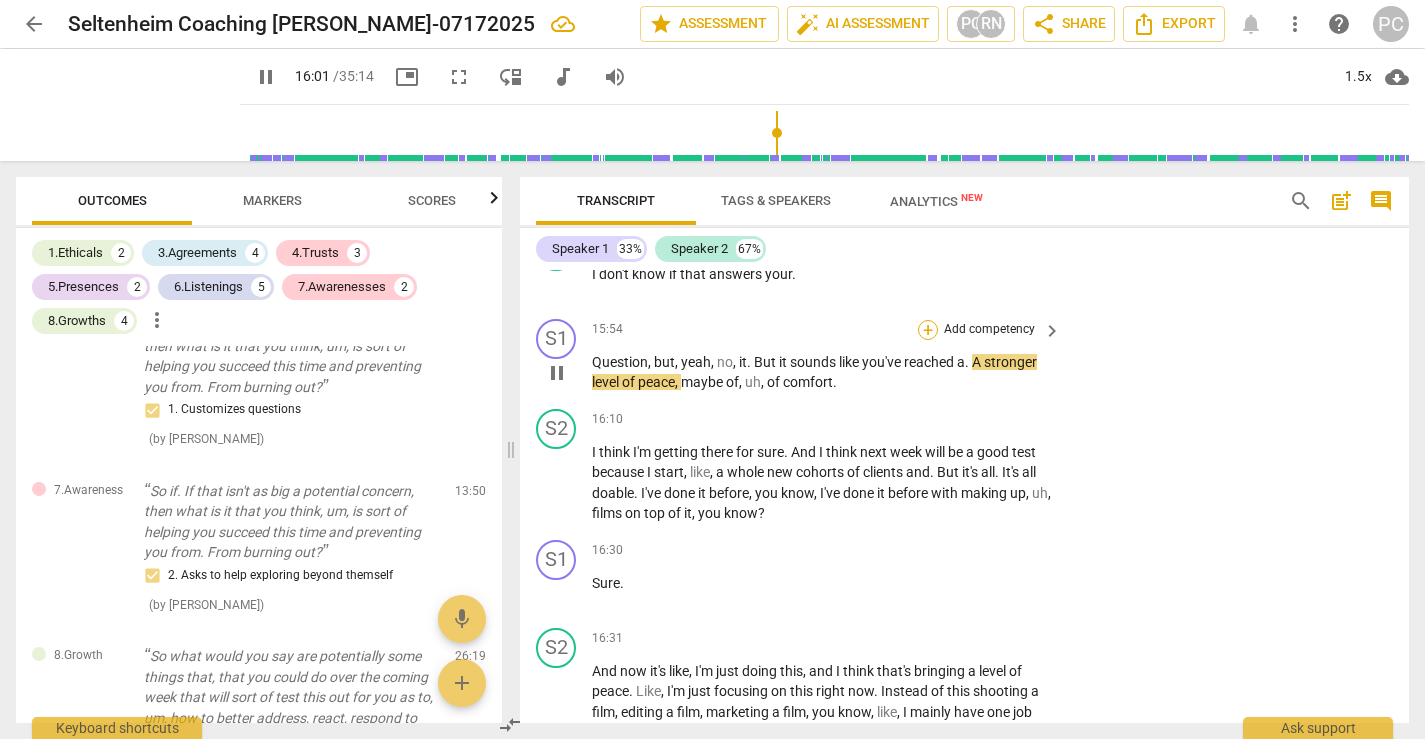 click on "+" at bounding box center (928, 330) 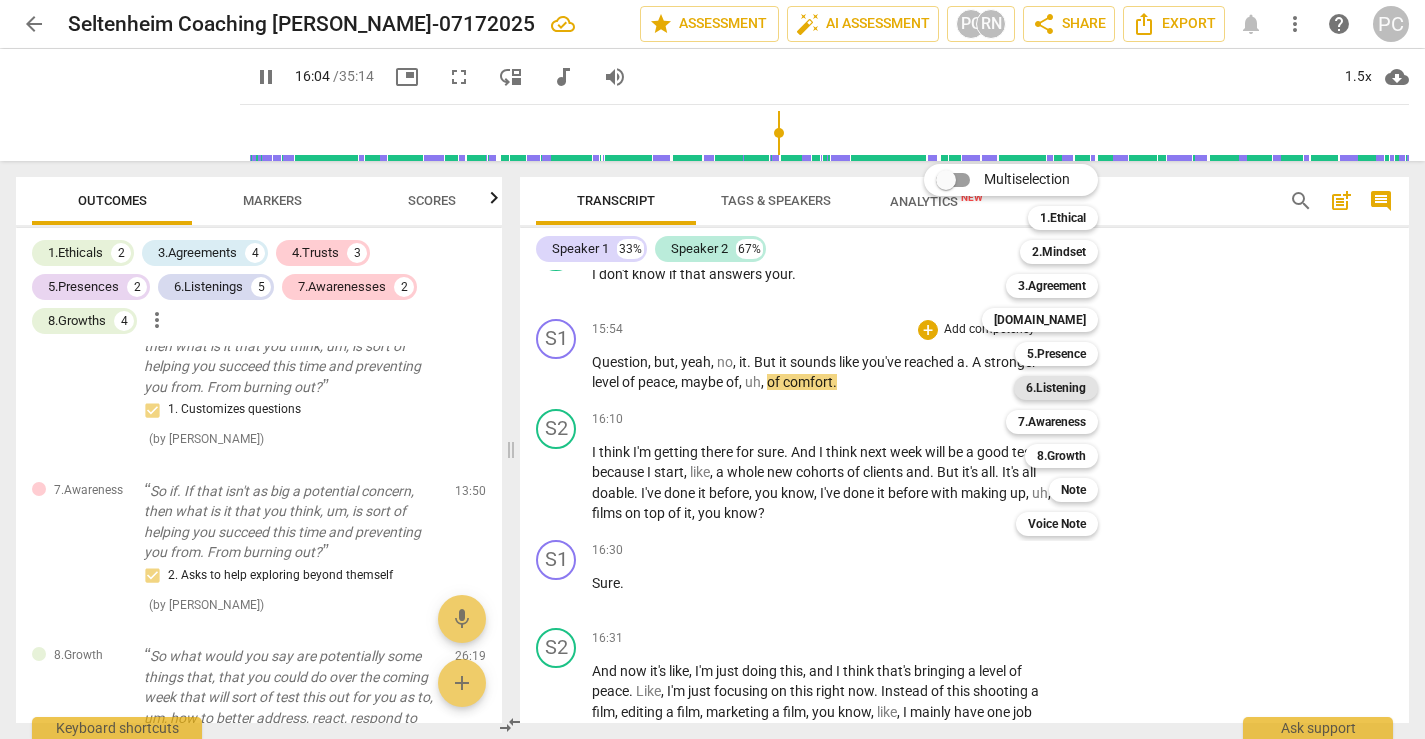 click on "6.Listening" at bounding box center [1056, 388] 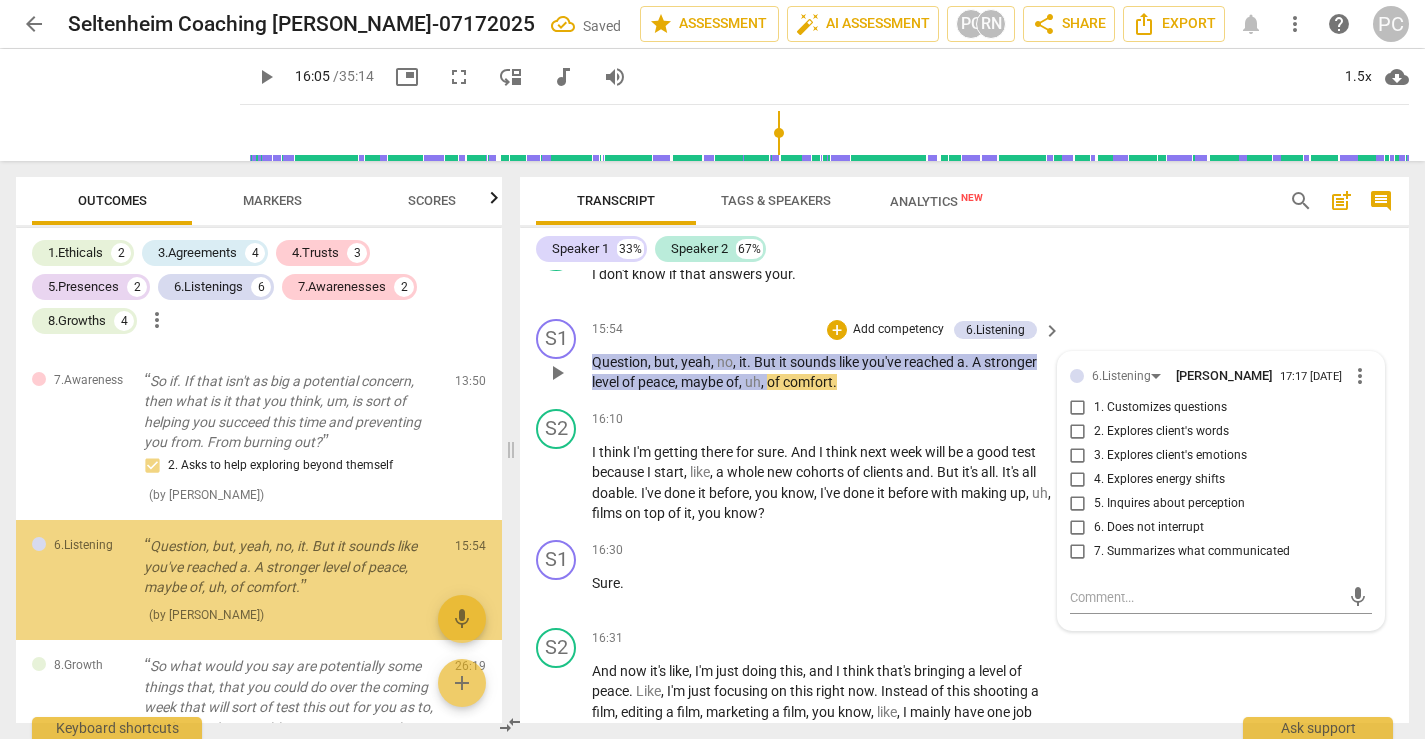 scroll, scrollTop: 2565, scrollLeft: 0, axis: vertical 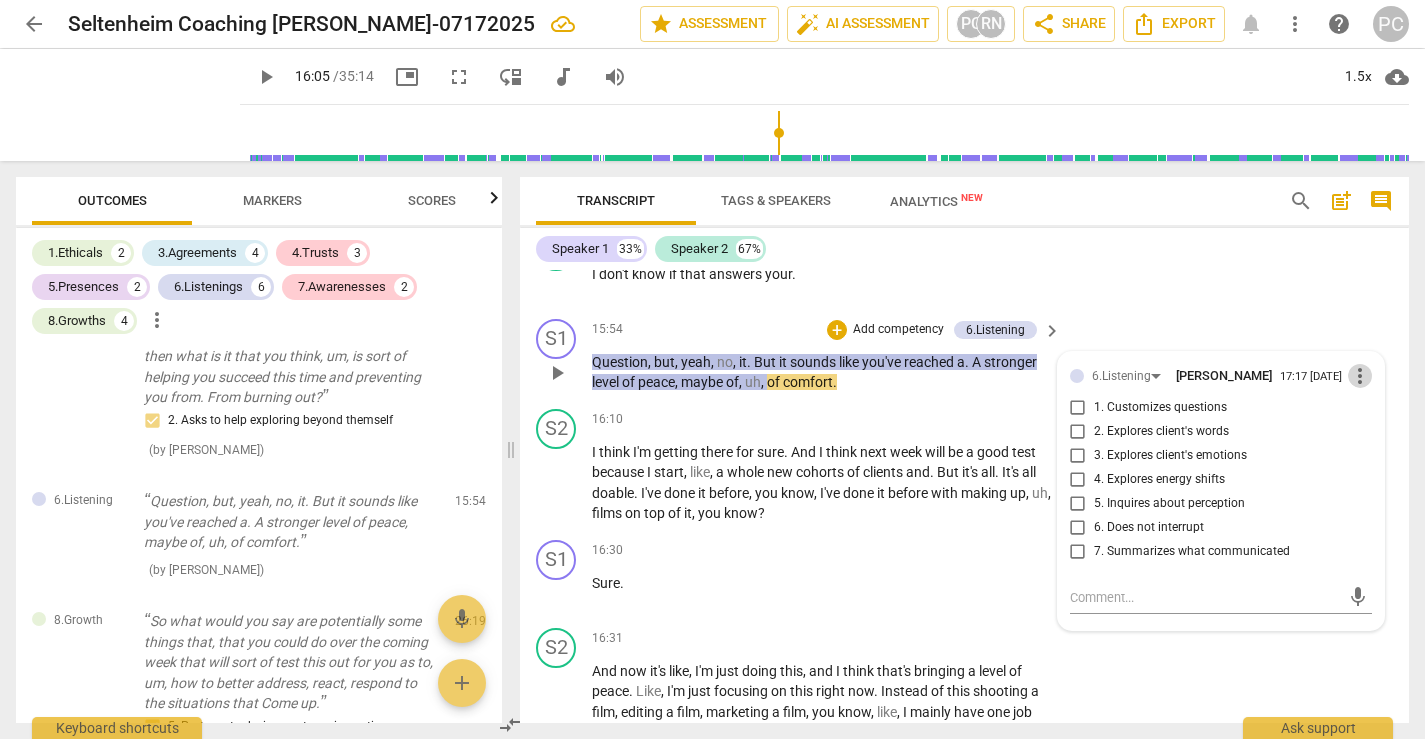 click on "more_vert" at bounding box center [1360, 376] 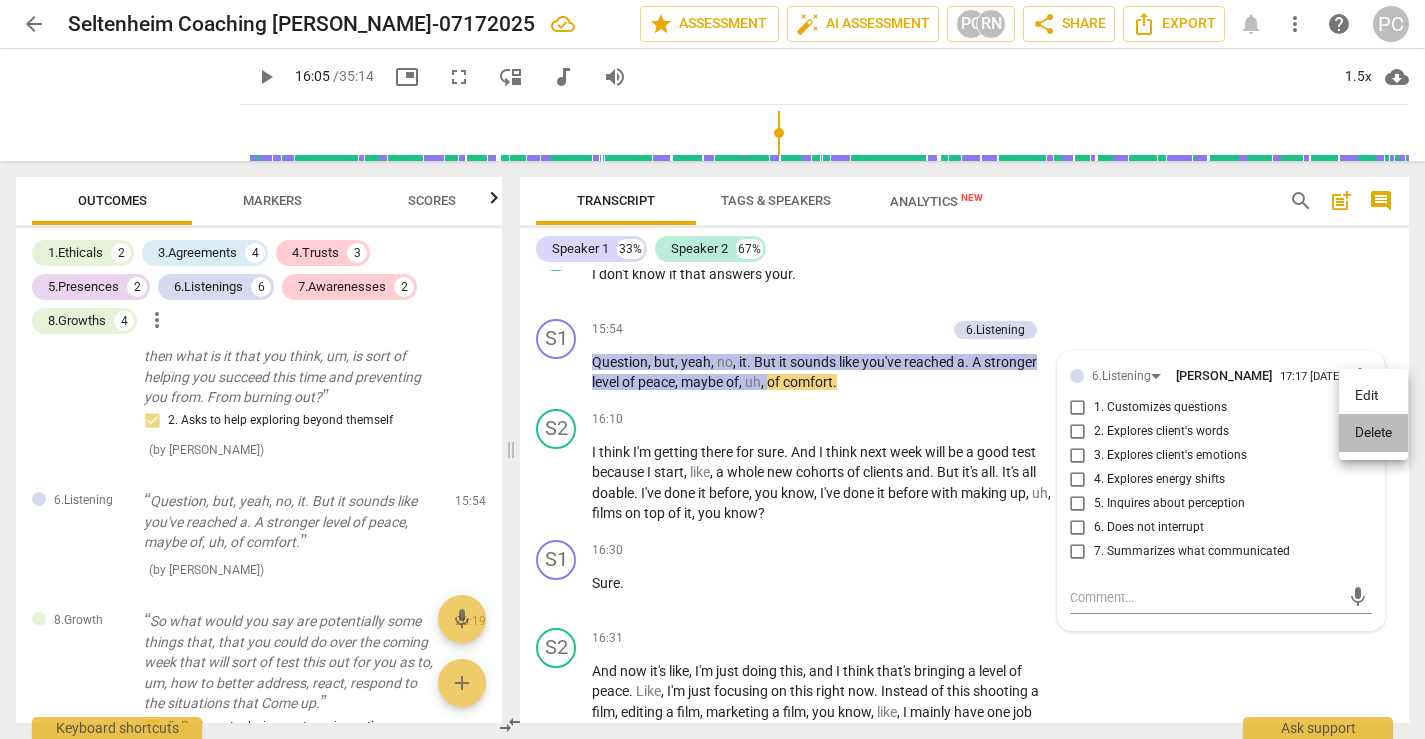 click on "Delete" at bounding box center [1373, 433] 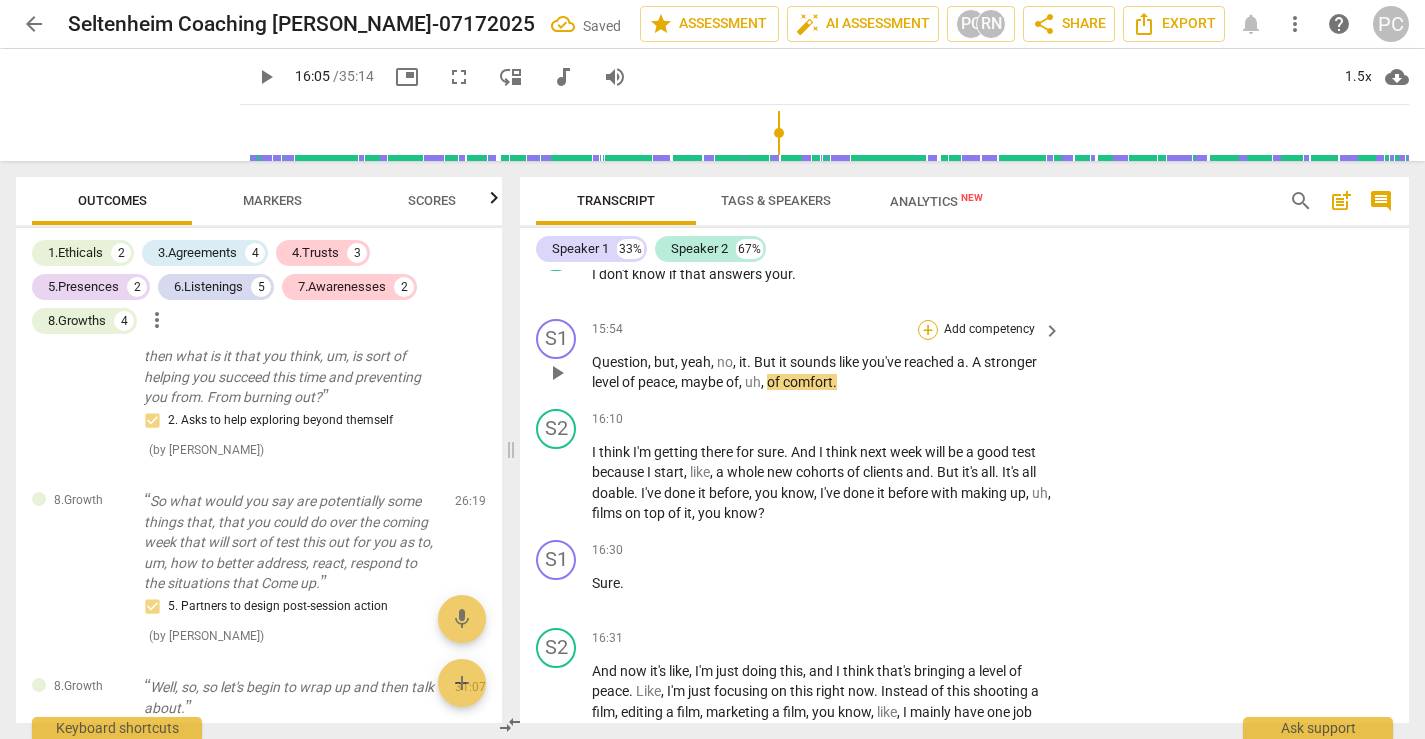 click on "+" at bounding box center [928, 330] 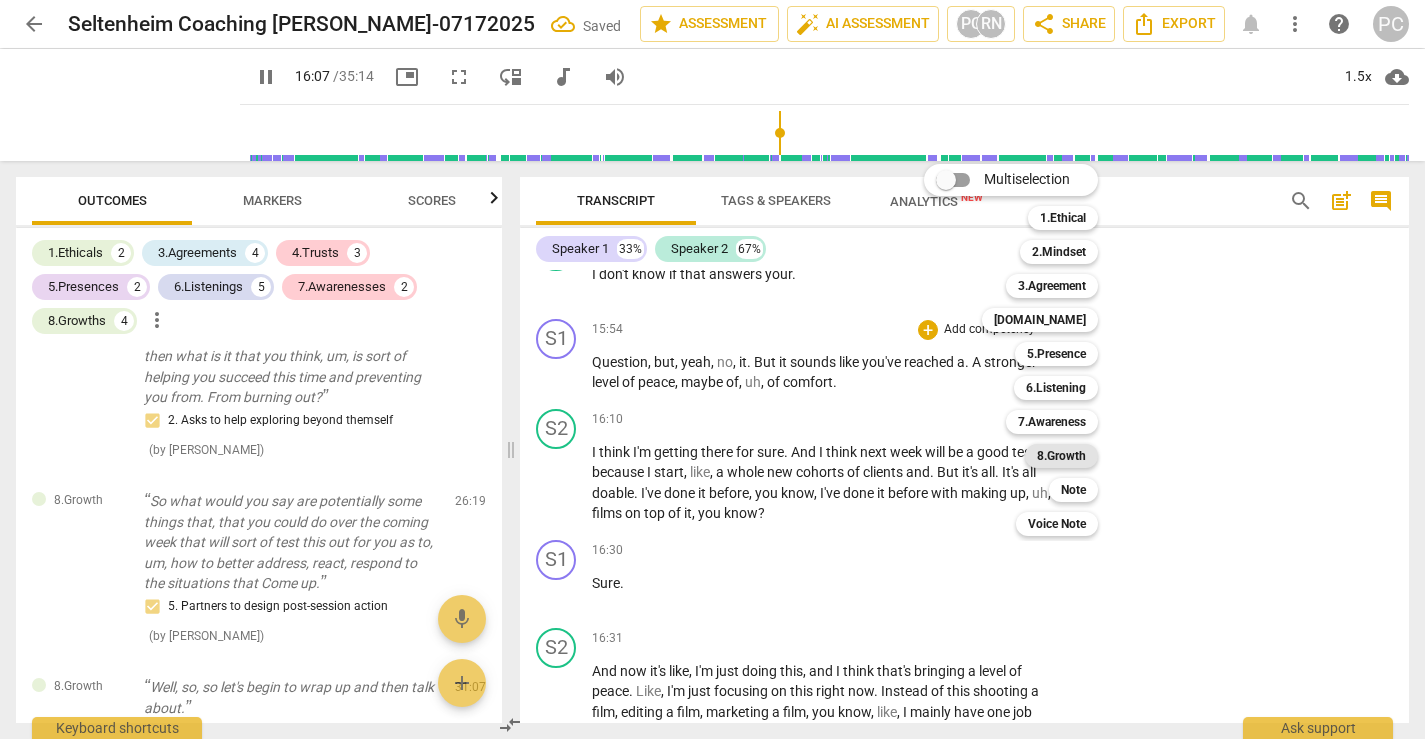 click on "8.Growth" at bounding box center (1061, 456) 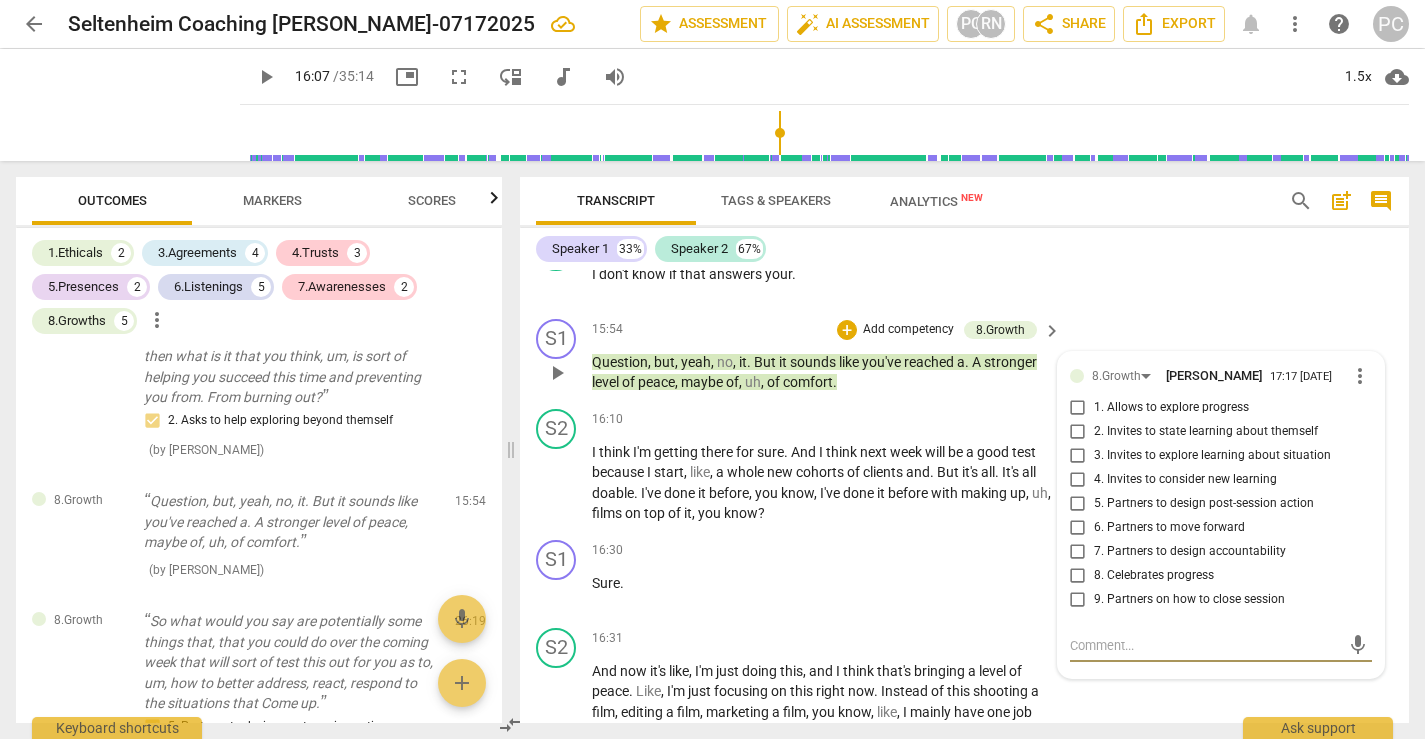 click on "more_vert" at bounding box center (1360, 376) 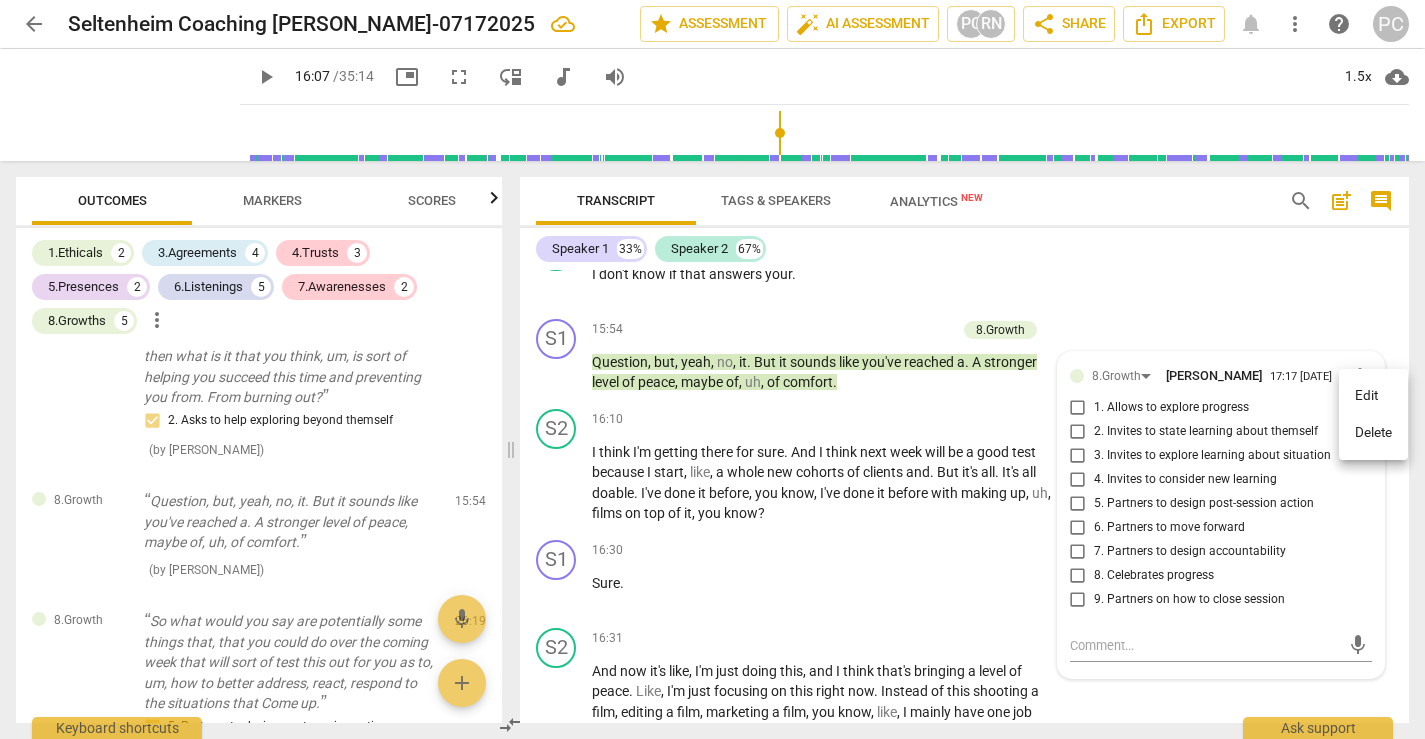 click on "Delete" at bounding box center (1373, 433) 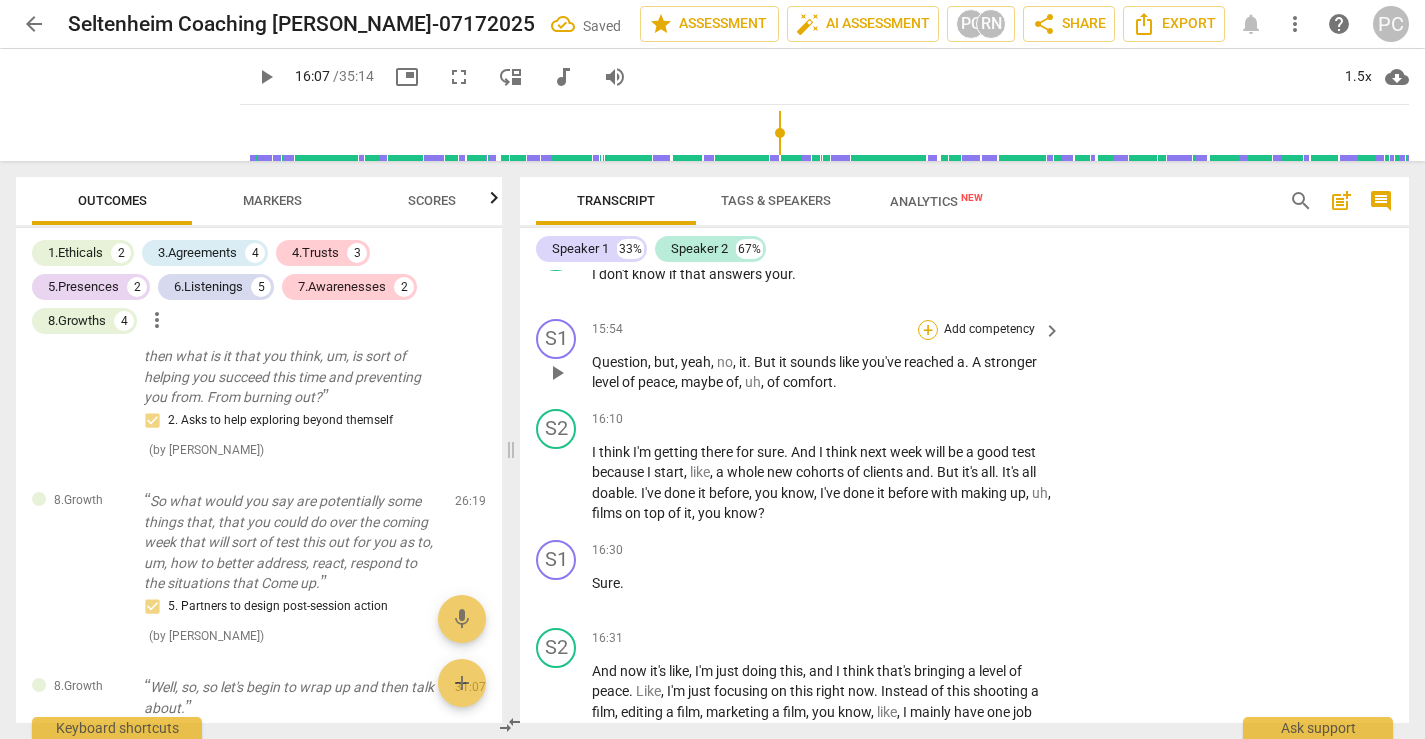 click on "+" at bounding box center [928, 330] 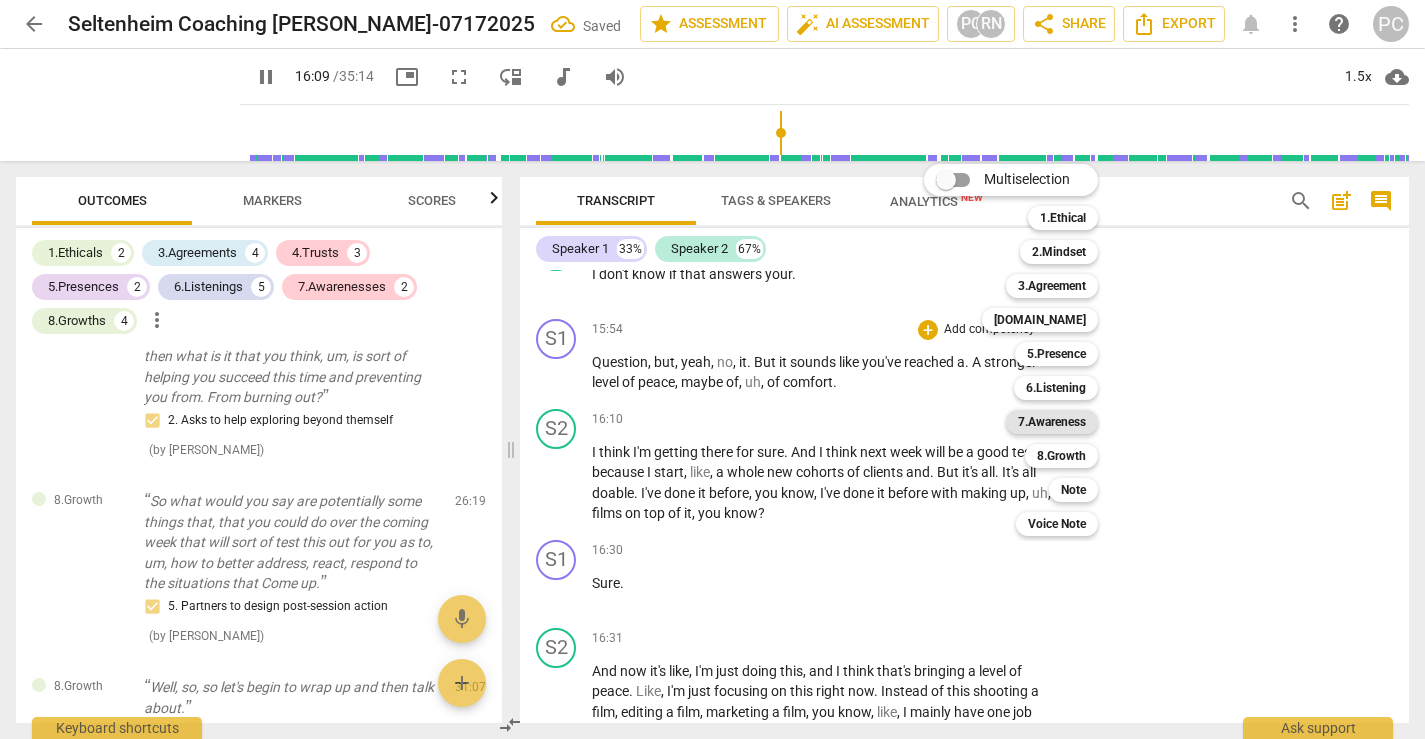 click on "7.Awareness" at bounding box center [1052, 422] 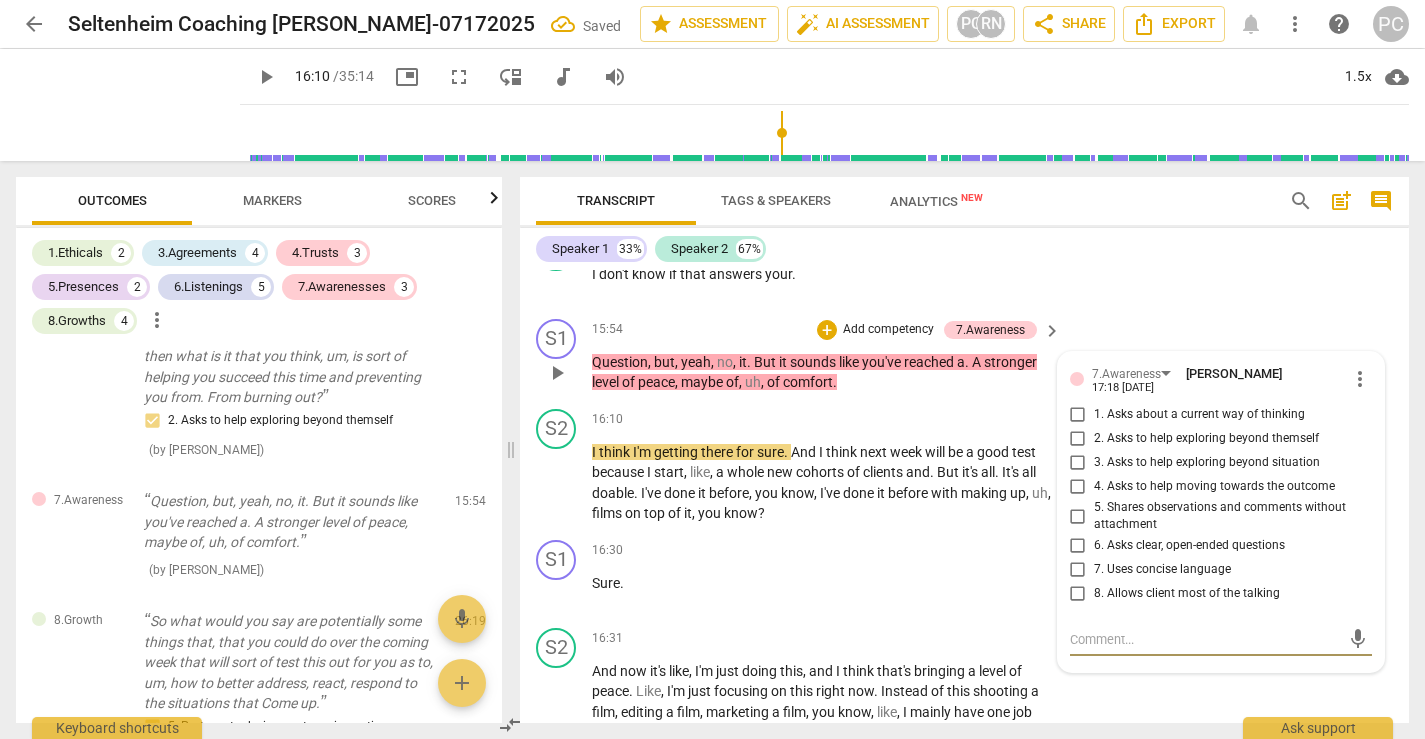 click on "5. Shares observations and comments without attachment" at bounding box center (1078, 516) 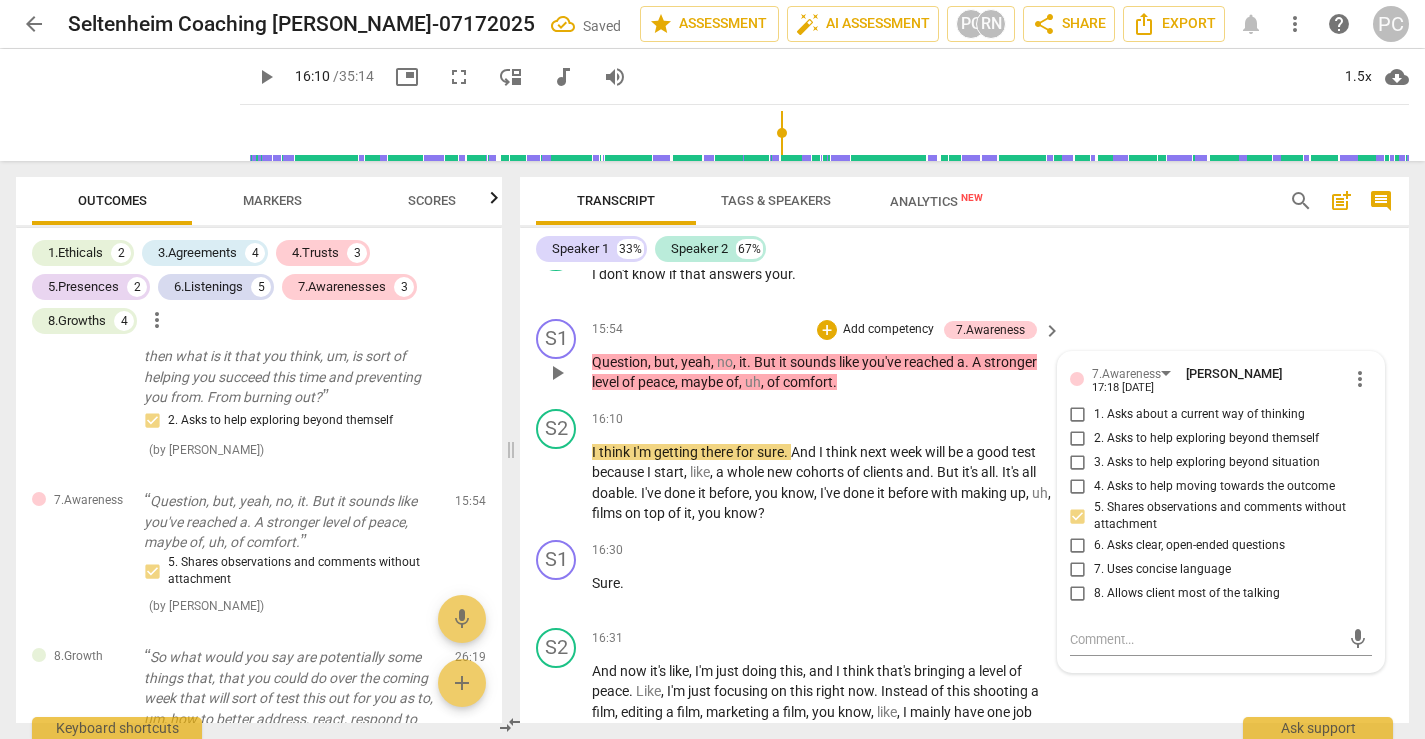 click on "8. Allows client most of the talking" at bounding box center [1078, 594] 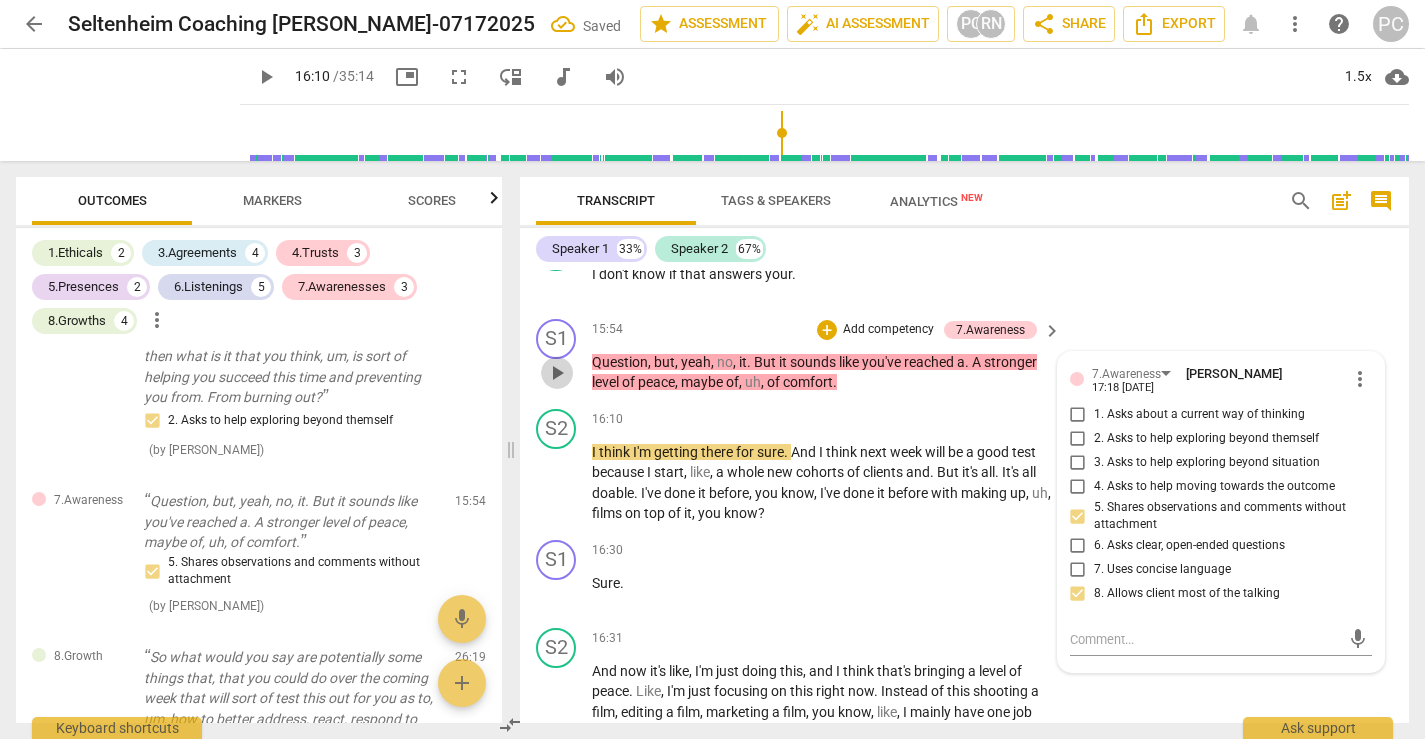 click on "play_arrow" at bounding box center (557, 373) 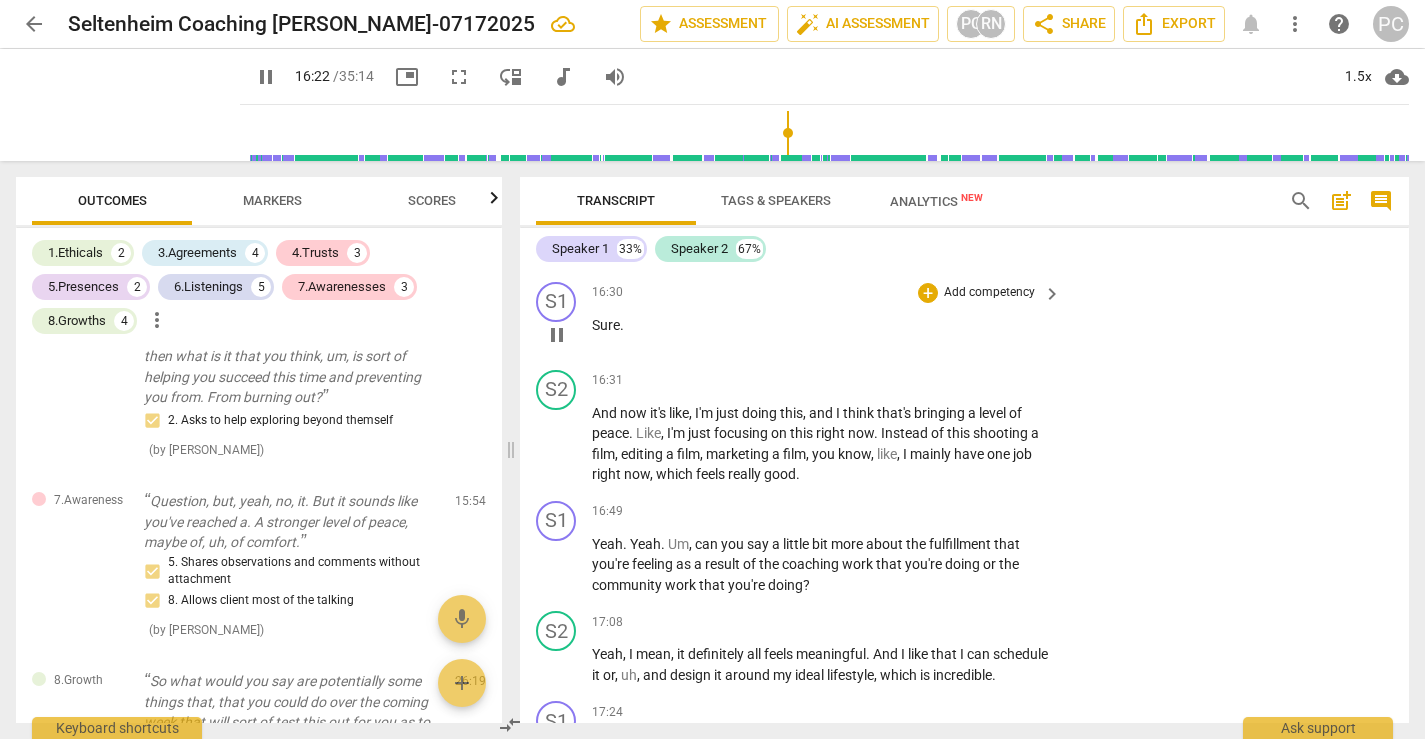 scroll, scrollTop: 6079, scrollLeft: 0, axis: vertical 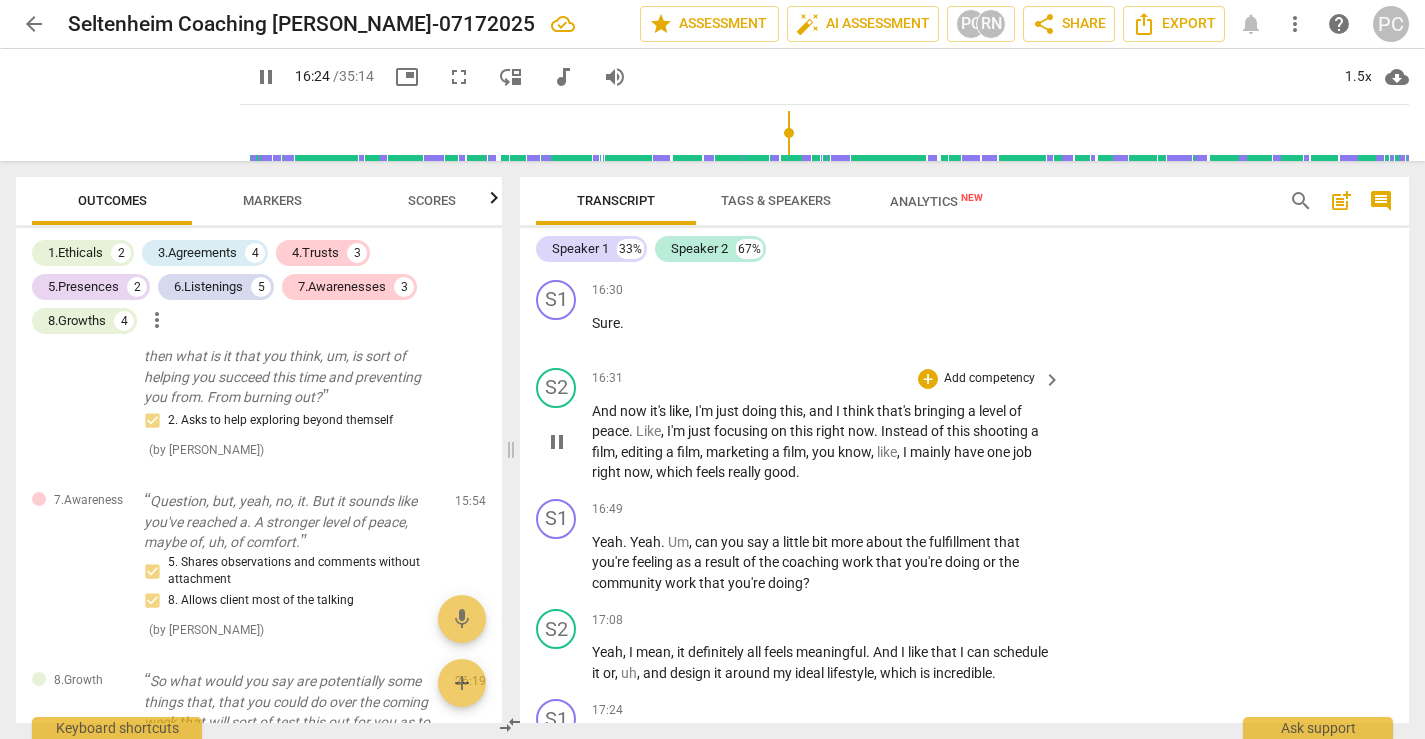 click on "pause" at bounding box center (557, 442) 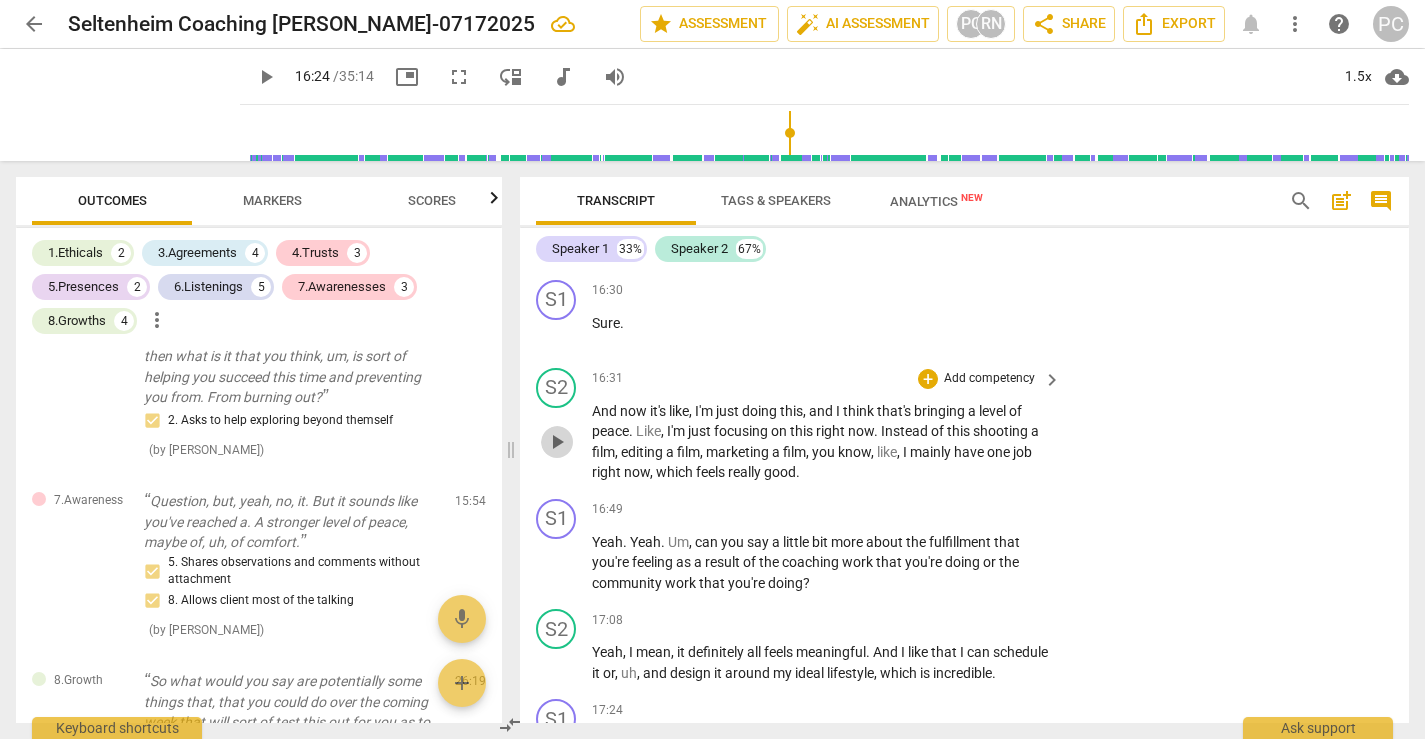 click on "play_arrow" at bounding box center (557, 442) 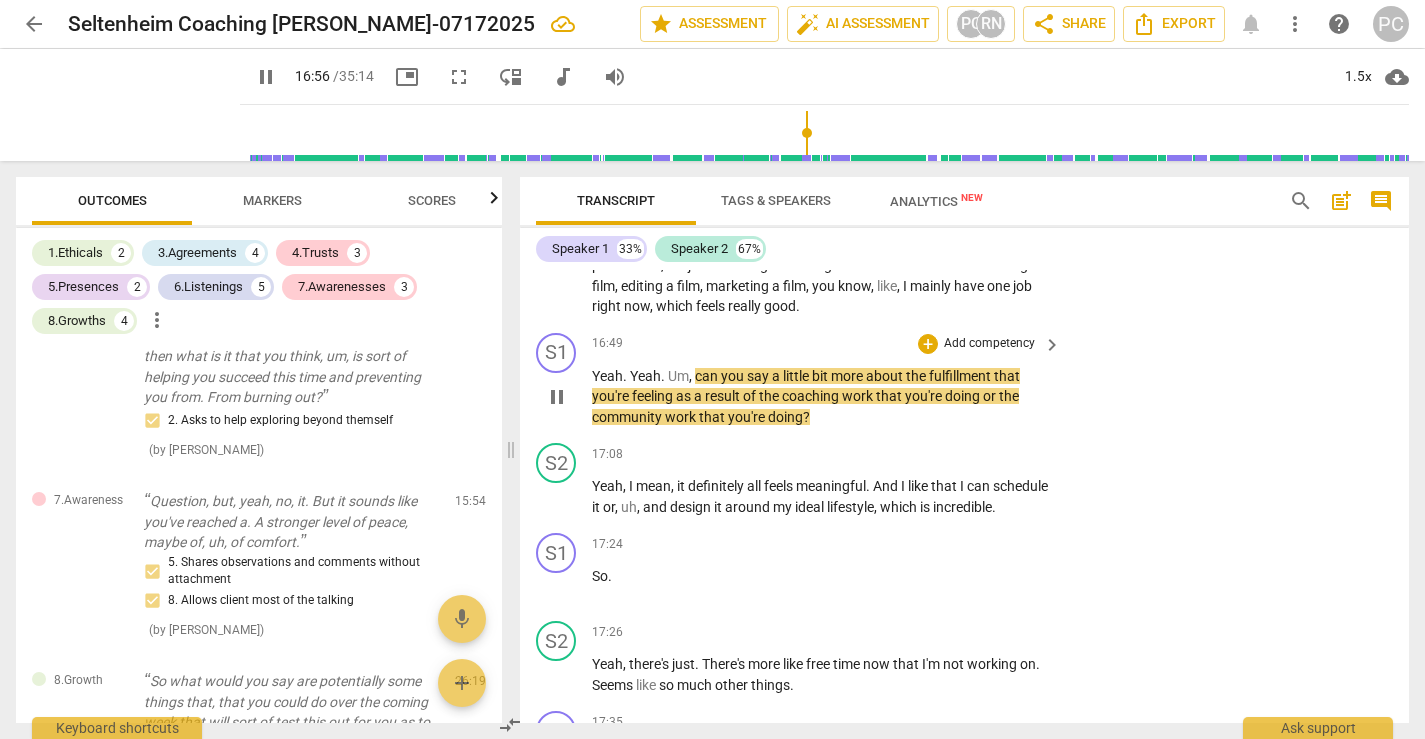 scroll, scrollTop: 6248, scrollLeft: 0, axis: vertical 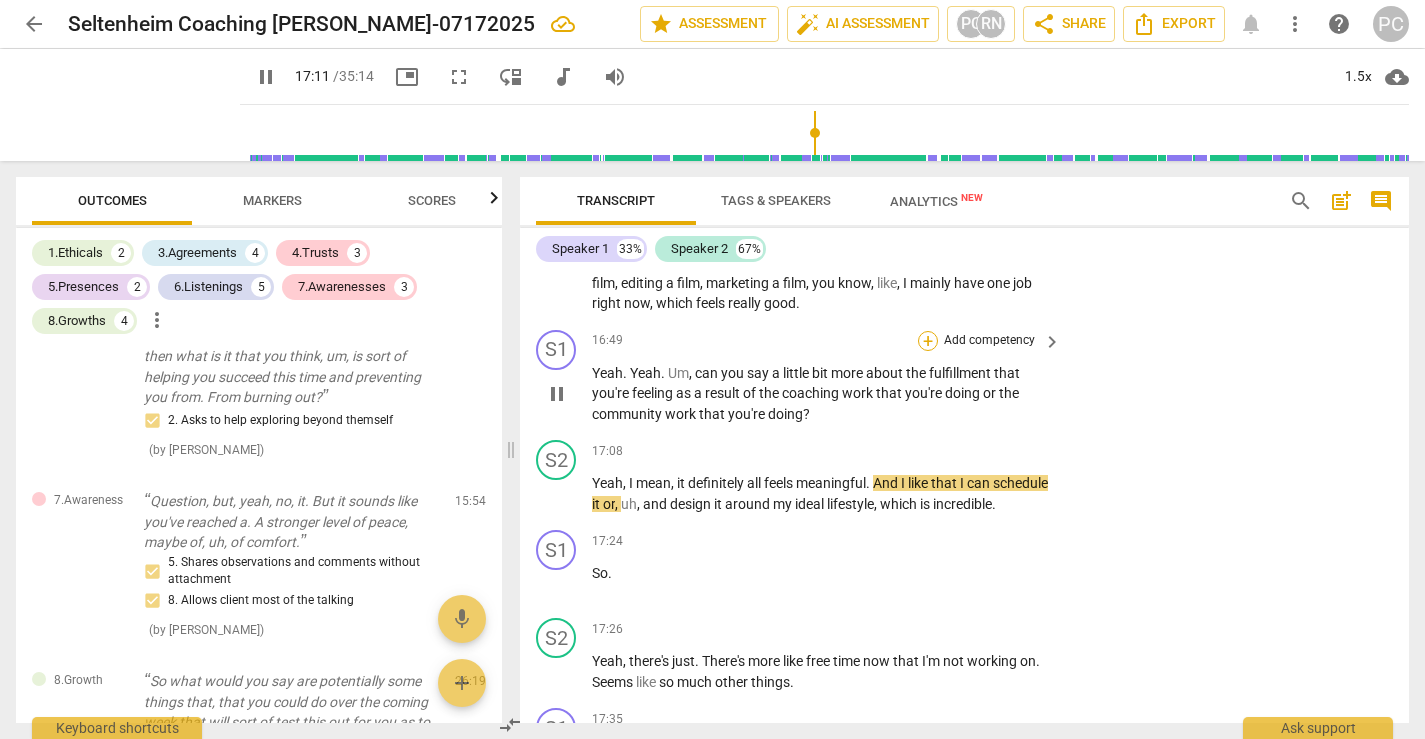 click on "+" at bounding box center [928, 341] 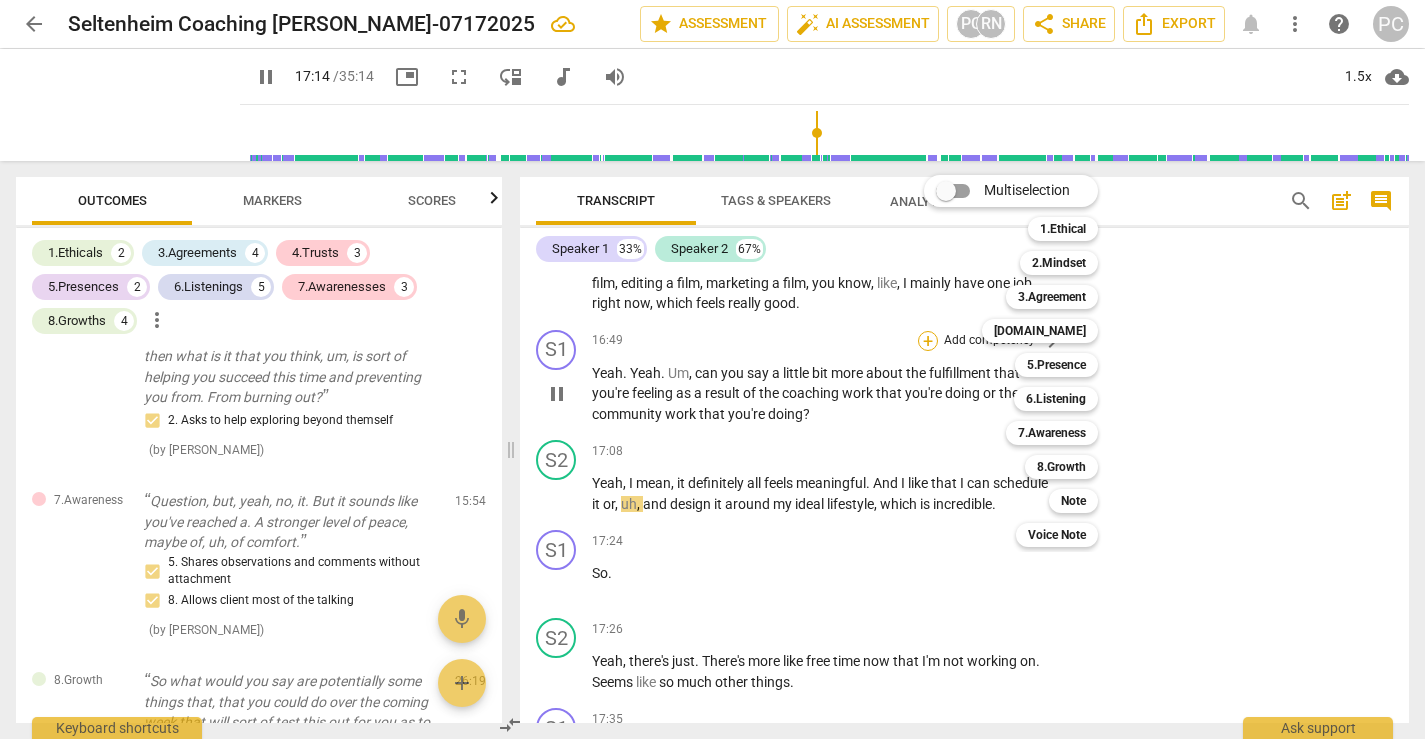 click on "Multiselection m 1.Ethical 1 2.Mindset 2 3.Agreement 3 [DOMAIN_NAME] 4 5.Presence 5 6.Listening 6 7.Awareness 7 8.Growth 8 Note 9 Voice Note 0" at bounding box center [1026, 361] 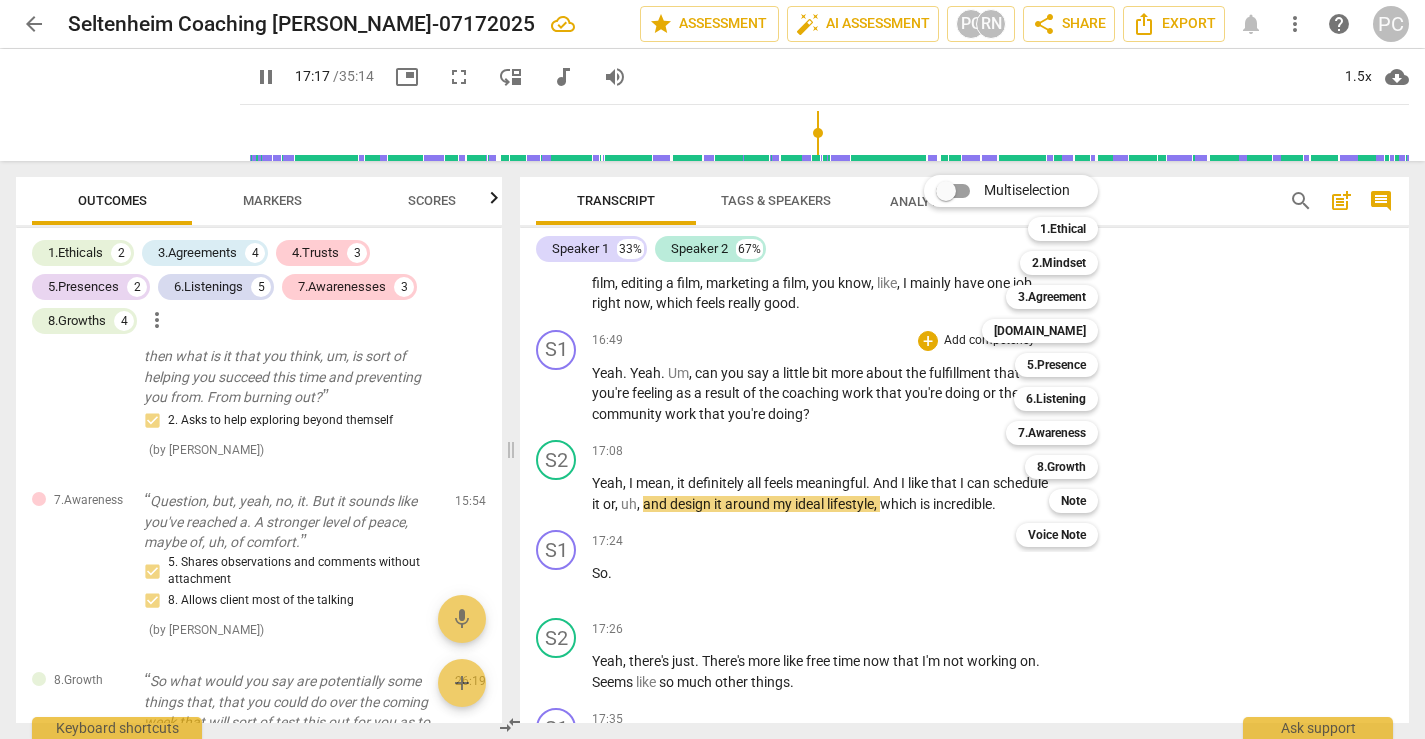 click at bounding box center (712, 369) 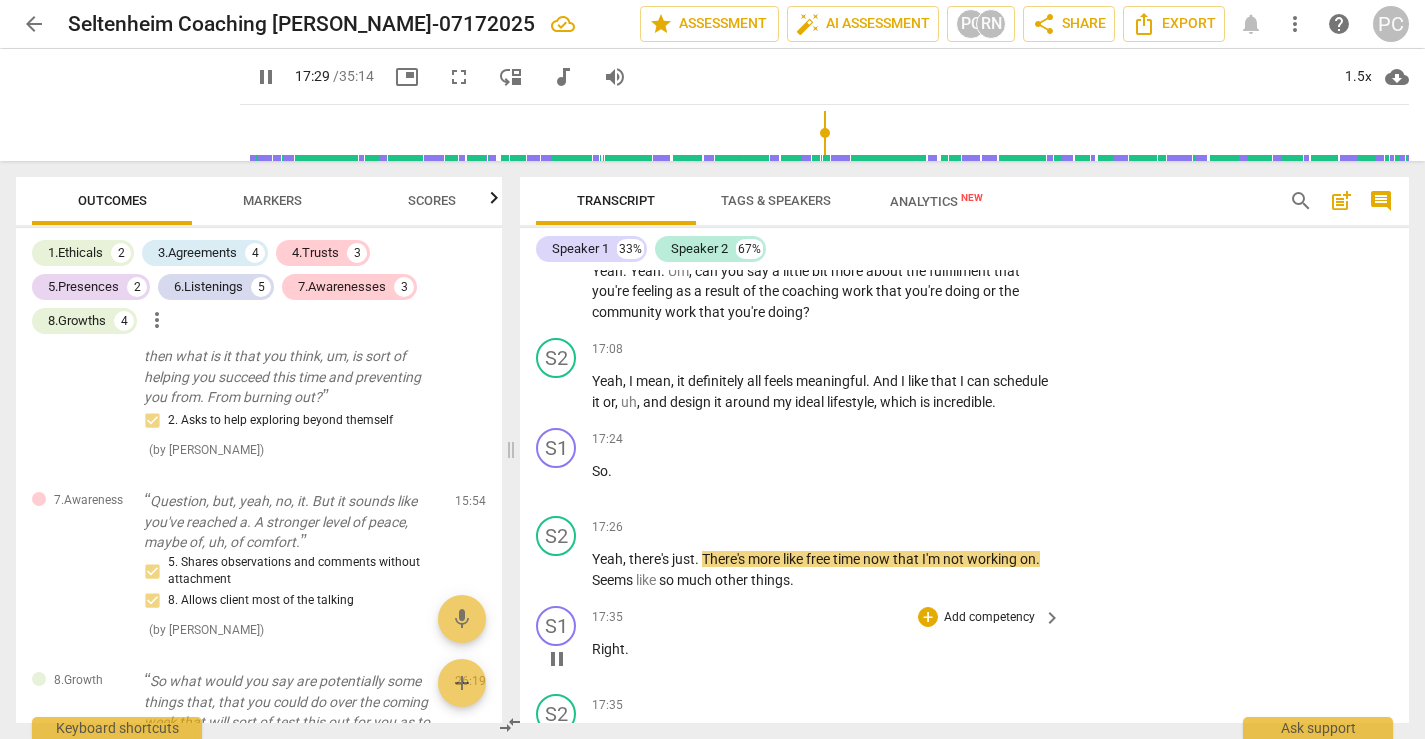 scroll, scrollTop: 6293, scrollLeft: 0, axis: vertical 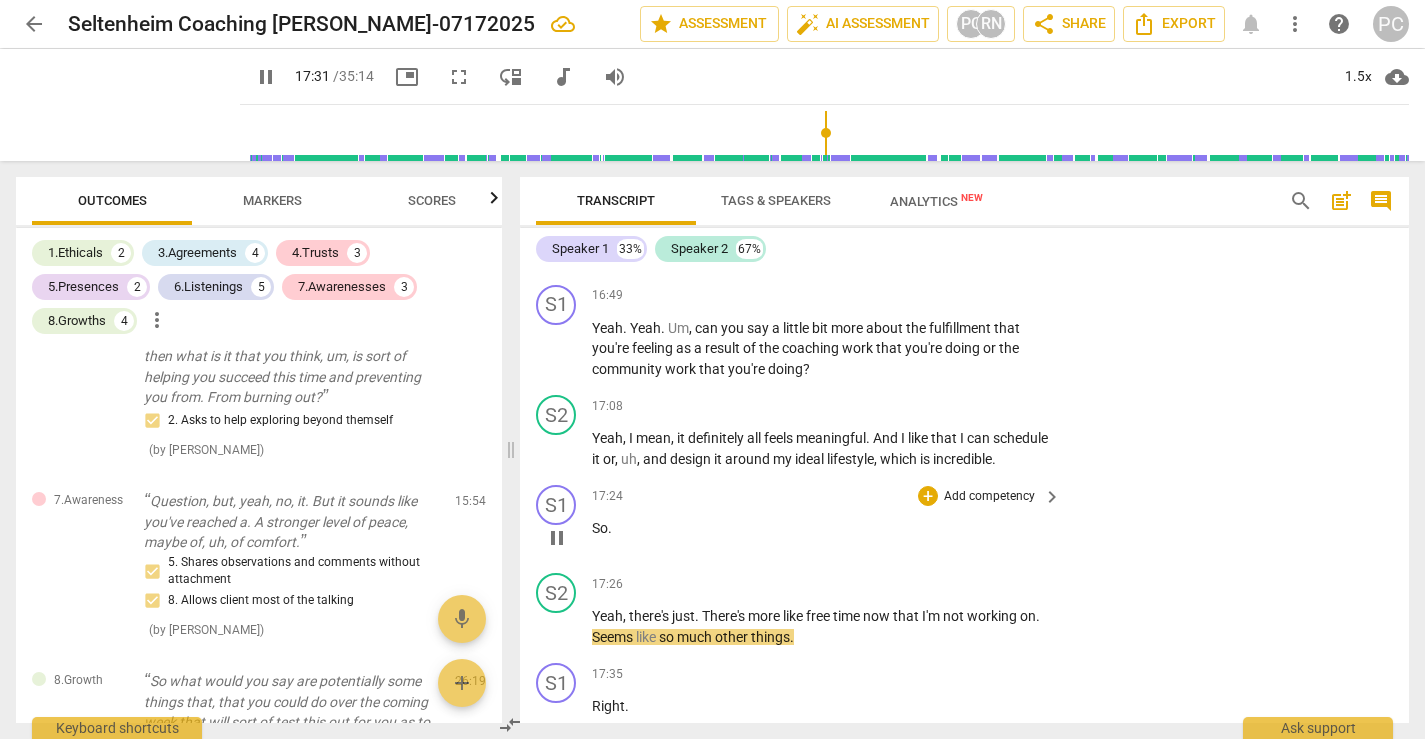 click on "So" at bounding box center [600, 528] 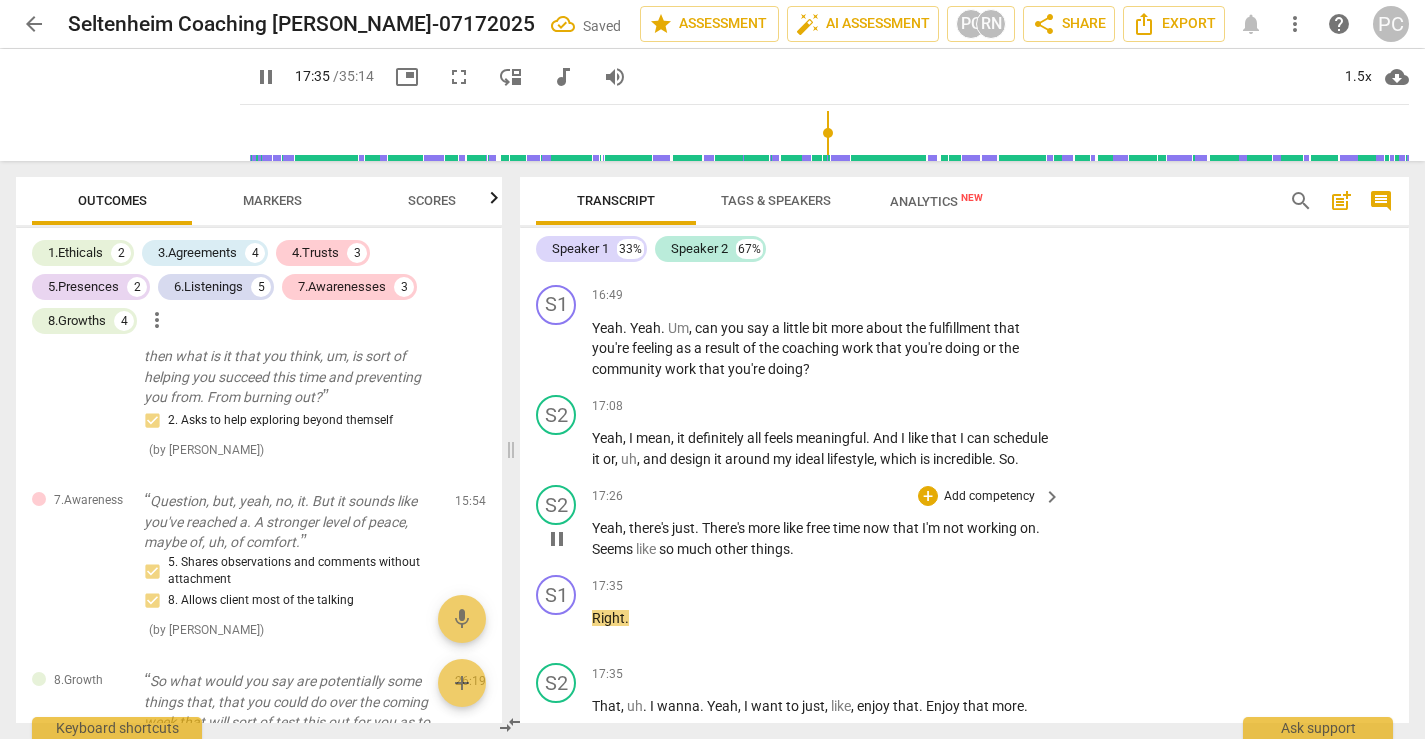 click on "Yeah" at bounding box center (607, 528) 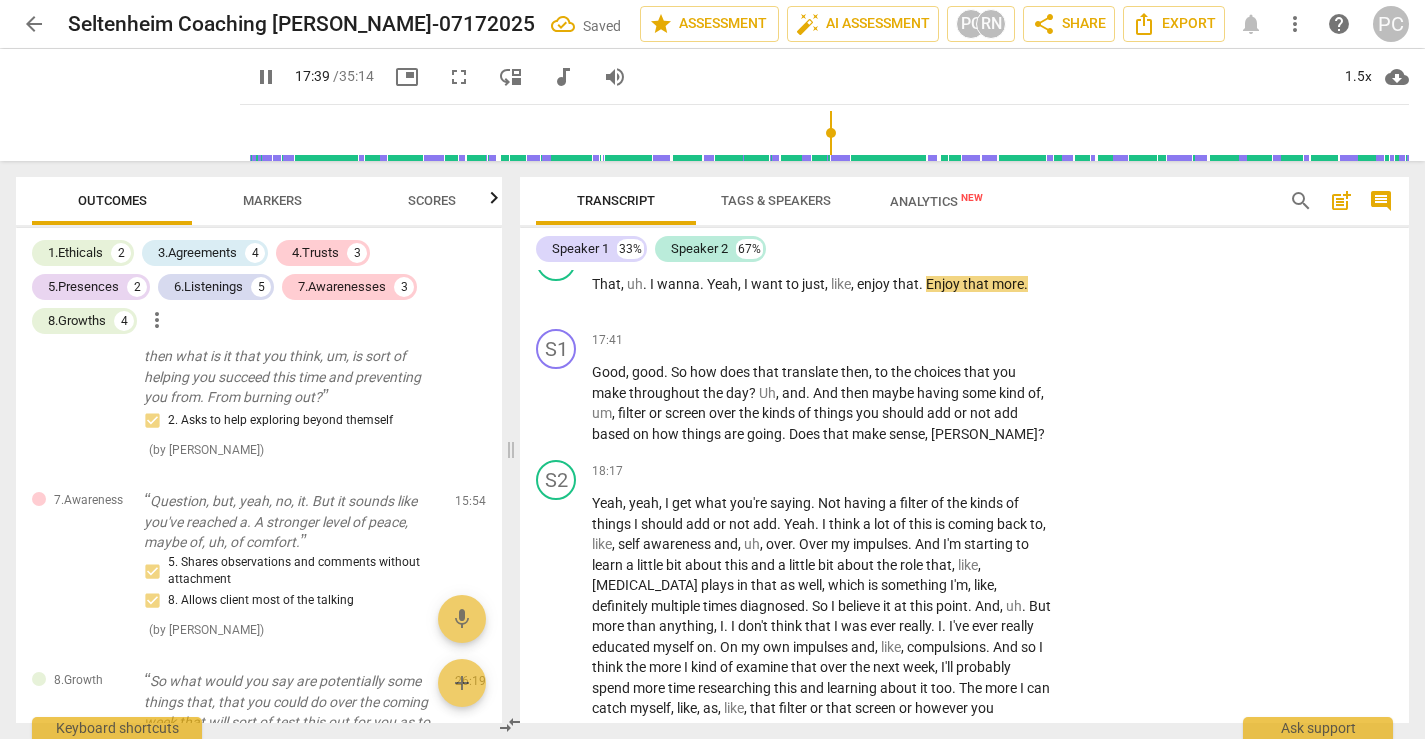 scroll, scrollTop: 6668, scrollLeft: 0, axis: vertical 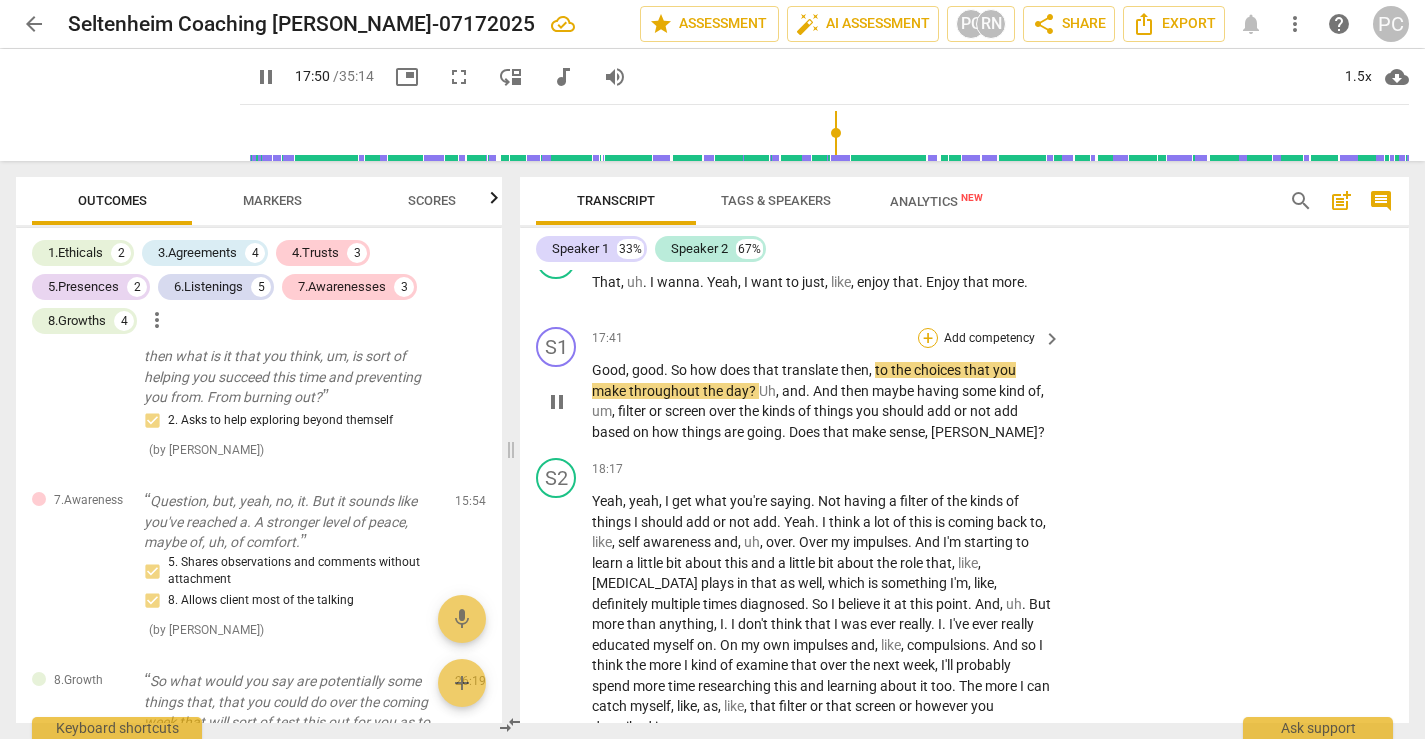 click on "+" at bounding box center (928, 338) 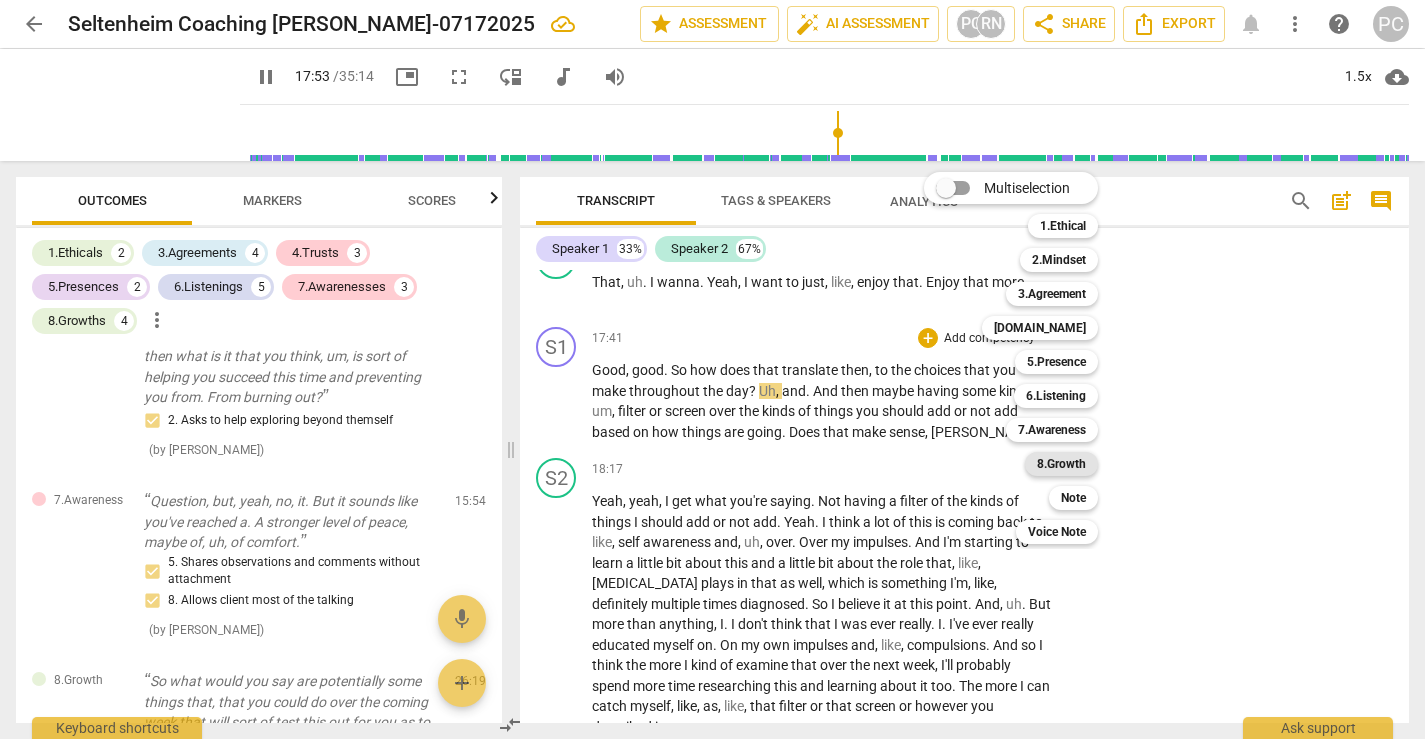 click on "8.Growth" at bounding box center [1061, 464] 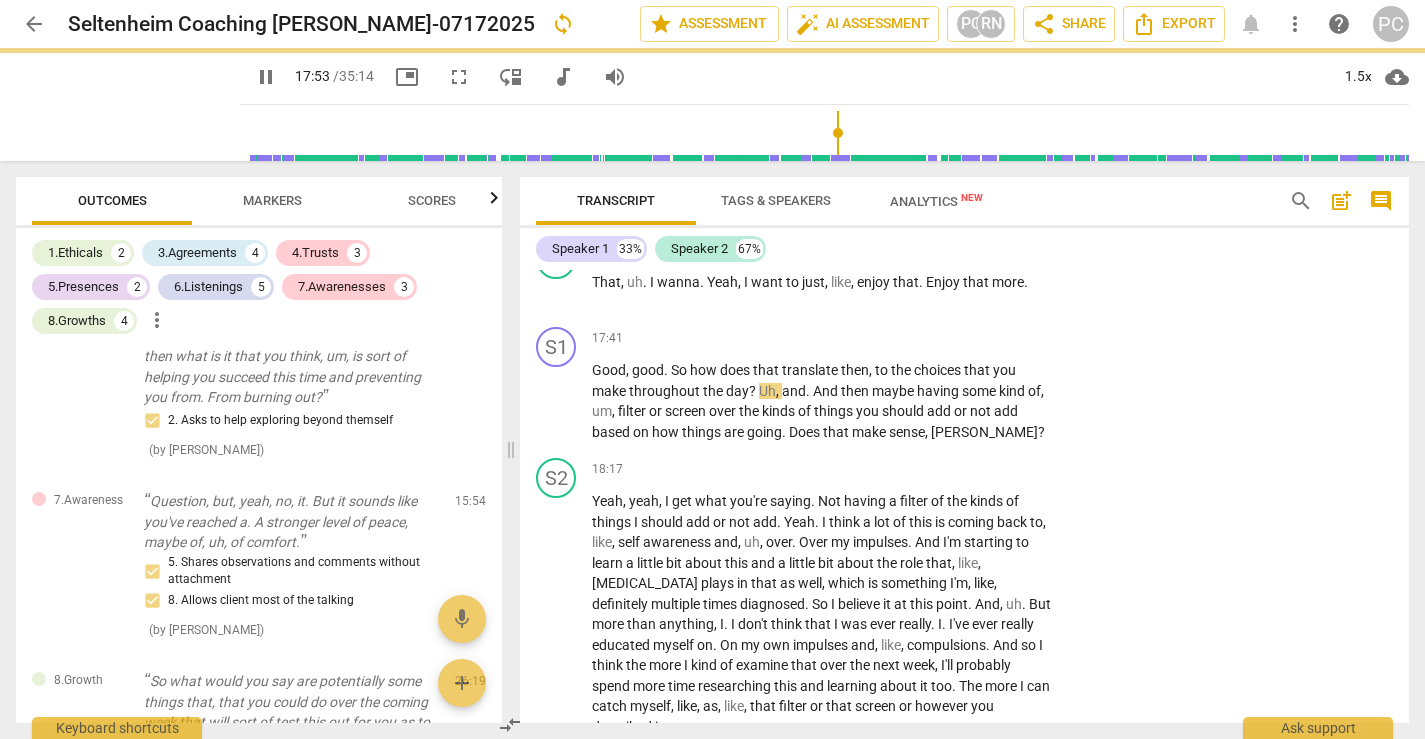 type on "1074" 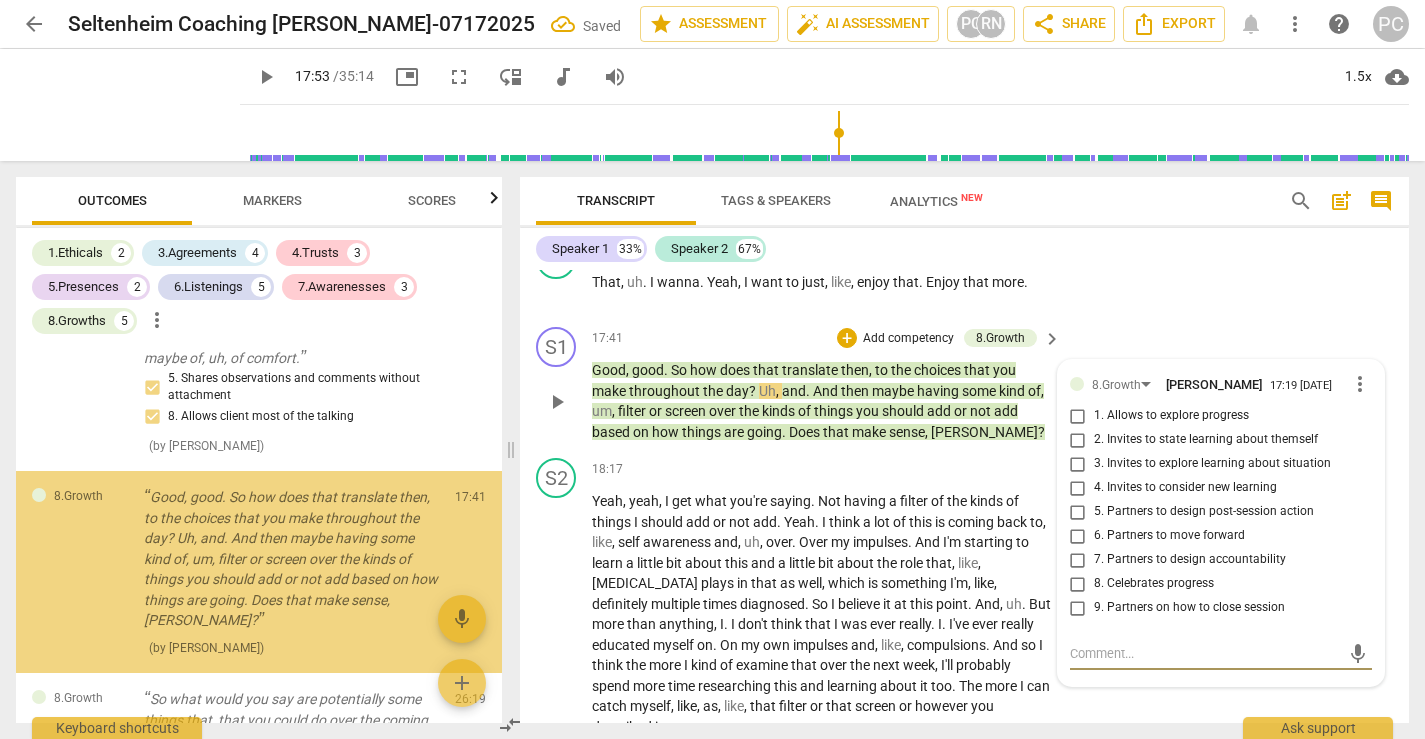 scroll, scrollTop: 2786, scrollLeft: 0, axis: vertical 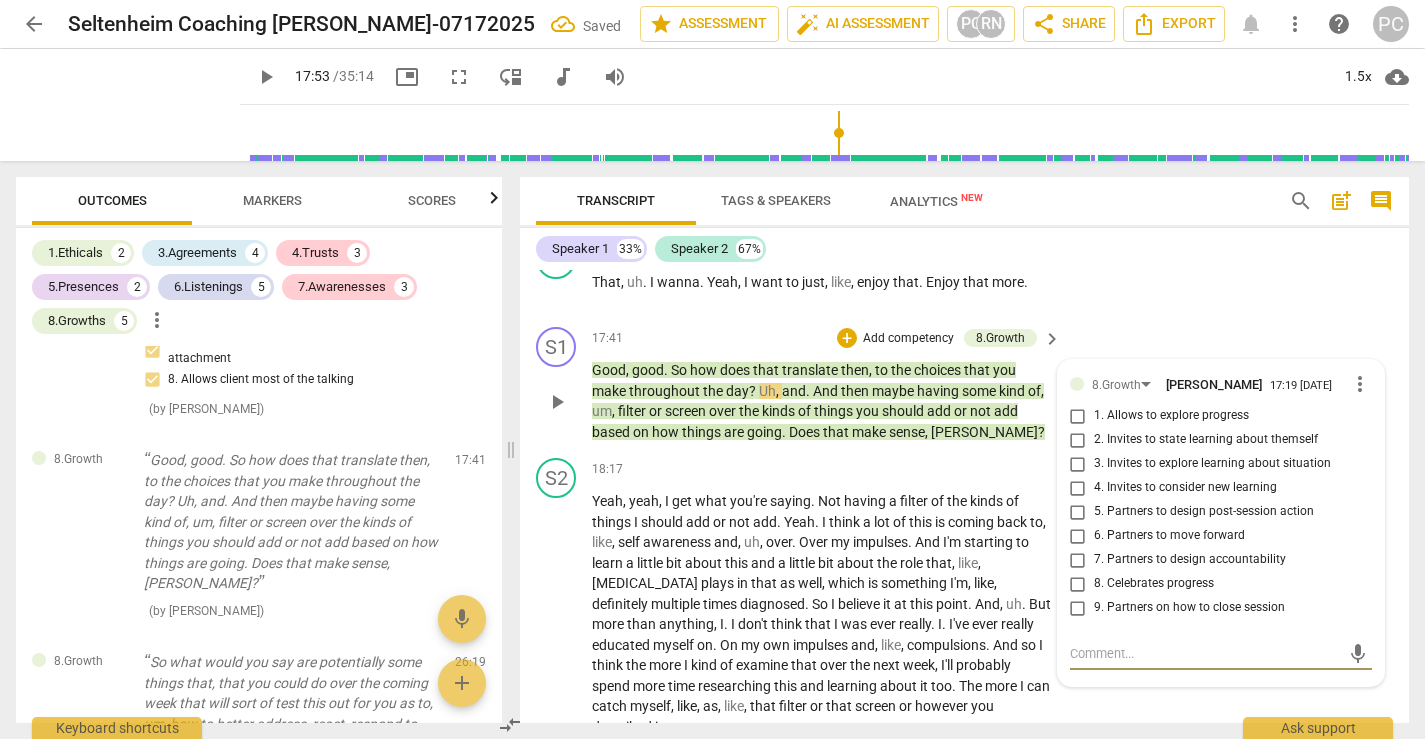 click on "6. Partners to move forward" at bounding box center (1078, 536) 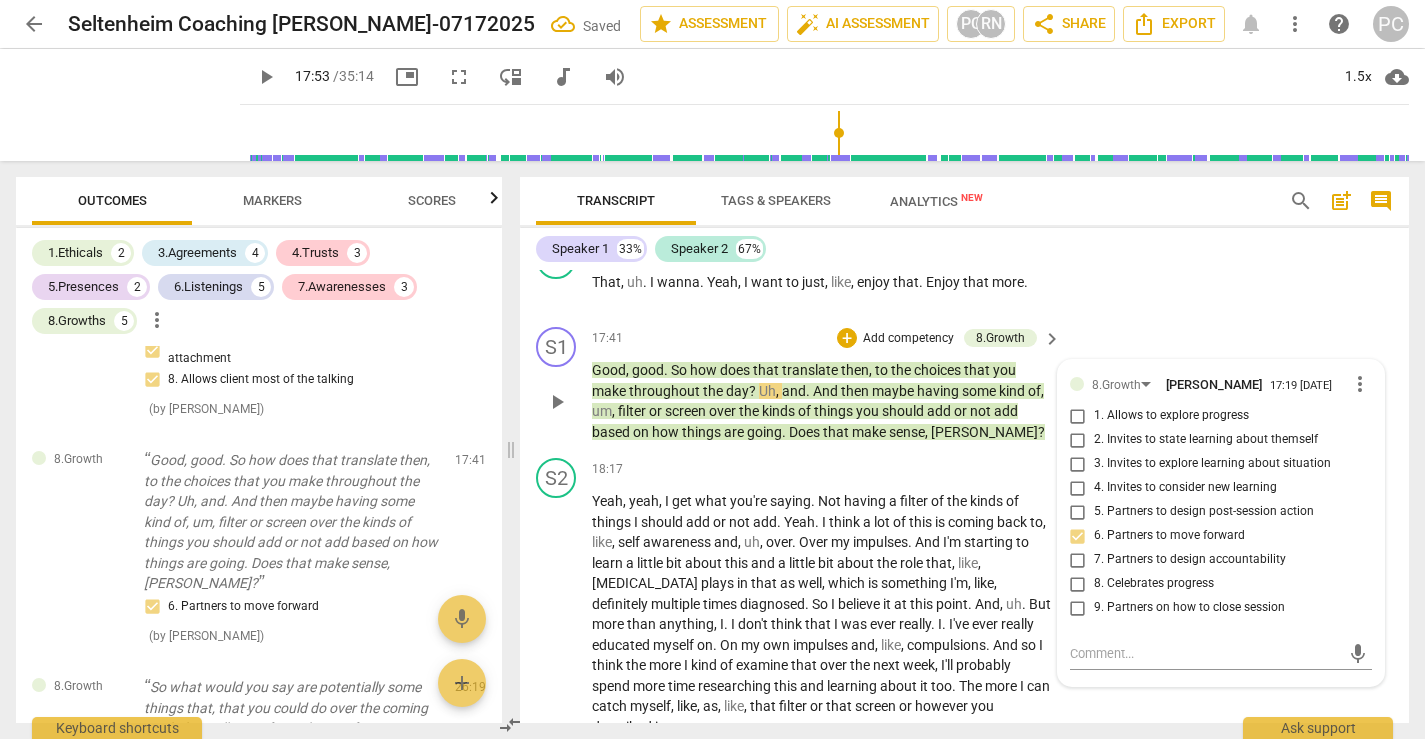 click on "play_arrow" at bounding box center (557, 402) 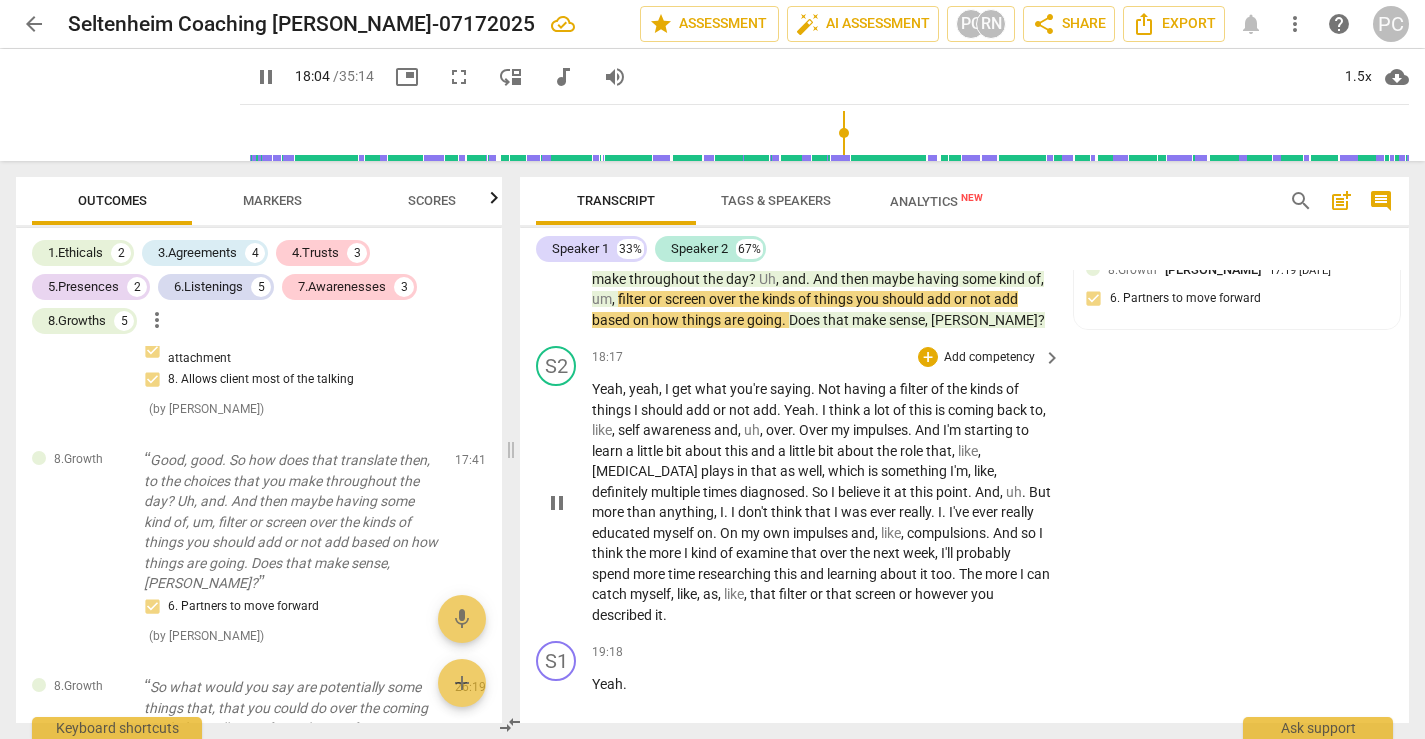 scroll, scrollTop: 6804, scrollLeft: 0, axis: vertical 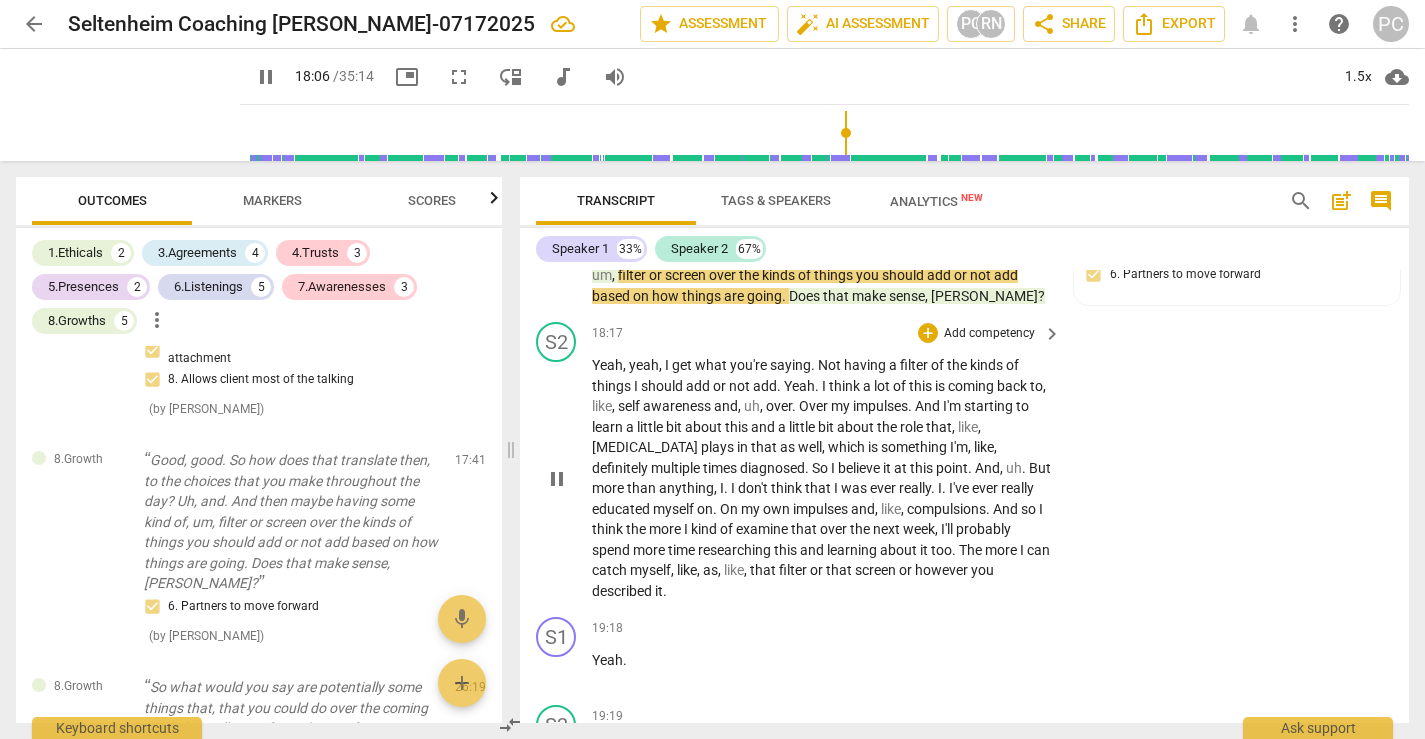 click on "pause" at bounding box center (557, 479) 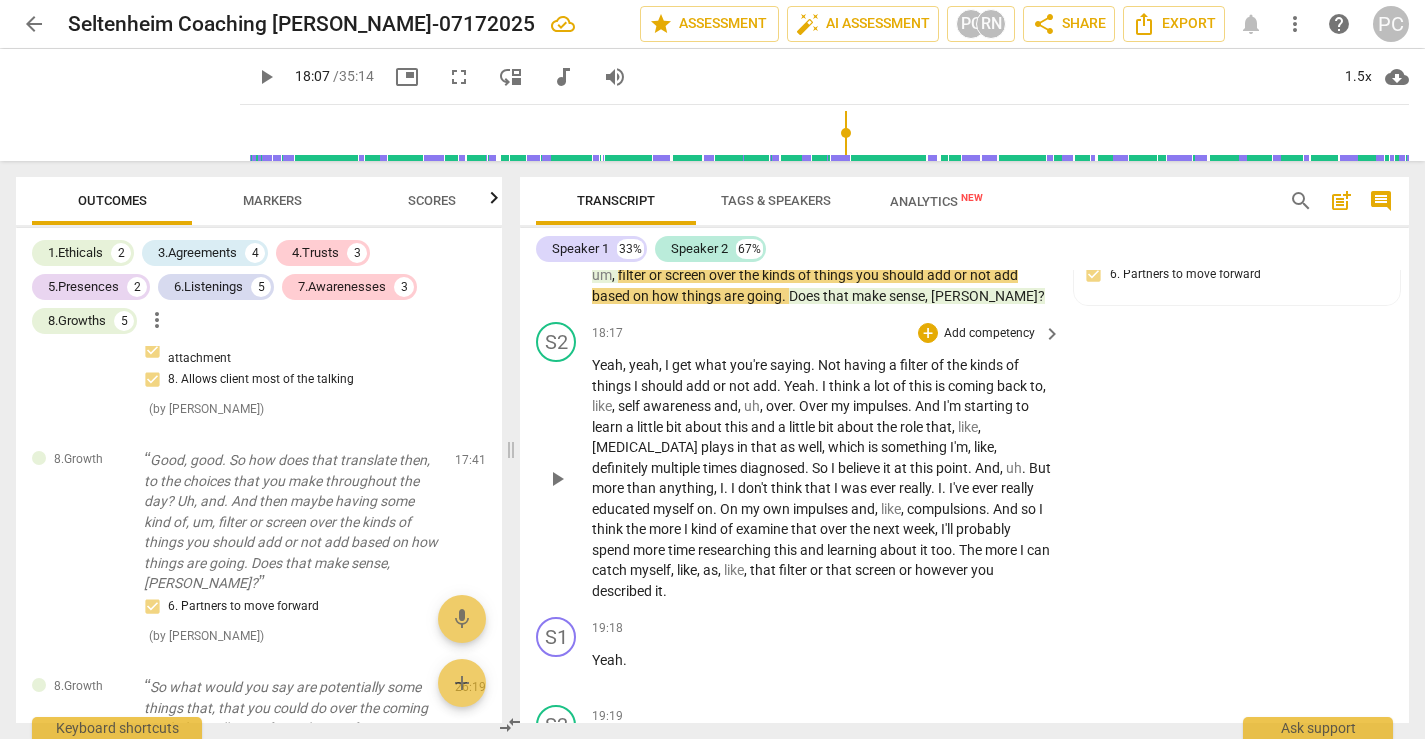 click on "play_arrow" at bounding box center [557, 479] 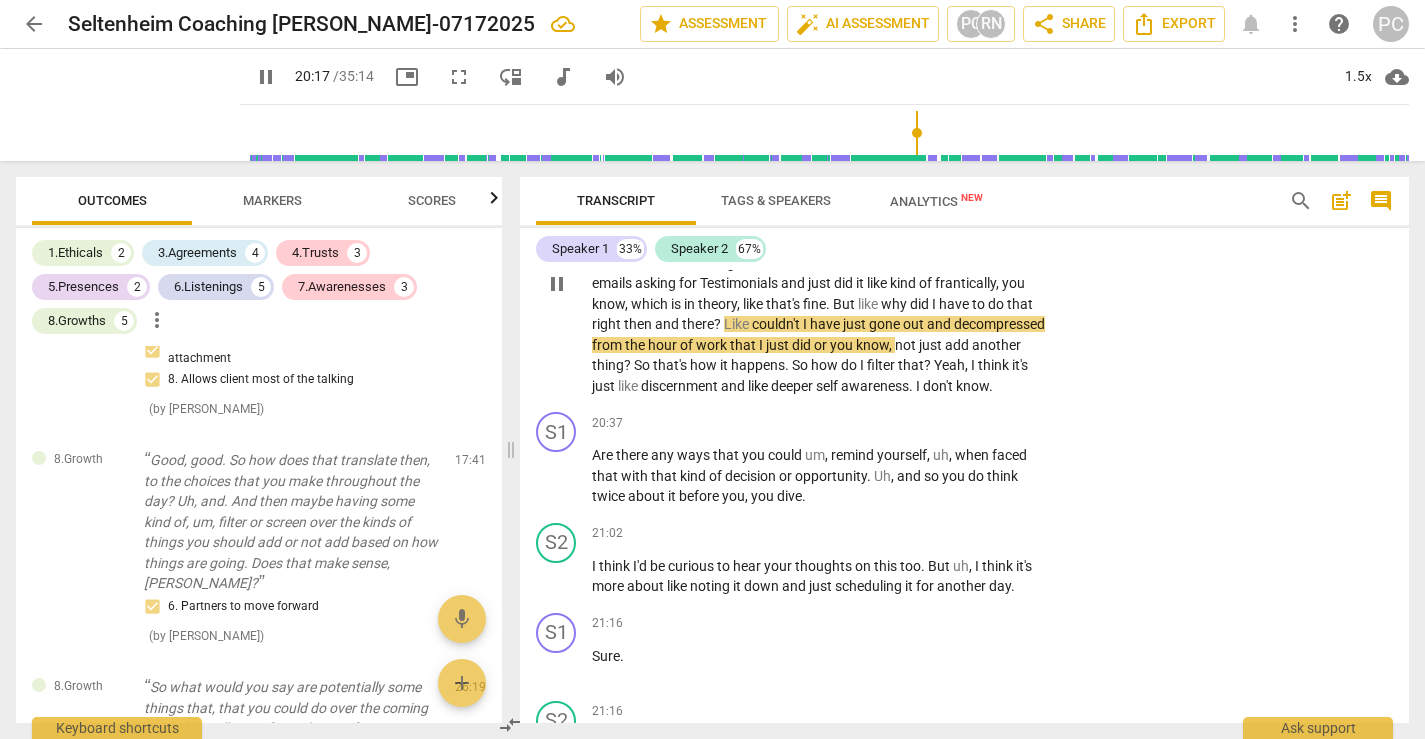 scroll, scrollTop: 7613, scrollLeft: 0, axis: vertical 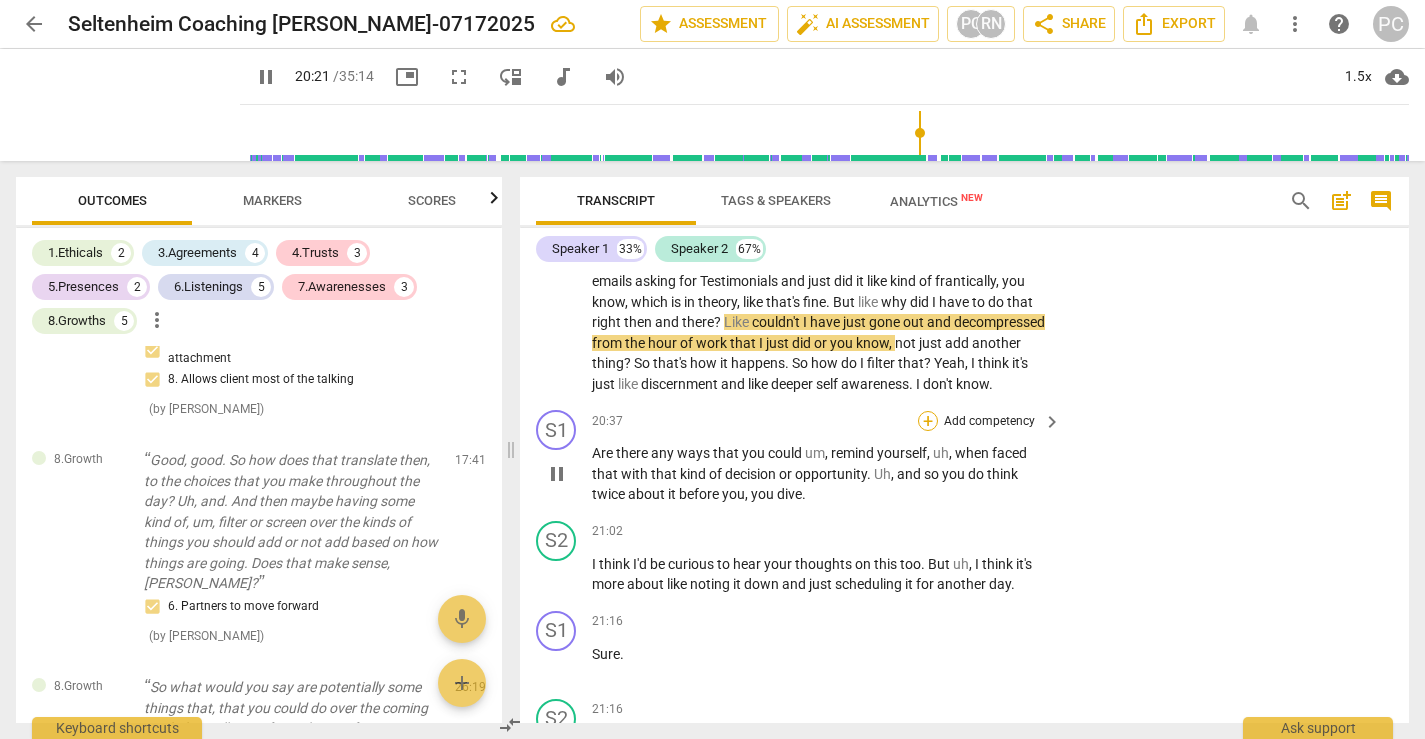 click on "+" at bounding box center (928, 421) 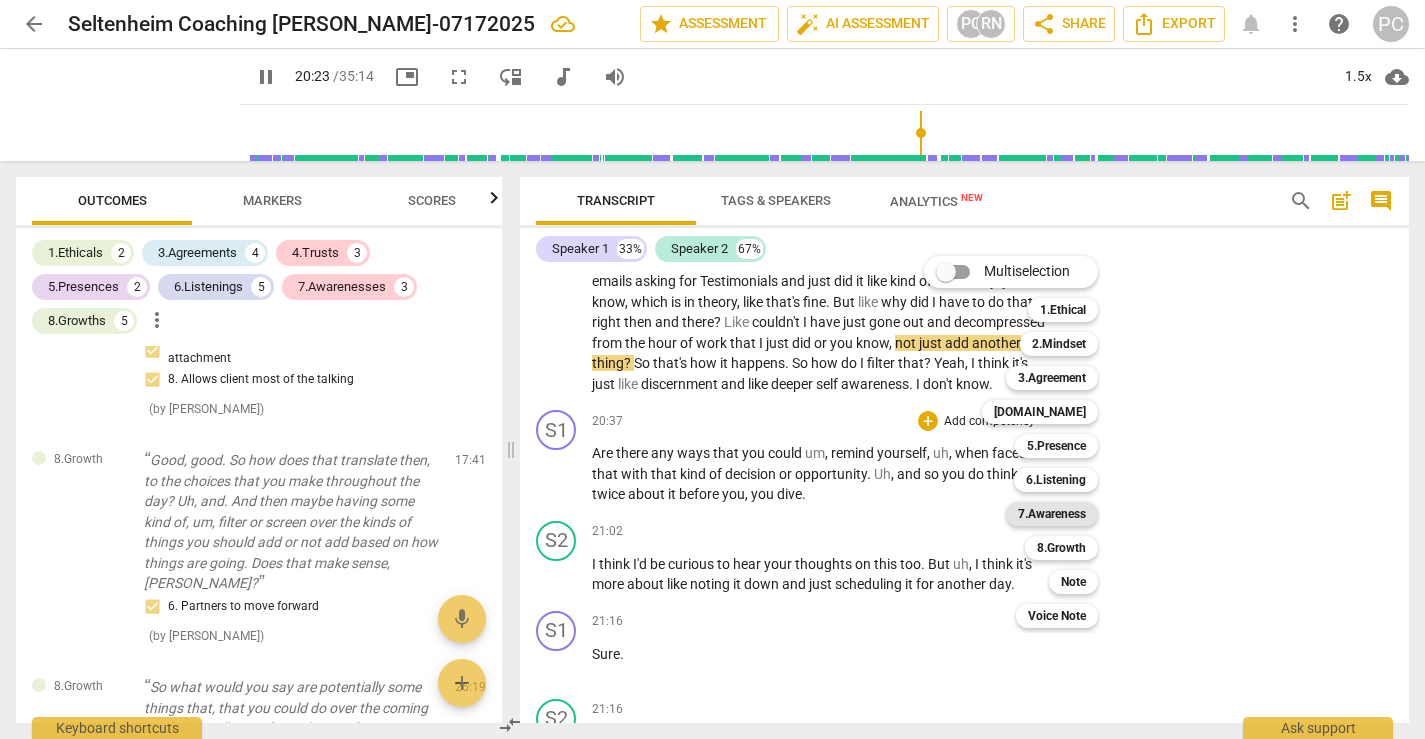 click on "7.Awareness" at bounding box center (1052, 514) 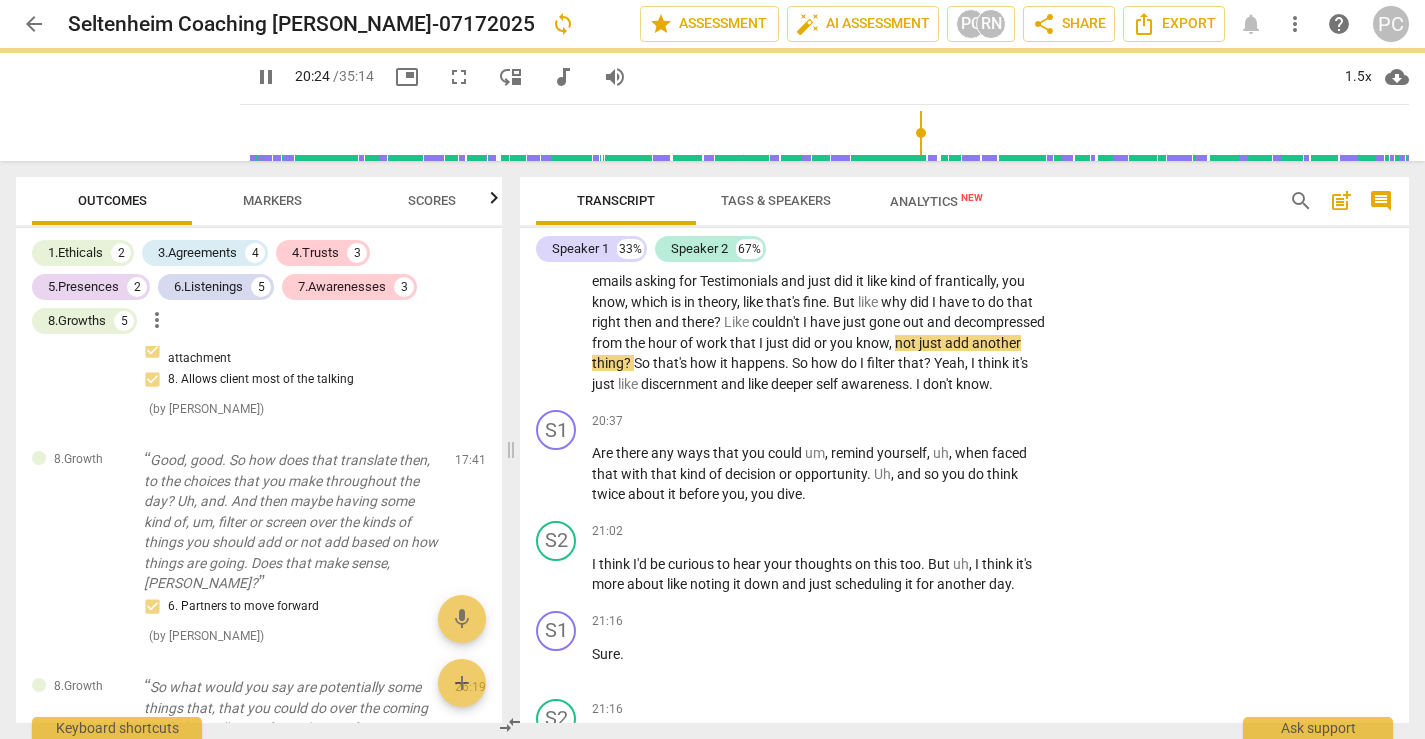 type on "1225" 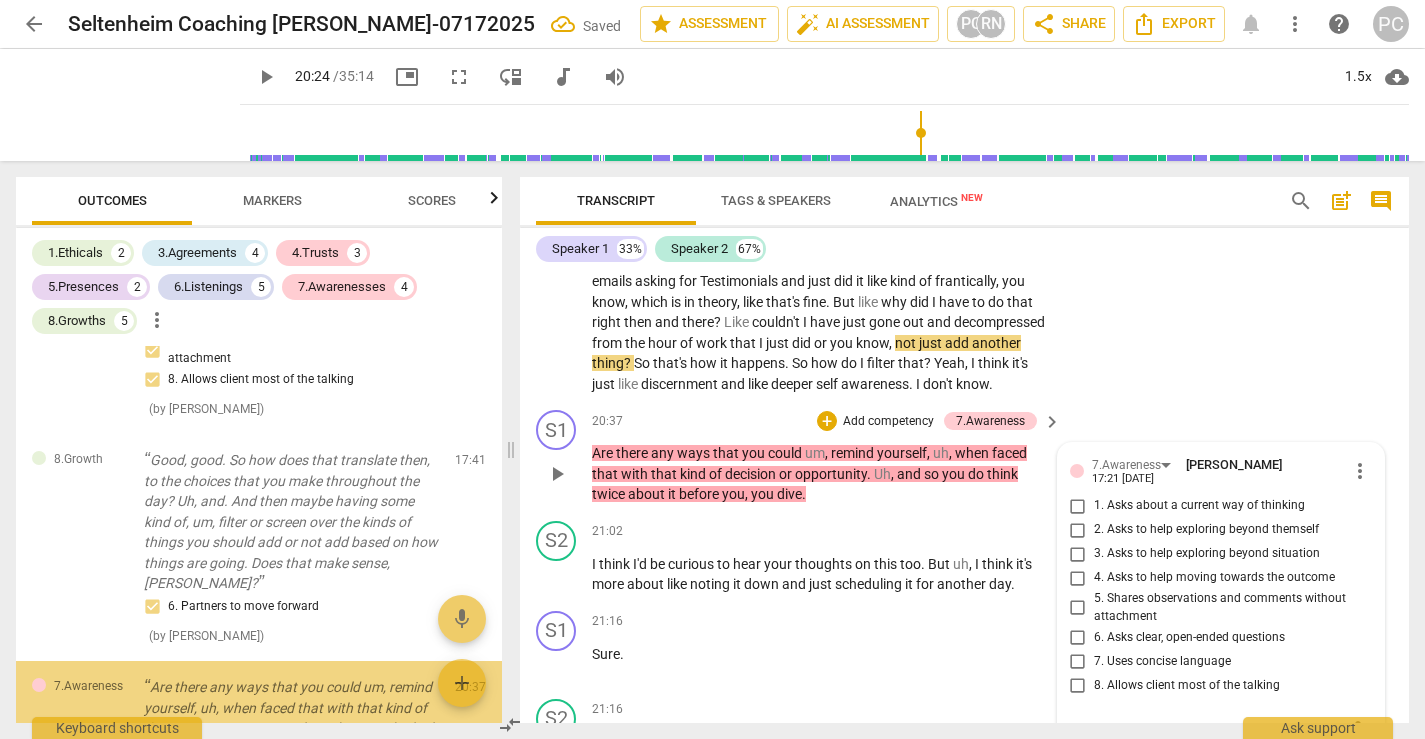 scroll, scrollTop: 7868, scrollLeft: 0, axis: vertical 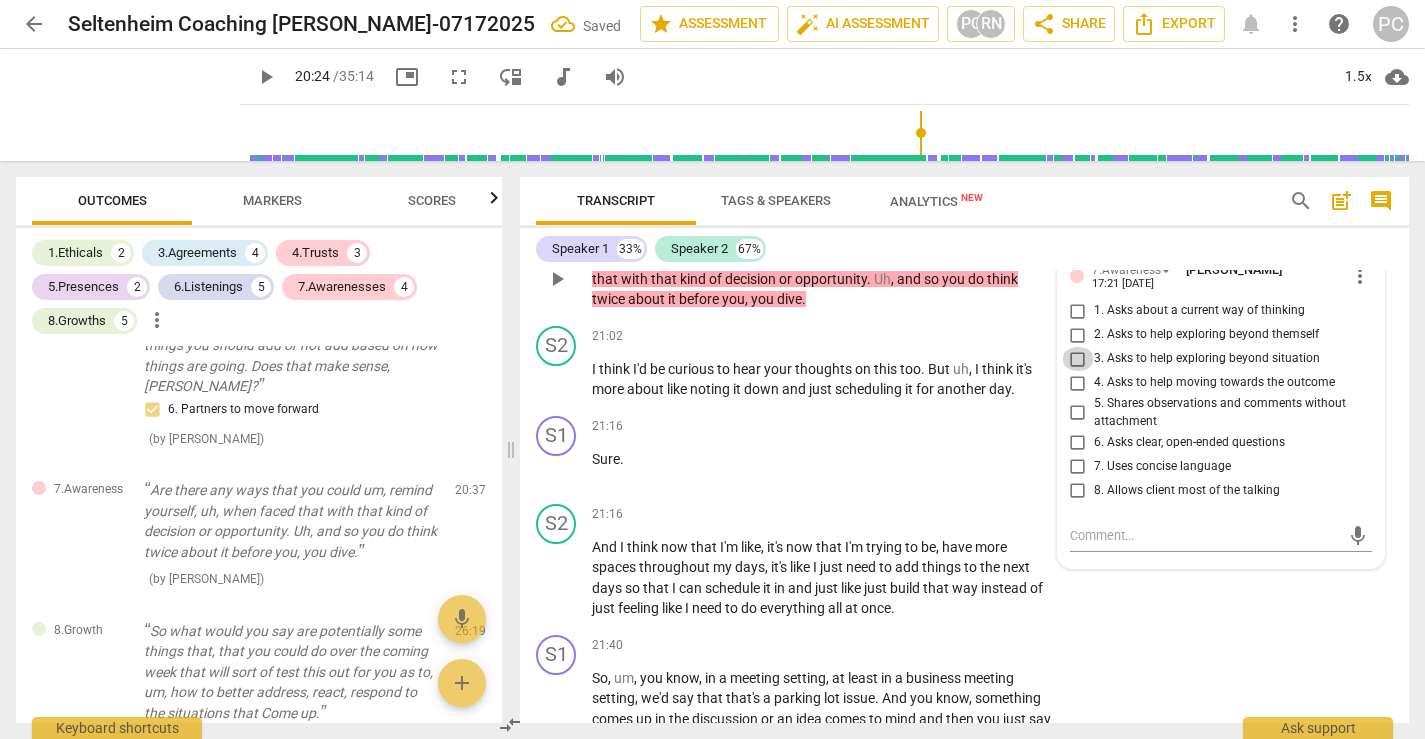 click on "3. Asks to help exploring beyond situation" at bounding box center (1078, 359) 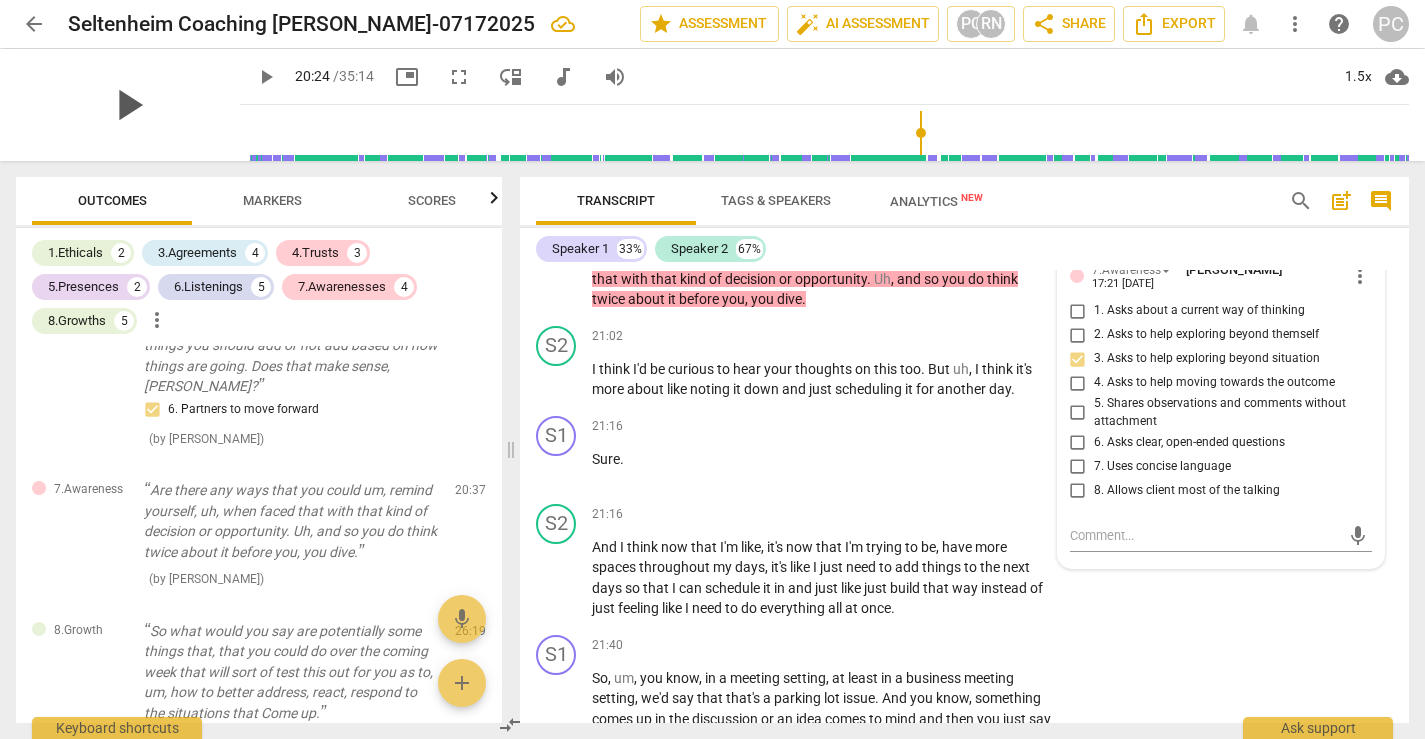 click on "play_arrow" at bounding box center (128, 105) 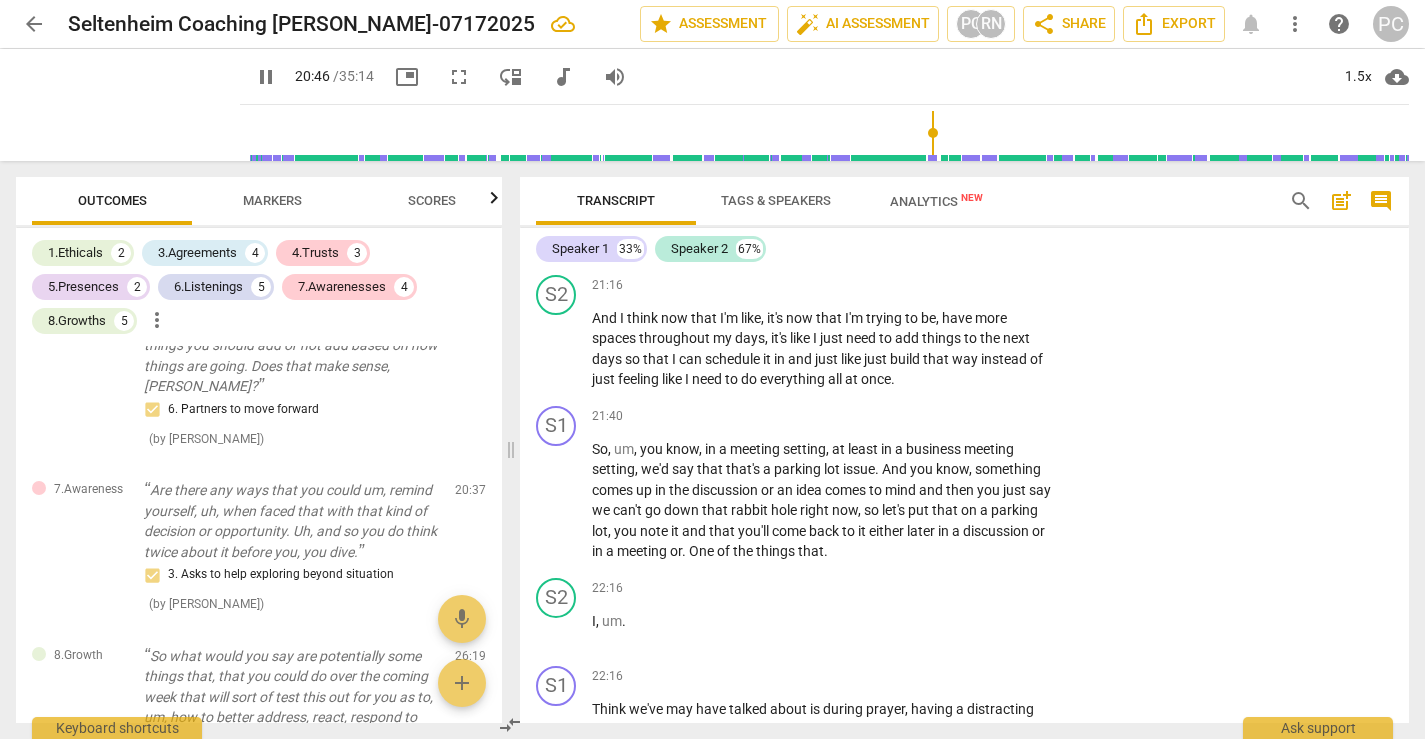 scroll, scrollTop: 8044, scrollLeft: 0, axis: vertical 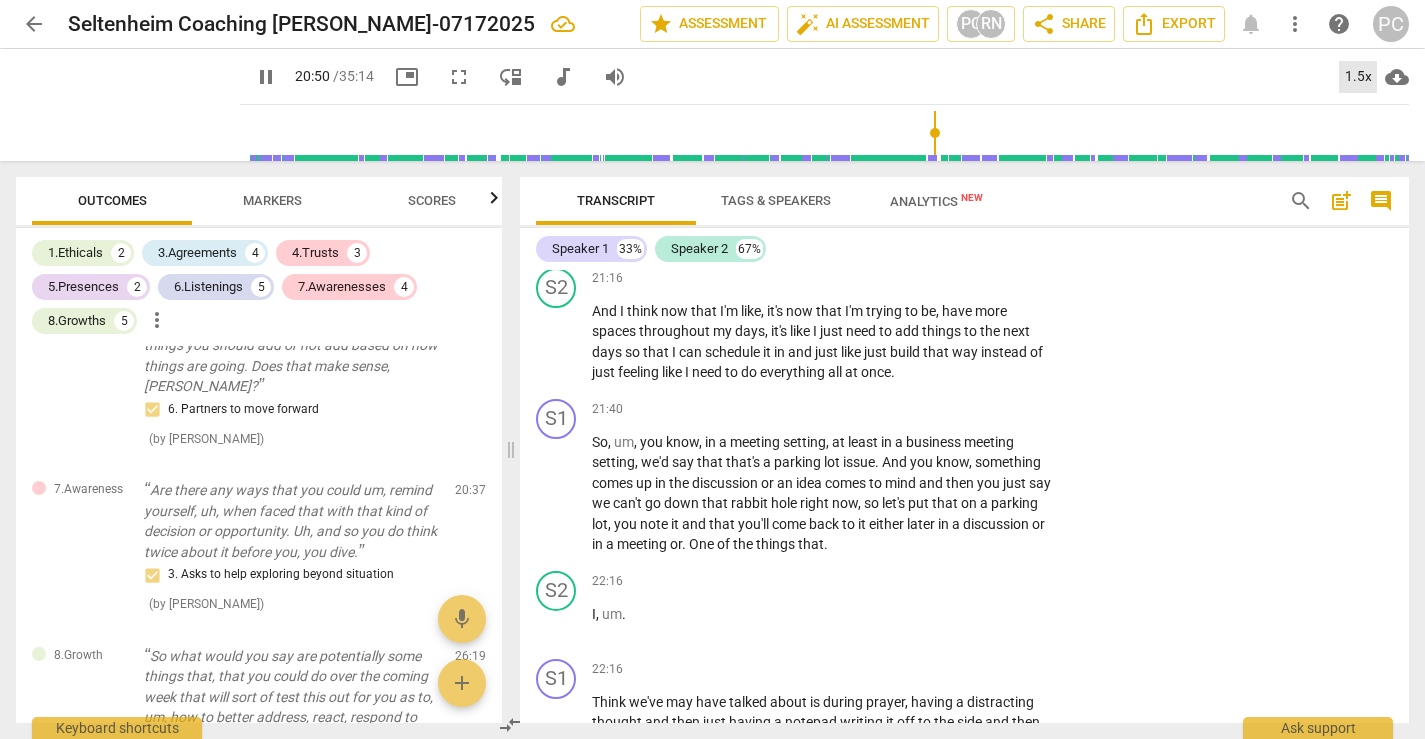 click on "1.5x" at bounding box center [1358, 77] 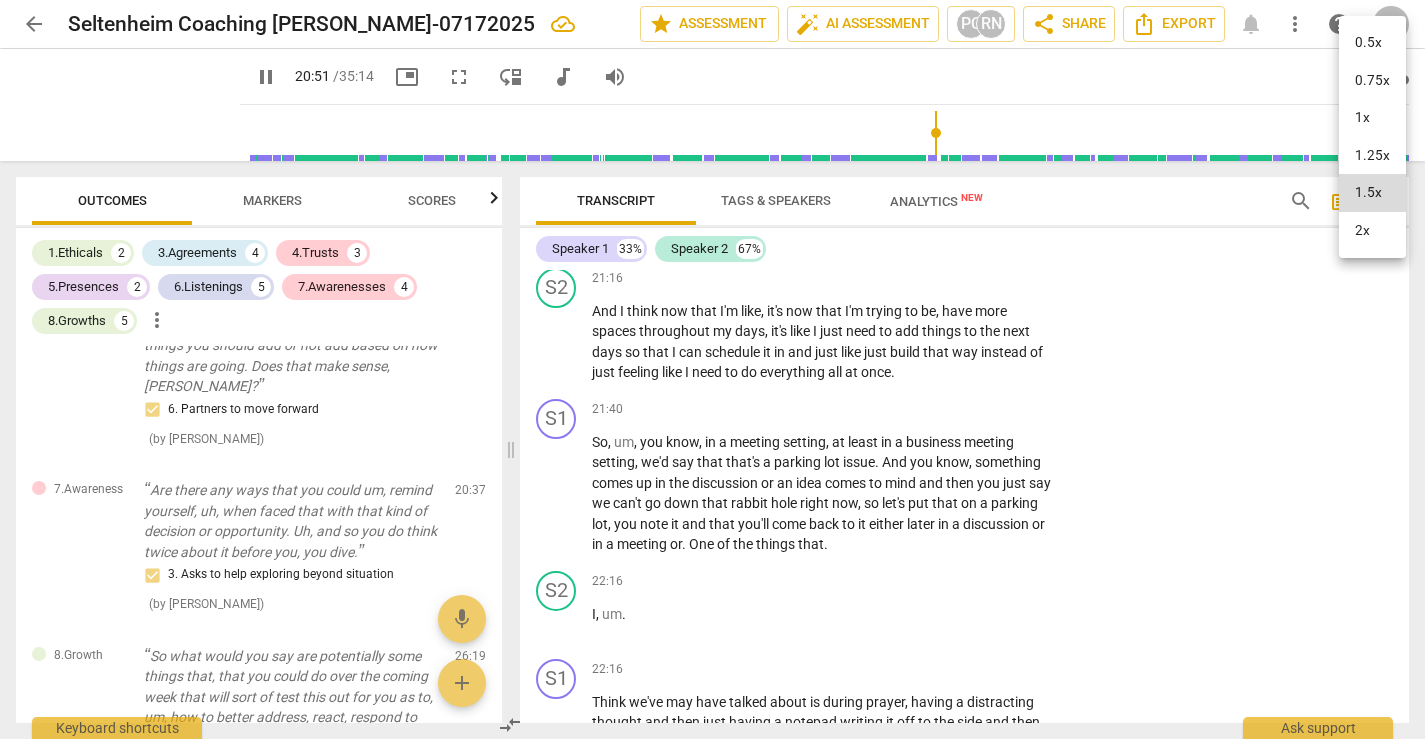 click on "2x" at bounding box center [1372, 231] 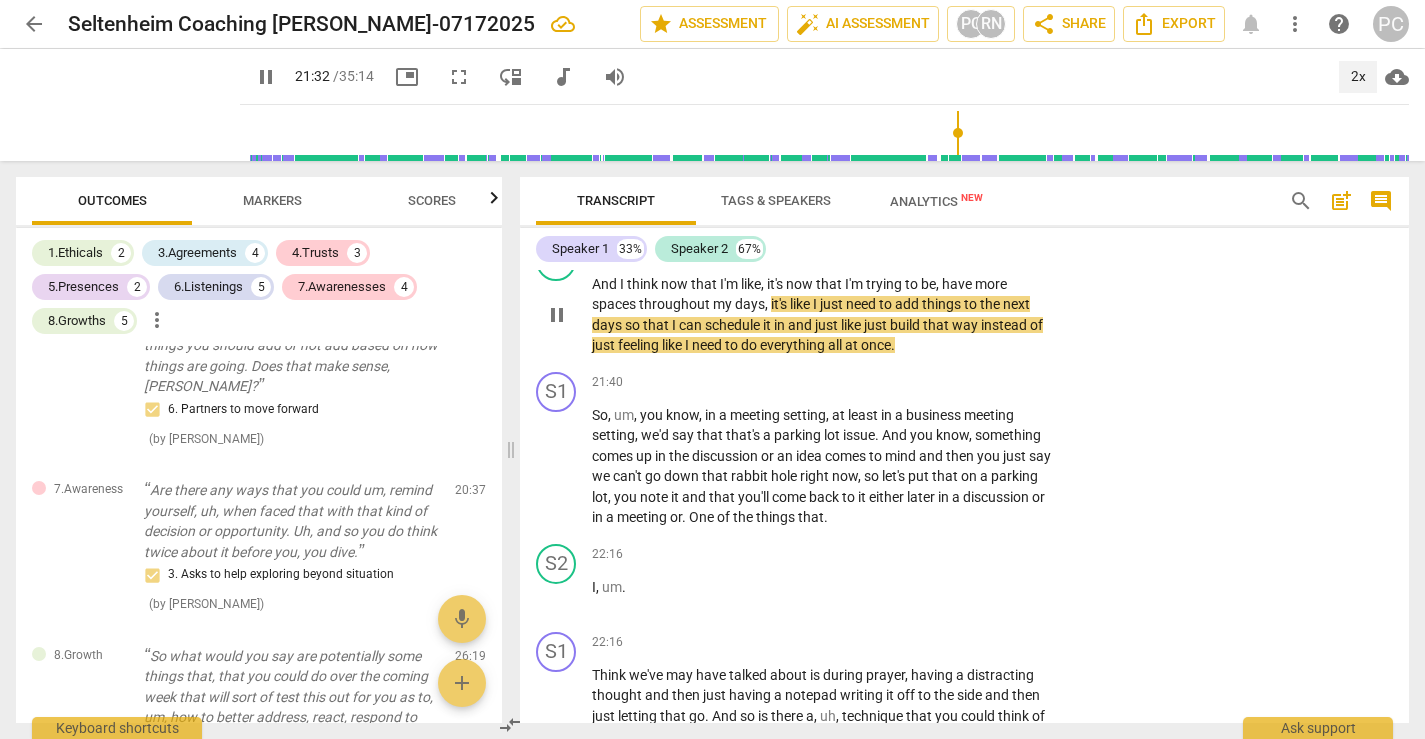 scroll, scrollTop: 8098, scrollLeft: 0, axis: vertical 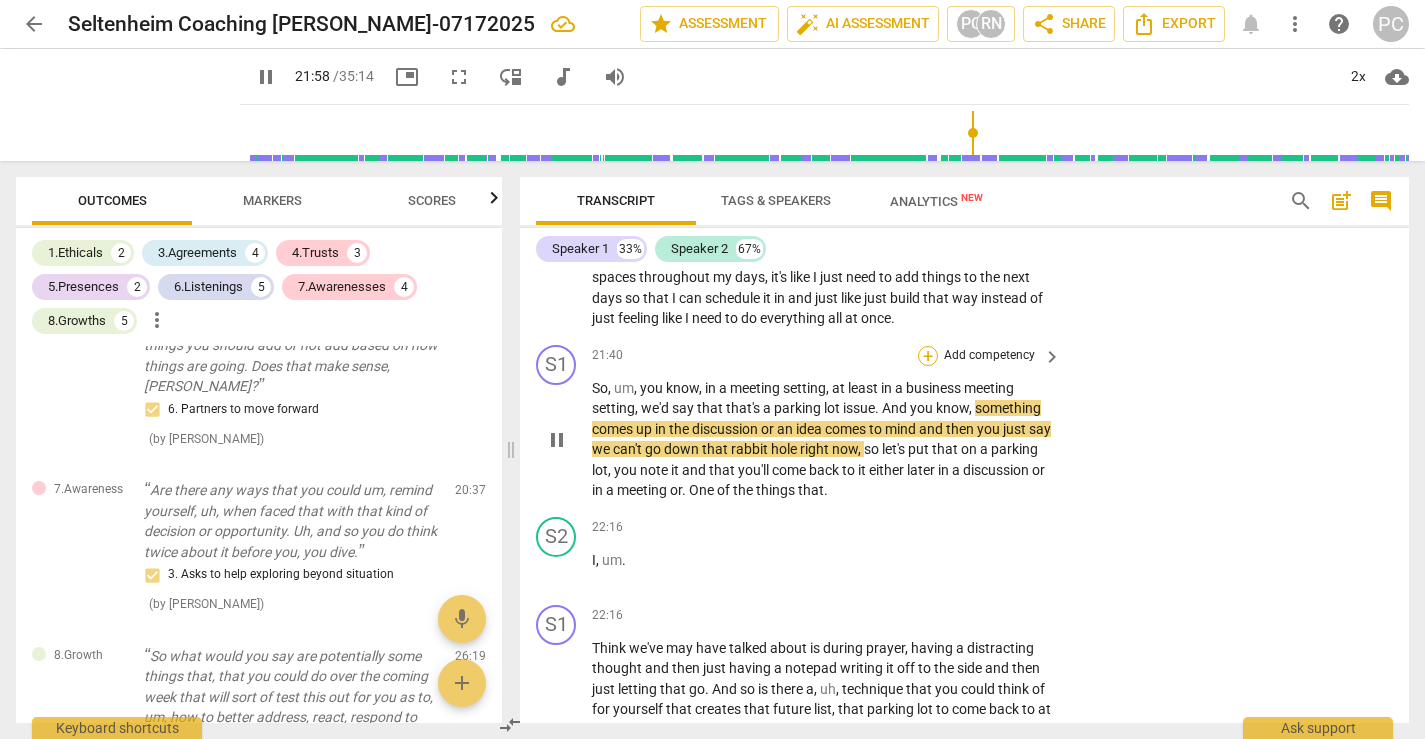 click on "+" at bounding box center [928, 356] 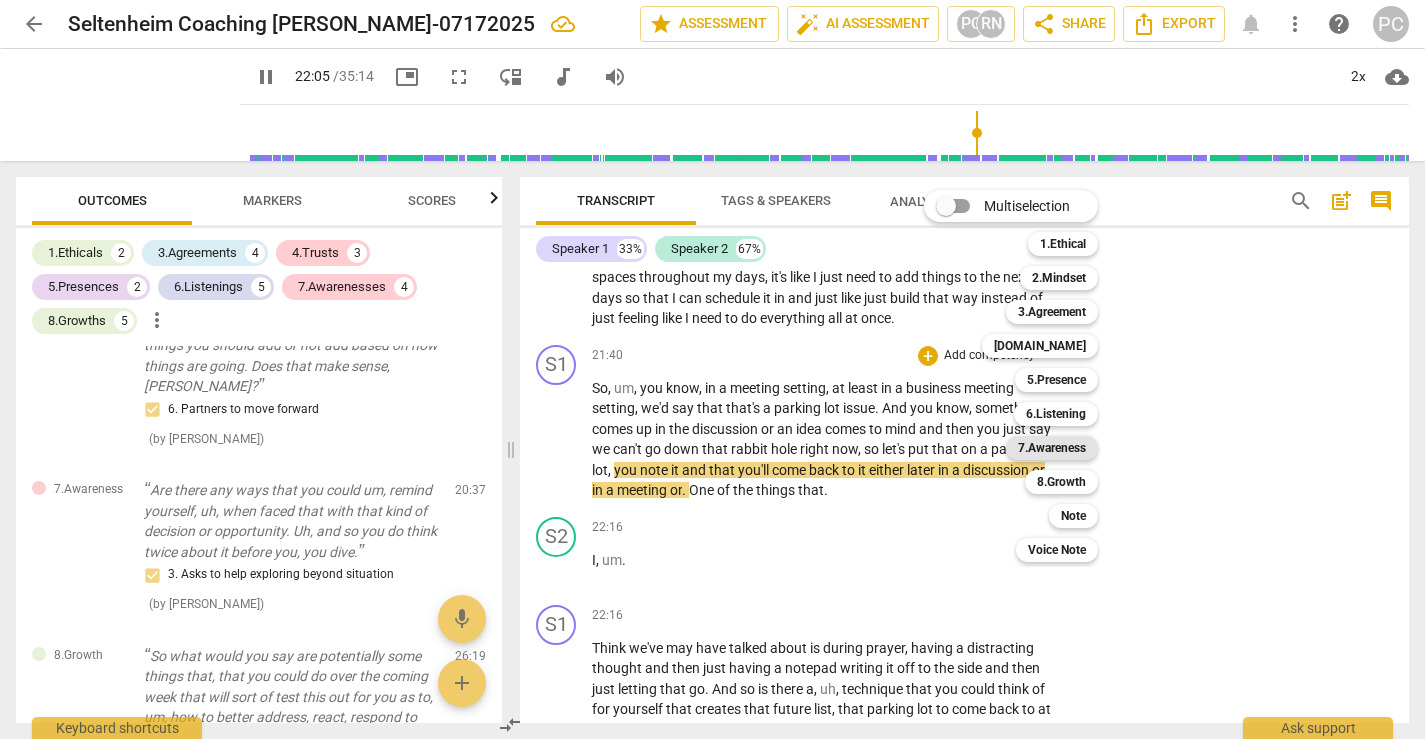 click on "7.Awareness" at bounding box center (1052, 448) 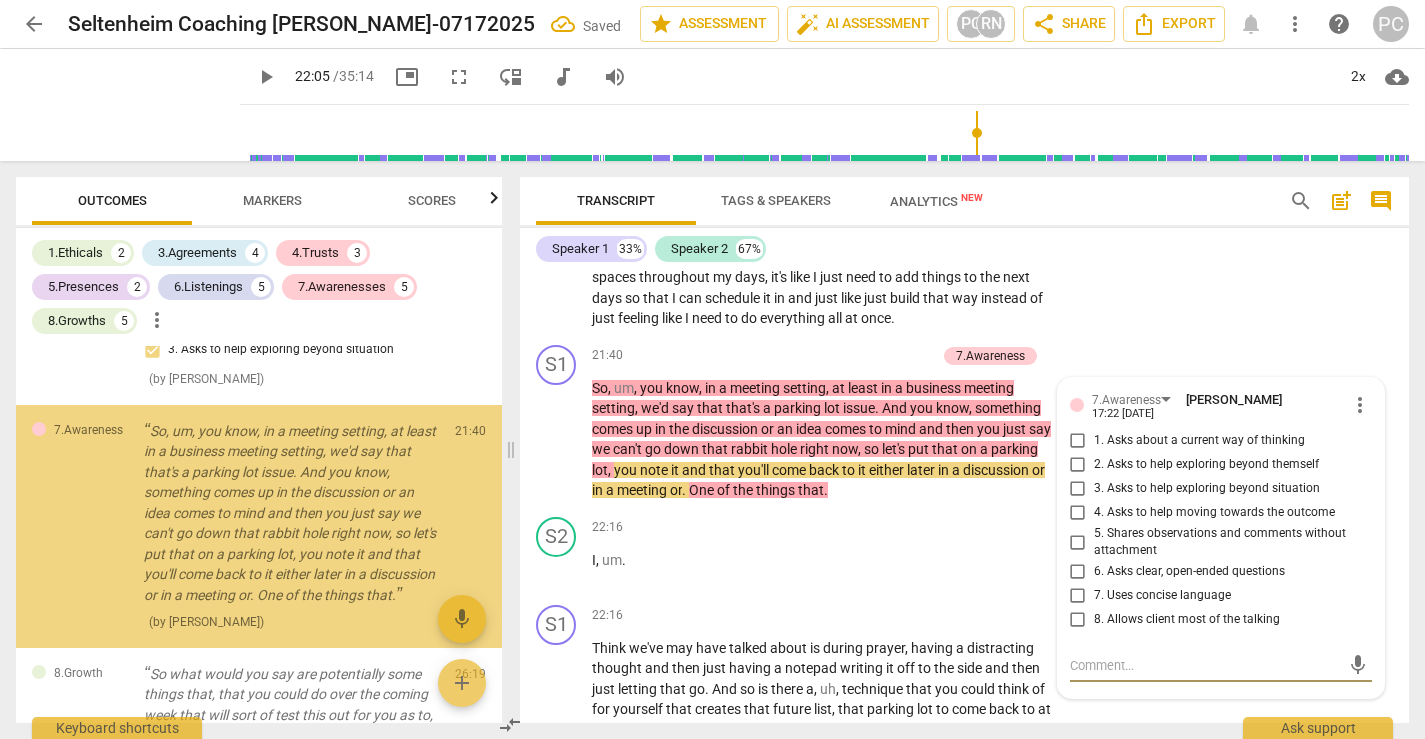 scroll, scrollTop: 3210, scrollLeft: 0, axis: vertical 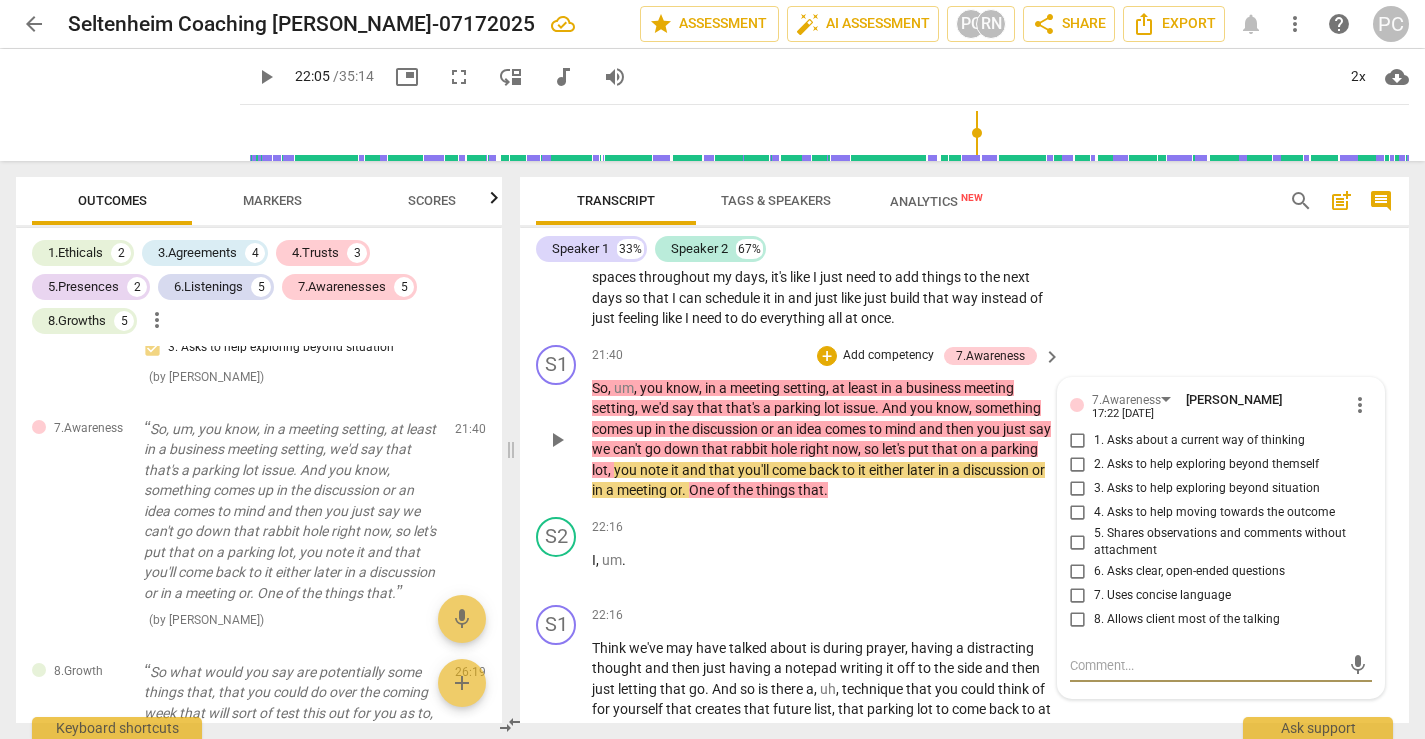 click on "more_vert" at bounding box center (1360, 405) 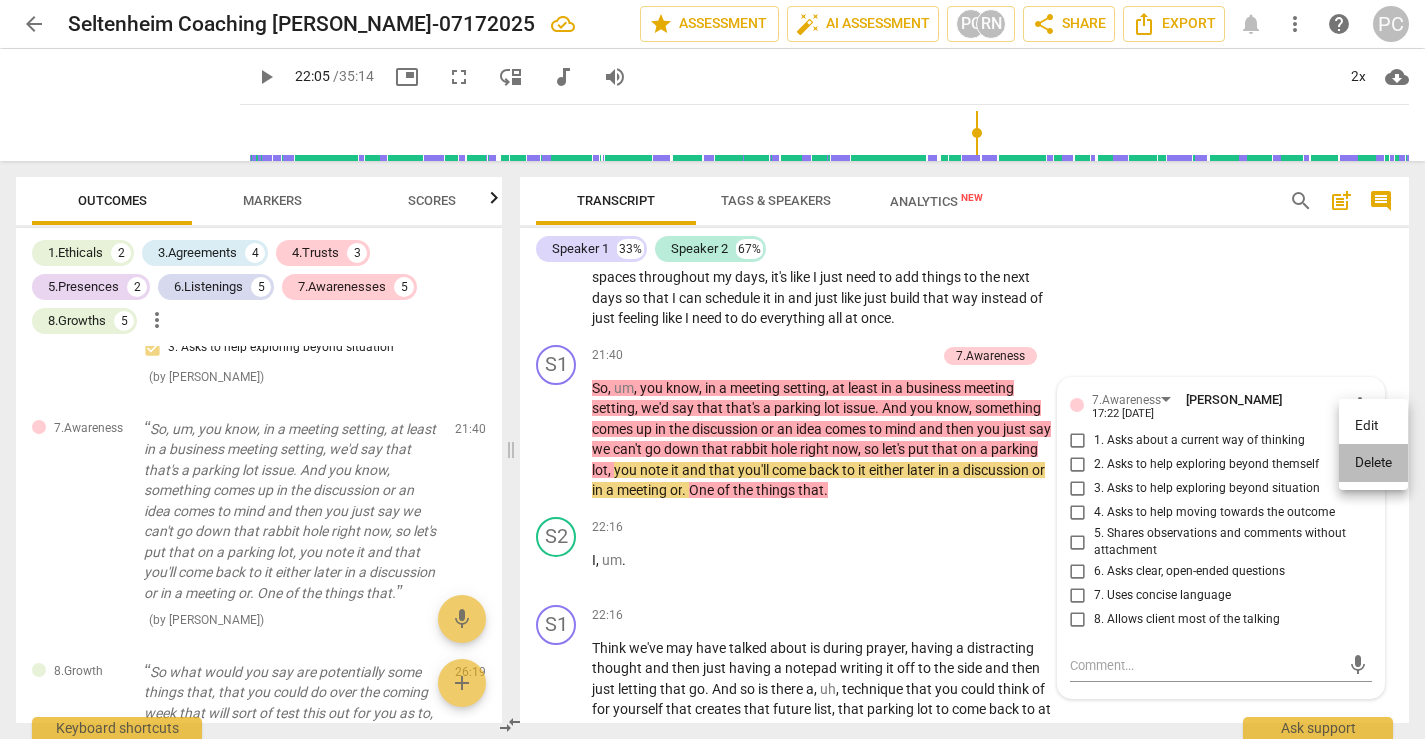click on "Delete" at bounding box center (1373, 463) 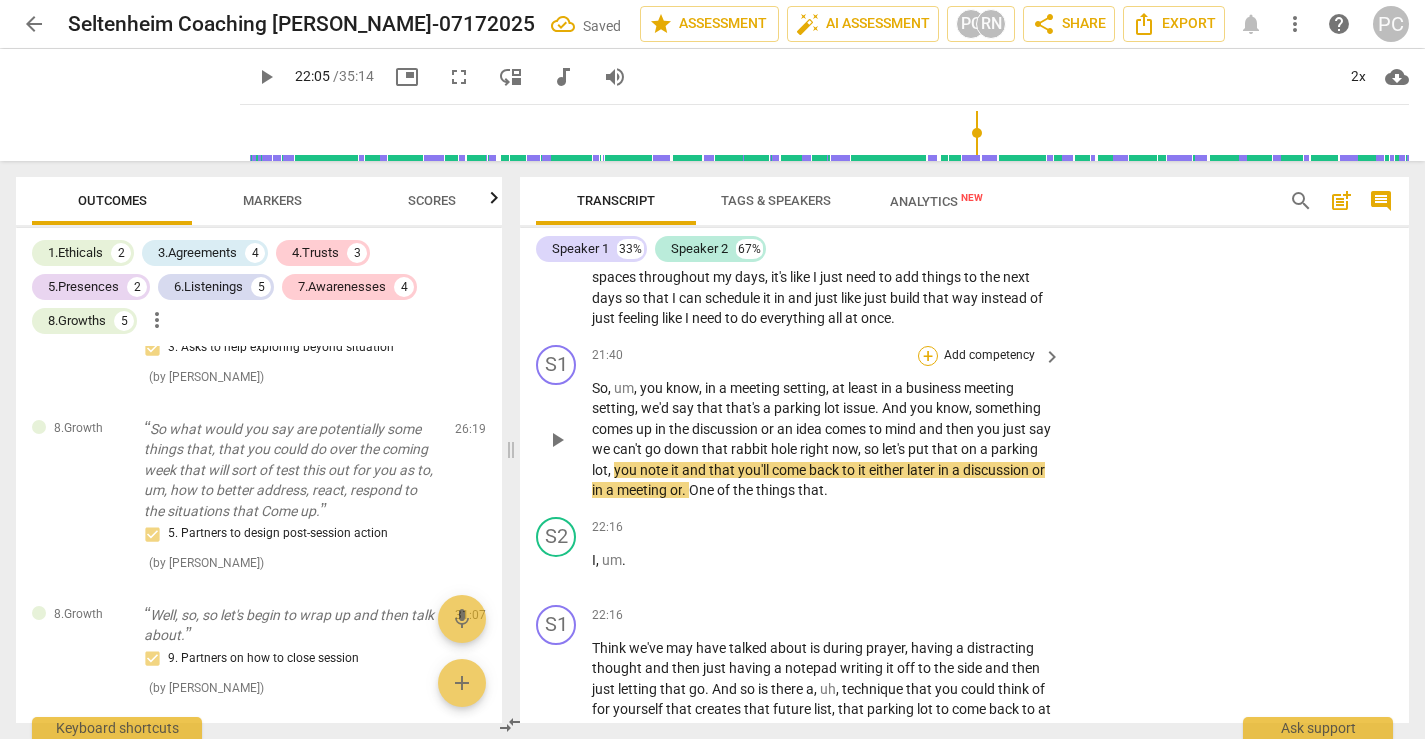 click on "+" at bounding box center (928, 356) 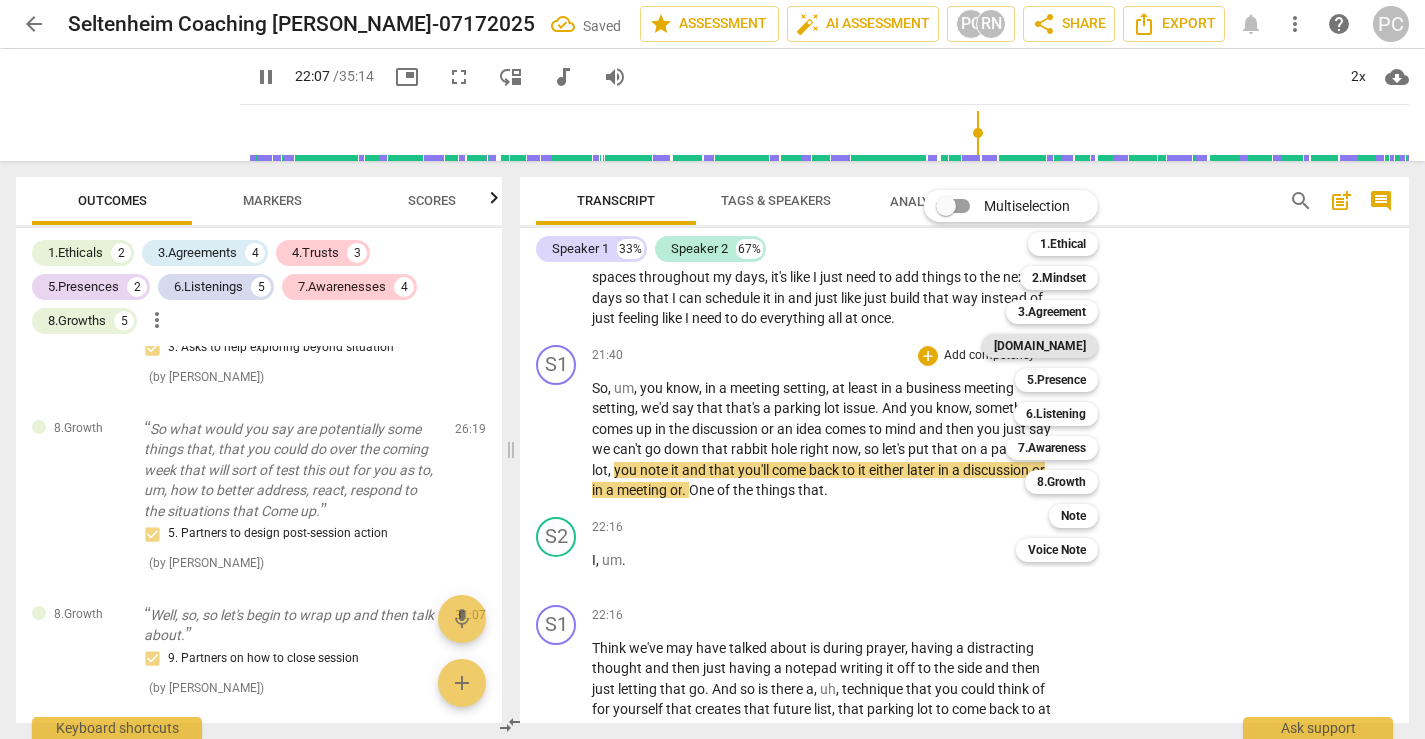 click on "[DOMAIN_NAME]" at bounding box center [1040, 346] 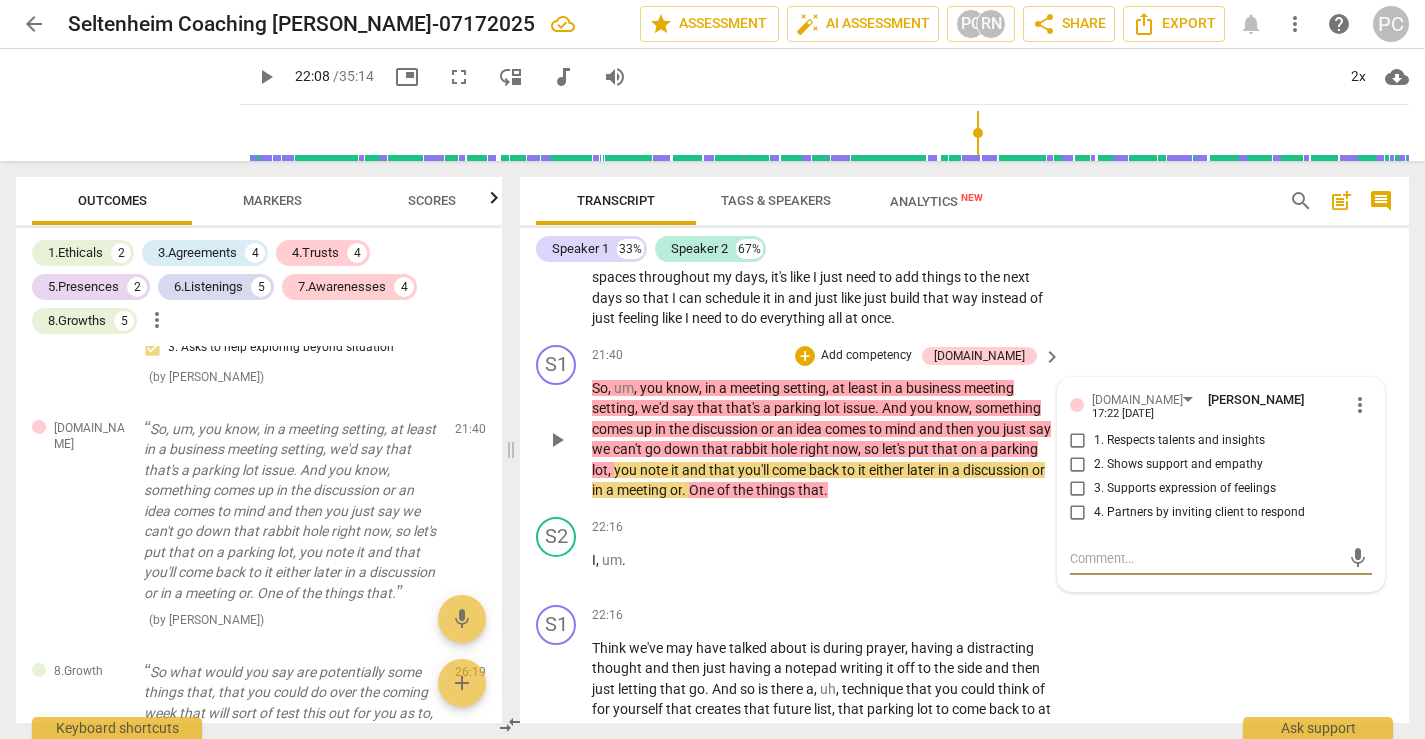 click on "more_vert" at bounding box center [1360, 405] 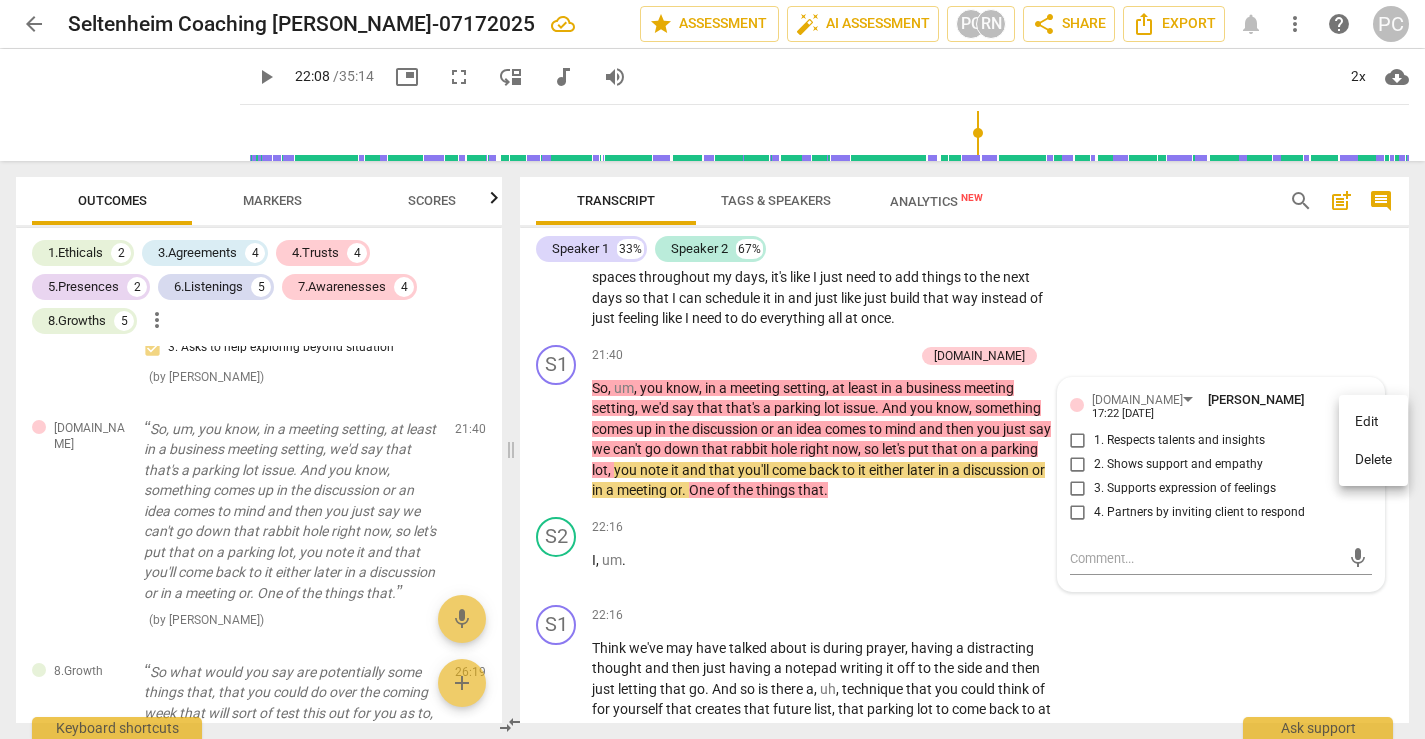 click on "Delete" at bounding box center [1373, 460] 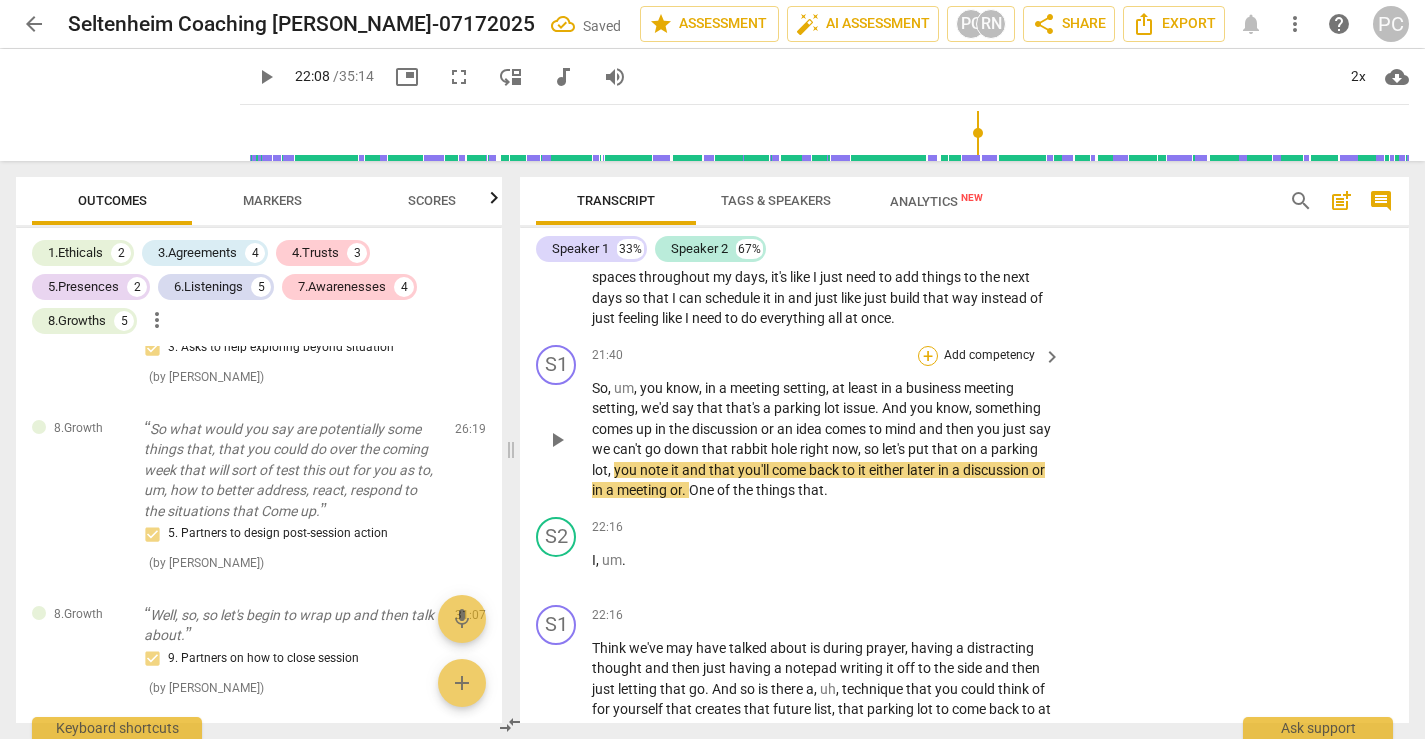 click on "+" at bounding box center [928, 356] 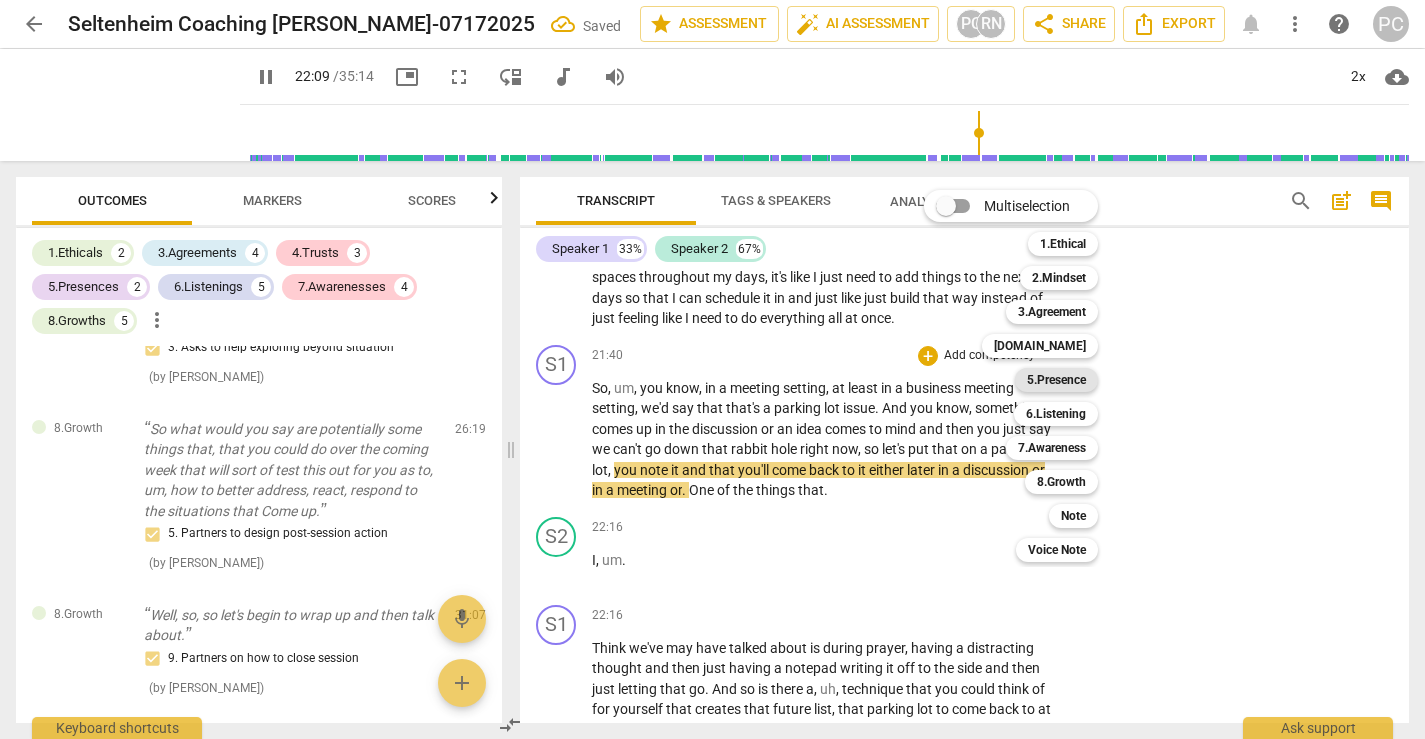 click on "5.Presence" at bounding box center (1056, 380) 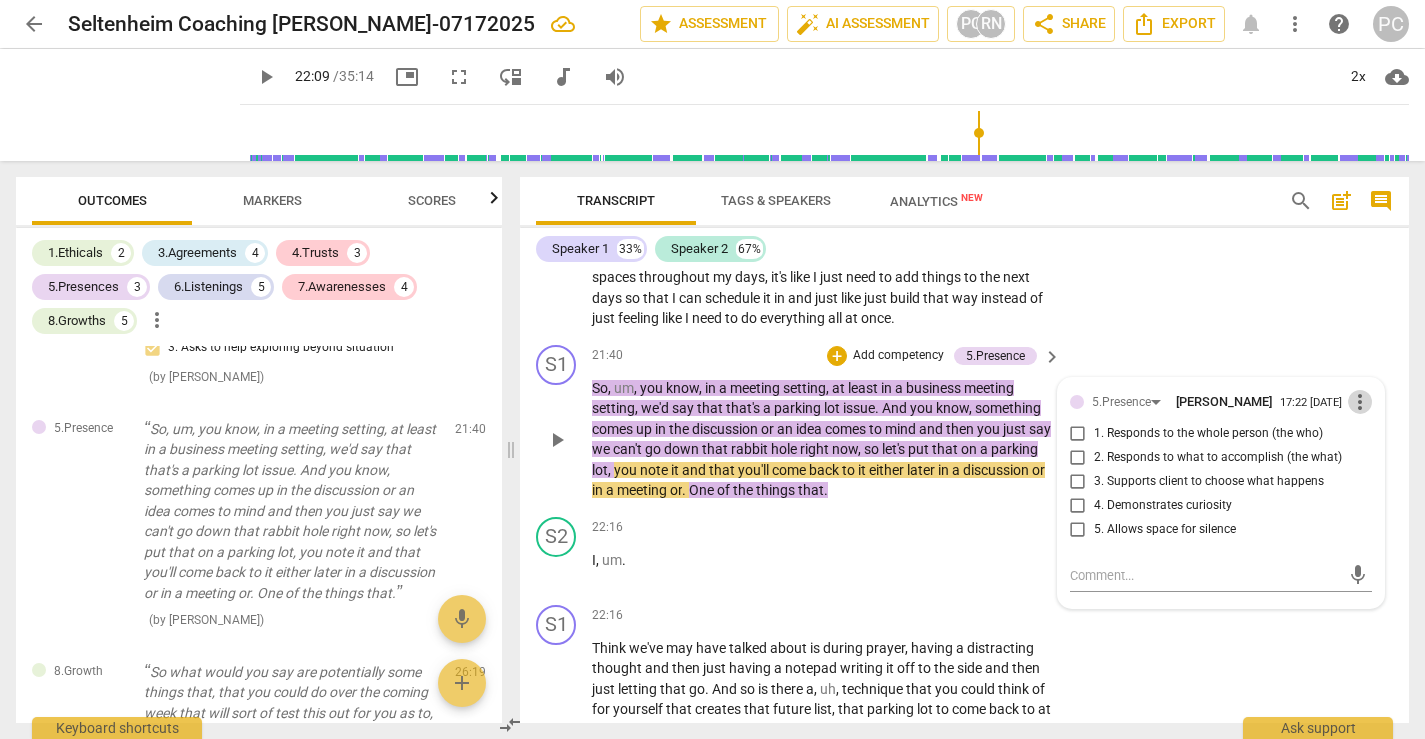 click on "more_vert" at bounding box center (1360, 402) 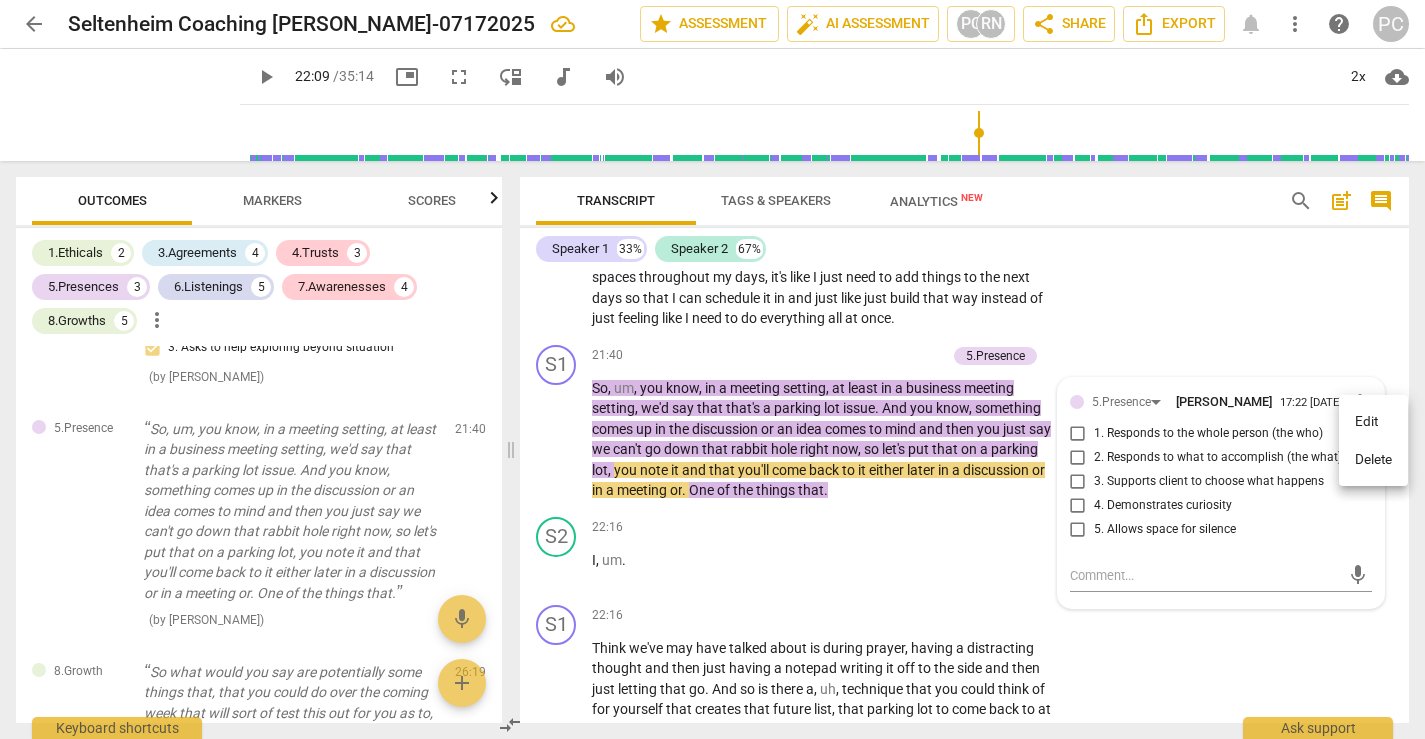 click on "Delete" at bounding box center [1373, 460] 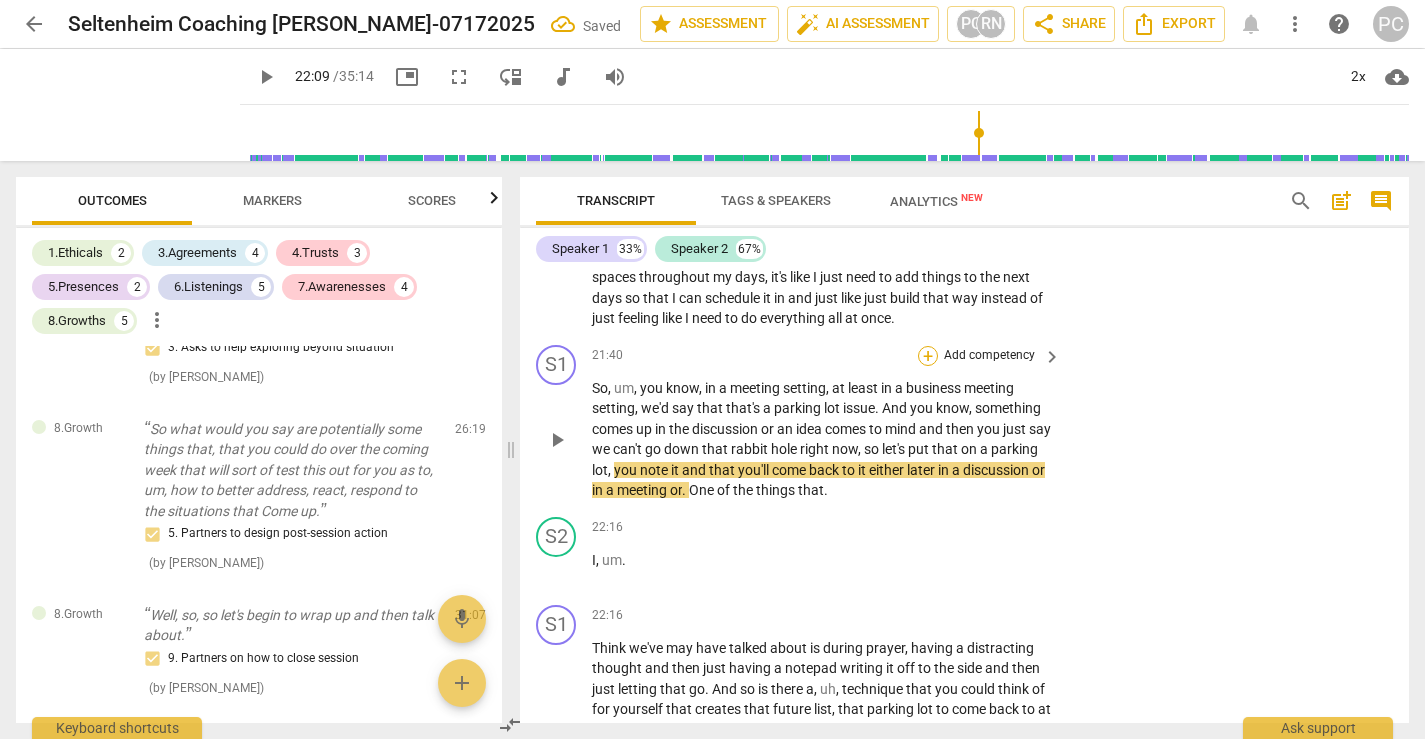 click on "+" at bounding box center [928, 356] 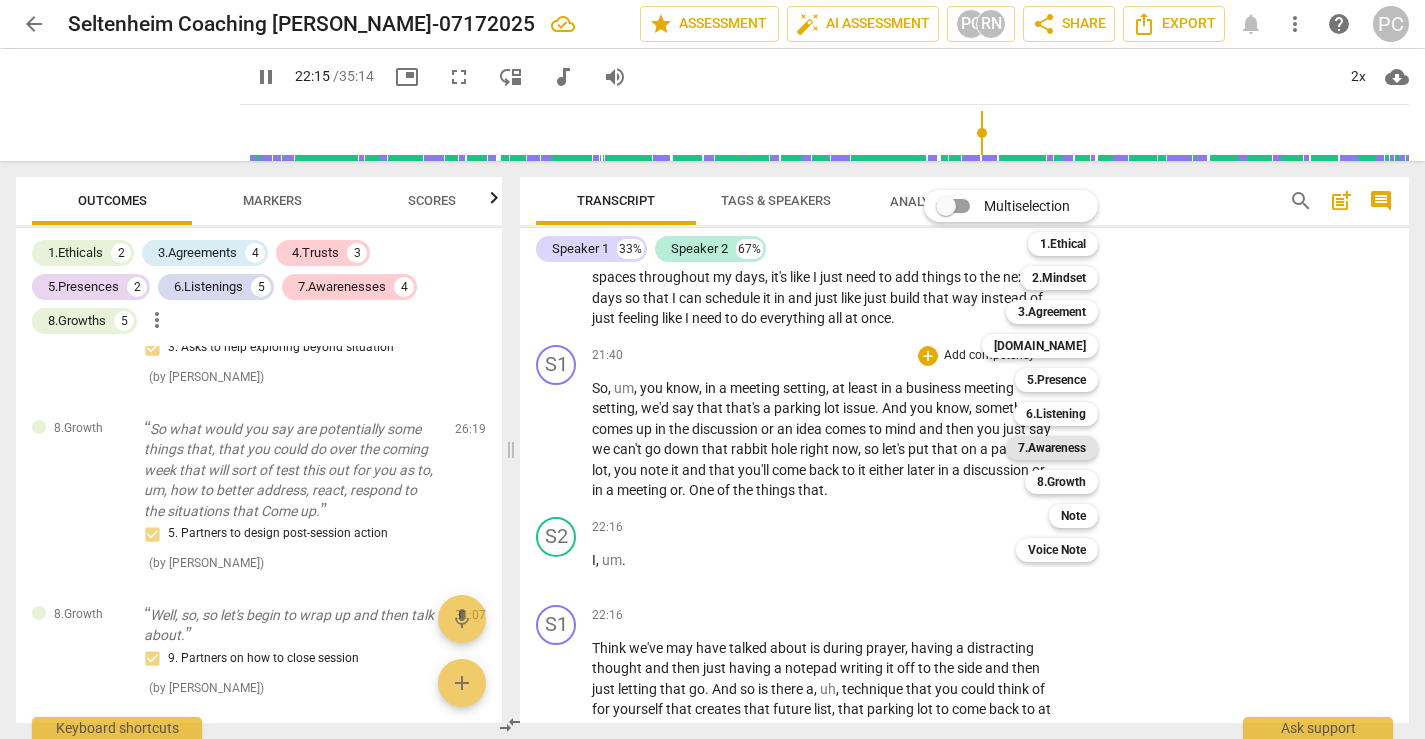 click on "7.Awareness" at bounding box center [1052, 448] 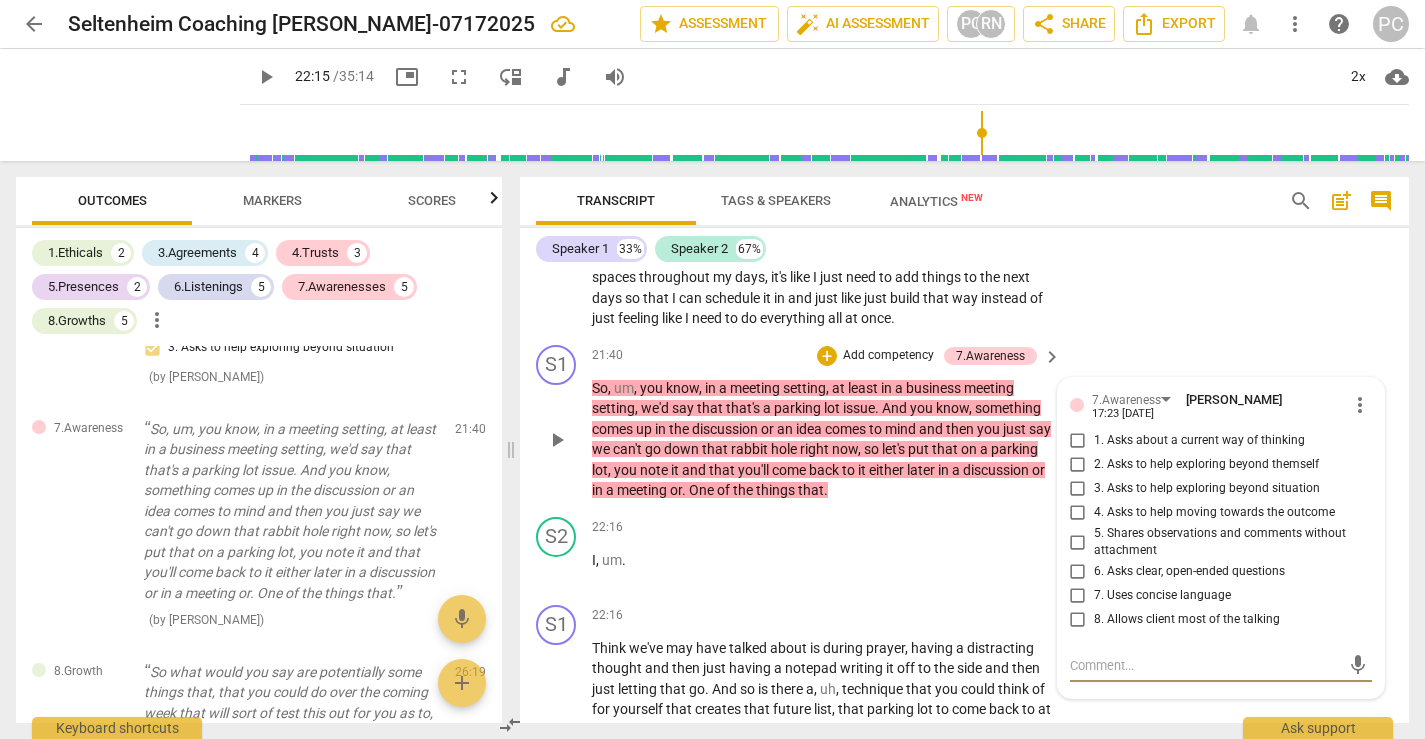 click on "5. Shares observations and comments without attachment" at bounding box center [1078, 542] 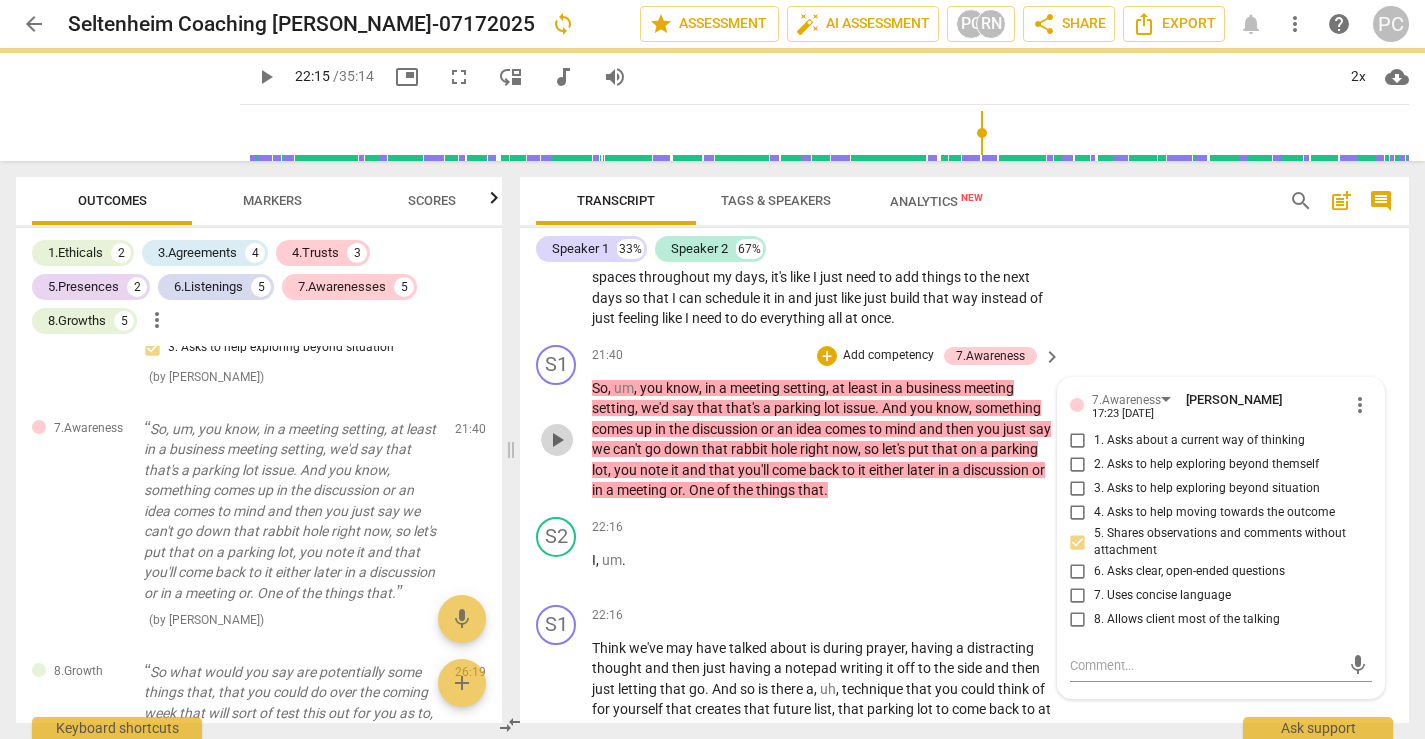 click on "play_arrow" at bounding box center [557, 440] 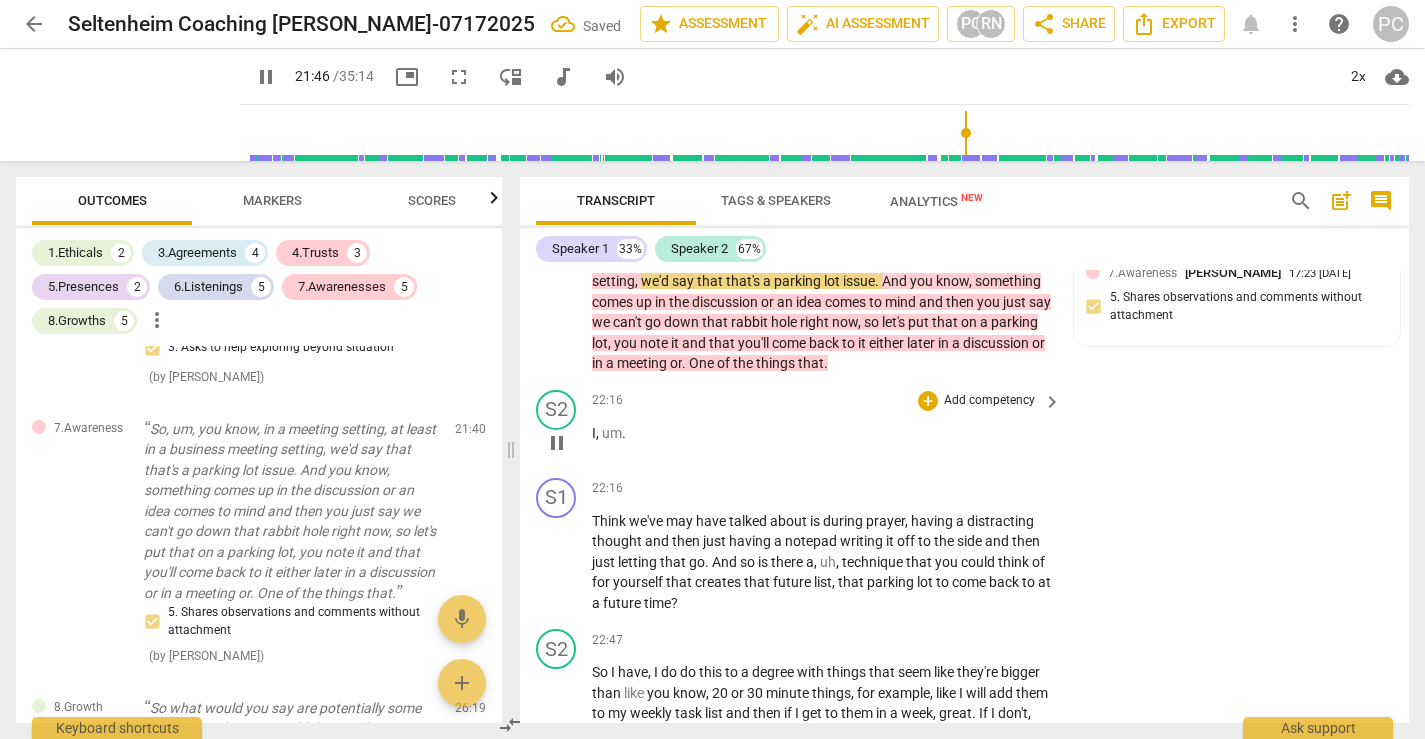 scroll, scrollTop: 8231, scrollLeft: 0, axis: vertical 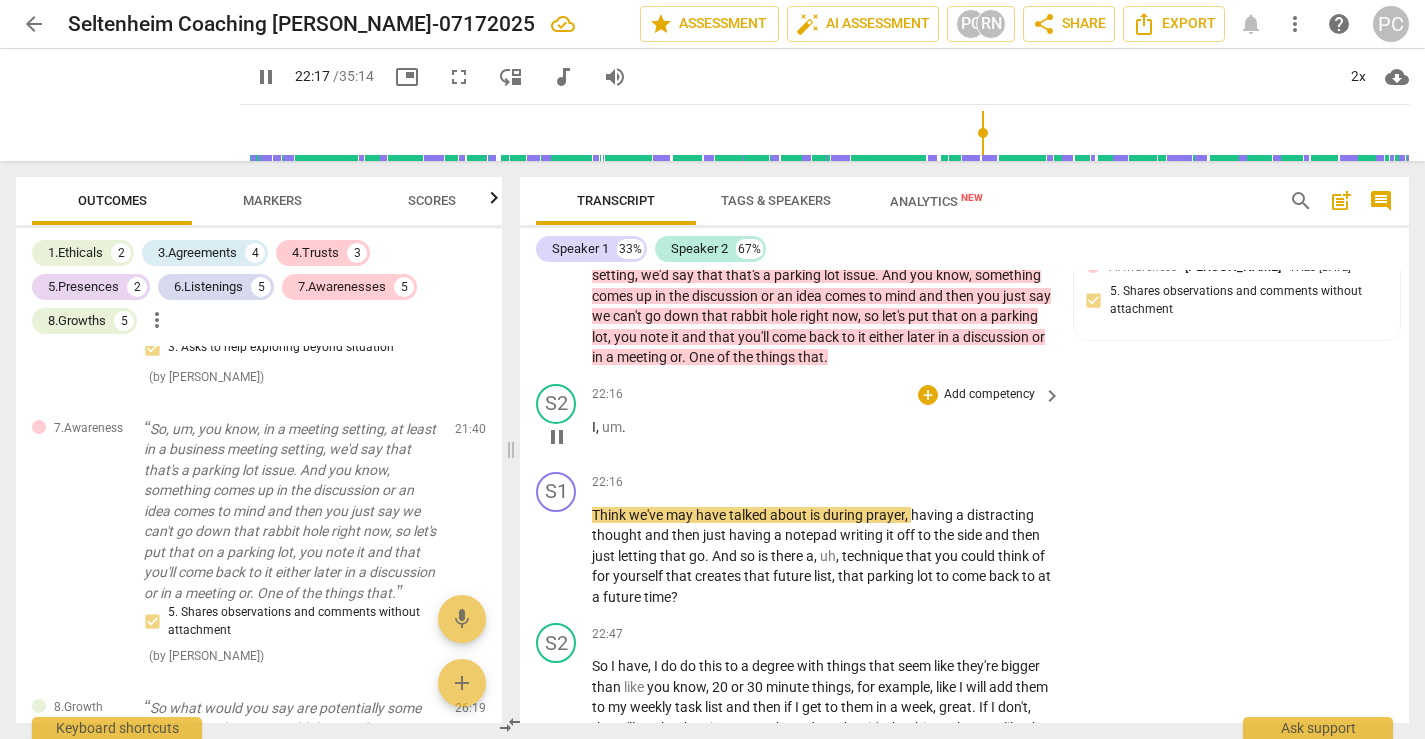 click on "I" at bounding box center [594, 427] 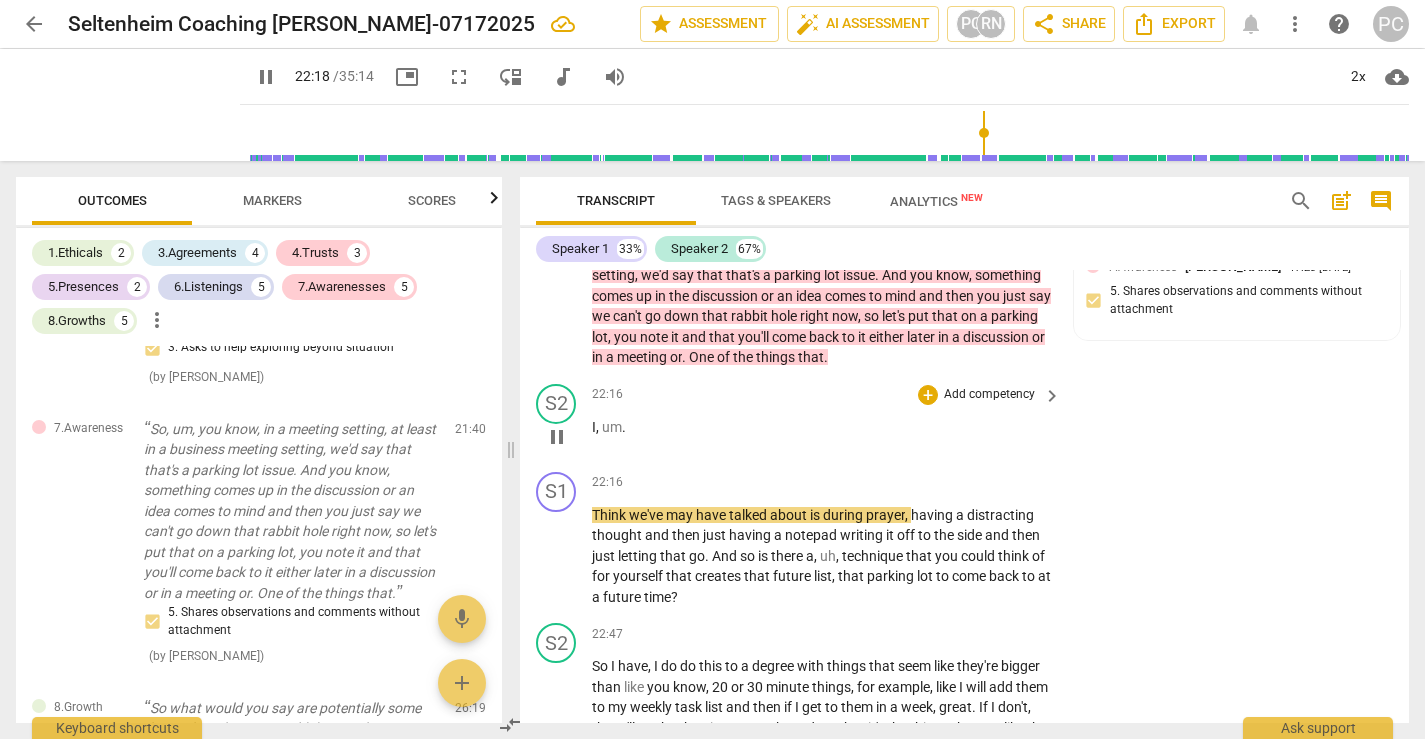 scroll, scrollTop: 8143, scrollLeft: 0, axis: vertical 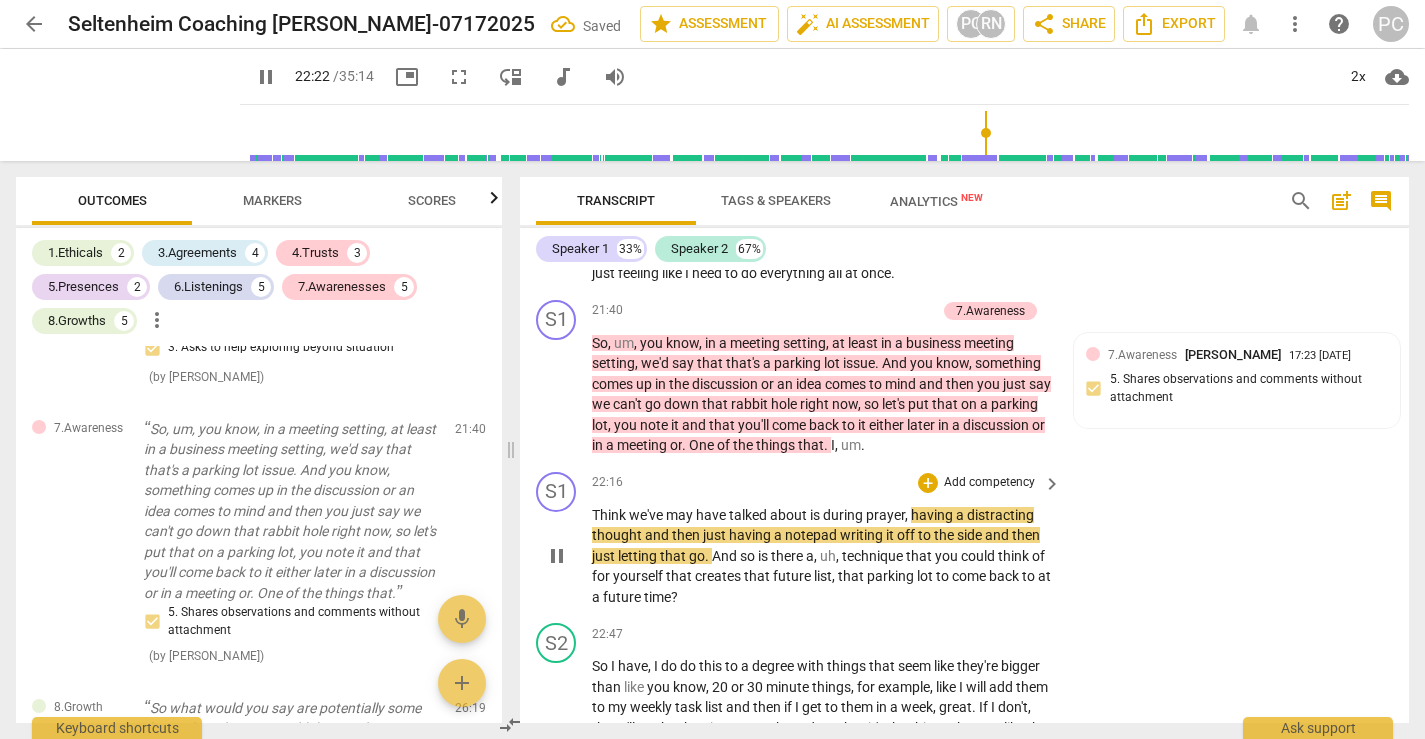 click on "Think" at bounding box center (610, 515) 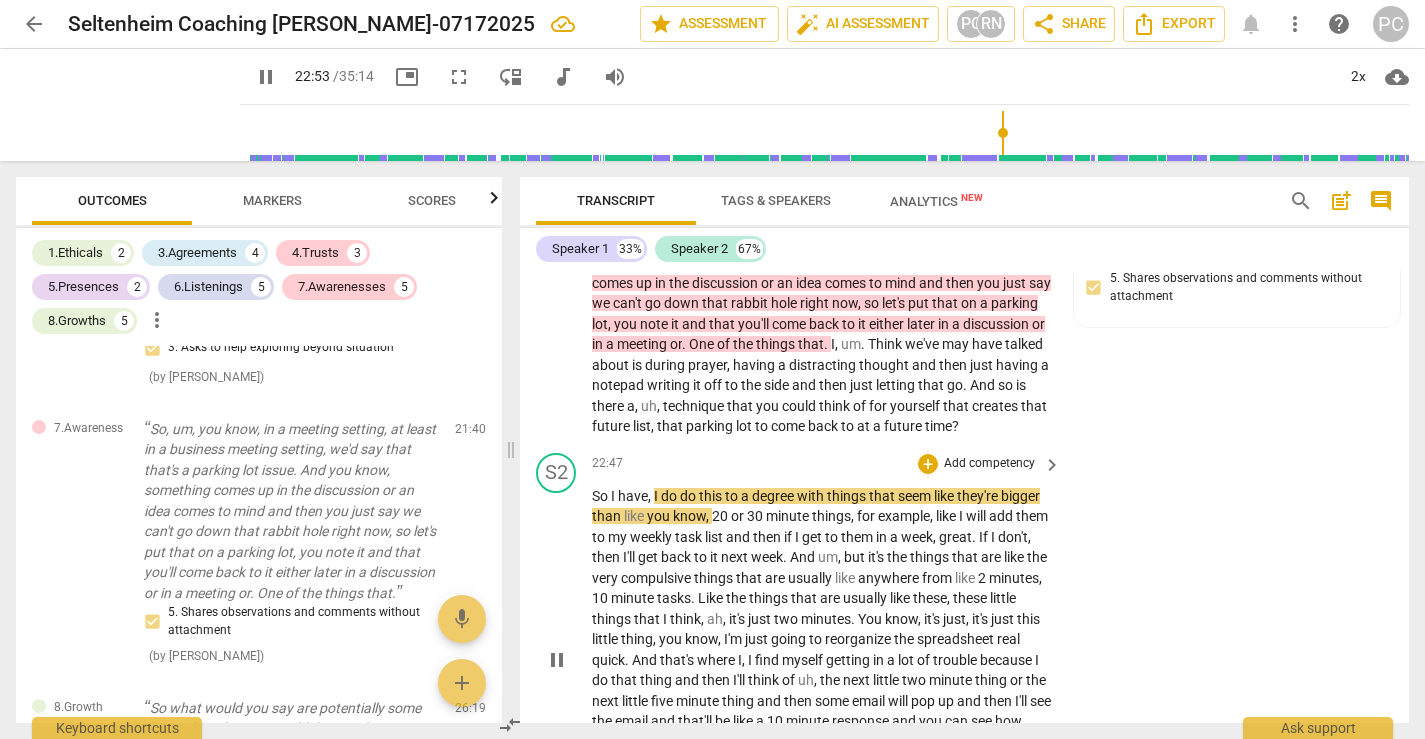 scroll, scrollTop: 8276, scrollLeft: 0, axis: vertical 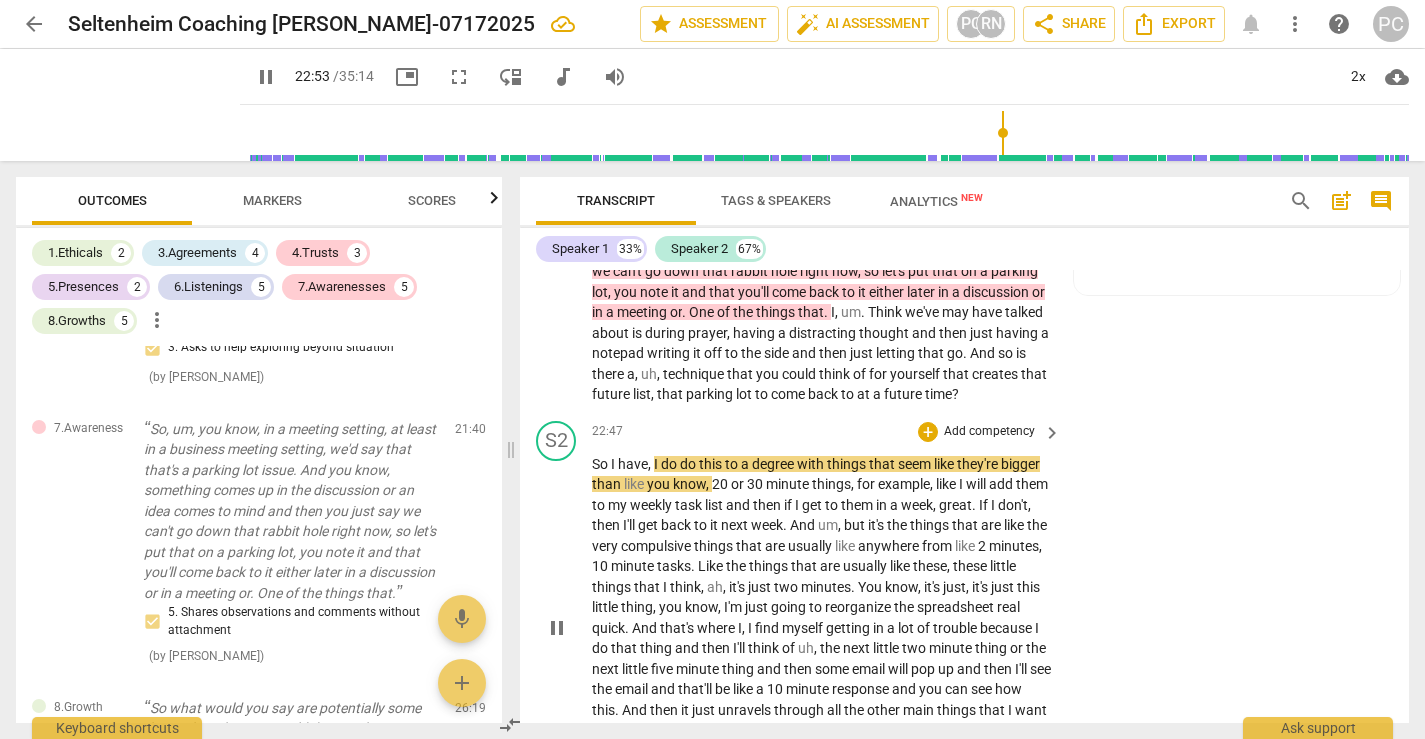 click on "pause" at bounding box center [557, 628] 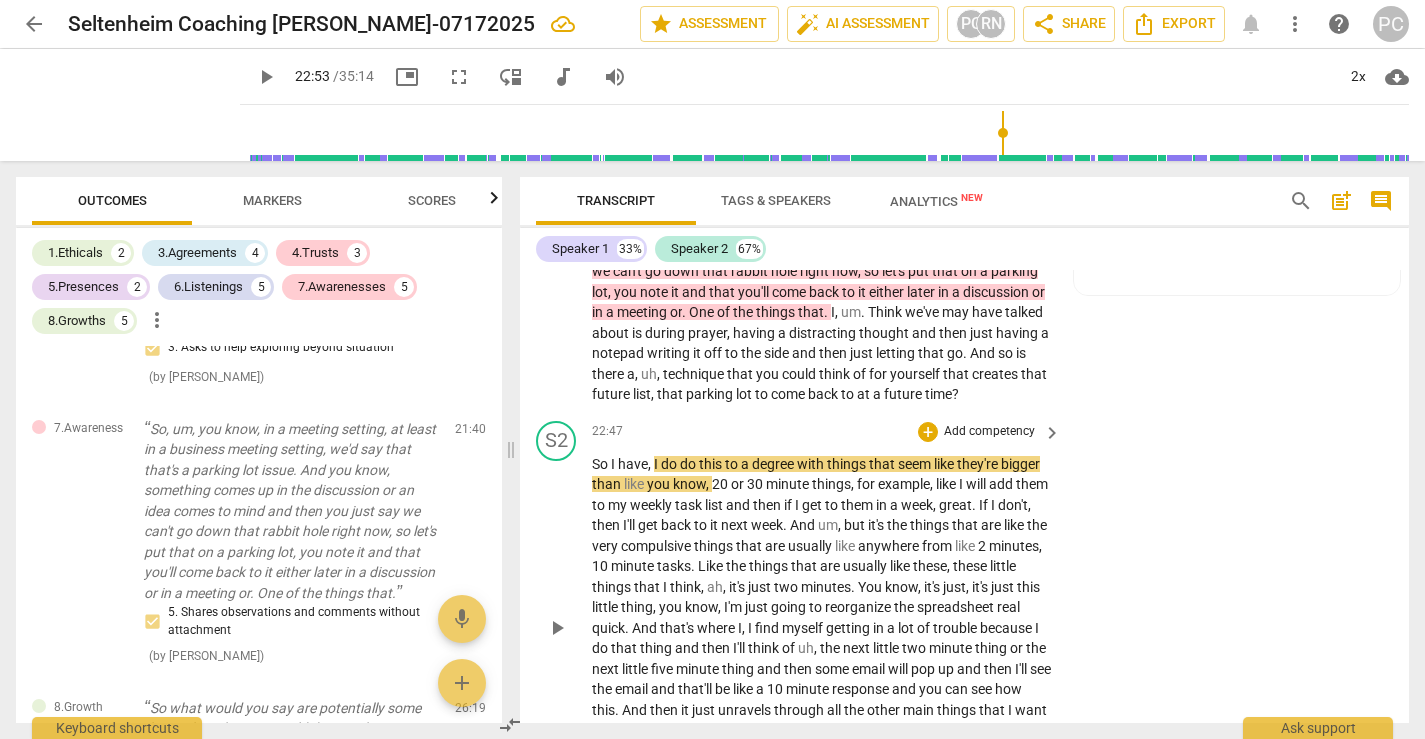 click on "play_arrow" at bounding box center [557, 628] 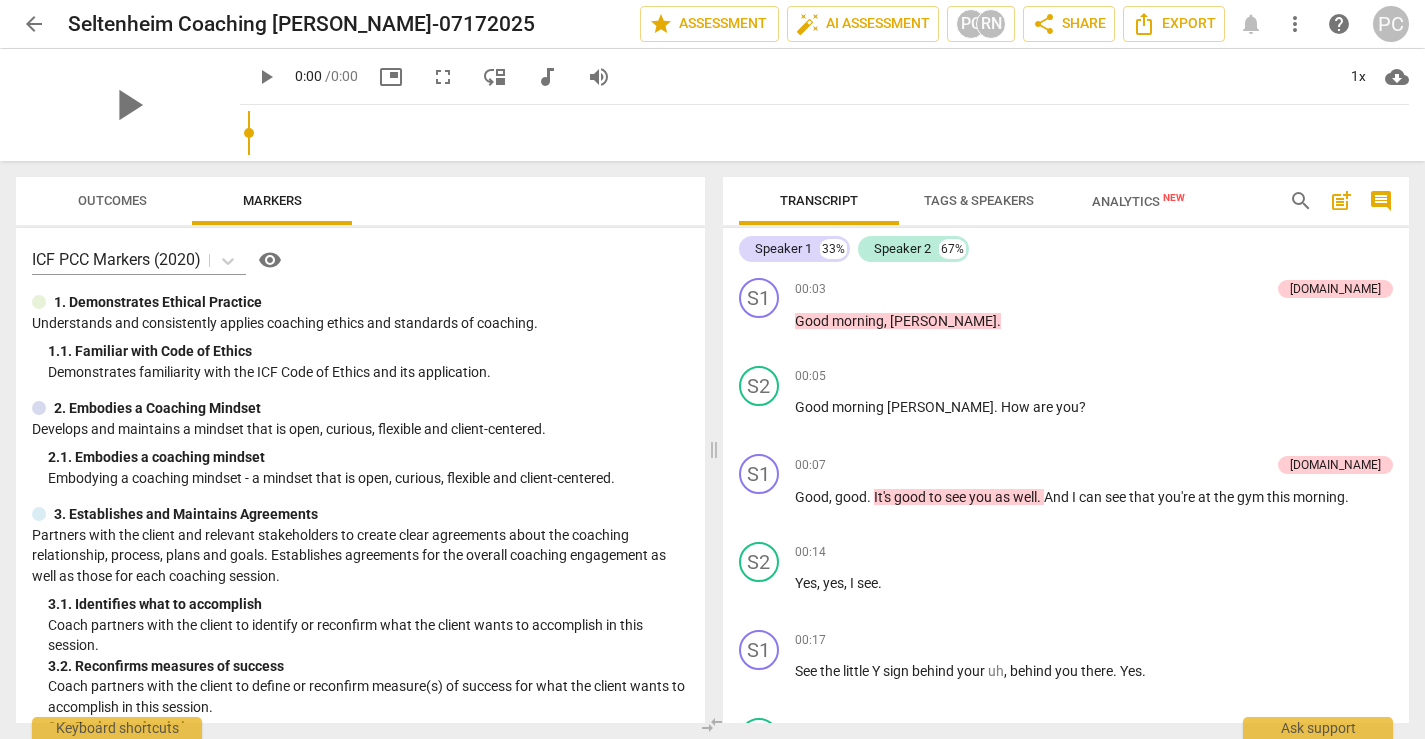 scroll, scrollTop: 0, scrollLeft: 0, axis: both 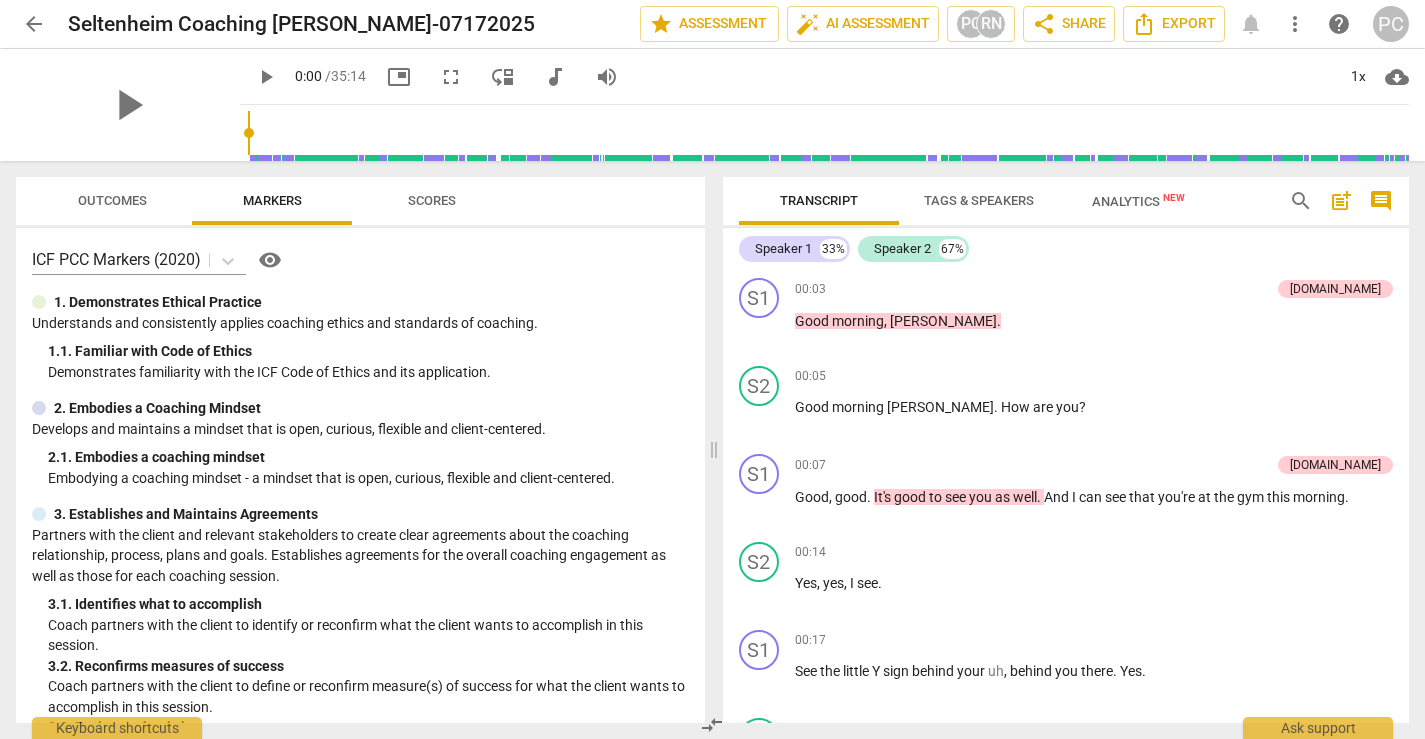 click at bounding box center [828, 133] 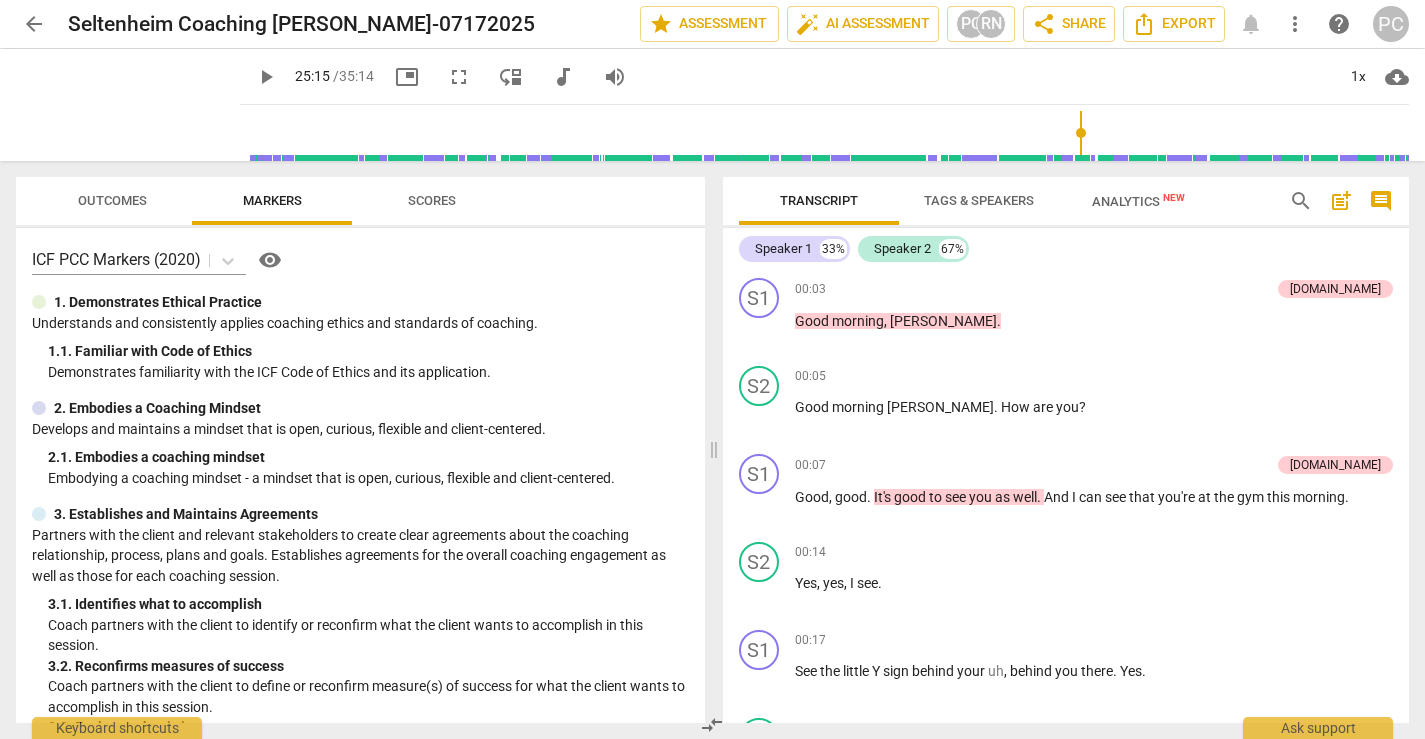 scroll, scrollTop: 8046, scrollLeft: 0, axis: vertical 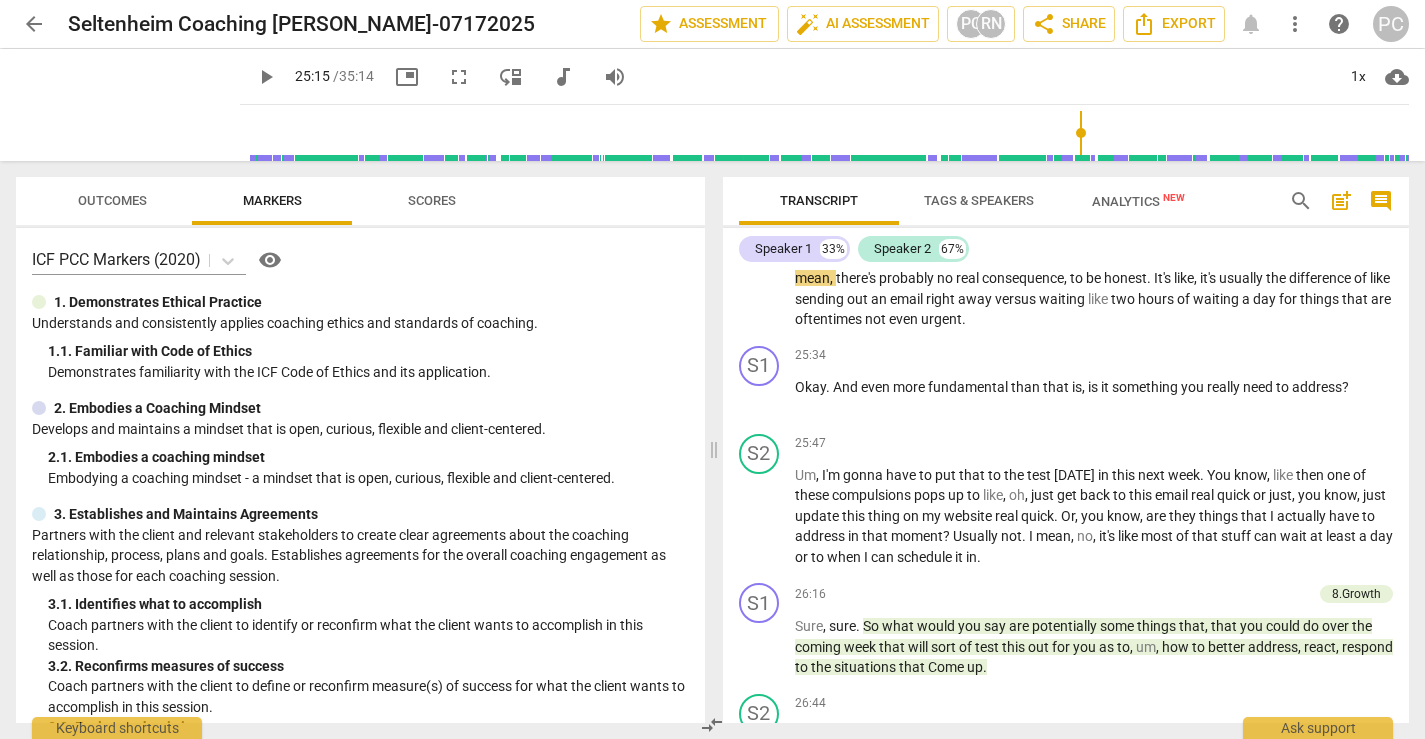 click at bounding box center [828, 133] 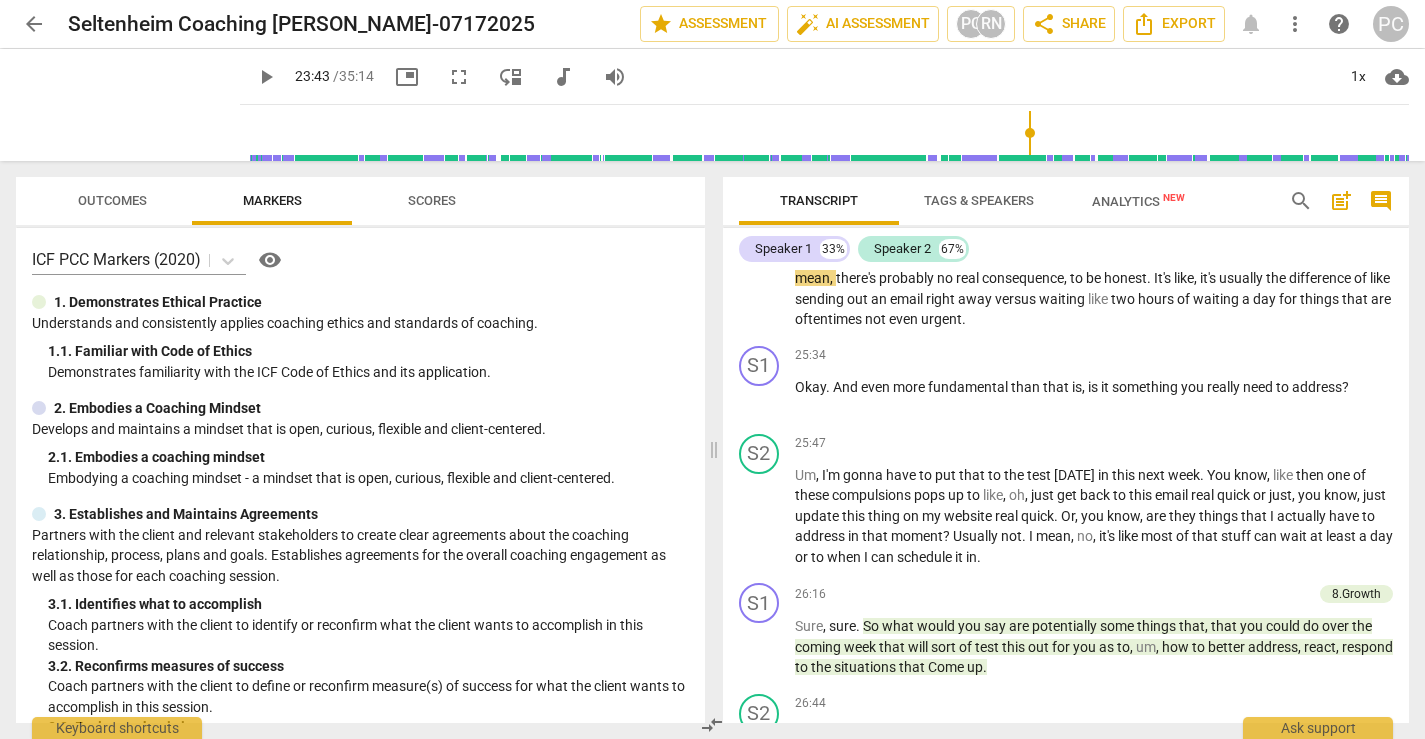 click at bounding box center [828, 133] 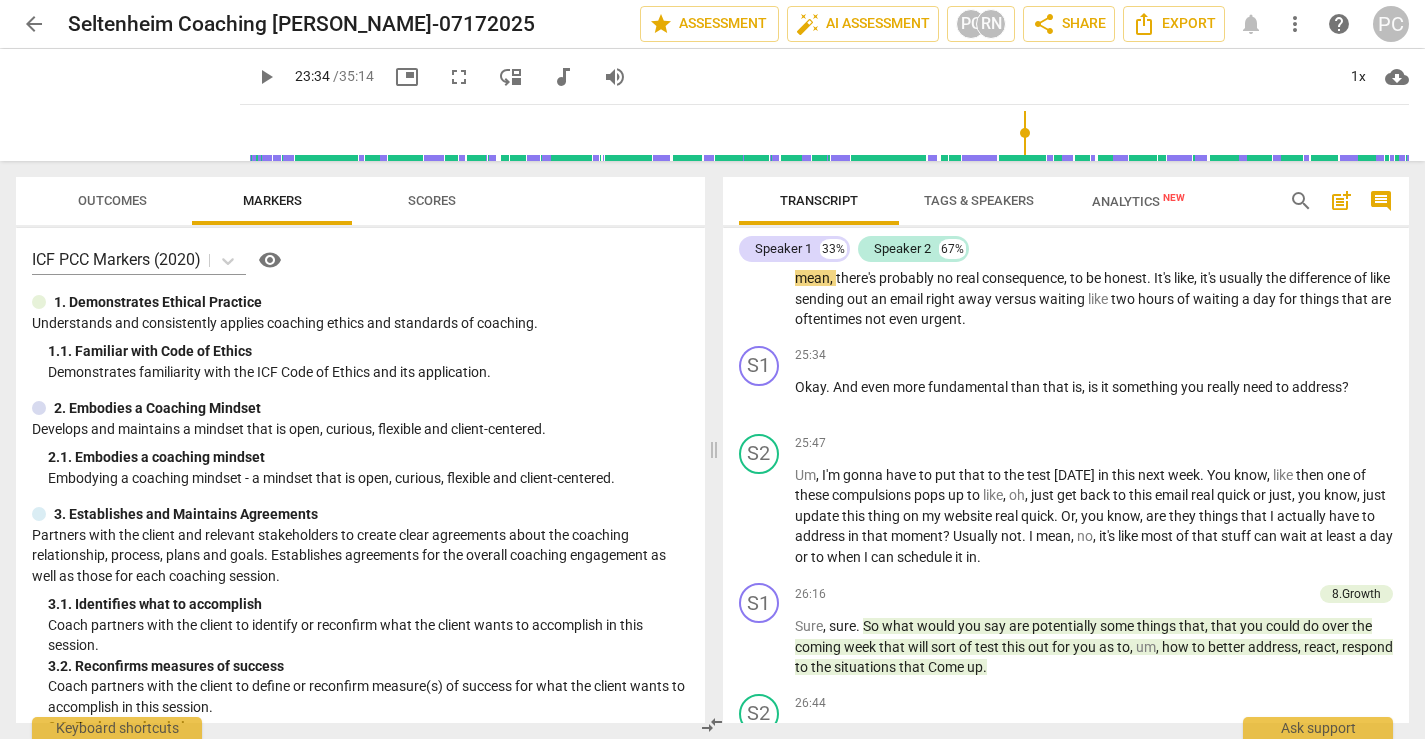 click at bounding box center (828, 133) 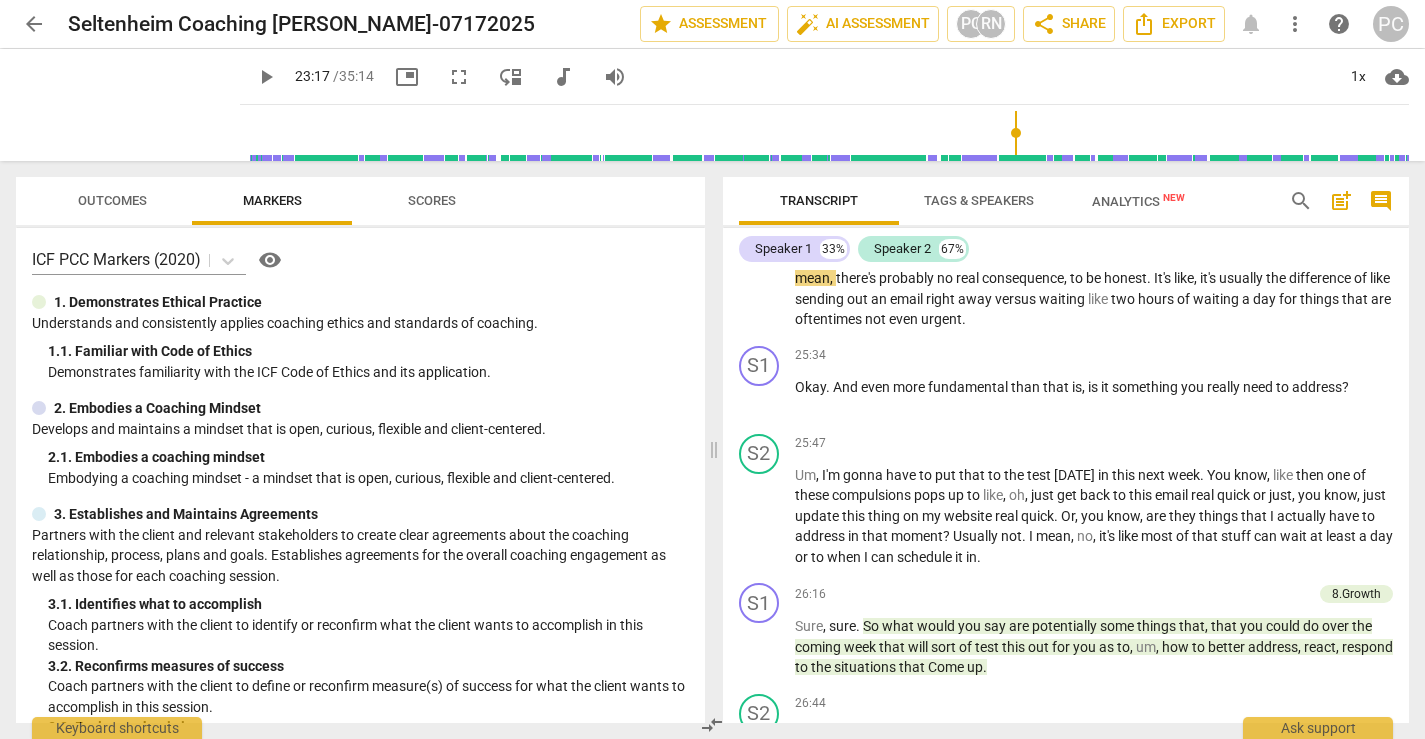 click at bounding box center (828, 133) 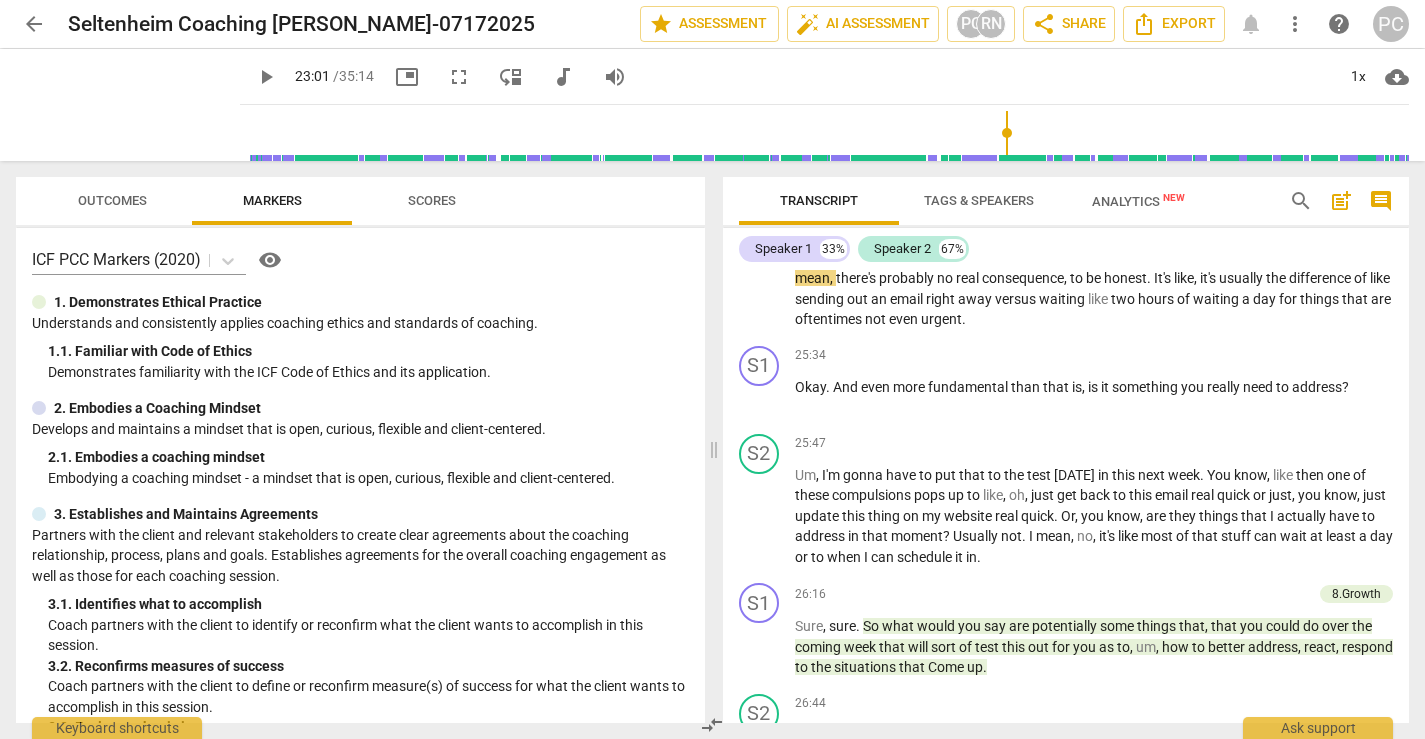 click at bounding box center [828, 133] 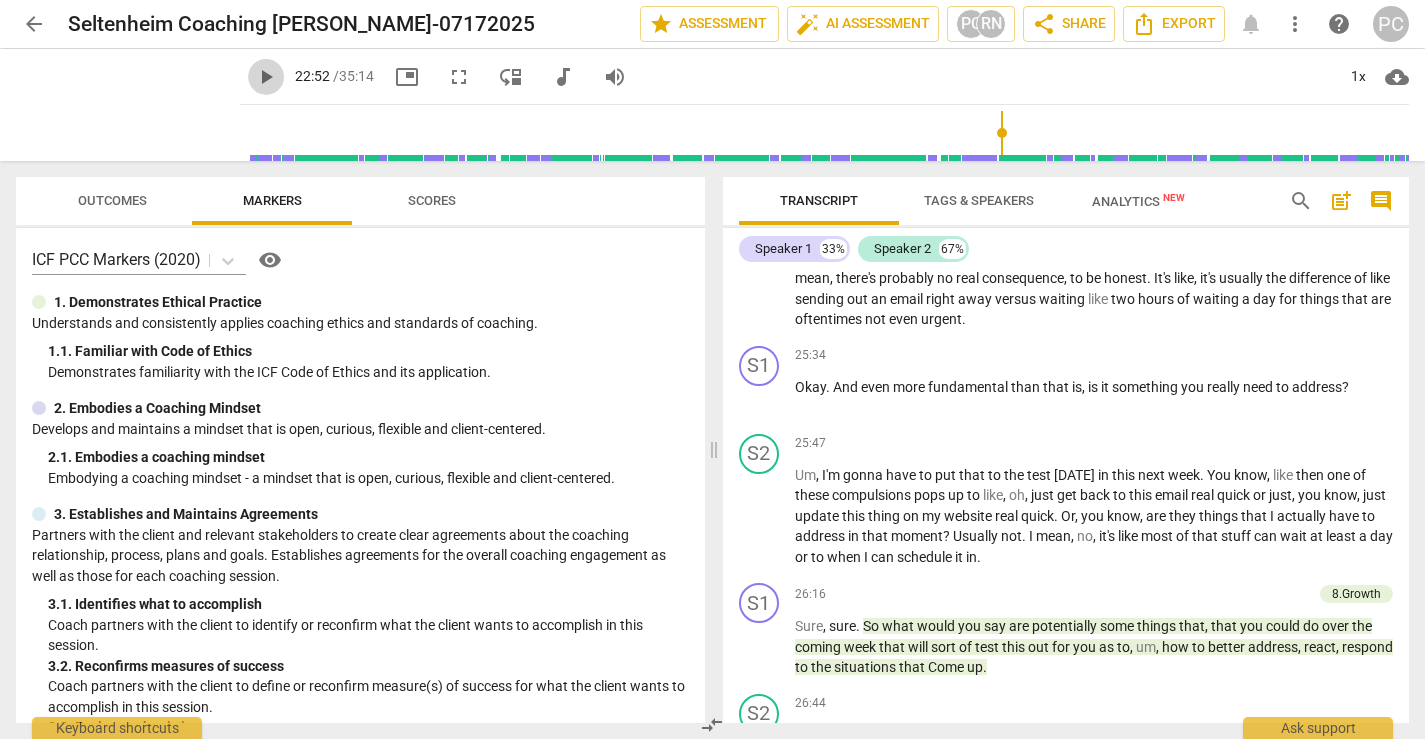 click on "play_arrow" at bounding box center [266, 77] 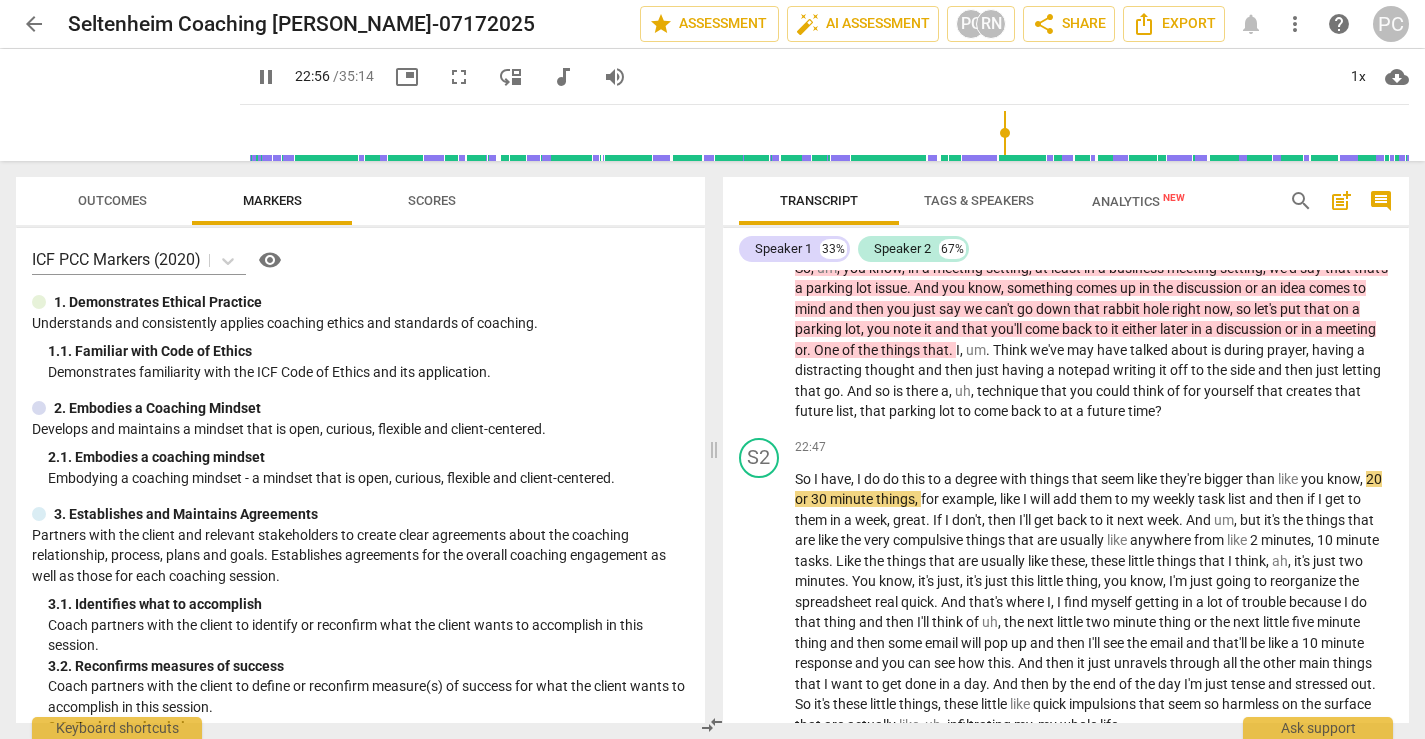 scroll, scrollTop: 7245, scrollLeft: 0, axis: vertical 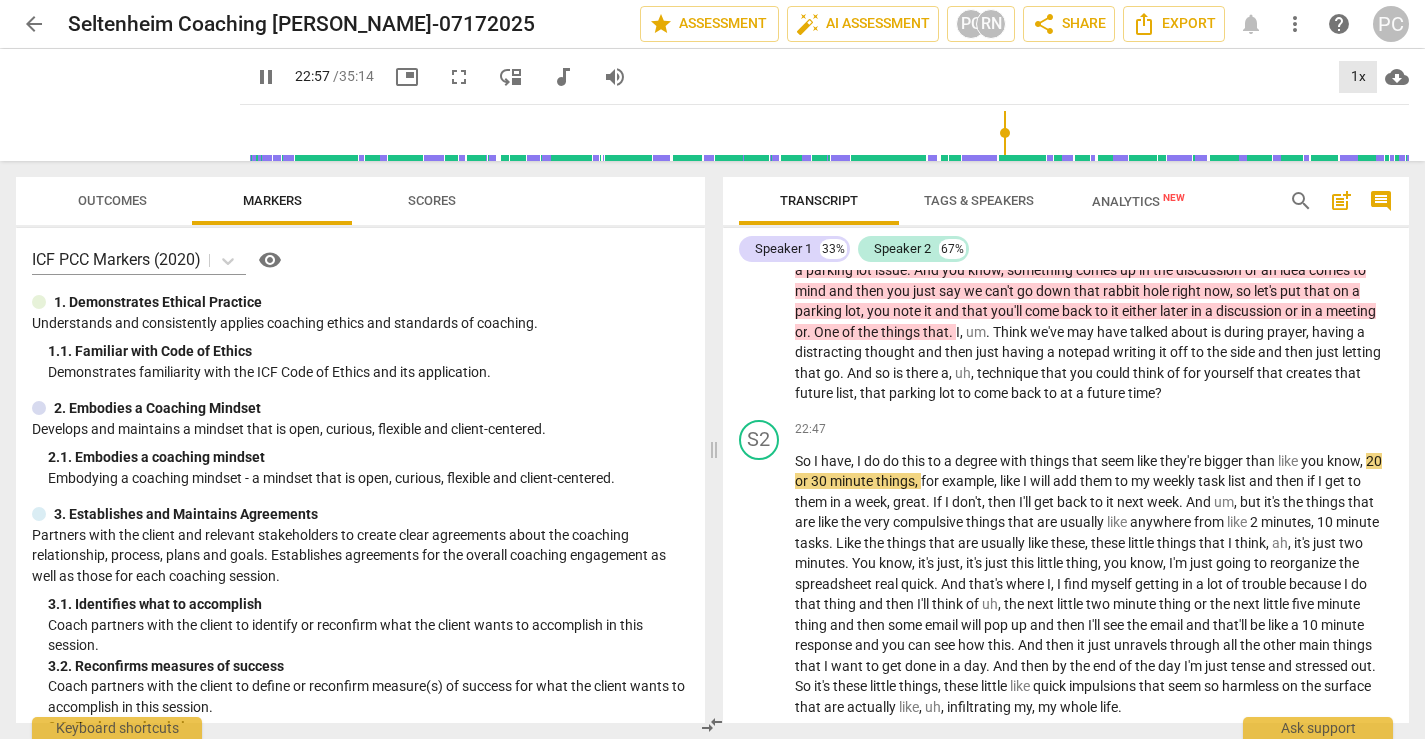 click on "1x" at bounding box center (1358, 77) 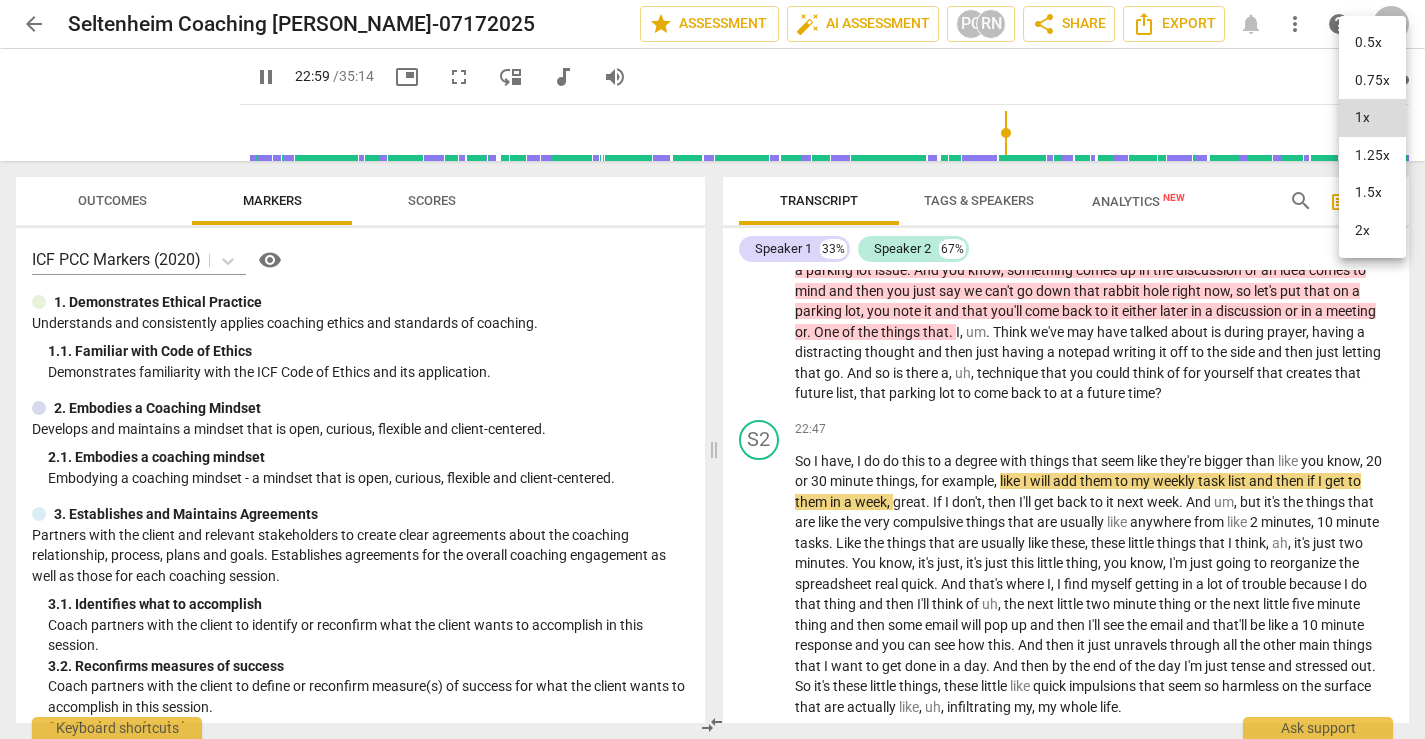 click on "2x" at bounding box center [1372, 231] 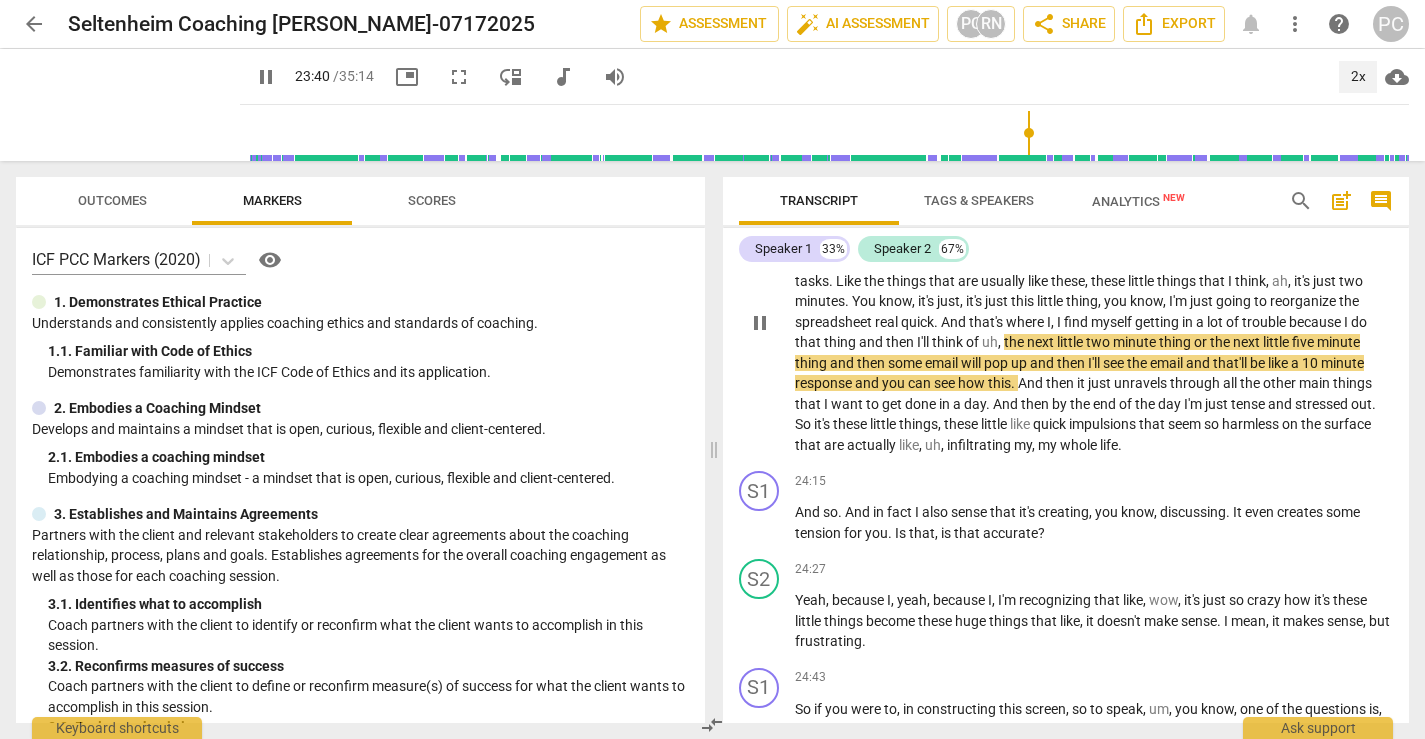 scroll, scrollTop: 7509, scrollLeft: 0, axis: vertical 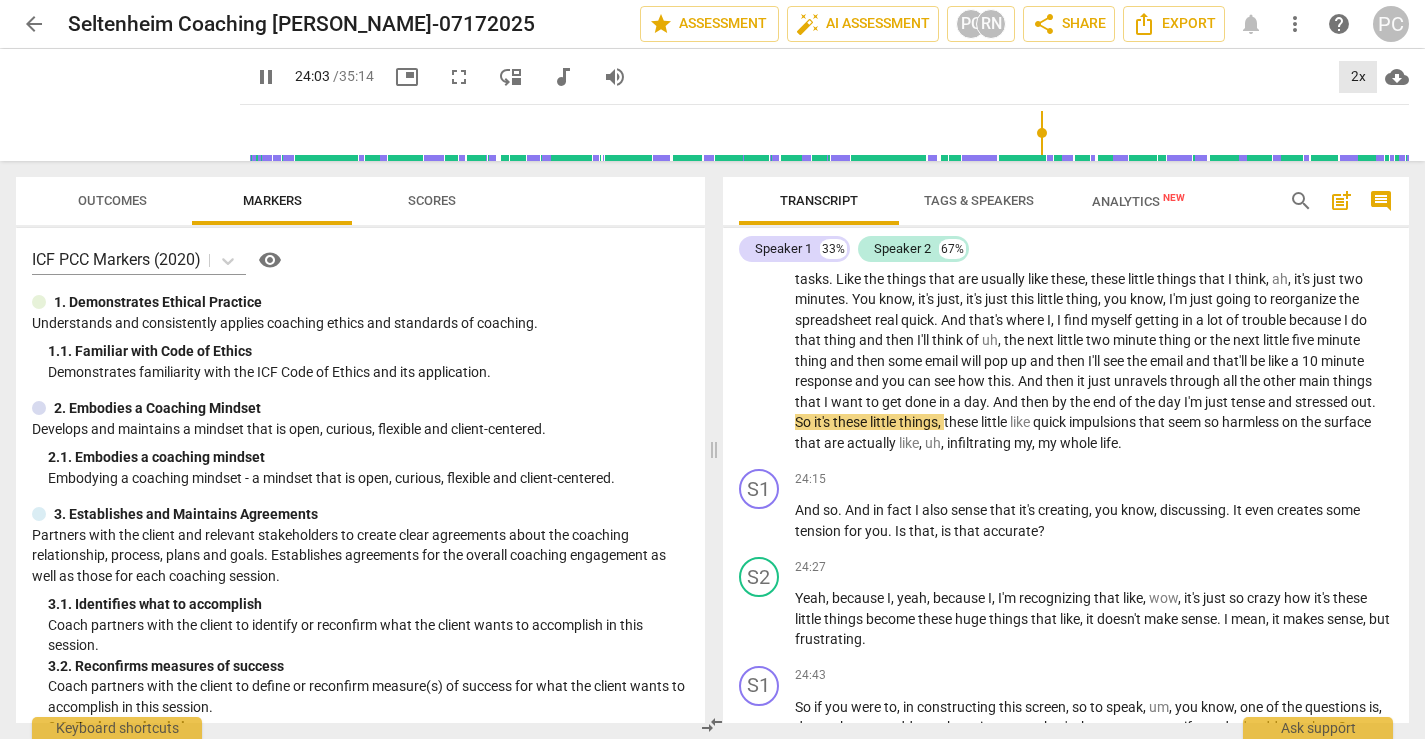 click on "2x" at bounding box center (1358, 77) 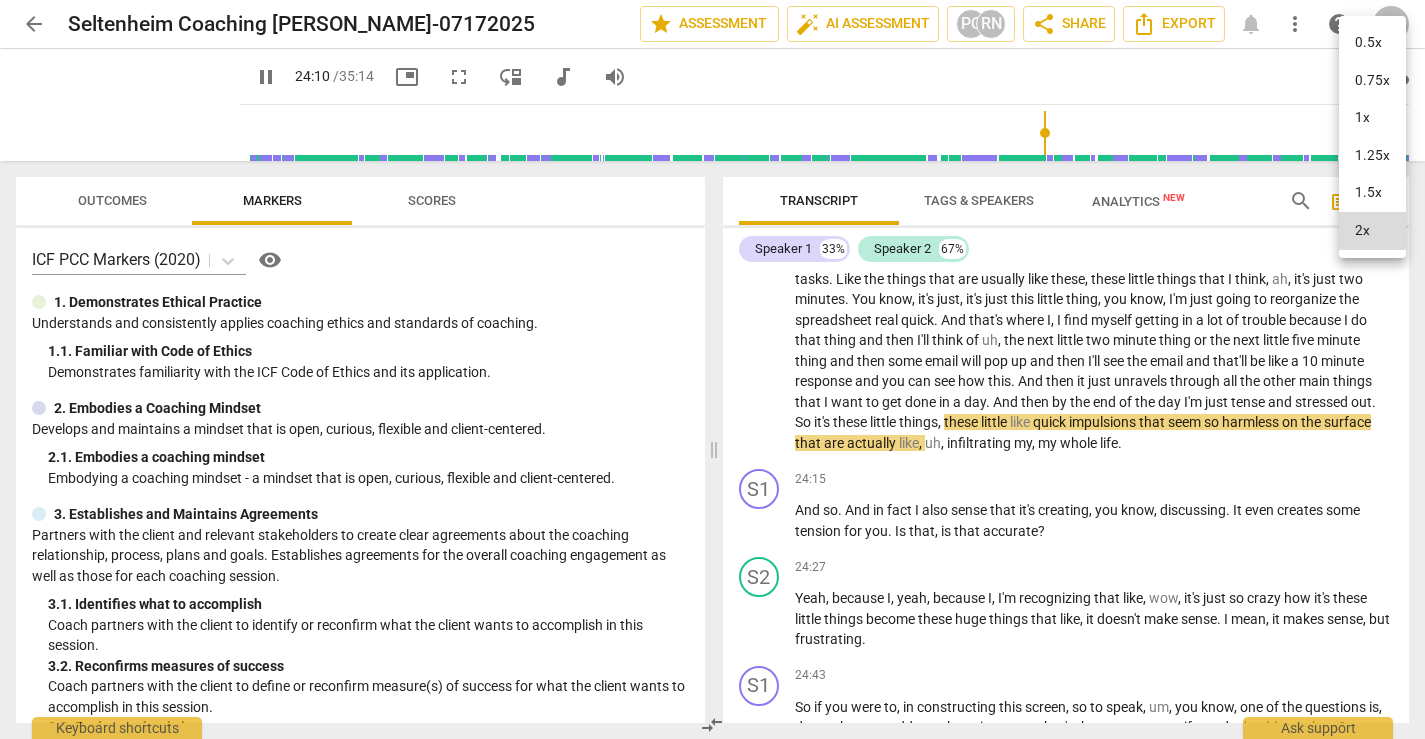 click on "1.5x" at bounding box center (1372, 193) 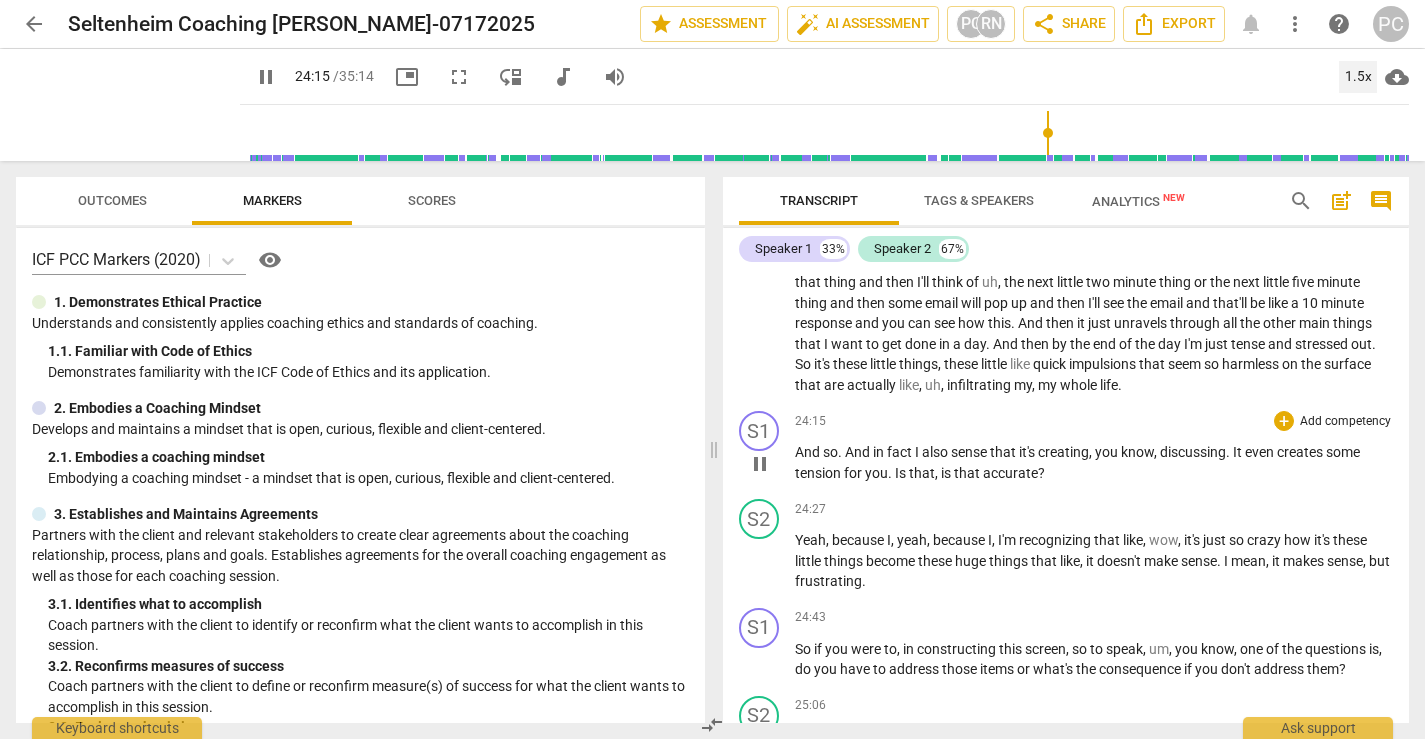 scroll, scrollTop: 7574, scrollLeft: 0, axis: vertical 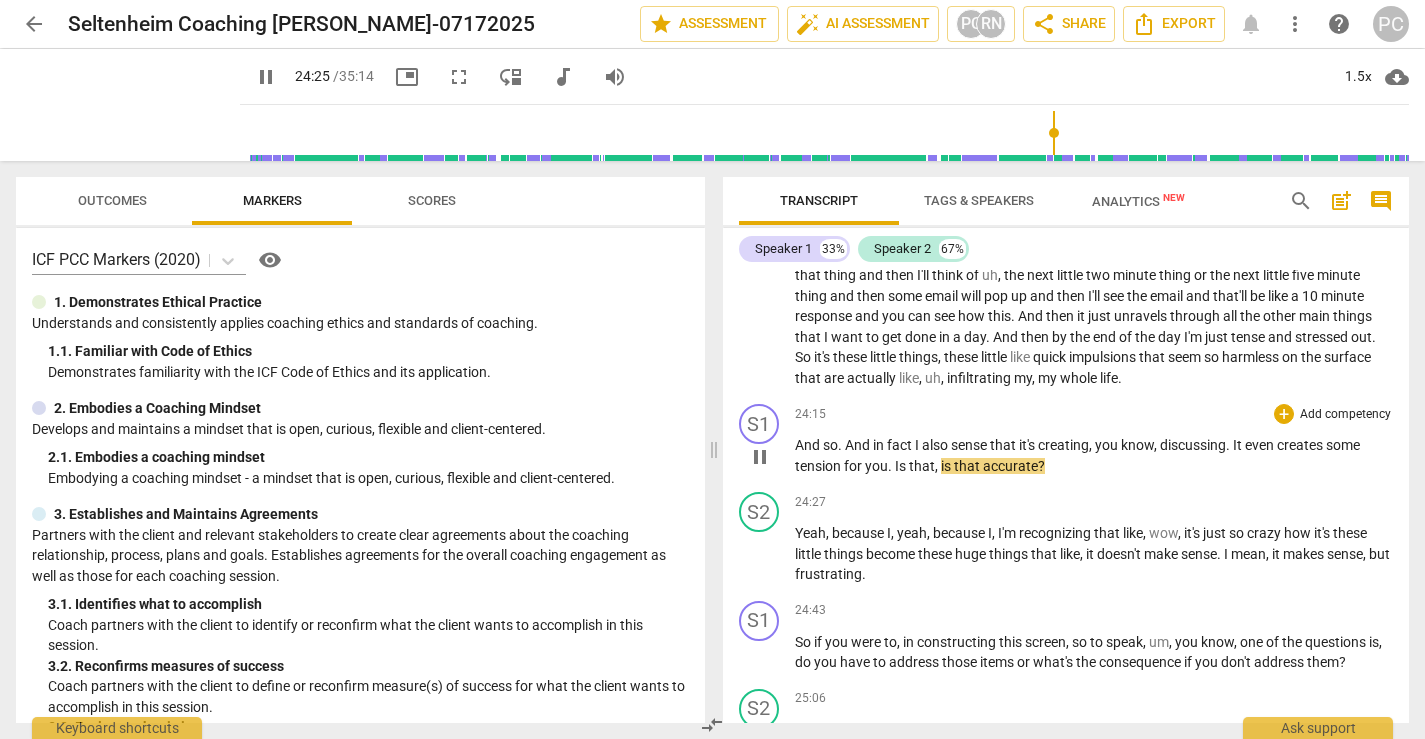click on "." at bounding box center [1229, 445] 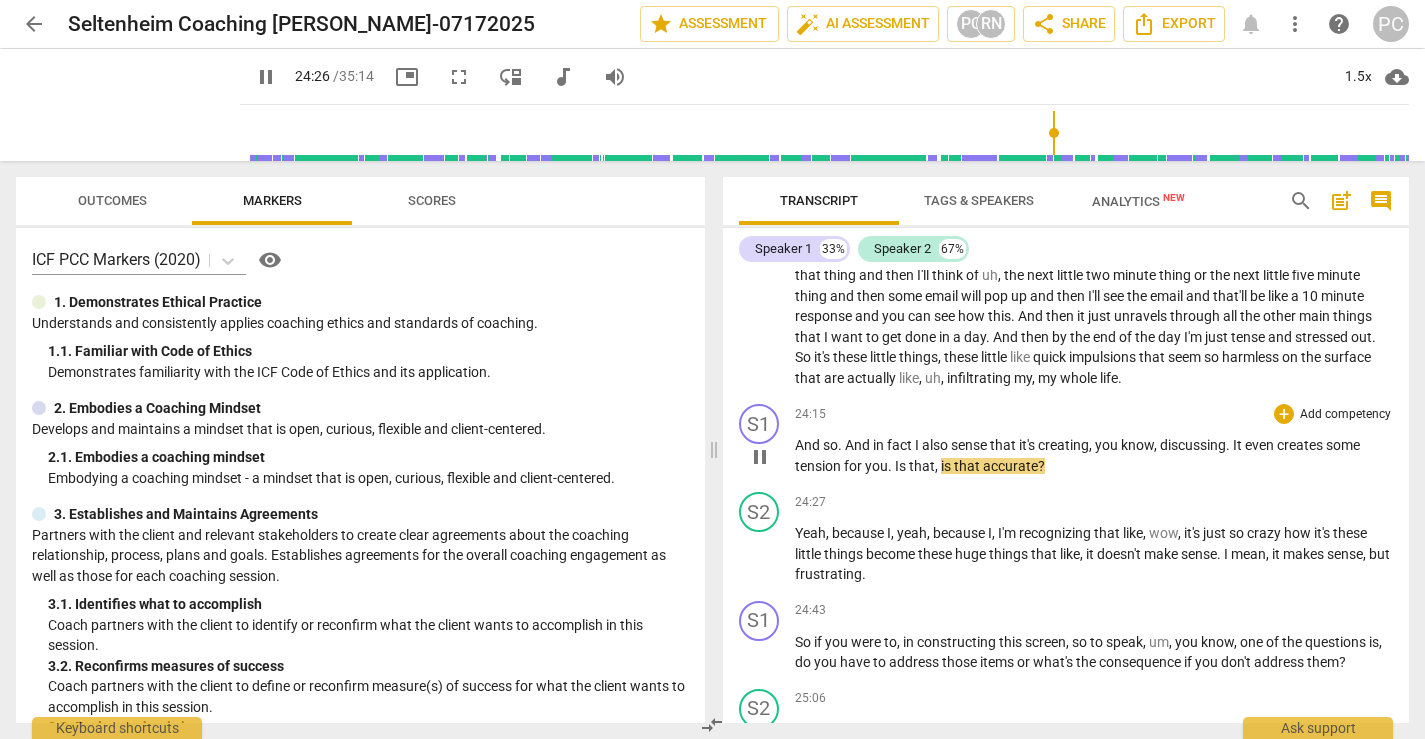 type on "1467" 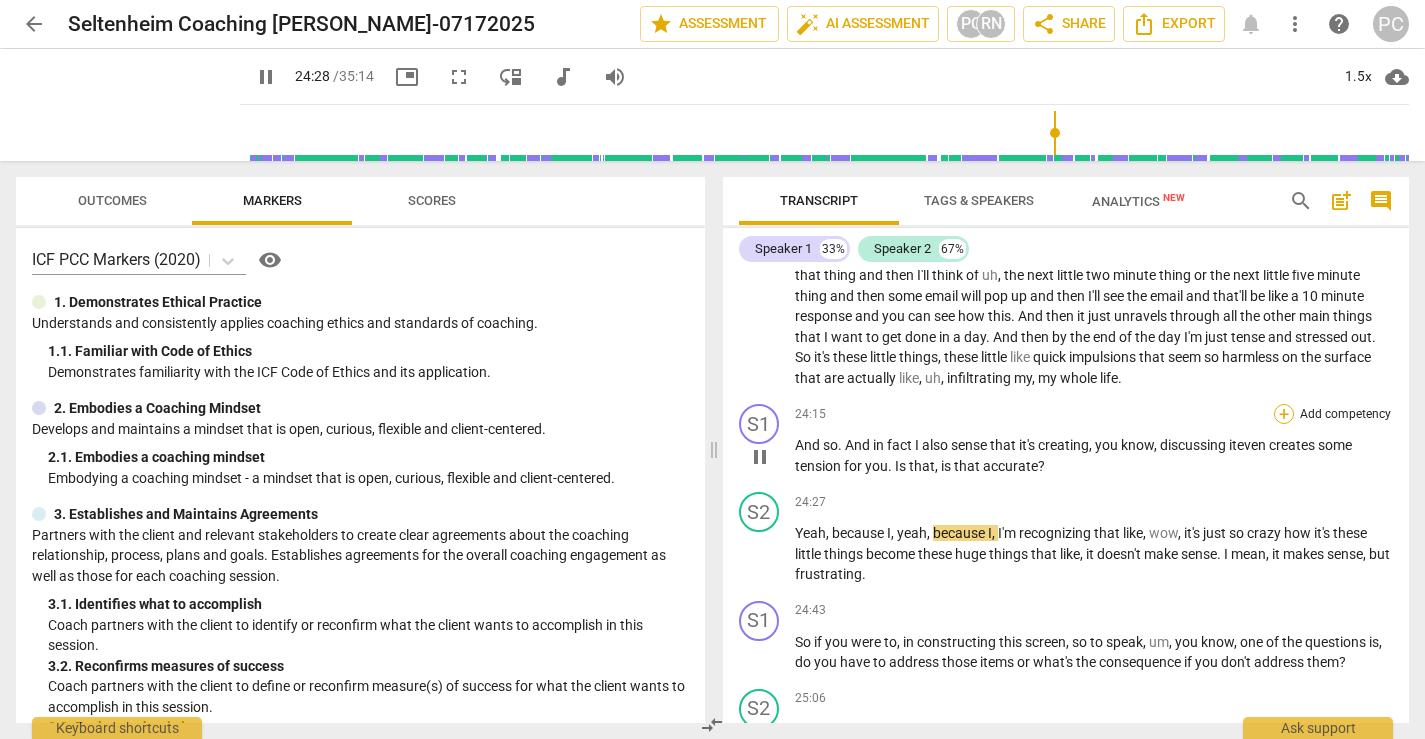 click on "+" at bounding box center (1284, 414) 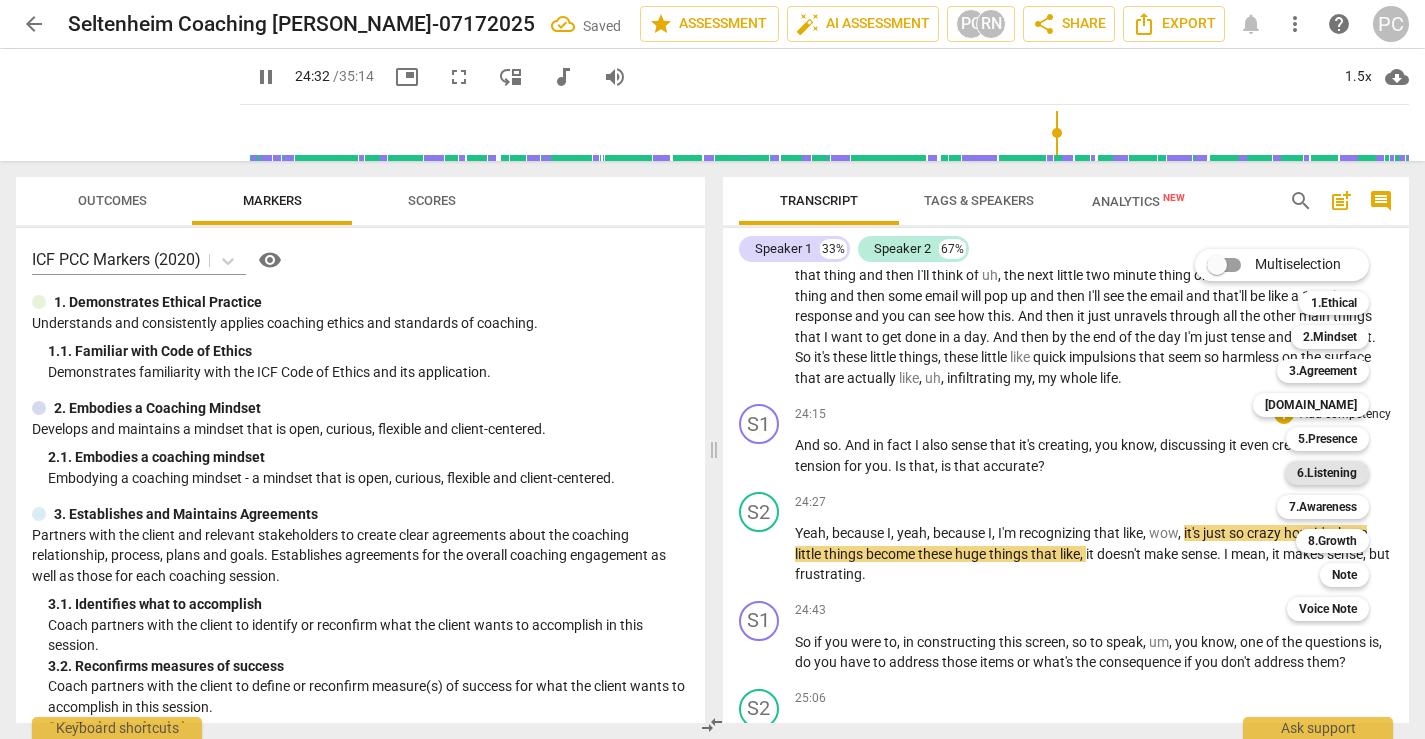 click on "6.Listening" at bounding box center (1327, 473) 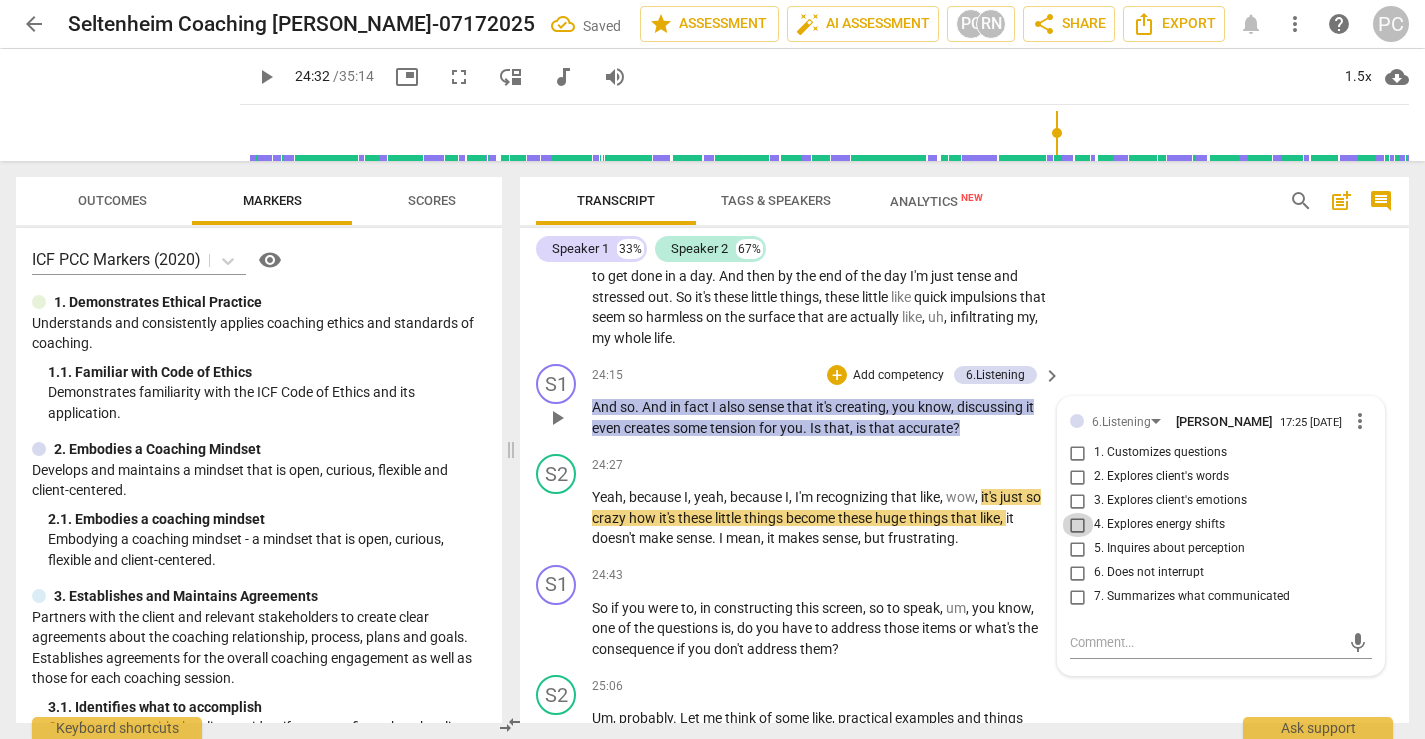 click on "4. Explores energy shifts" at bounding box center (1078, 525) 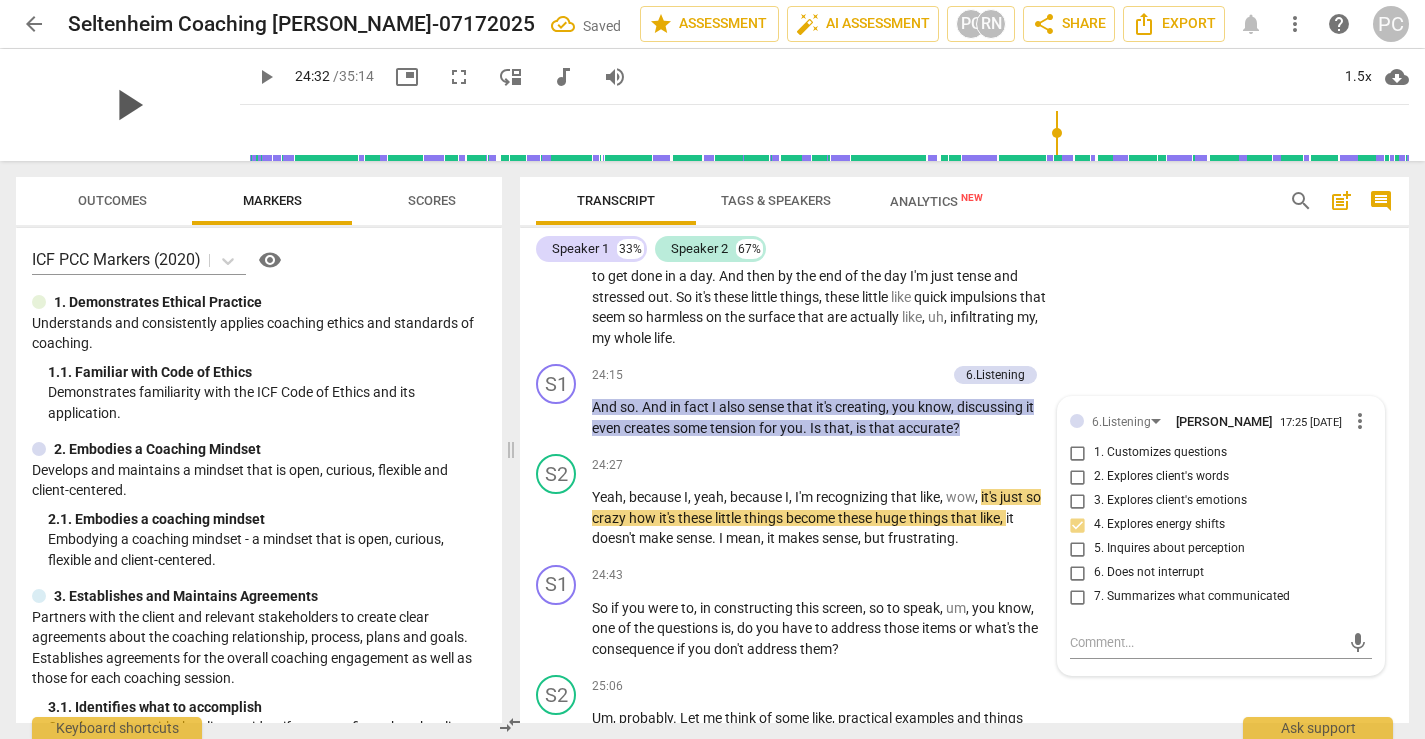 click on "play_arrow" at bounding box center [128, 105] 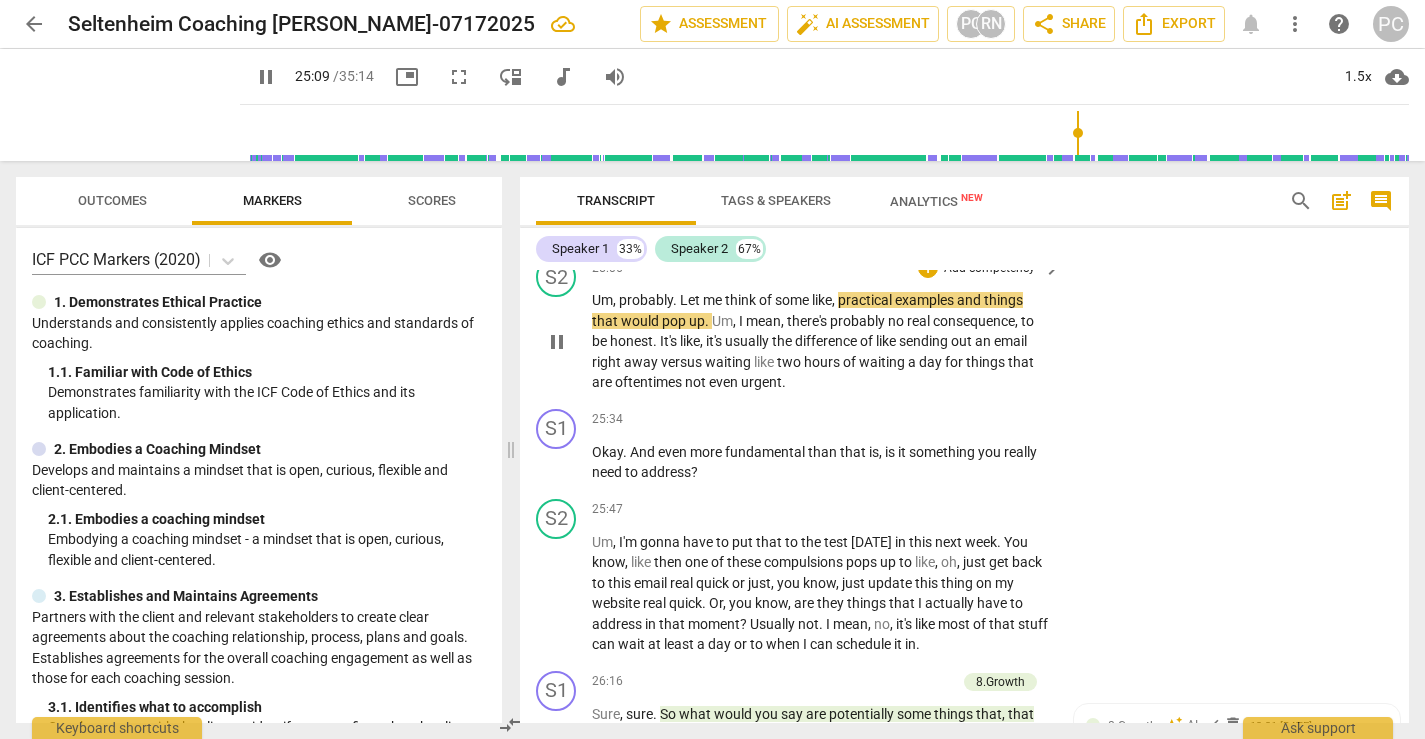 scroll, scrollTop: 9156, scrollLeft: 0, axis: vertical 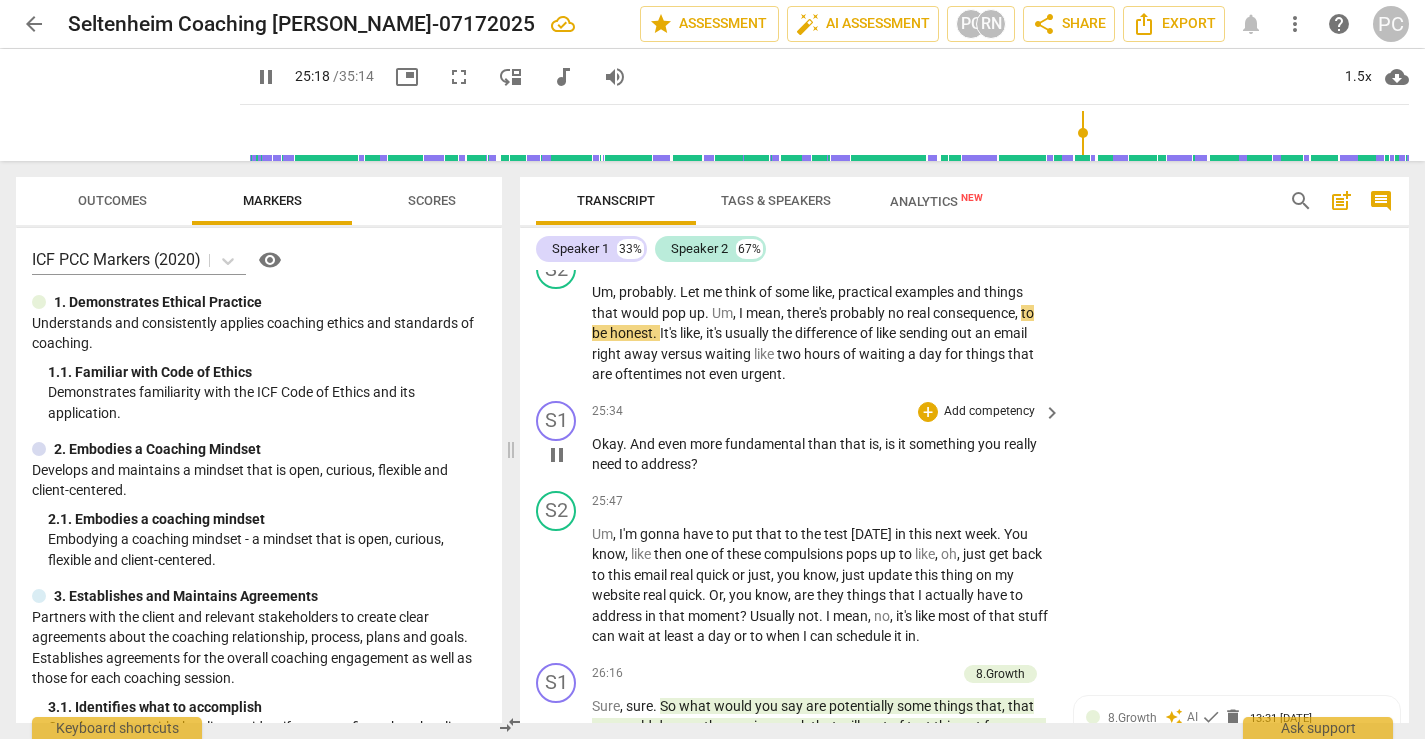click on "pause" at bounding box center (557, 455) 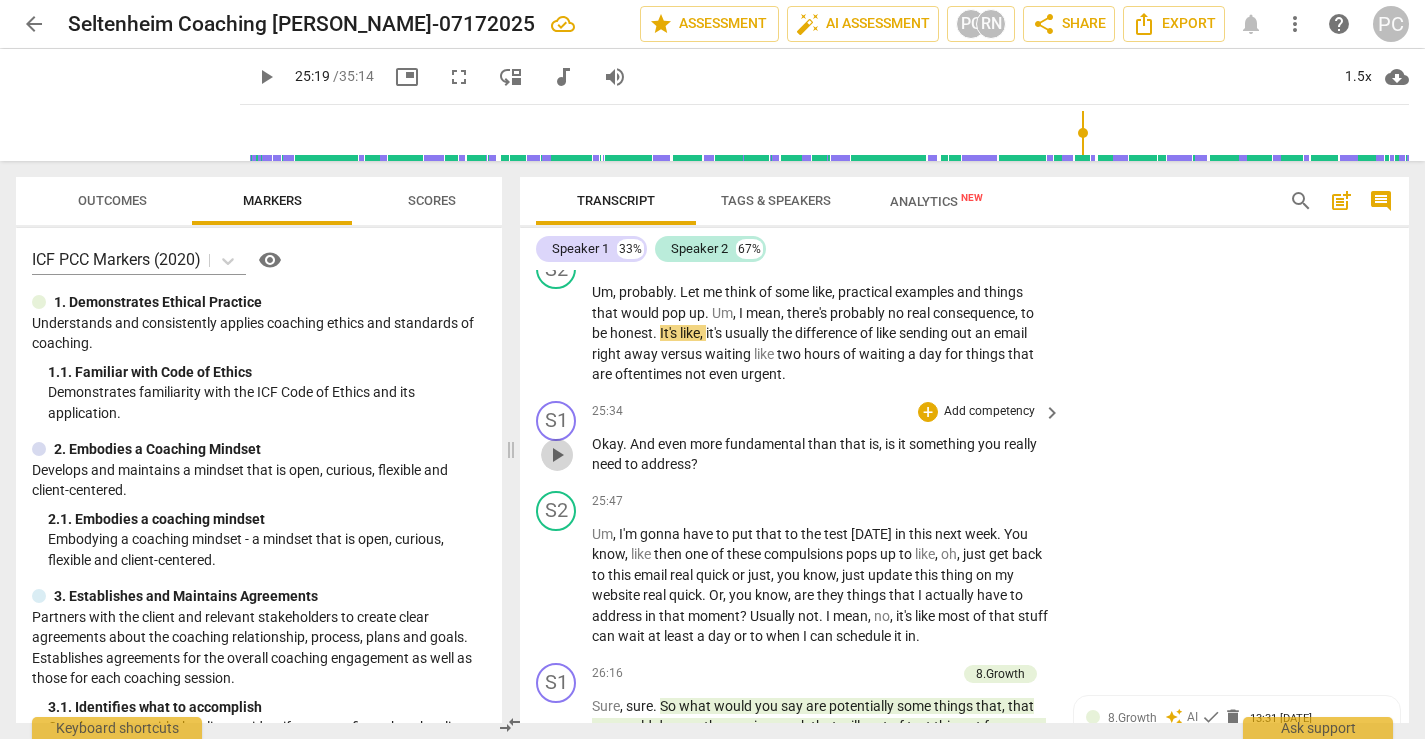click on "play_arrow" at bounding box center [557, 455] 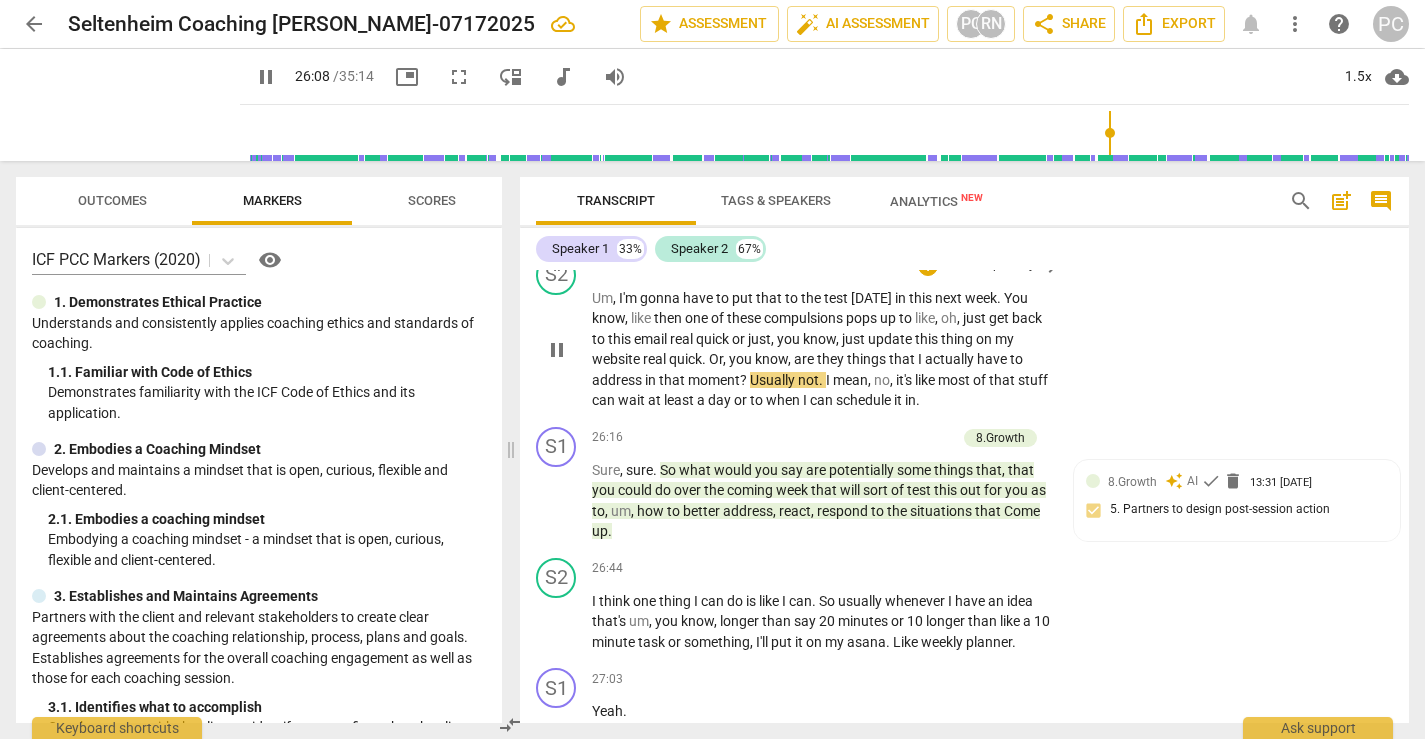 scroll, scrollTop: 9394, scrollLeft: 0, axis: vertical 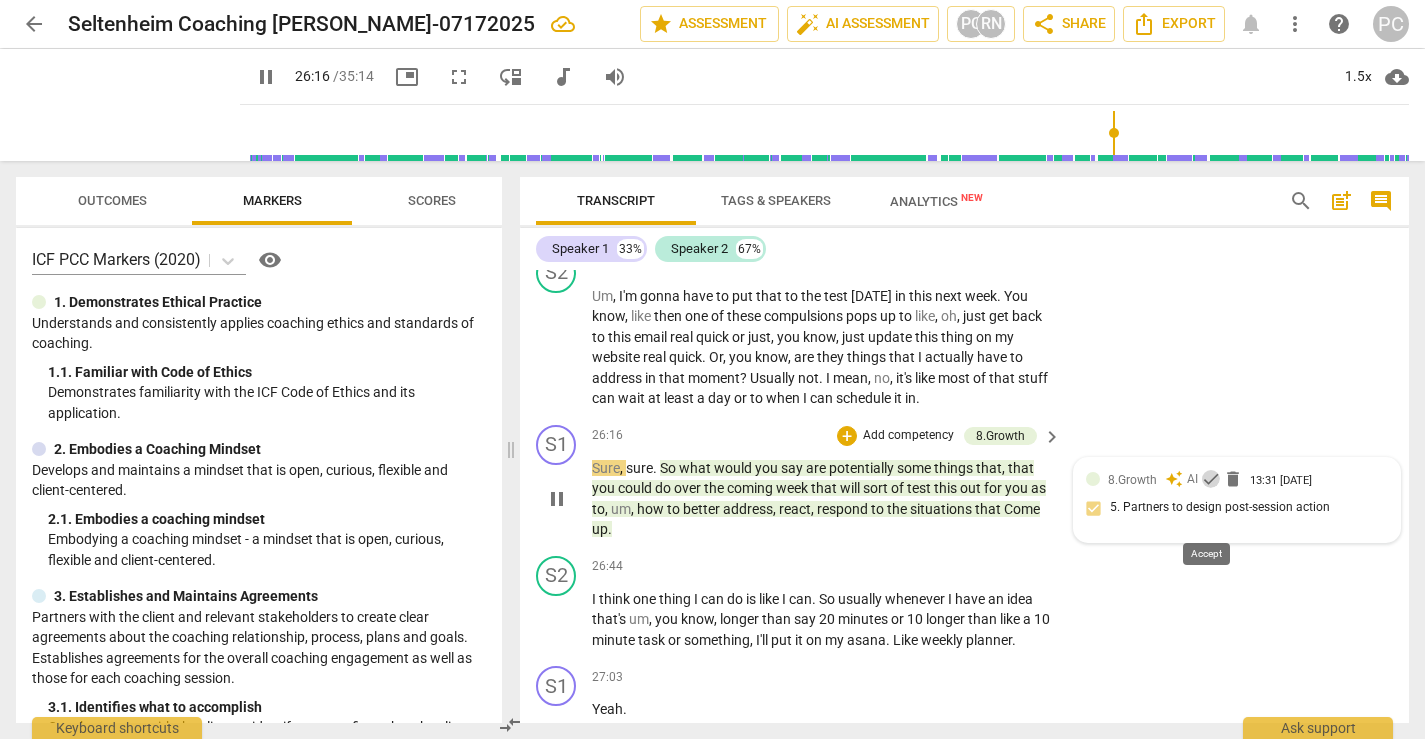 click on "check" at bounding box center (1211, 479) 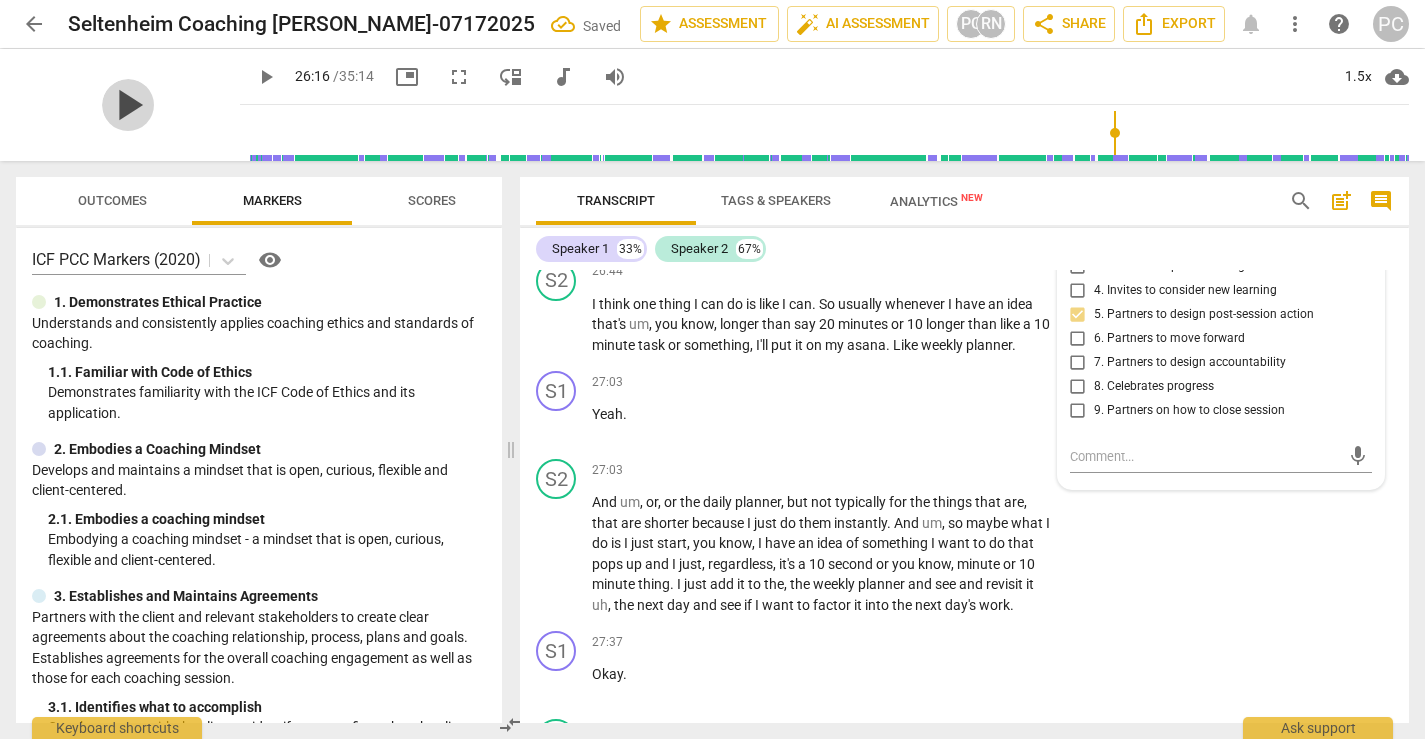 click on "play_arrow" at bounding box center (128, 105) 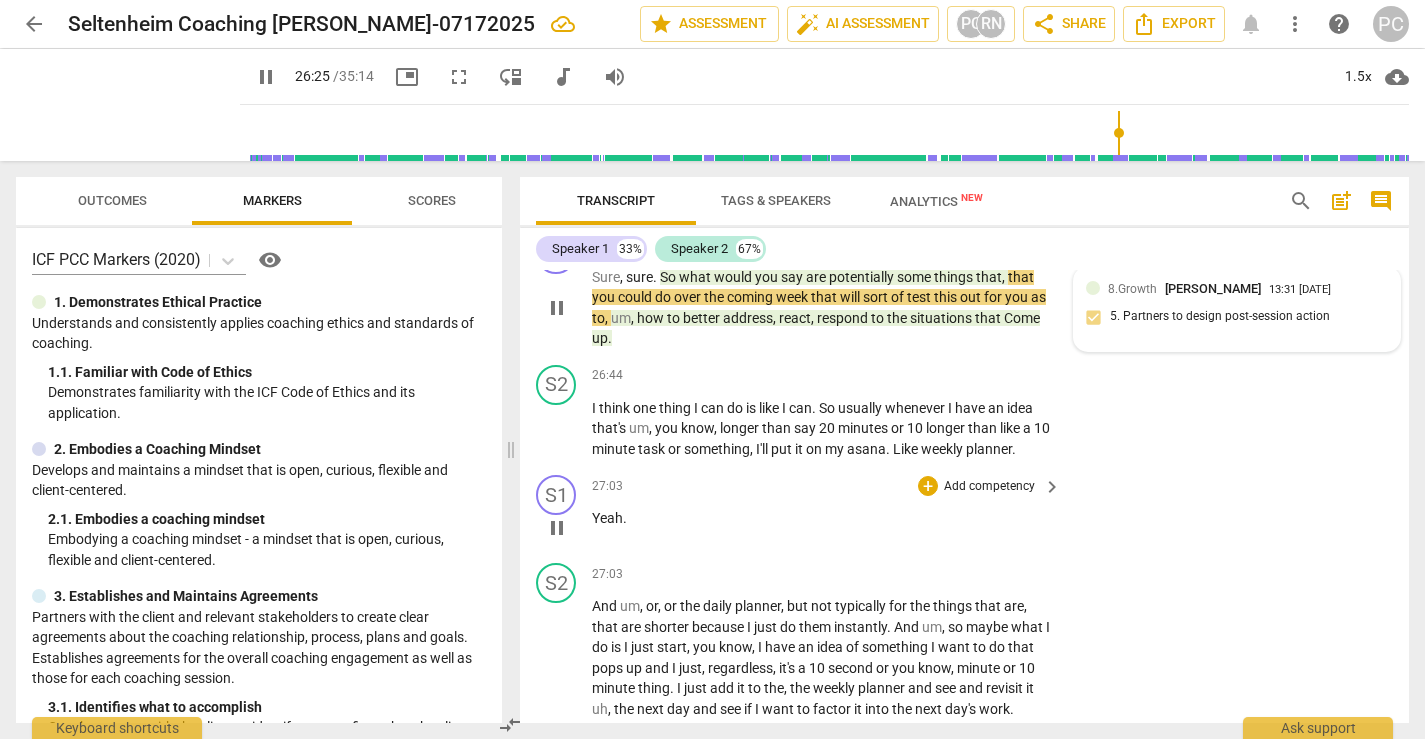 scroll, scrollTop: 9587, scrollLeft: 0, axis: vertical 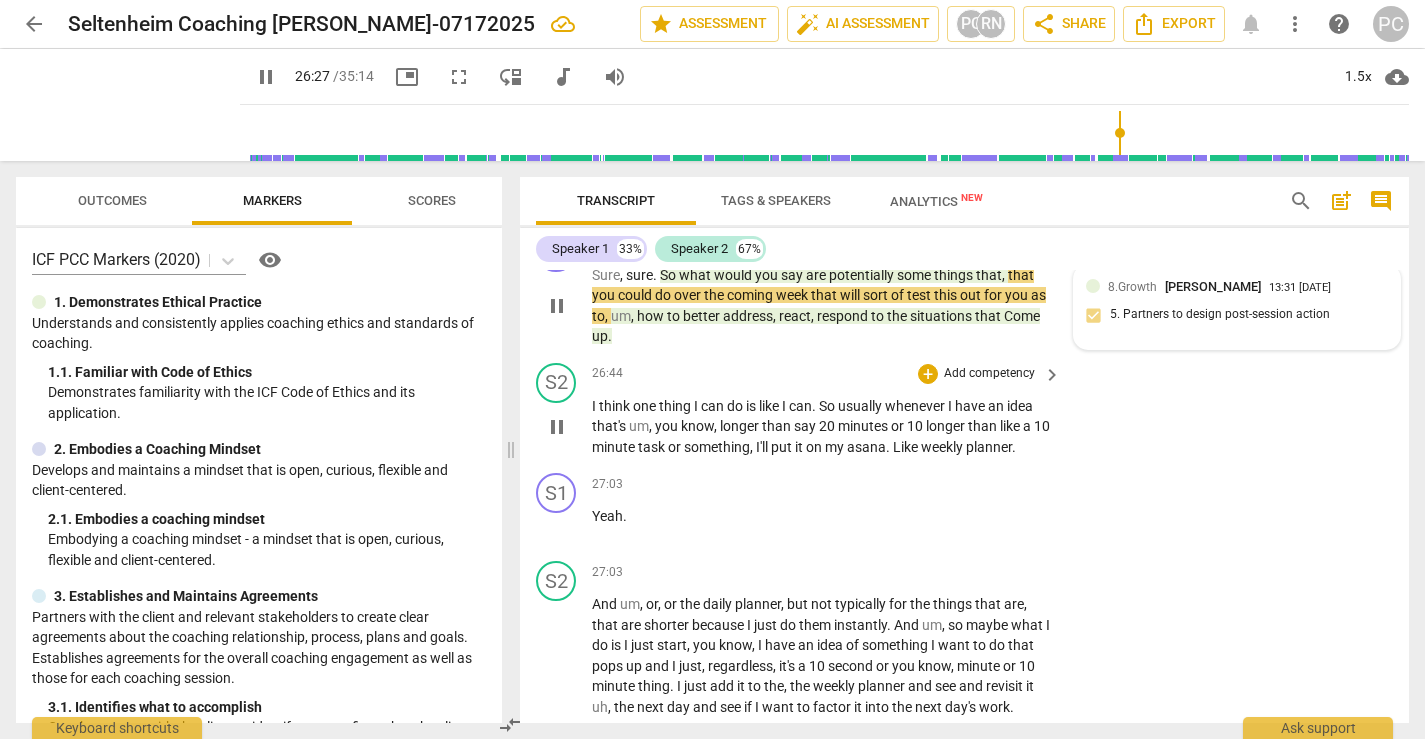 click on "pause" at bounding box center (557, 427) 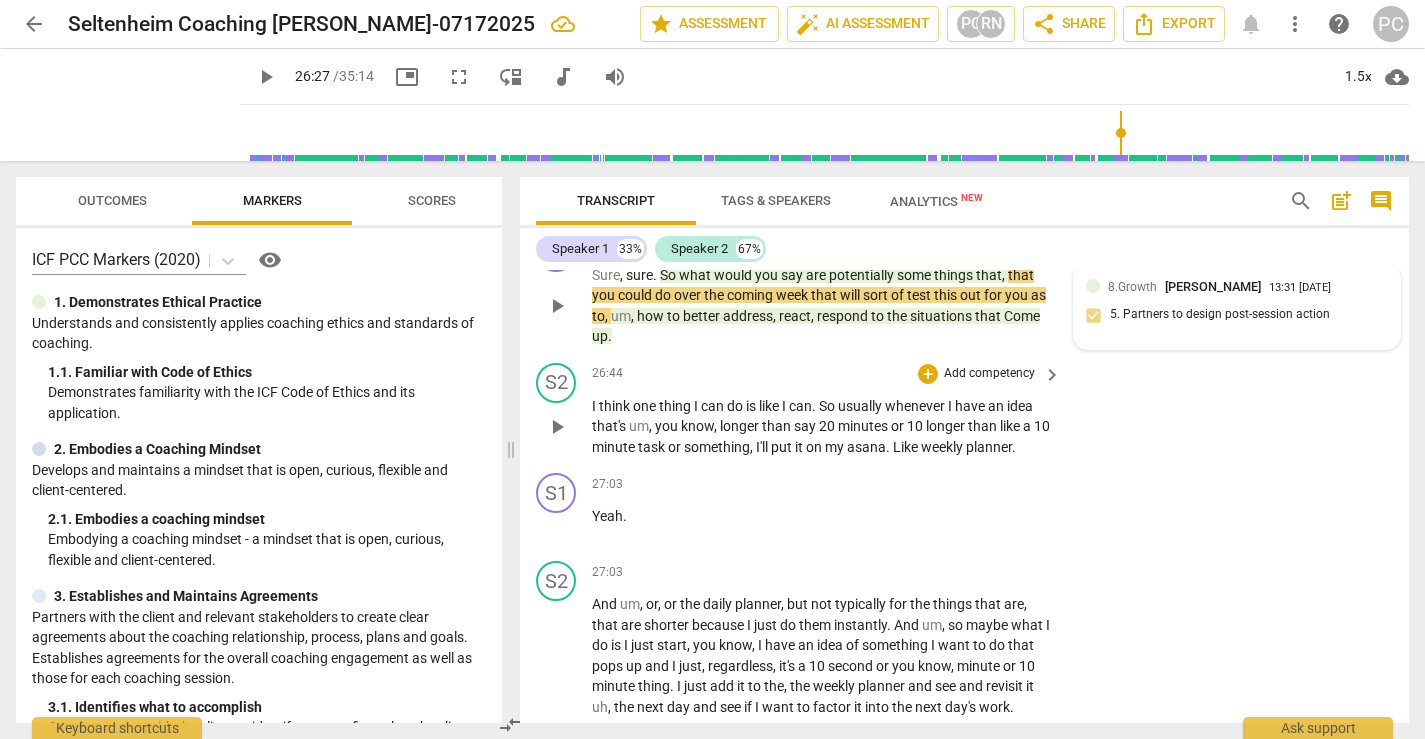 click on "play_arrow" at bounding box center [557, 427] 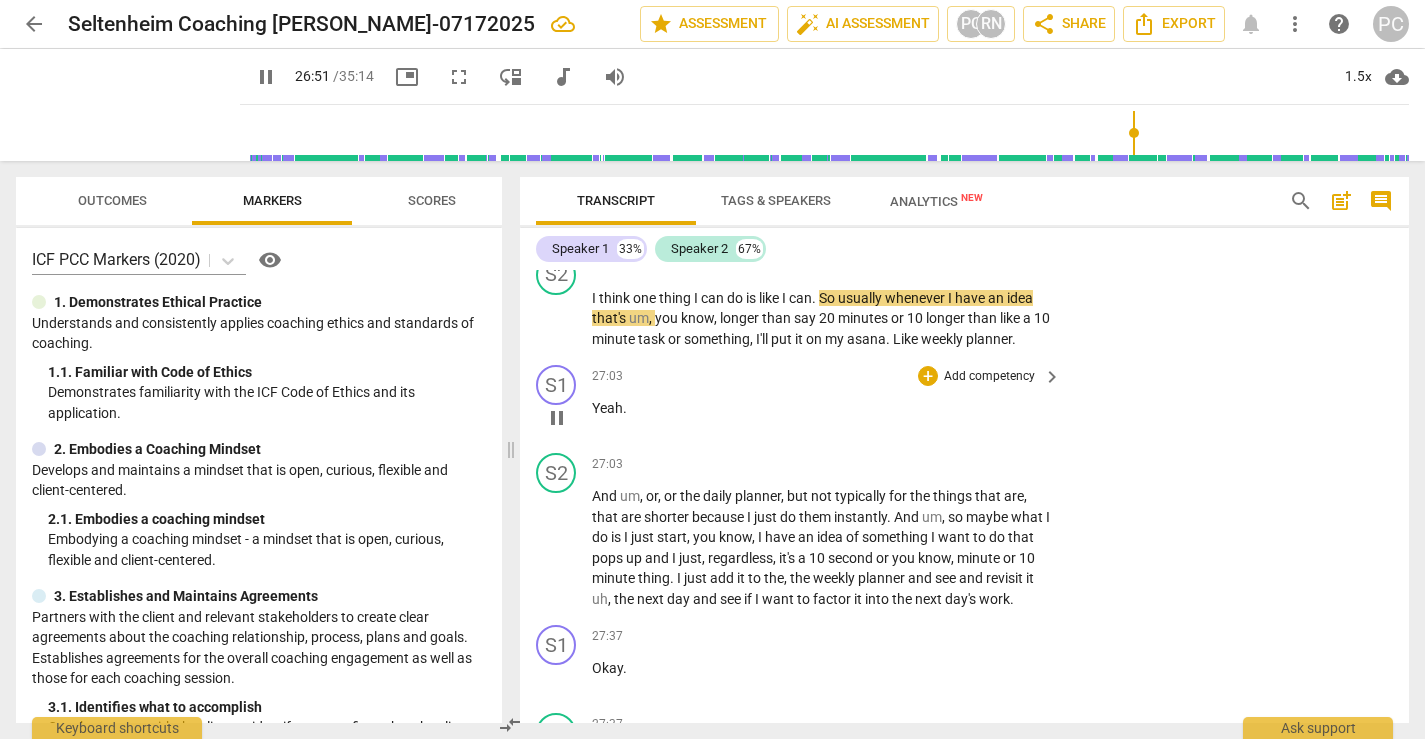 scroll, scrollTop: 9702, scrollLeft: 0, axis: vertical 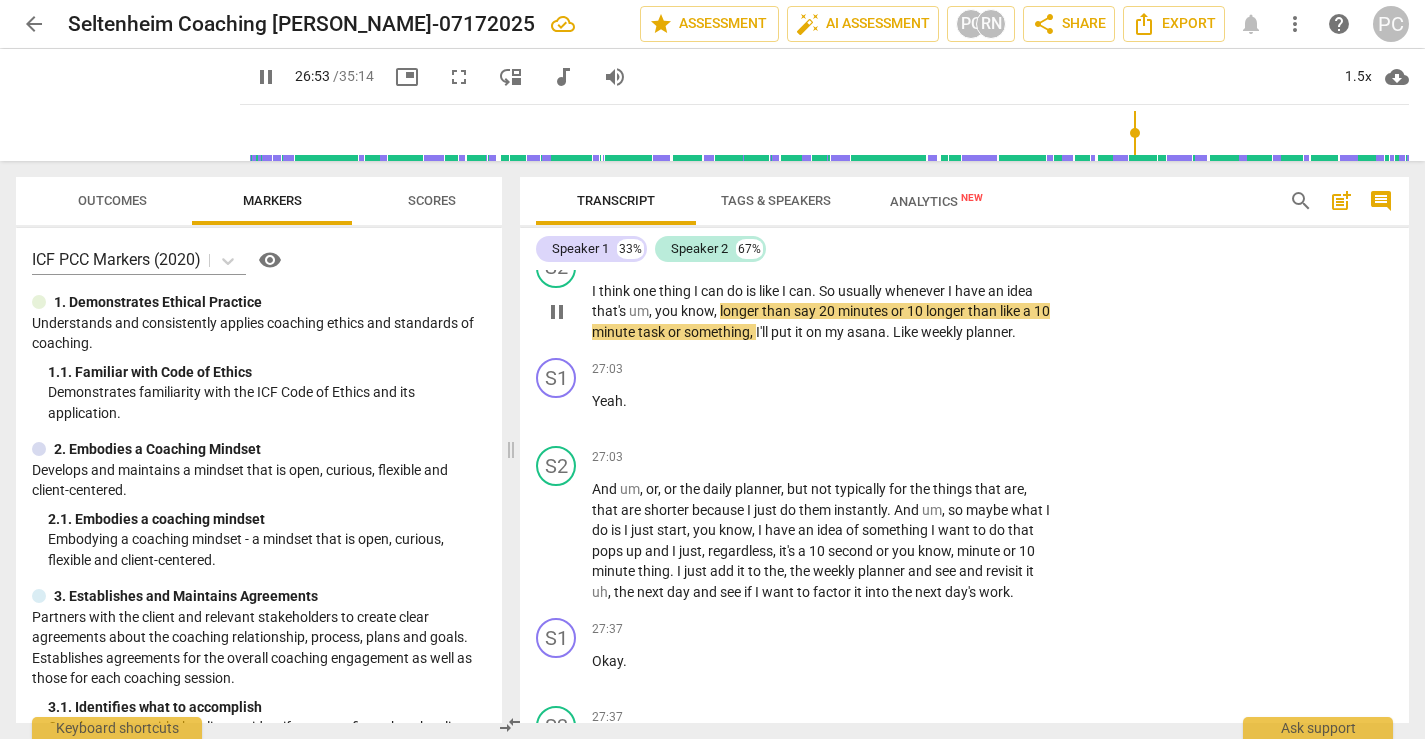 click on "asana" at bounding box center (866, 332) 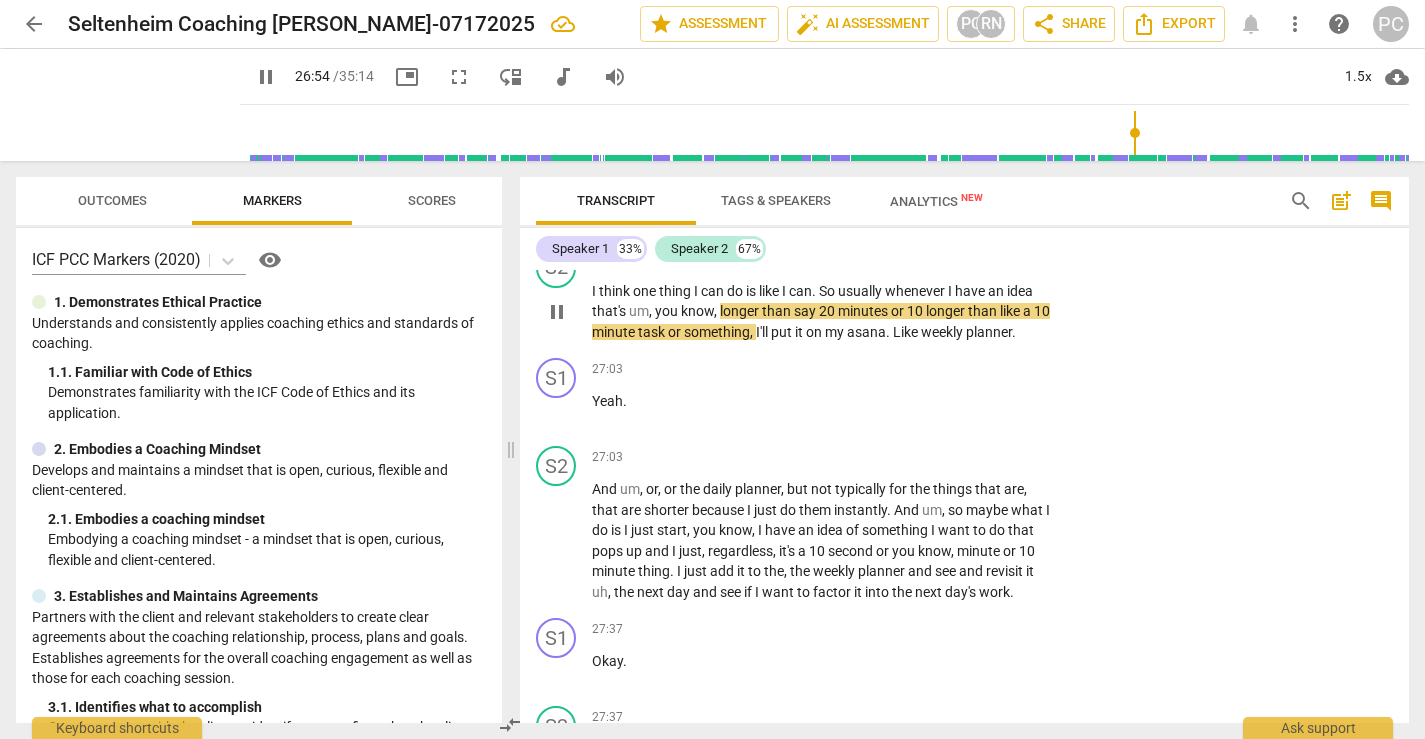 type on "1615" 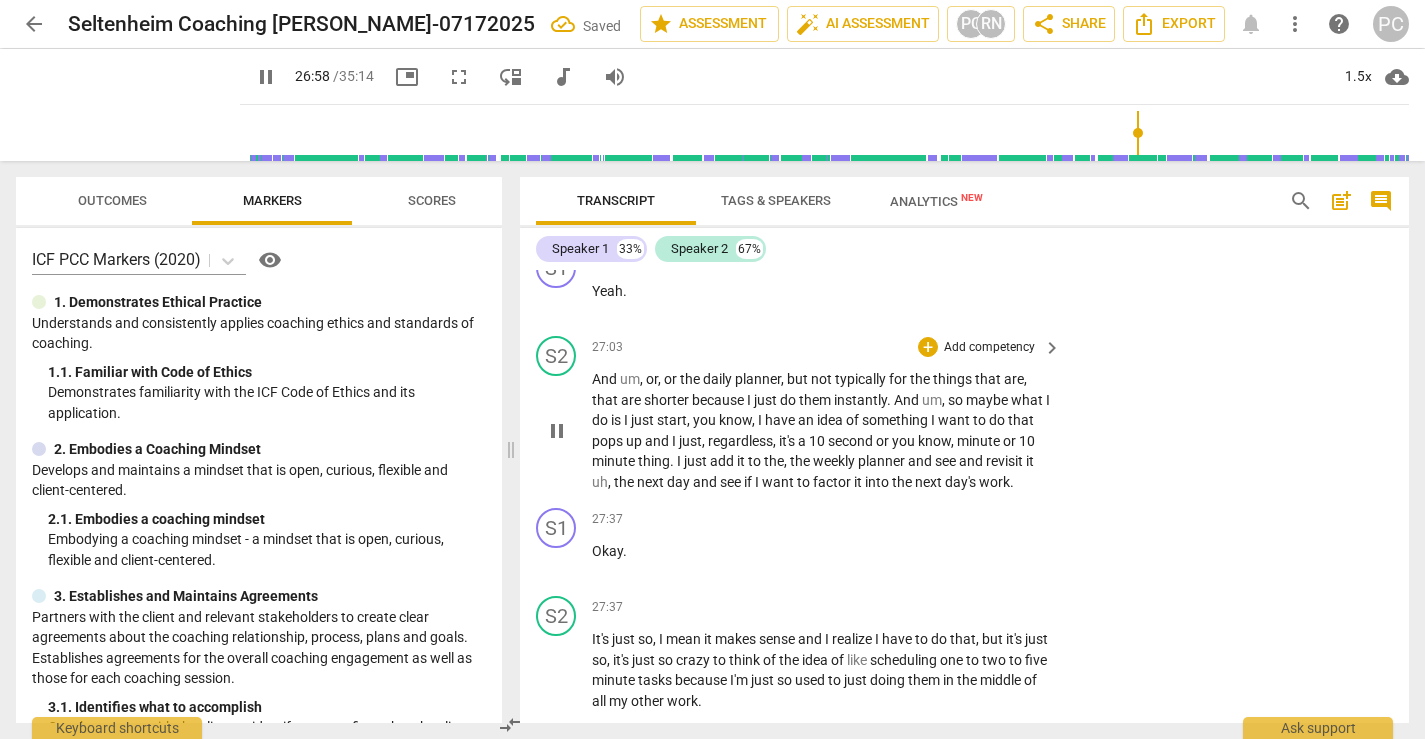 scroll, scrollTop: 9844, scrollLeft: 0, axis: vertical 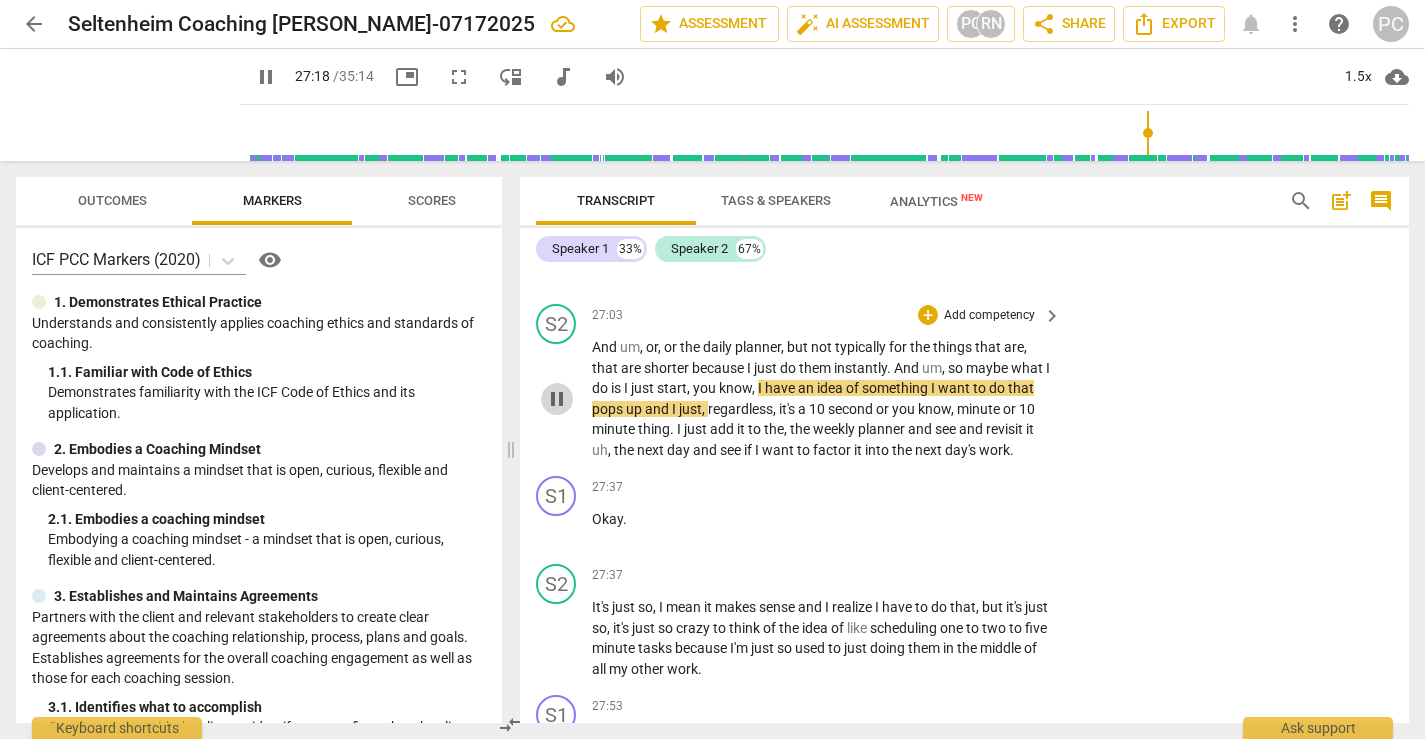 click on "pause" at bounding box center [557, 399] 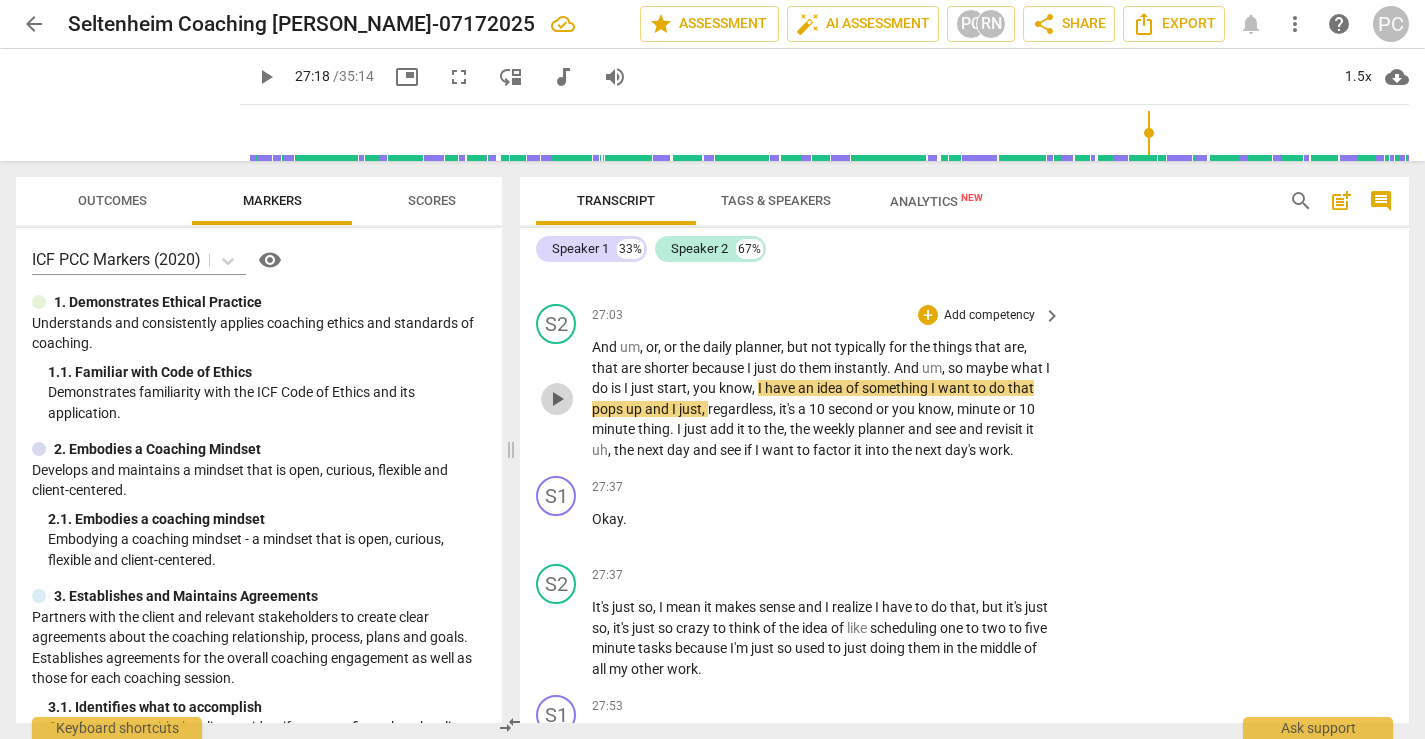 click on "play_arrow" at bounding box center (557, 399) 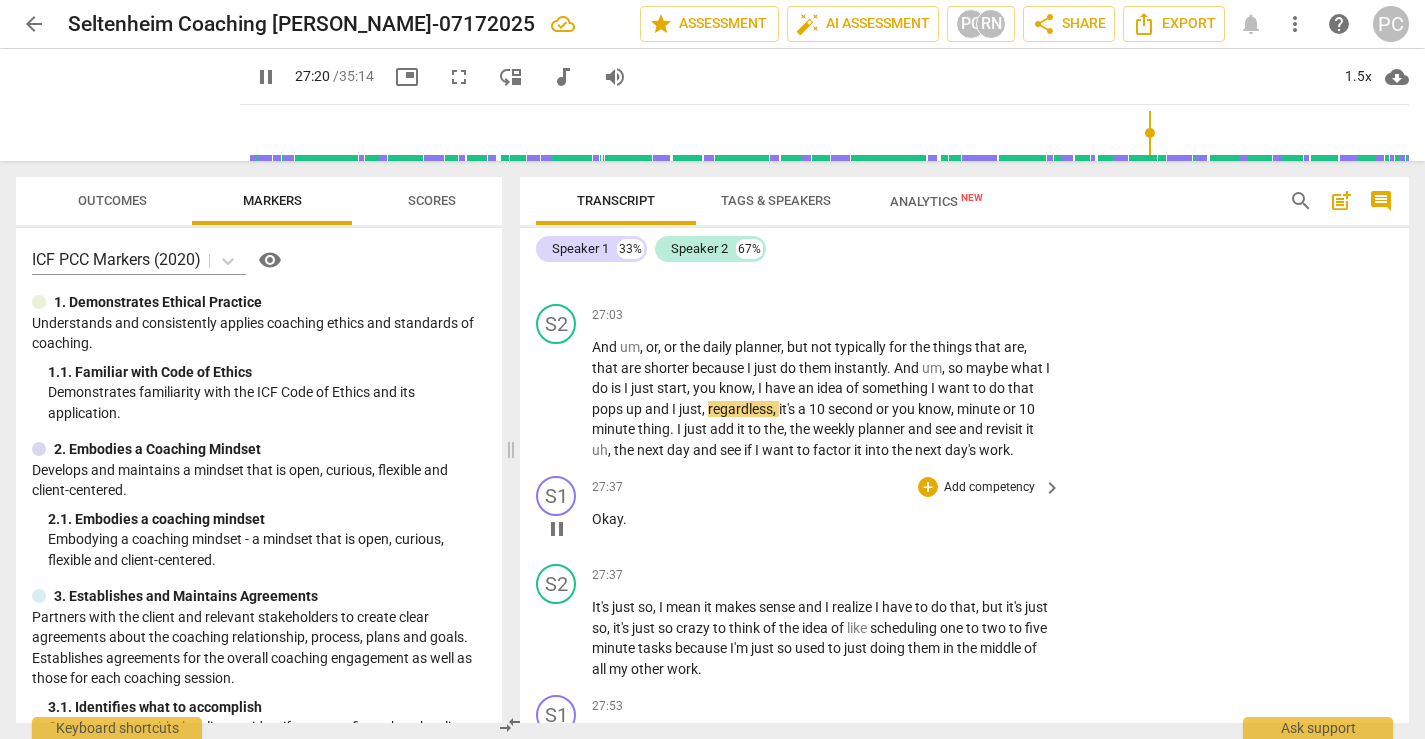 click on "pause" at bounding box center (557, 529) 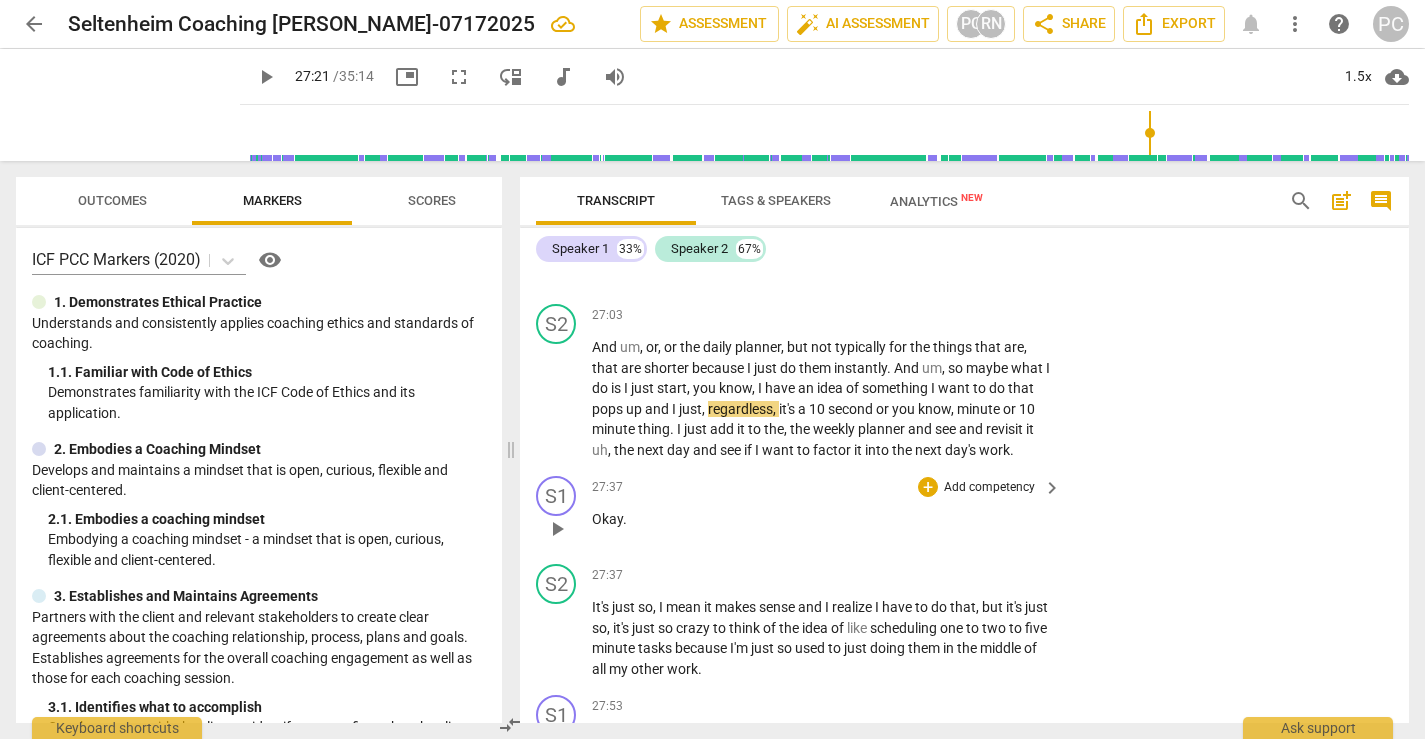 click on "play_arrow" at bounding box center [557, 529] 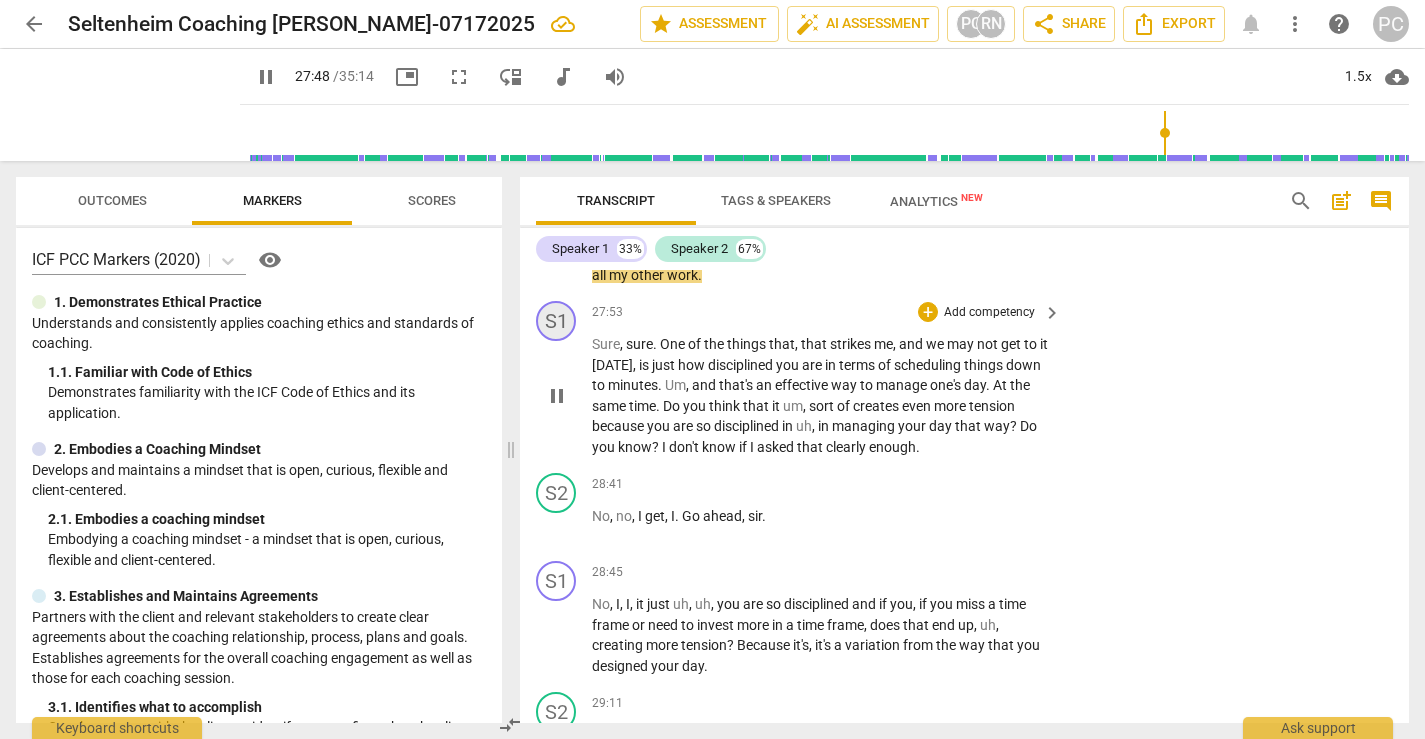 scroll, scrollTop: 10241, scrollLeft: 0, axis: vertical 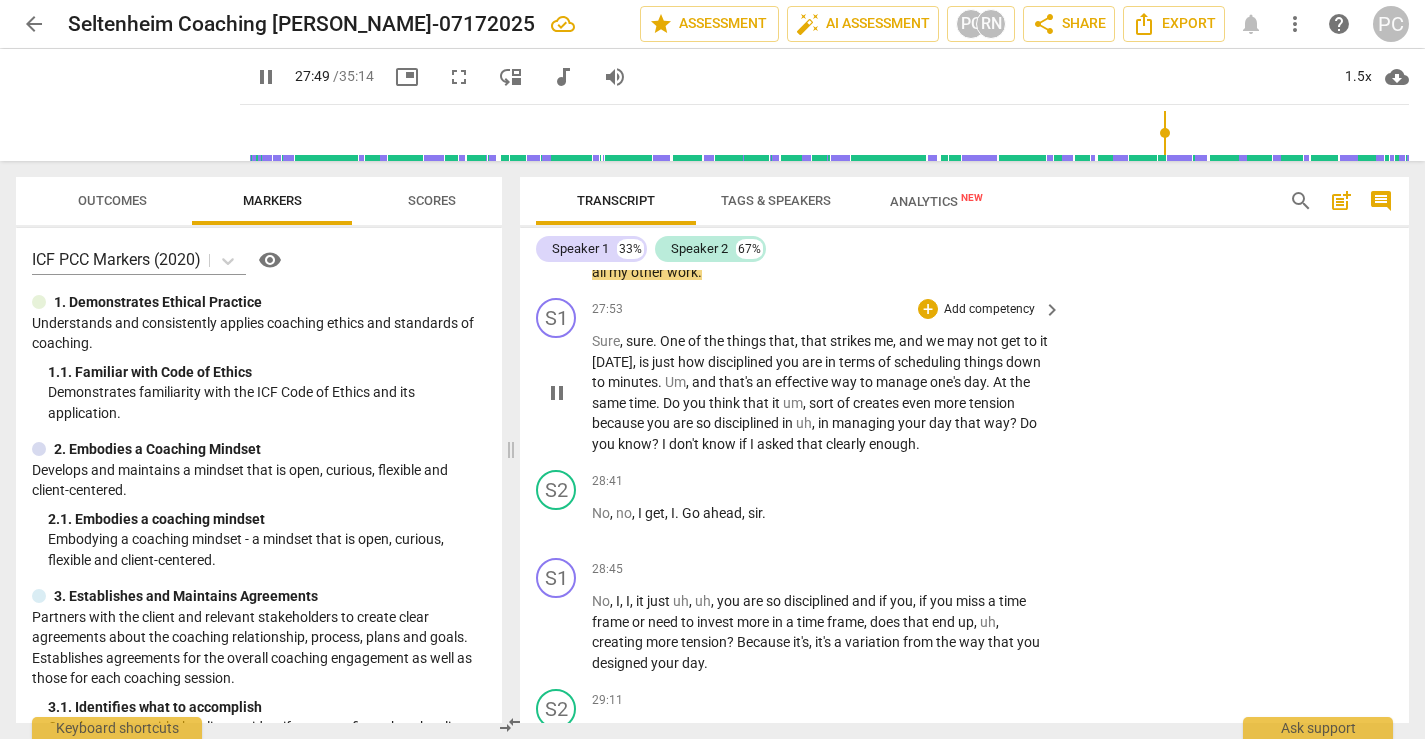 click on "pause" at bounding box center [557, 393] 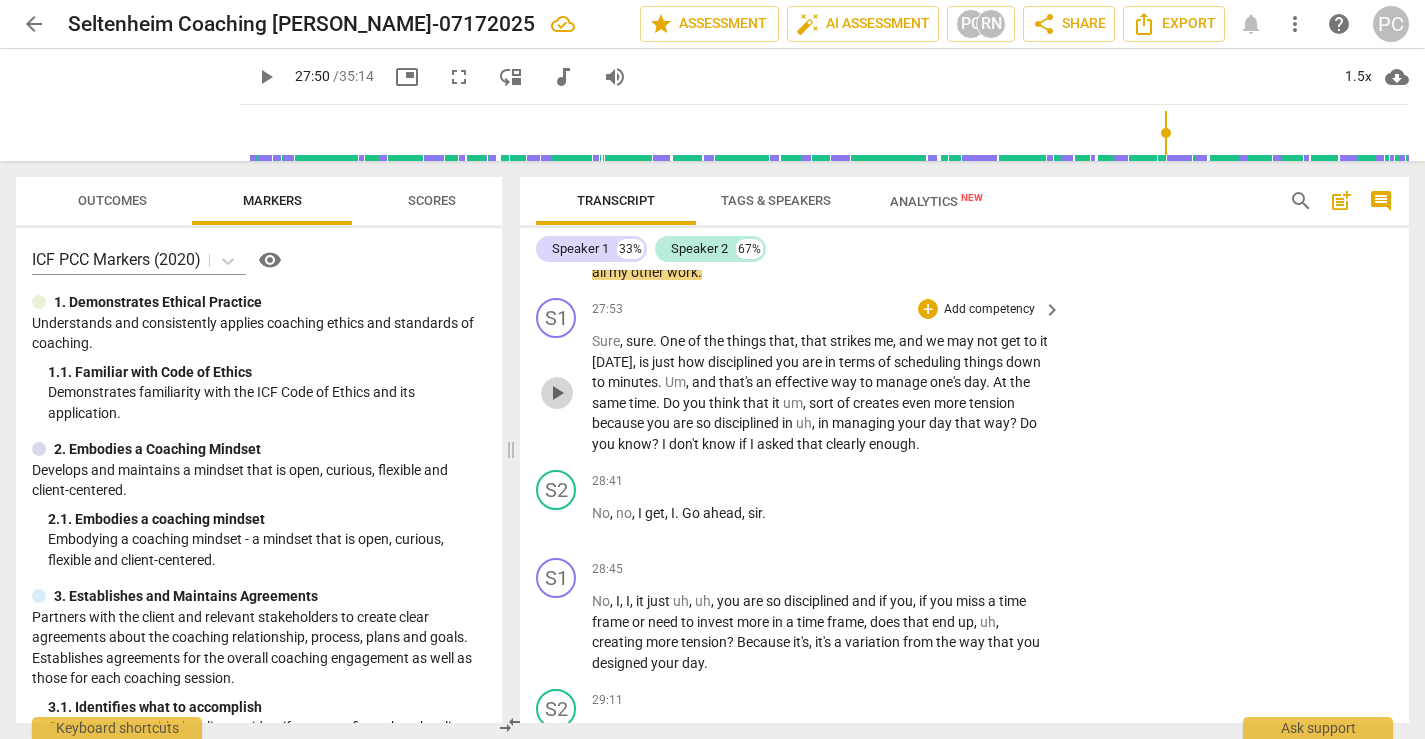 click on "play_arrow" at bounding box center (557, 393) 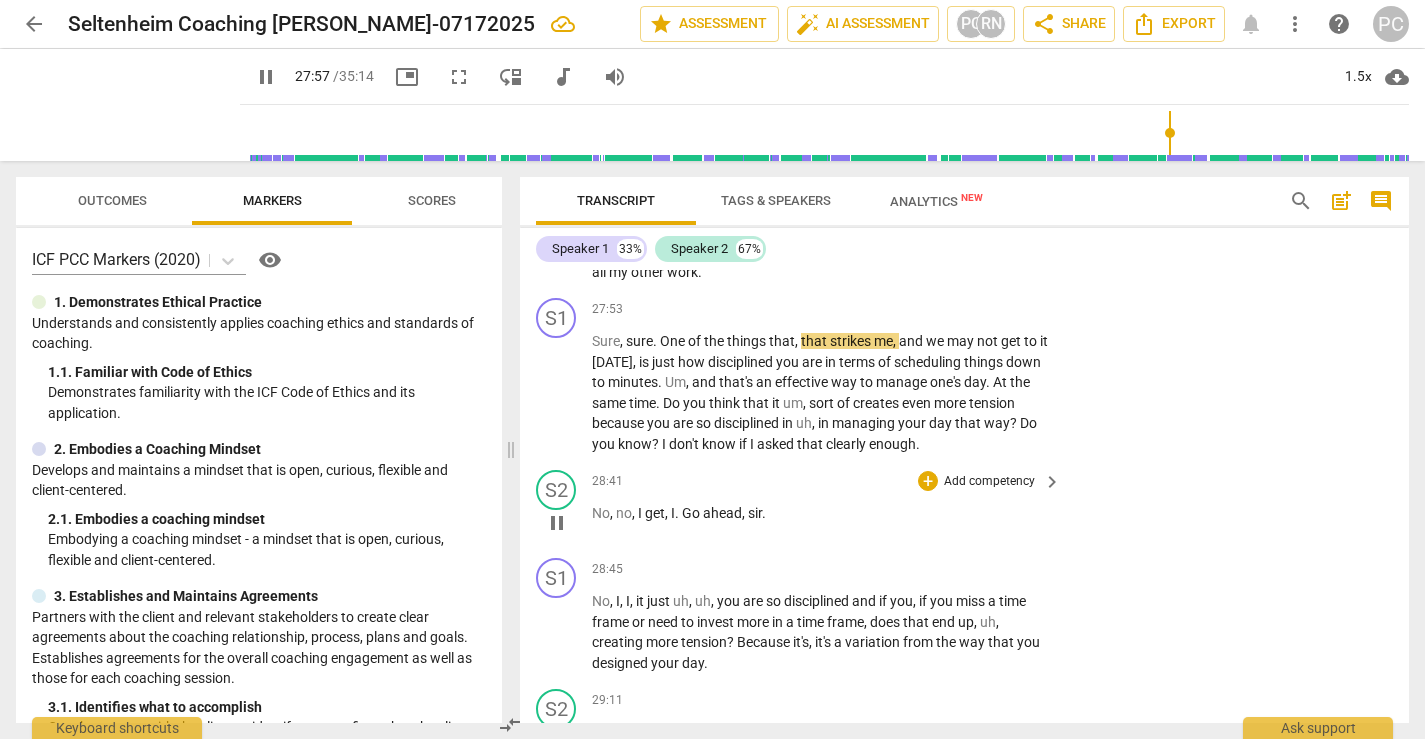 scroll, scrollTop: 10251, scrollLeft: 0, axis: vertical 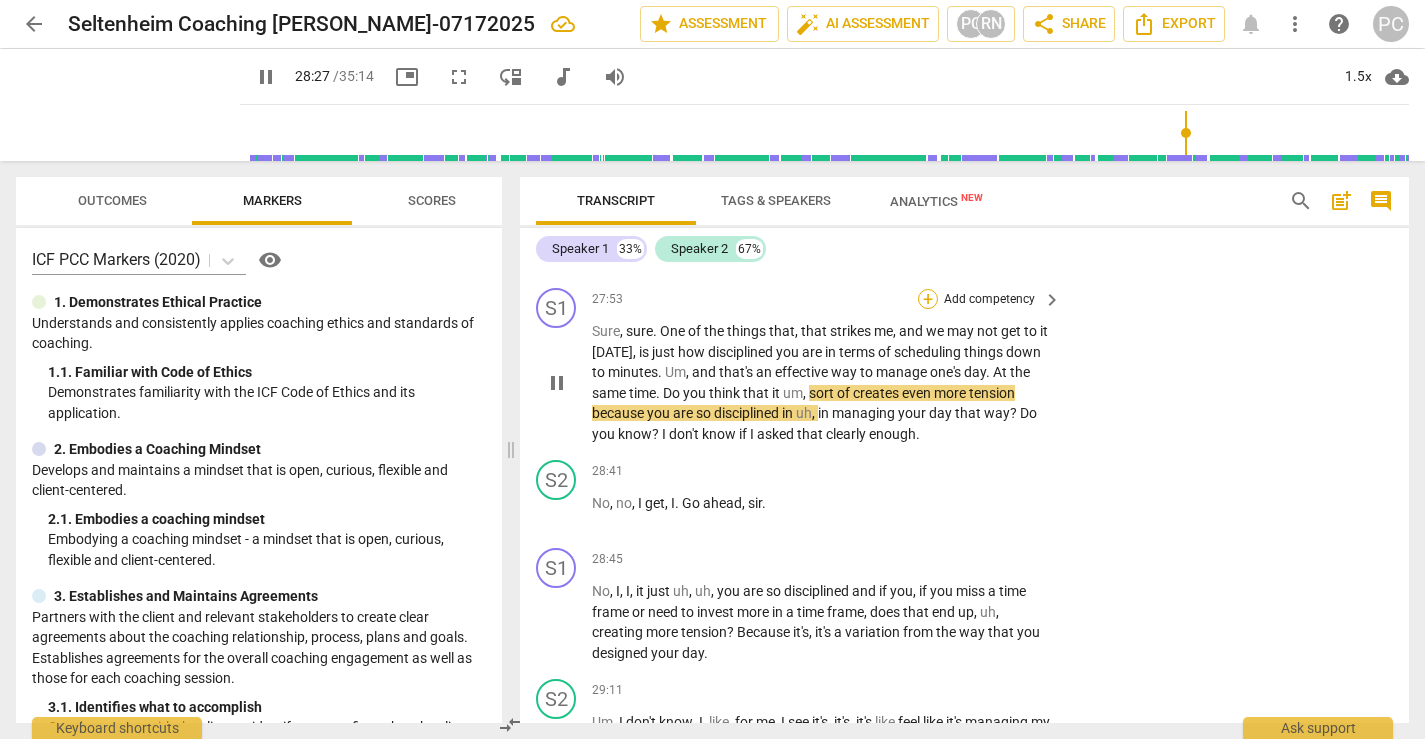 click on "+" at bounding box center (928, 299) 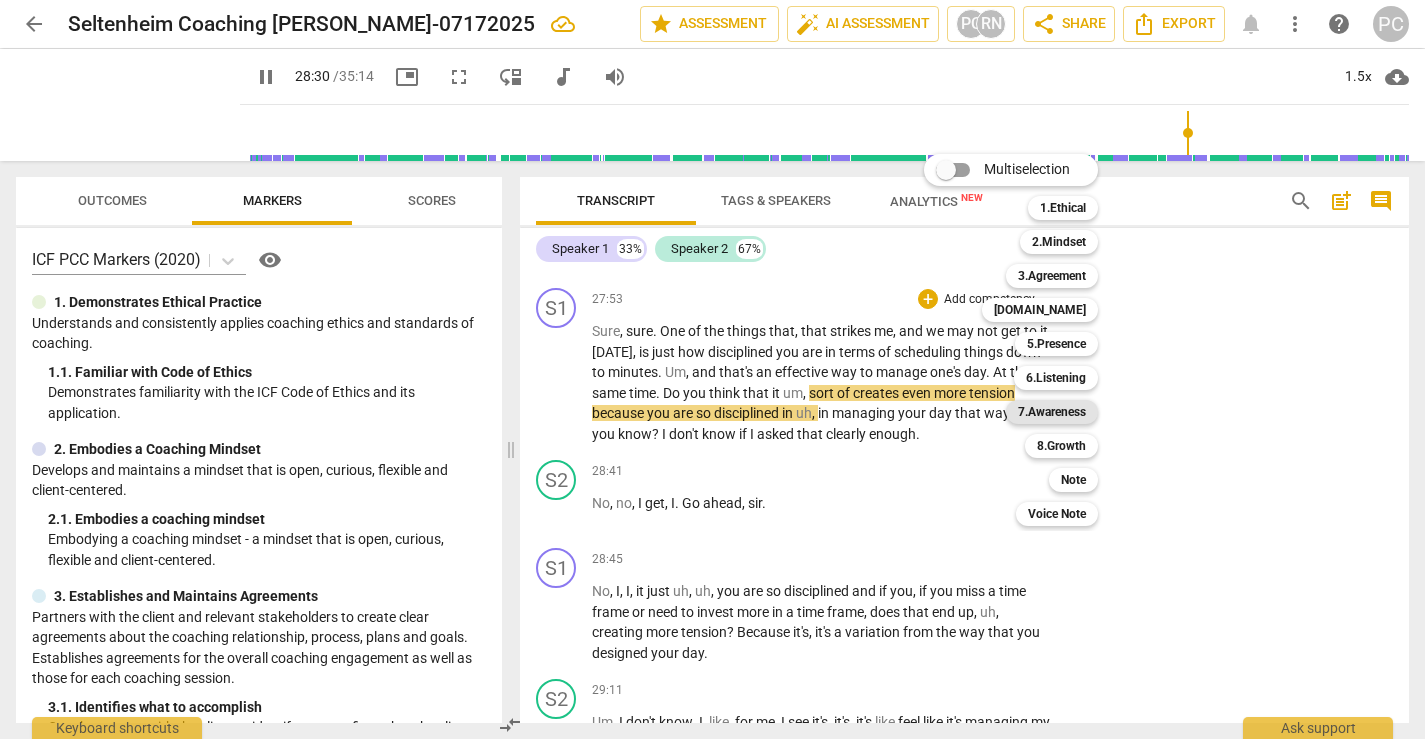 click on "7.Awareness" at bounding box center (1052, 412) 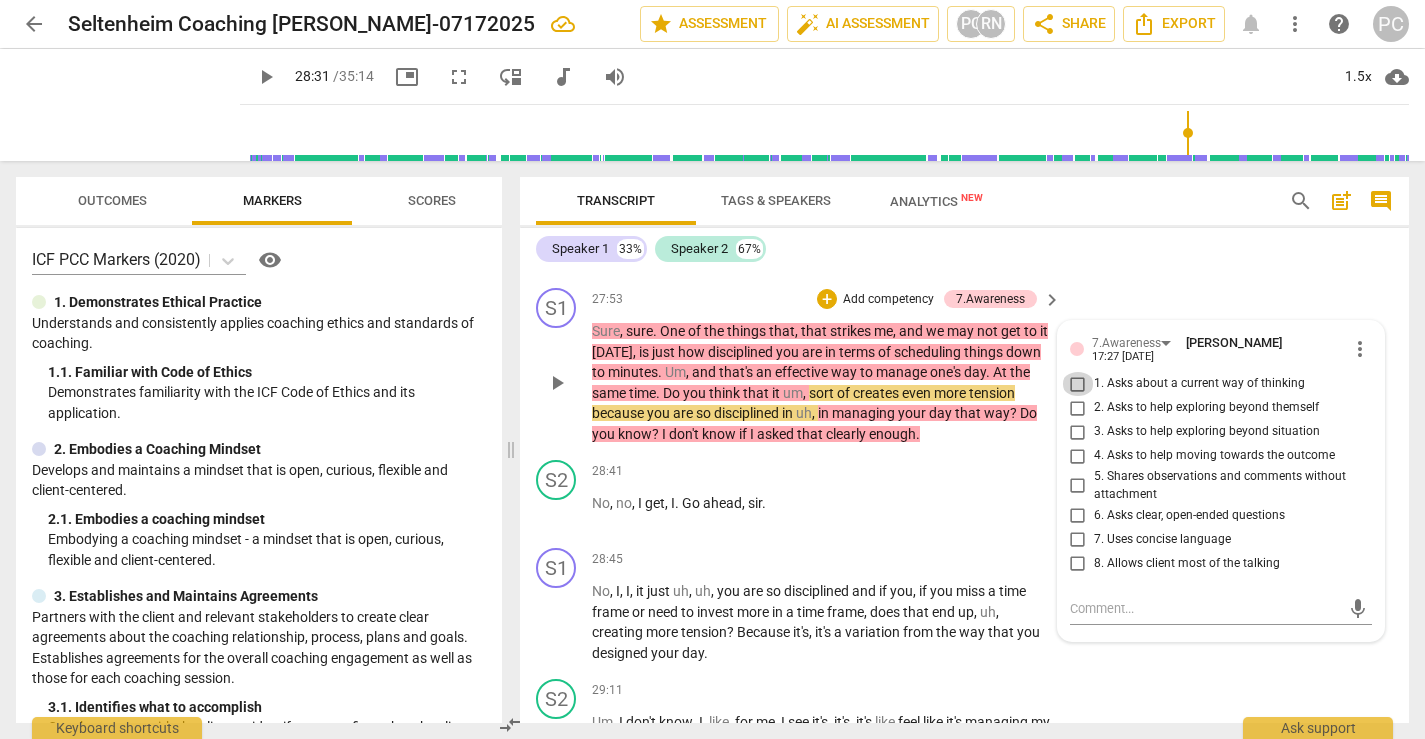 click on "1. Asks about a current way of thinking" at bounding box center (1078, 384) 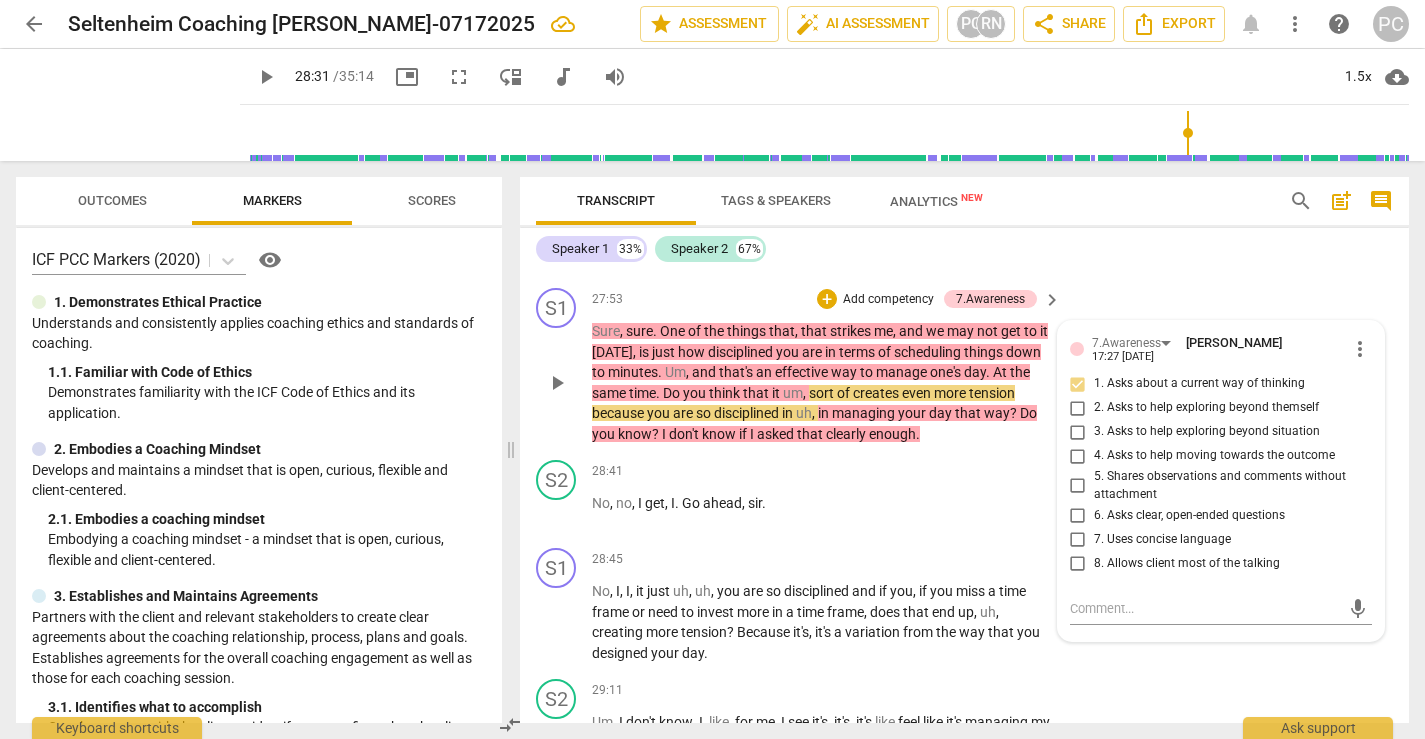 click on "1. Asks about a current way of thinking" at bounding box center (1078, 384) 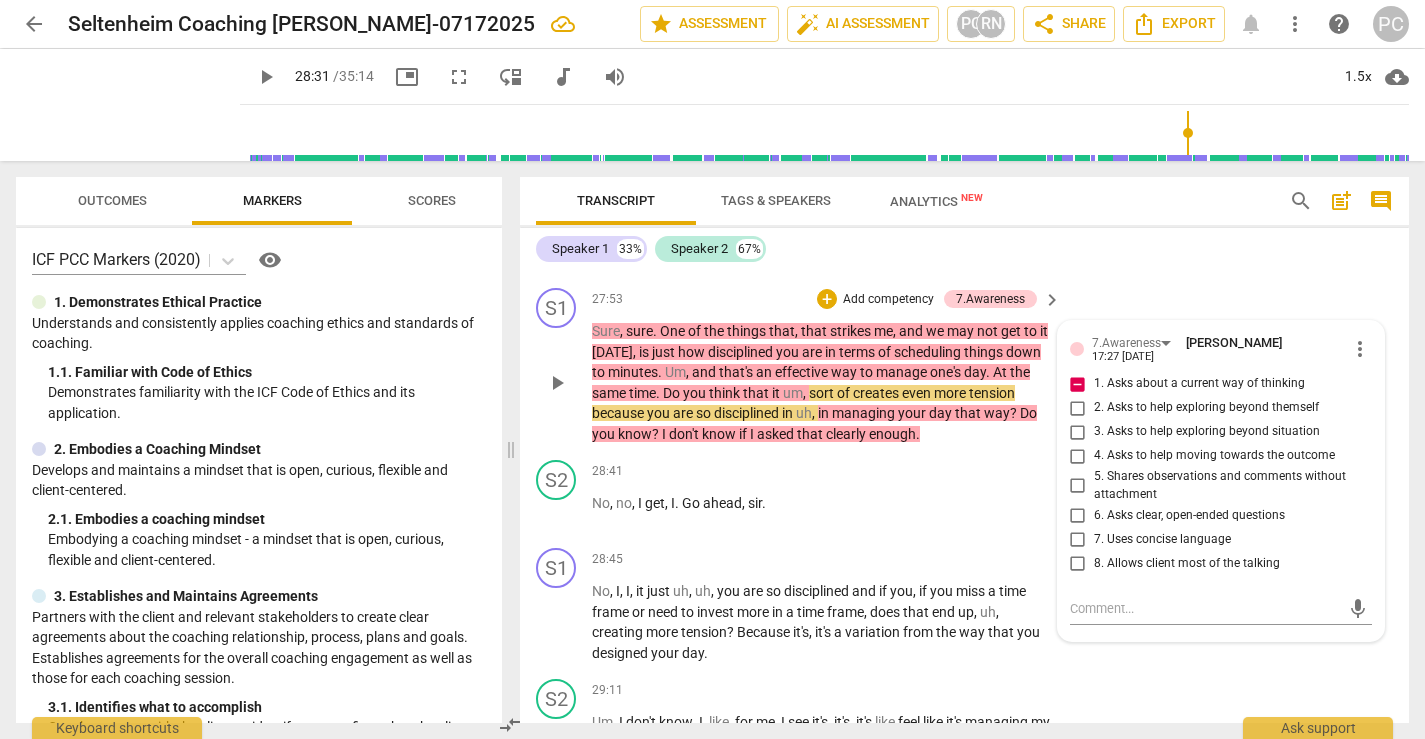 click on "1. Asks about a current way of thinking" at bounding box center [1078, 384] 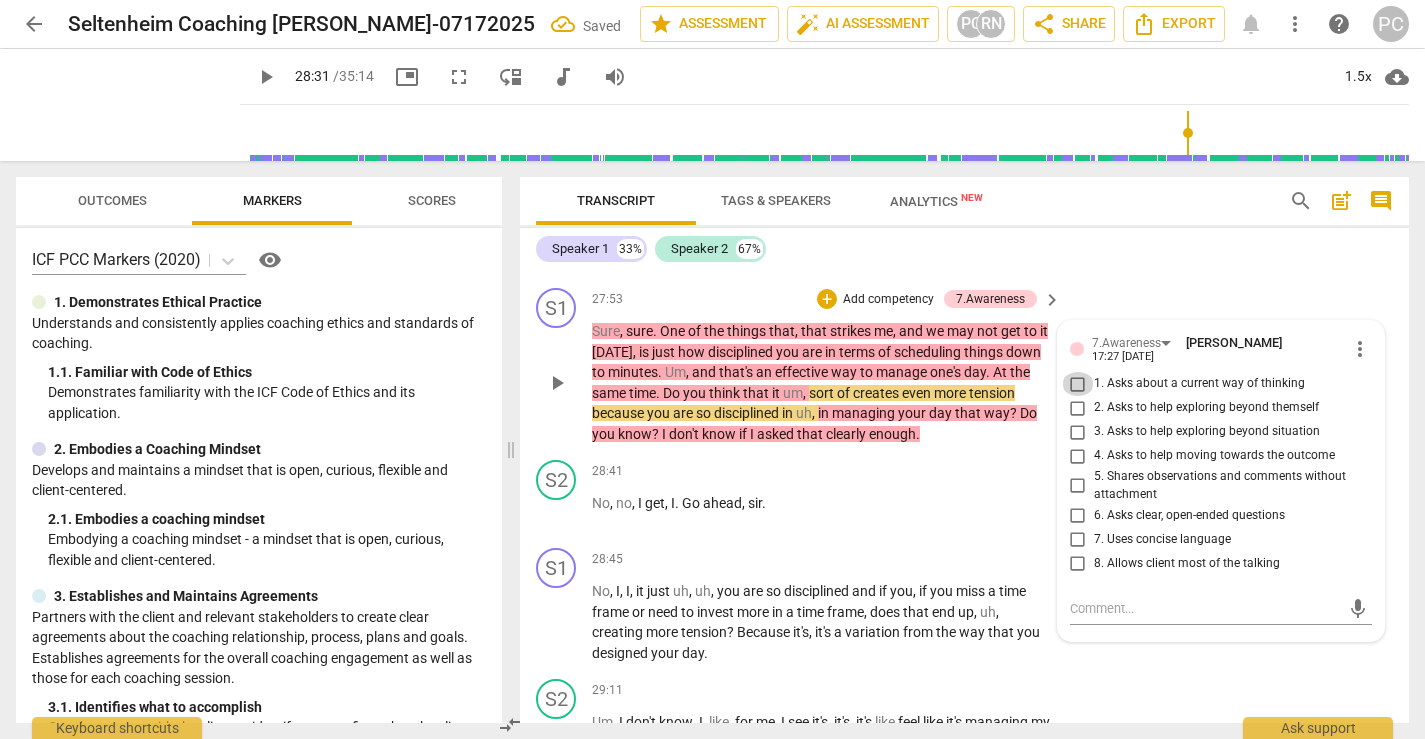 click on "1. Asks about a current way of thinking" at bounding box center [1078, 384] 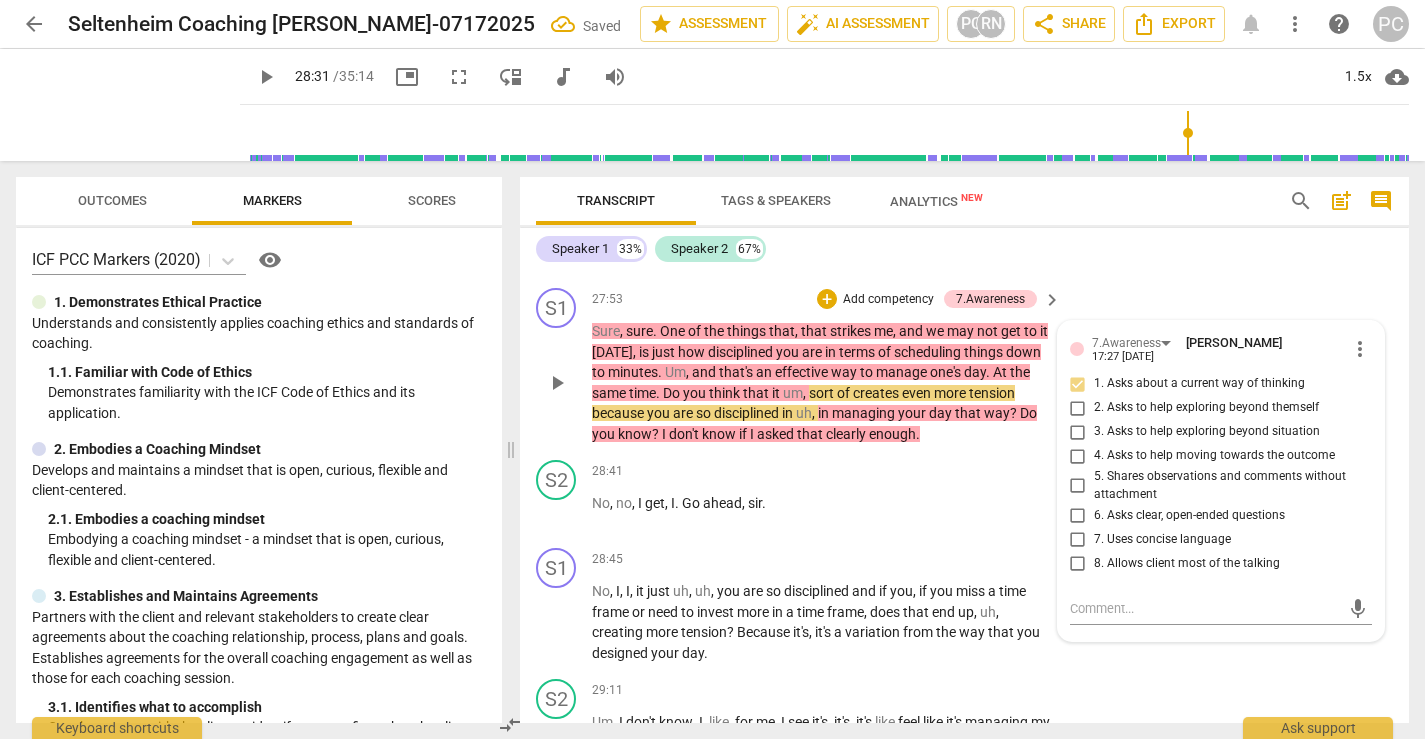 click on "2. Asks to help exploring beyond themself" at bounding box center [1078, 408] 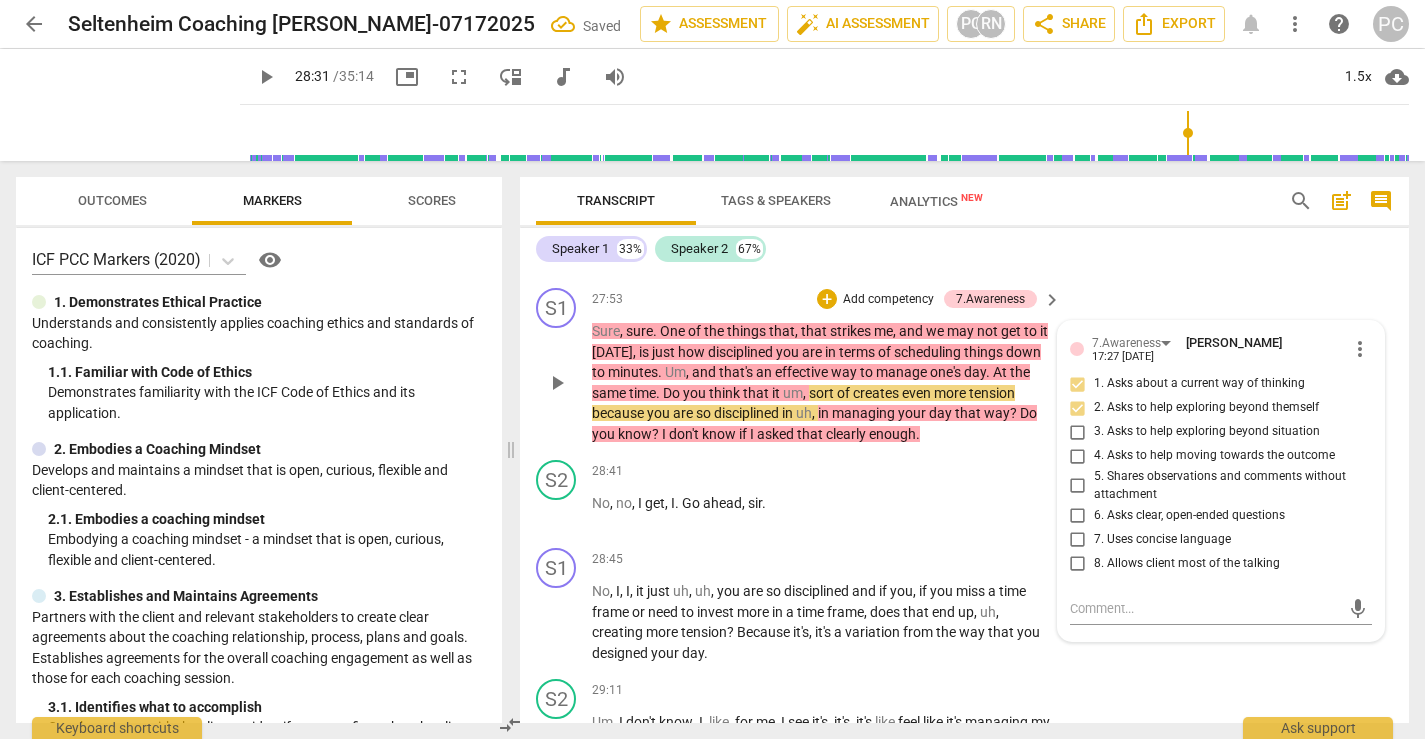 click on "play_arrow" at bounding box center [557, 383] 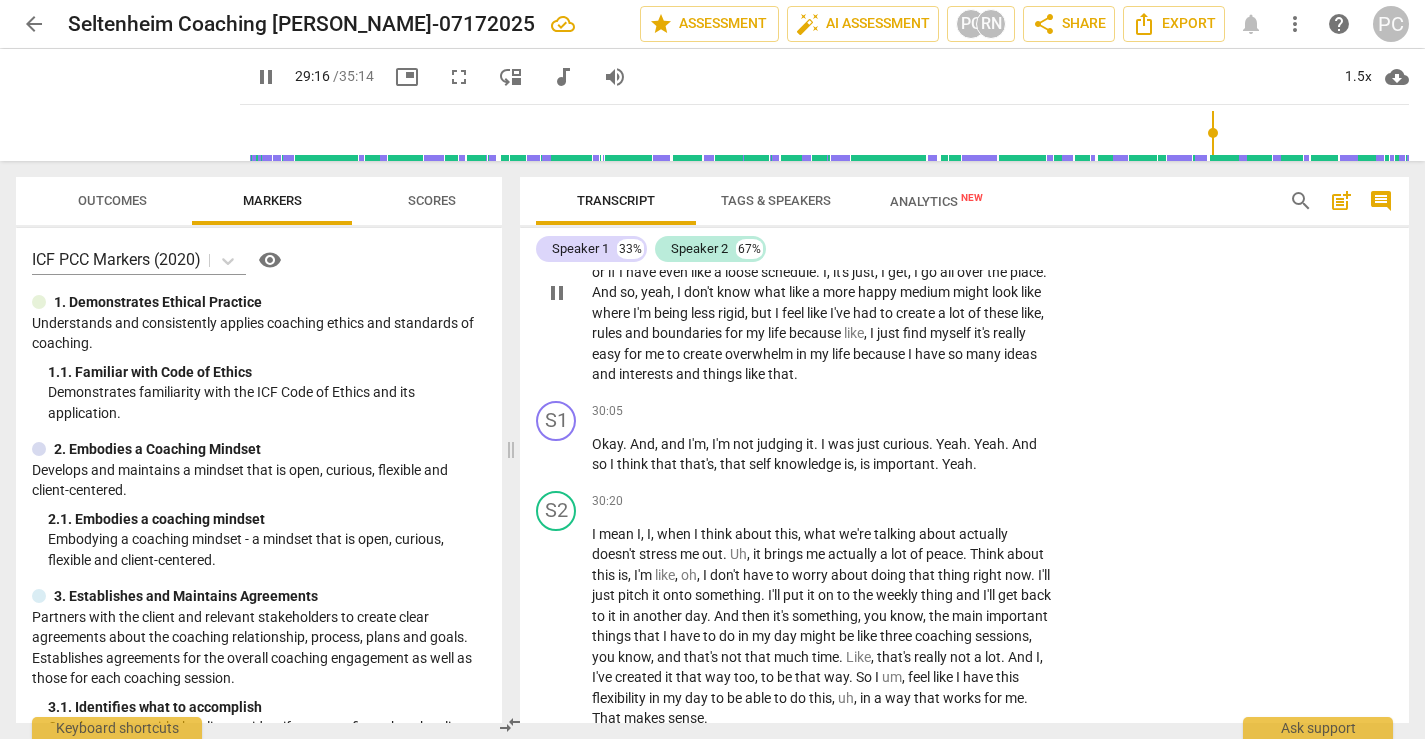 scroll, scrollTop: 10767, scrollLeft: 0, axis: vertical 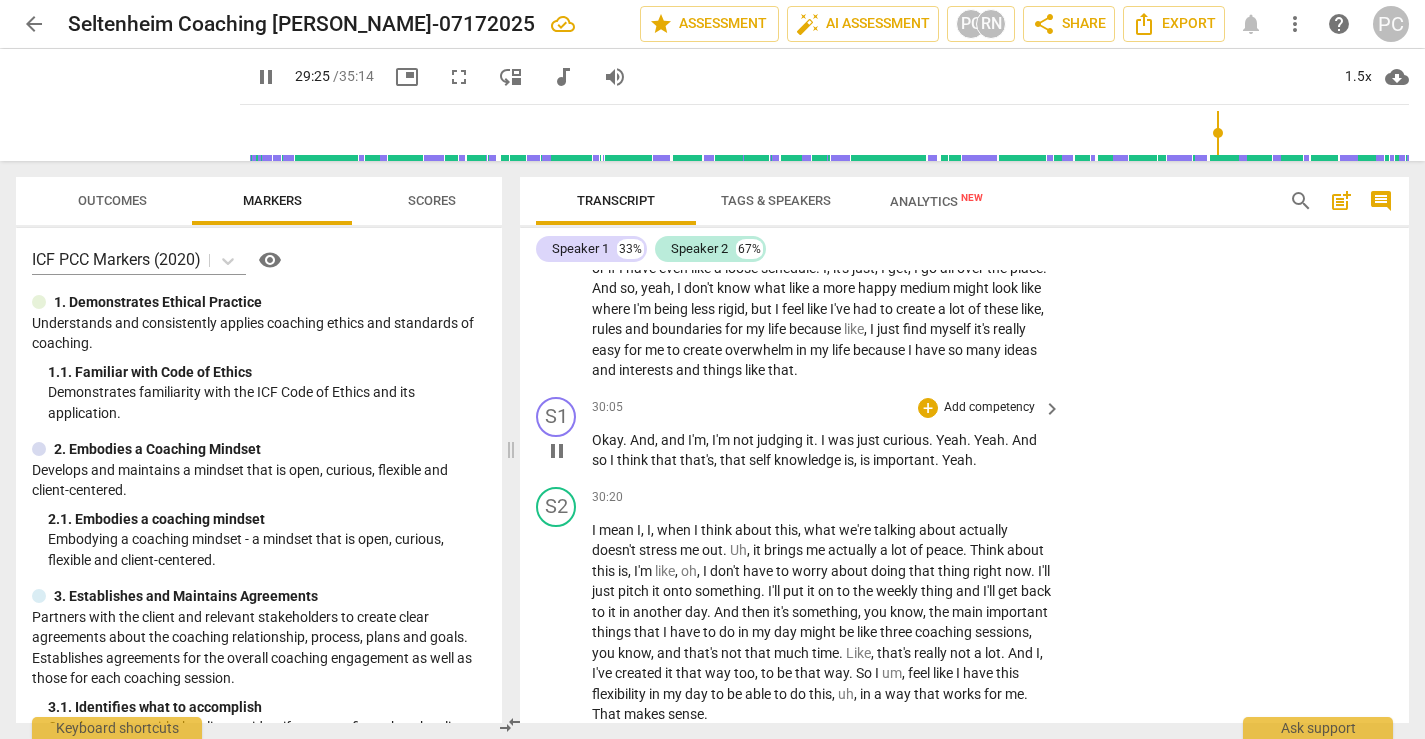 click on "pause" at bounding box center (557, 451) 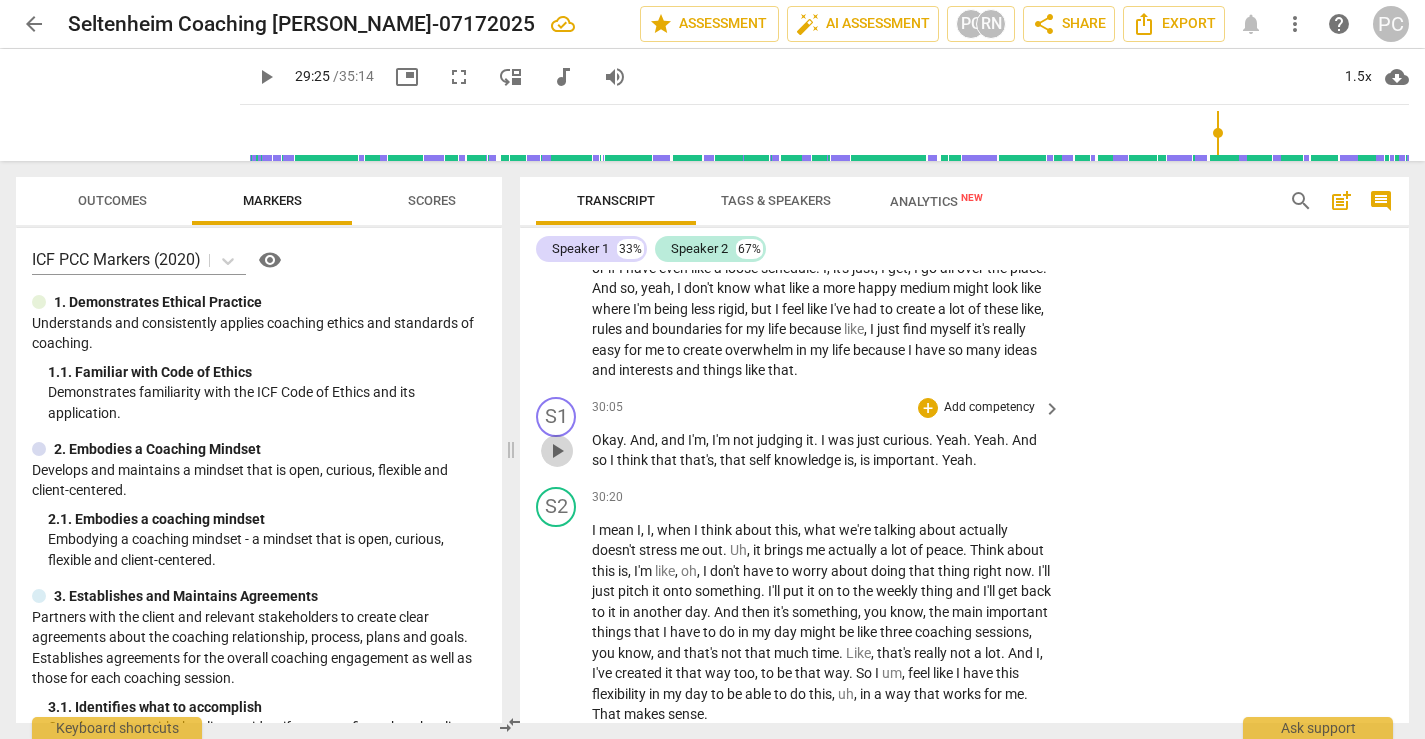 click on "play_arrow" at bounding box center (557, 451) 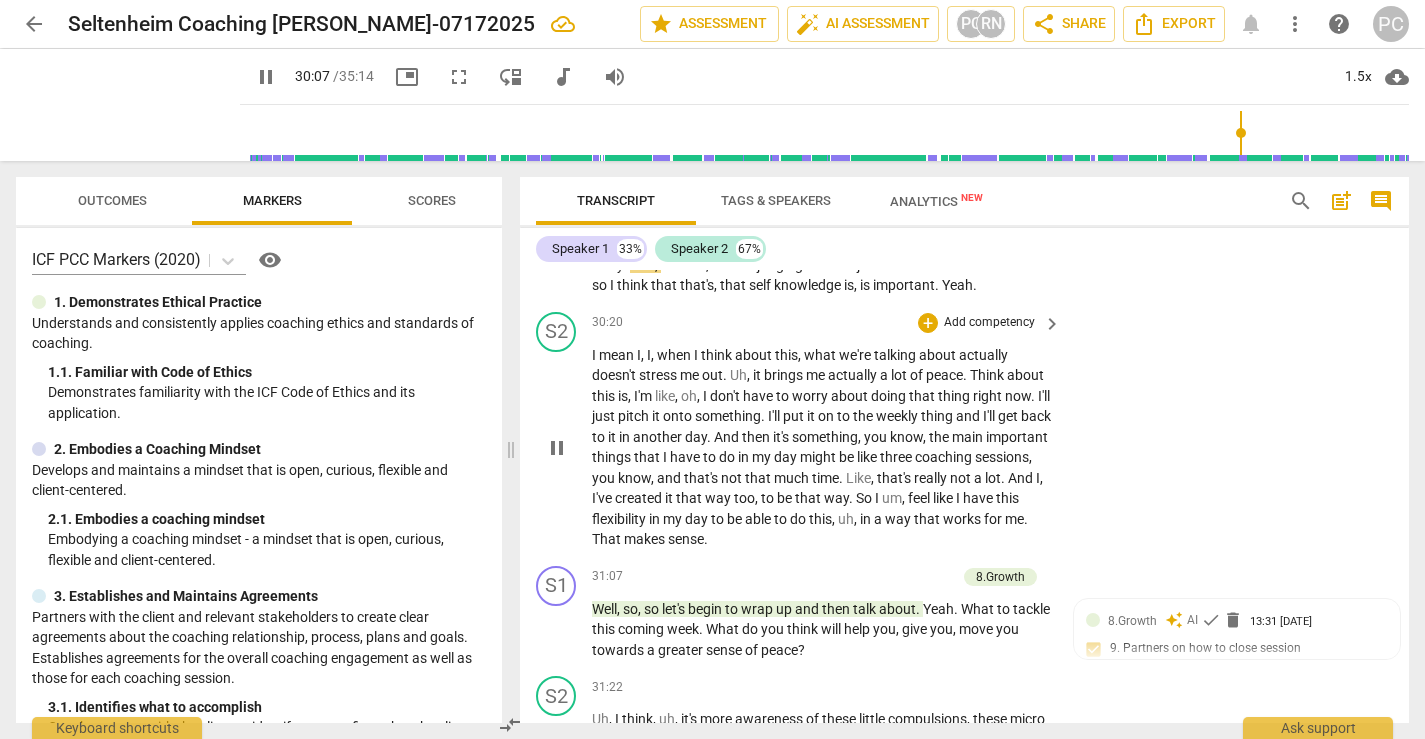 scroll, scrollTop: 10944, scrollLeft: 0, axis: vertical 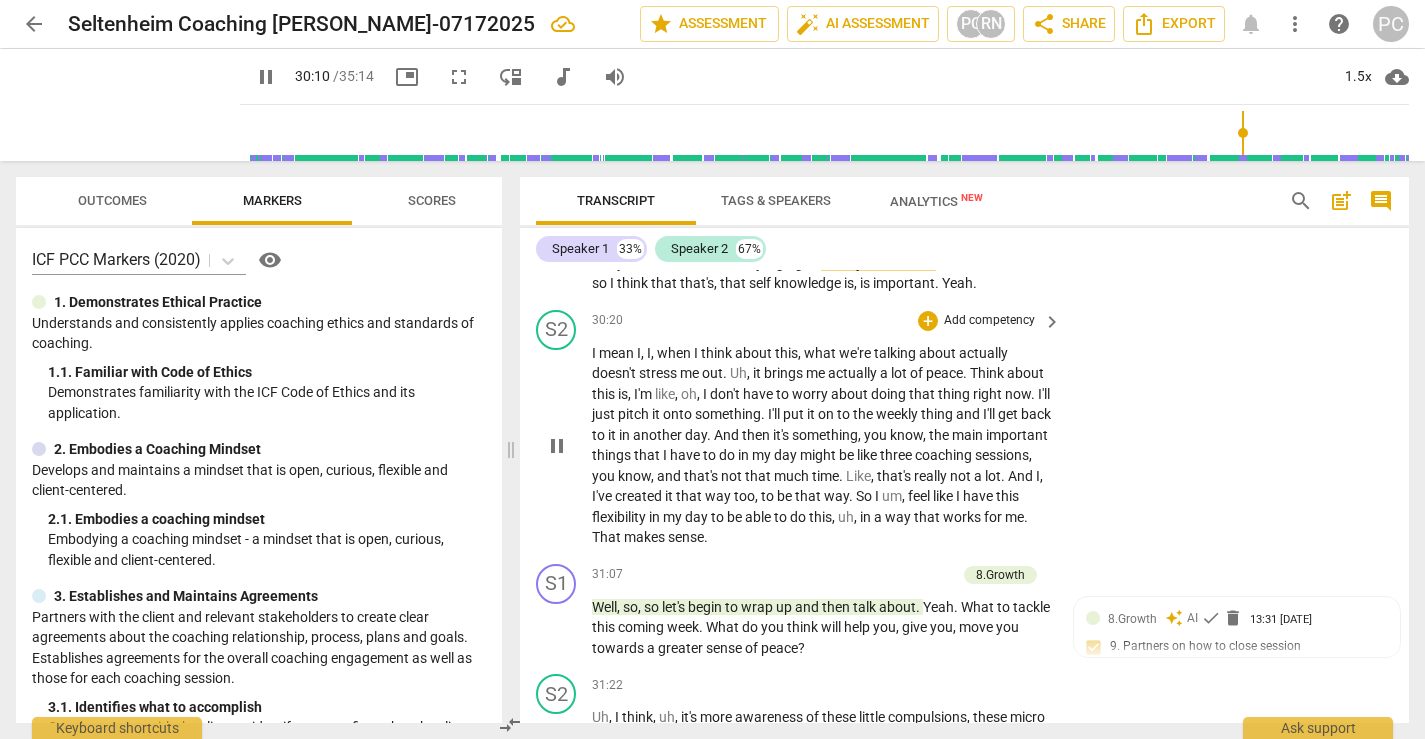 click on "pause" at bounding box center [557, 446] 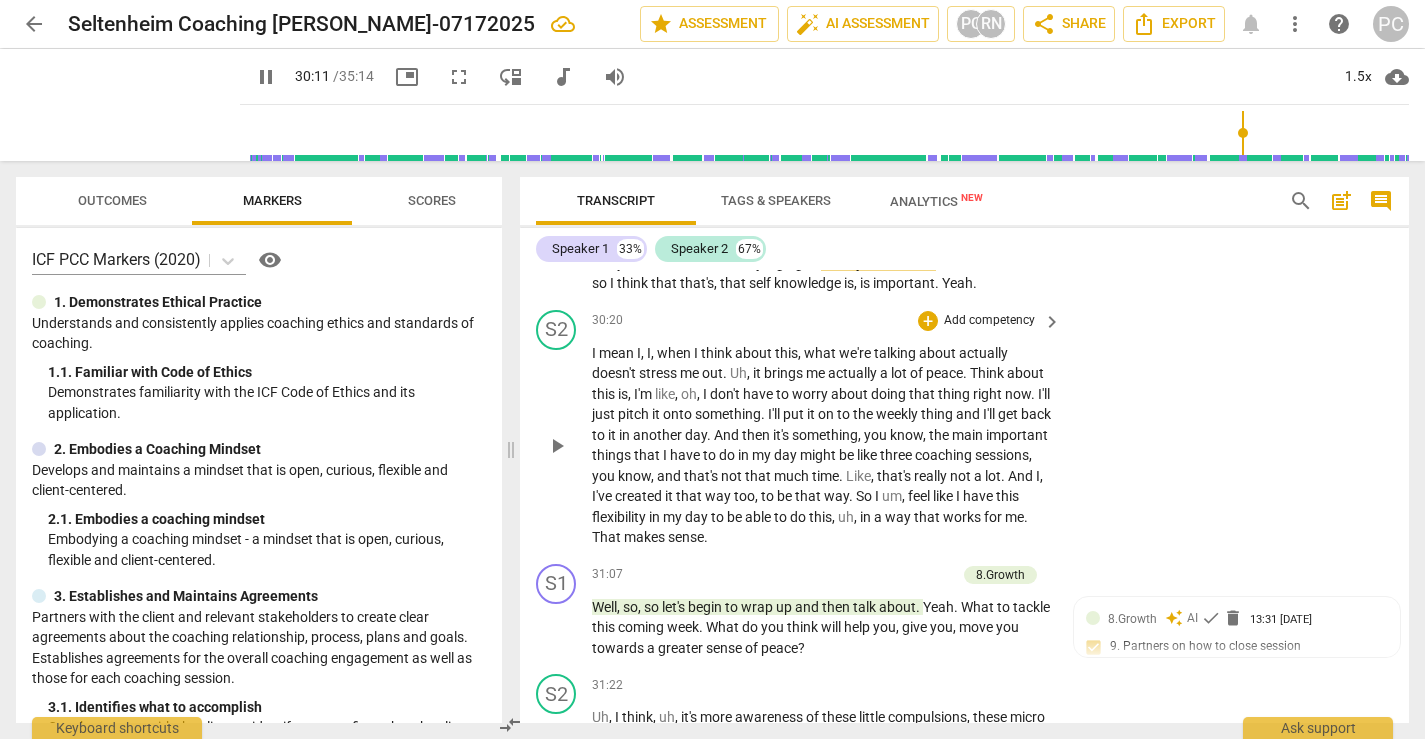 click on "play_arrow" at bounding box center (557, 446) 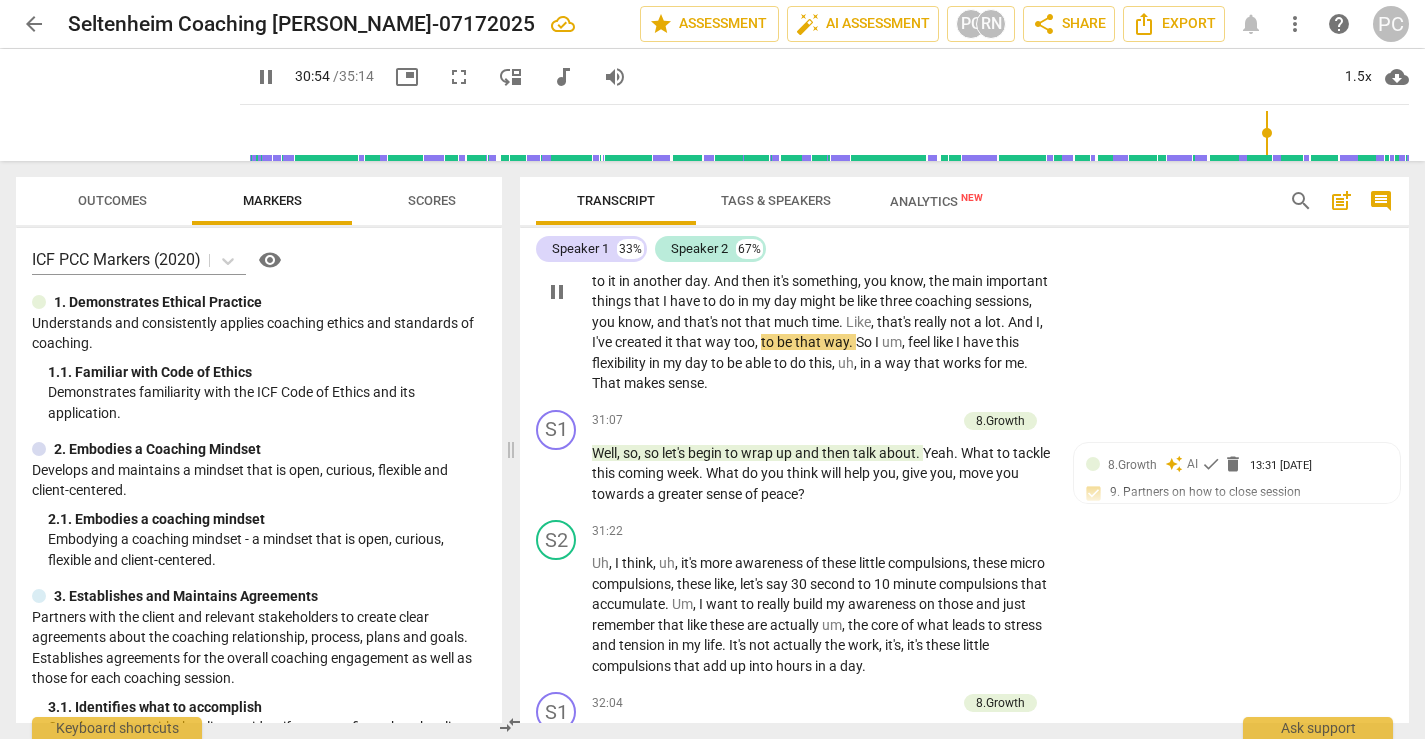 scroll, scrollTop: 11103, scrollLeft: 0, axis: vertical 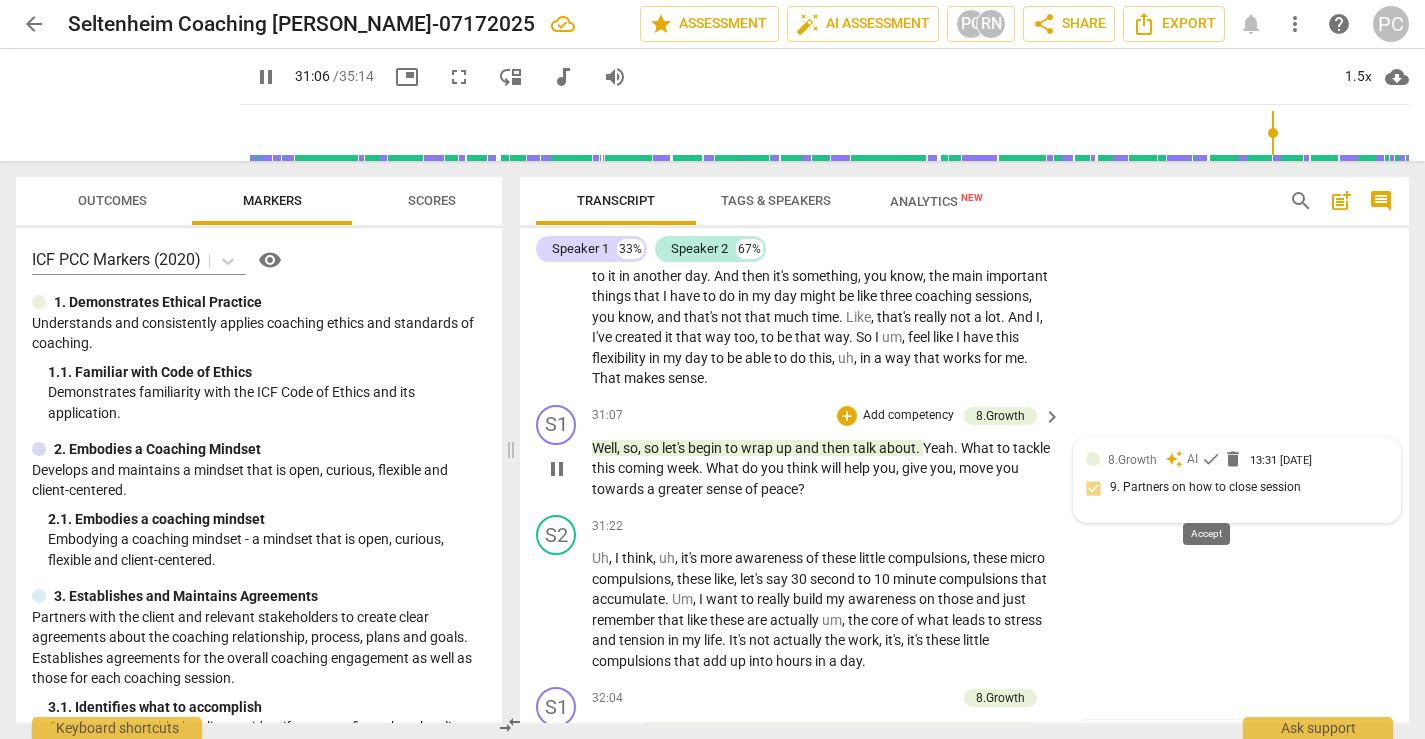 click on "check" at bounding box center (1211, 459) 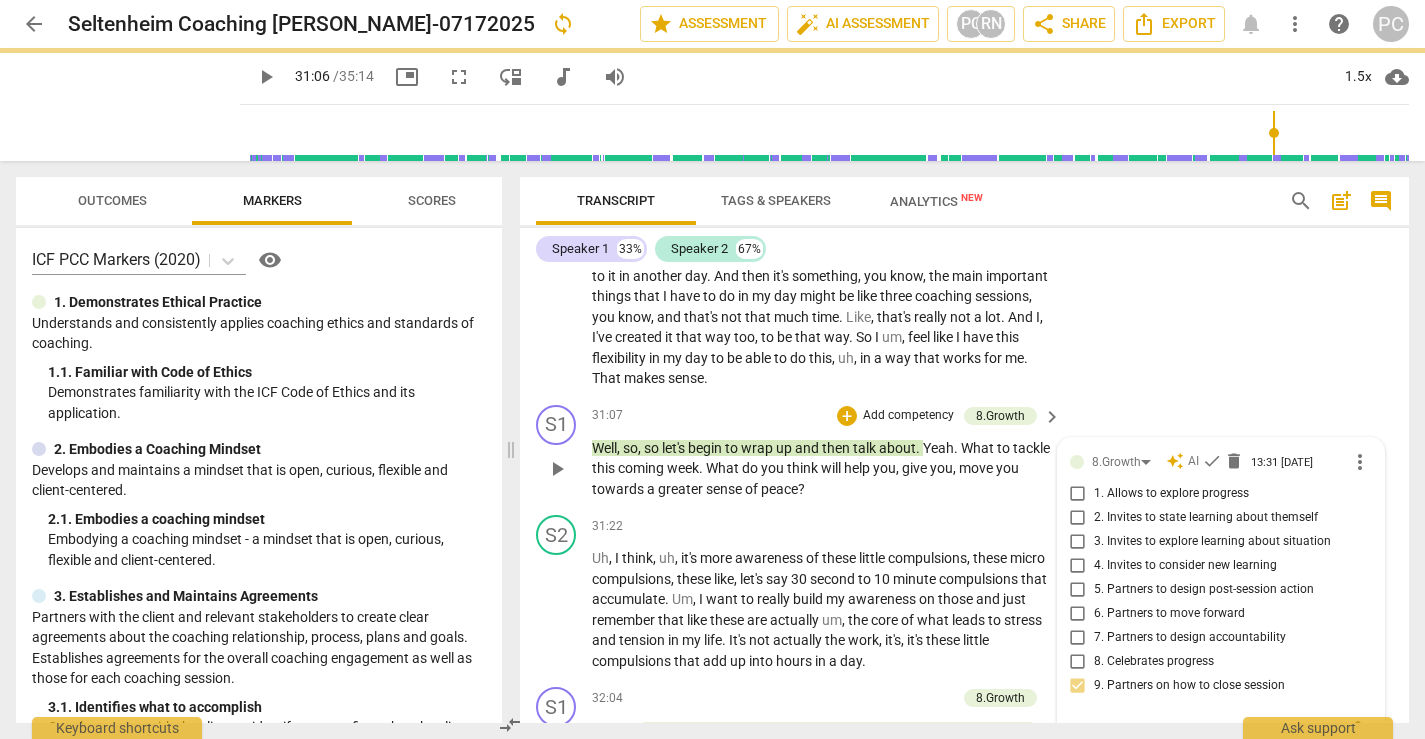 type on "1867" 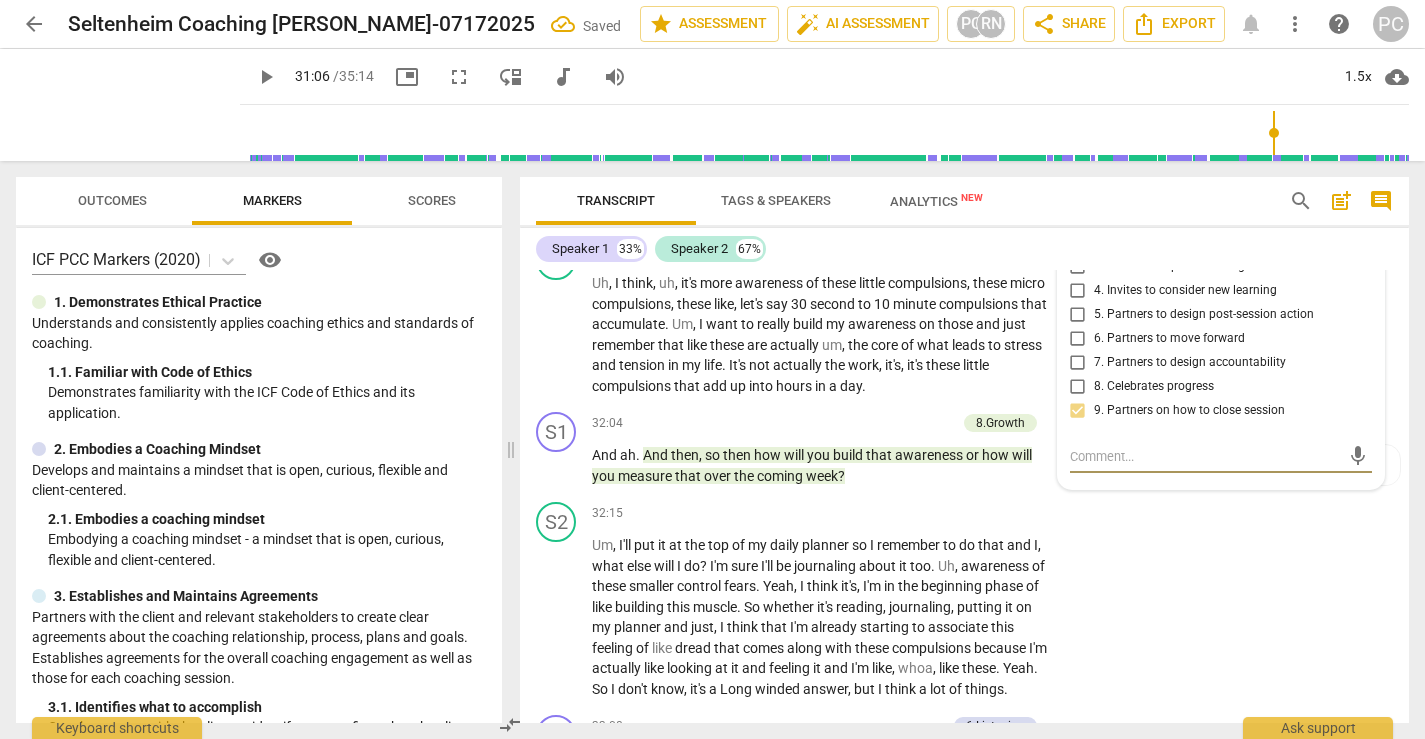 type on "A" 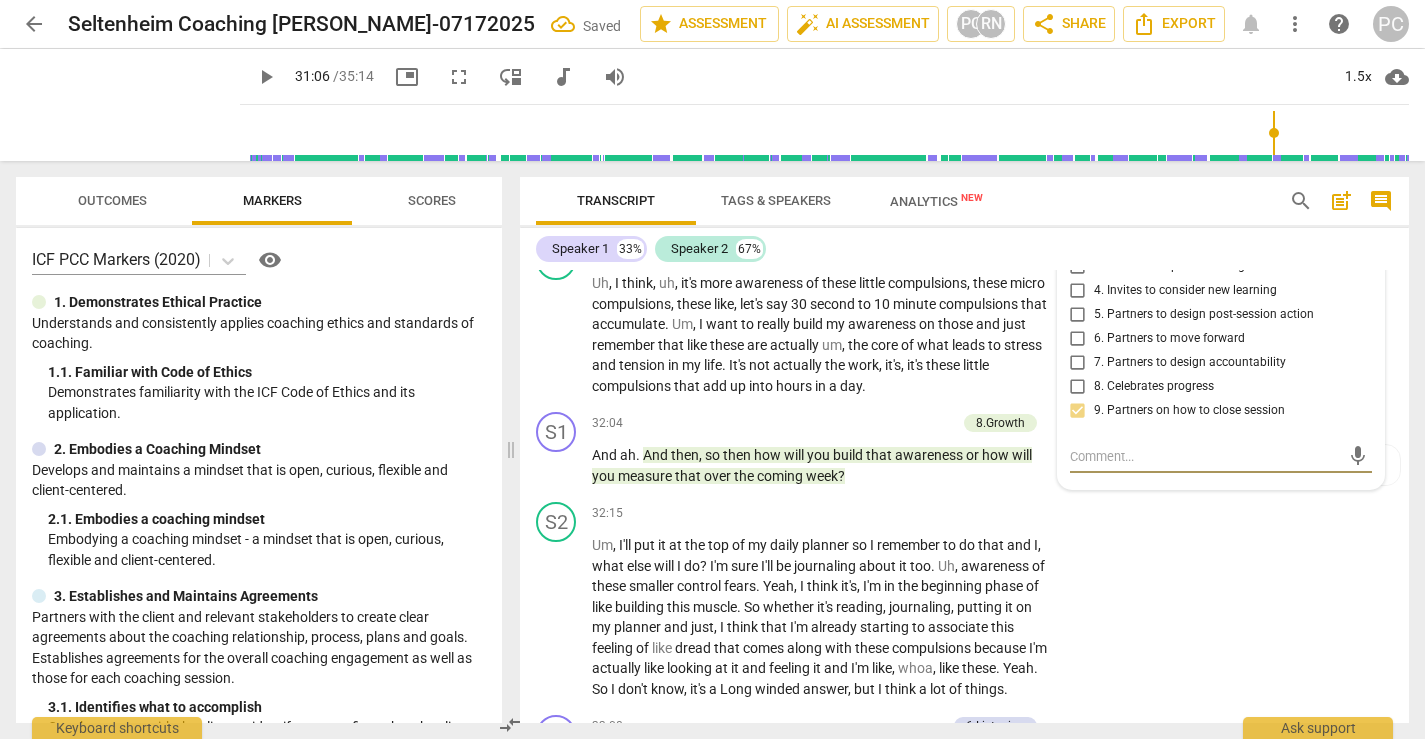 type on "A" 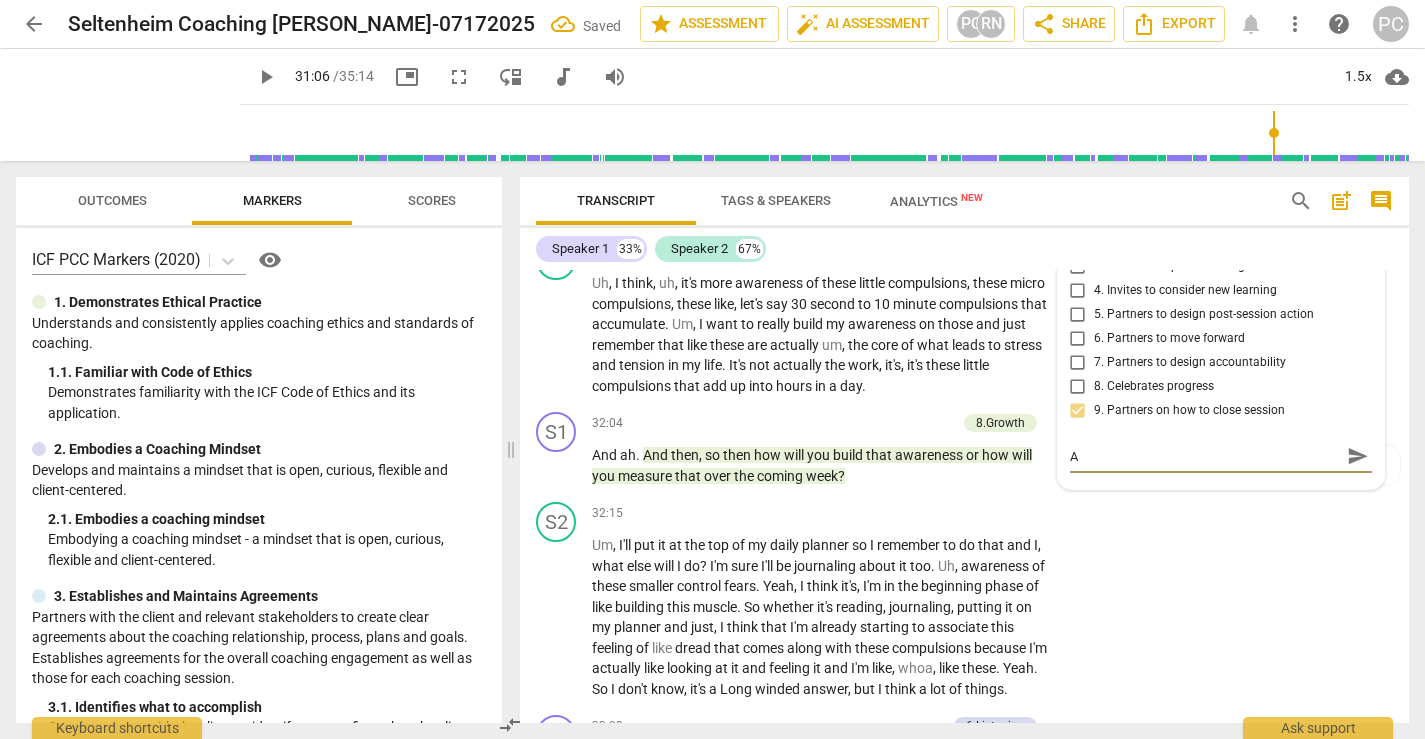 type on "At" 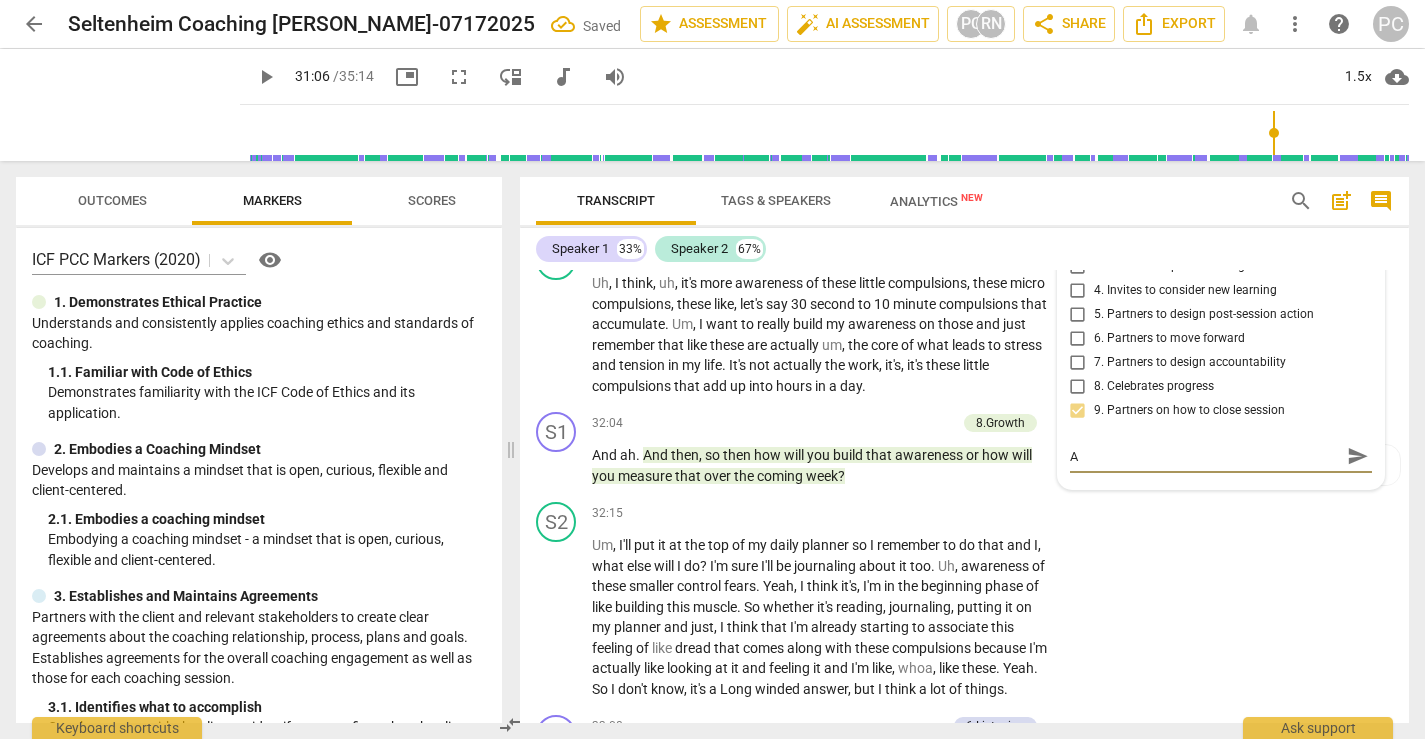 type on "At" 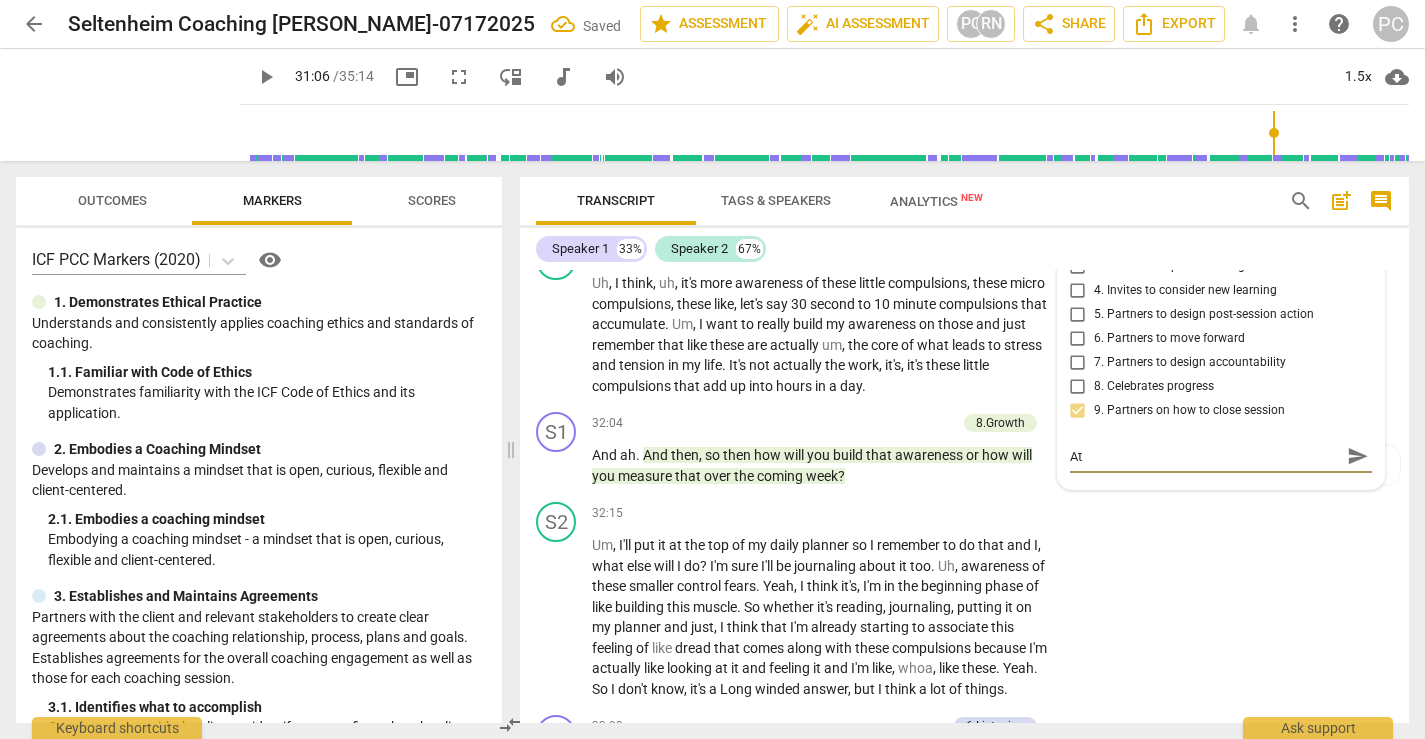 type on "At" 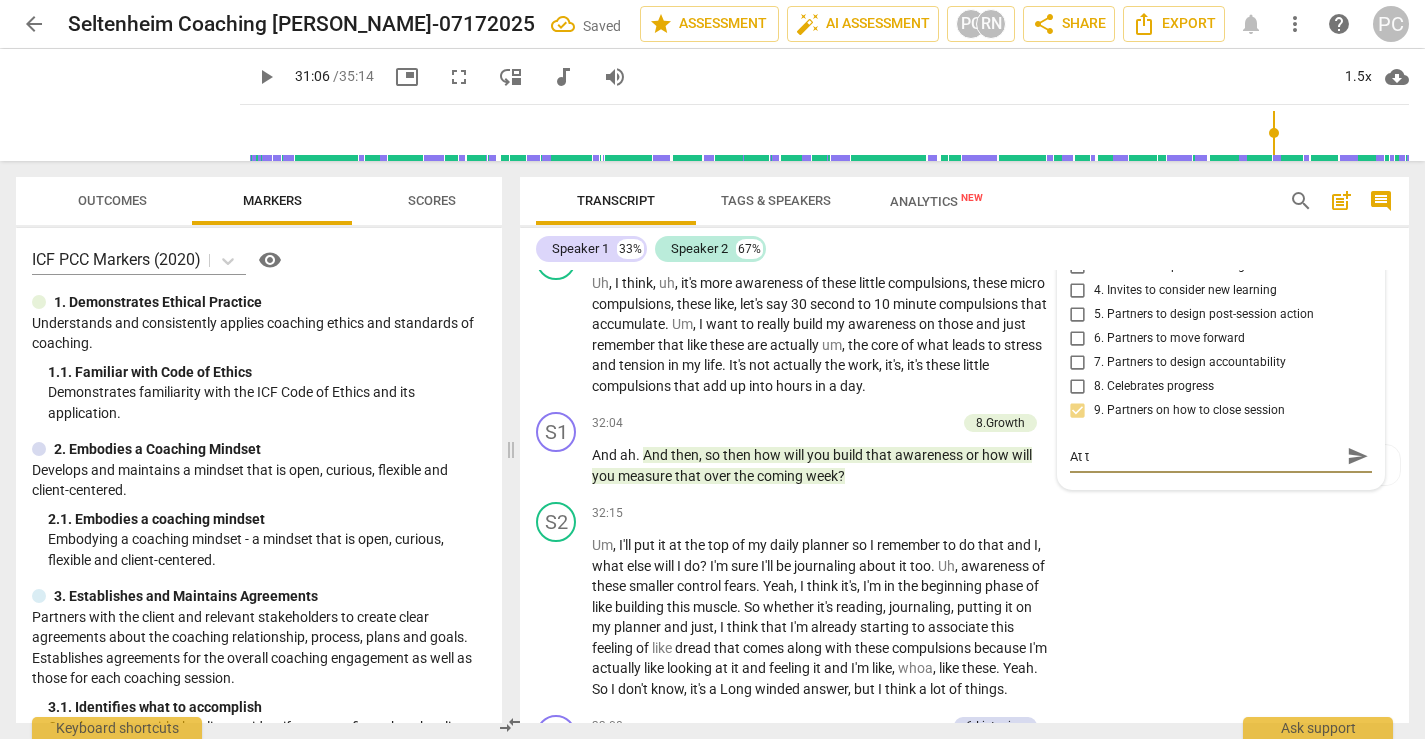 type on "At th" 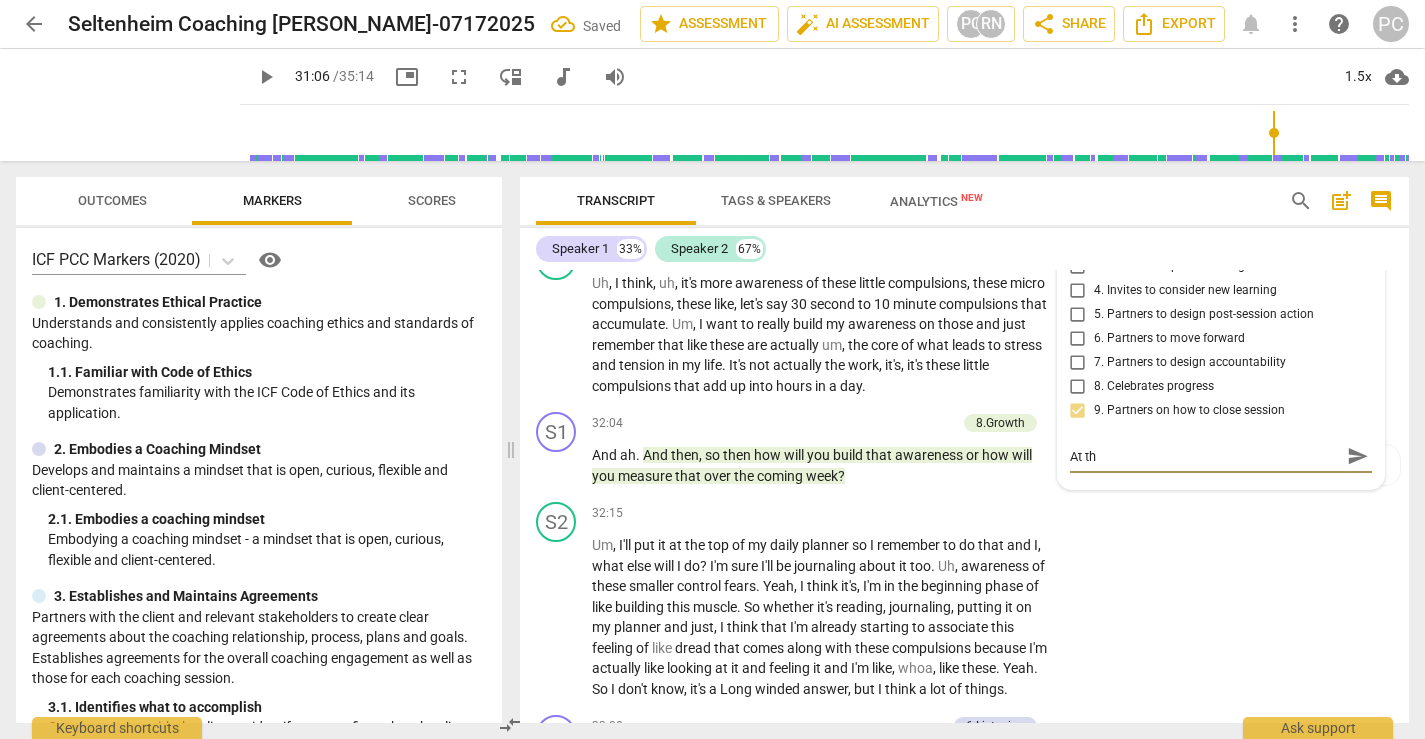 type on "At thi" 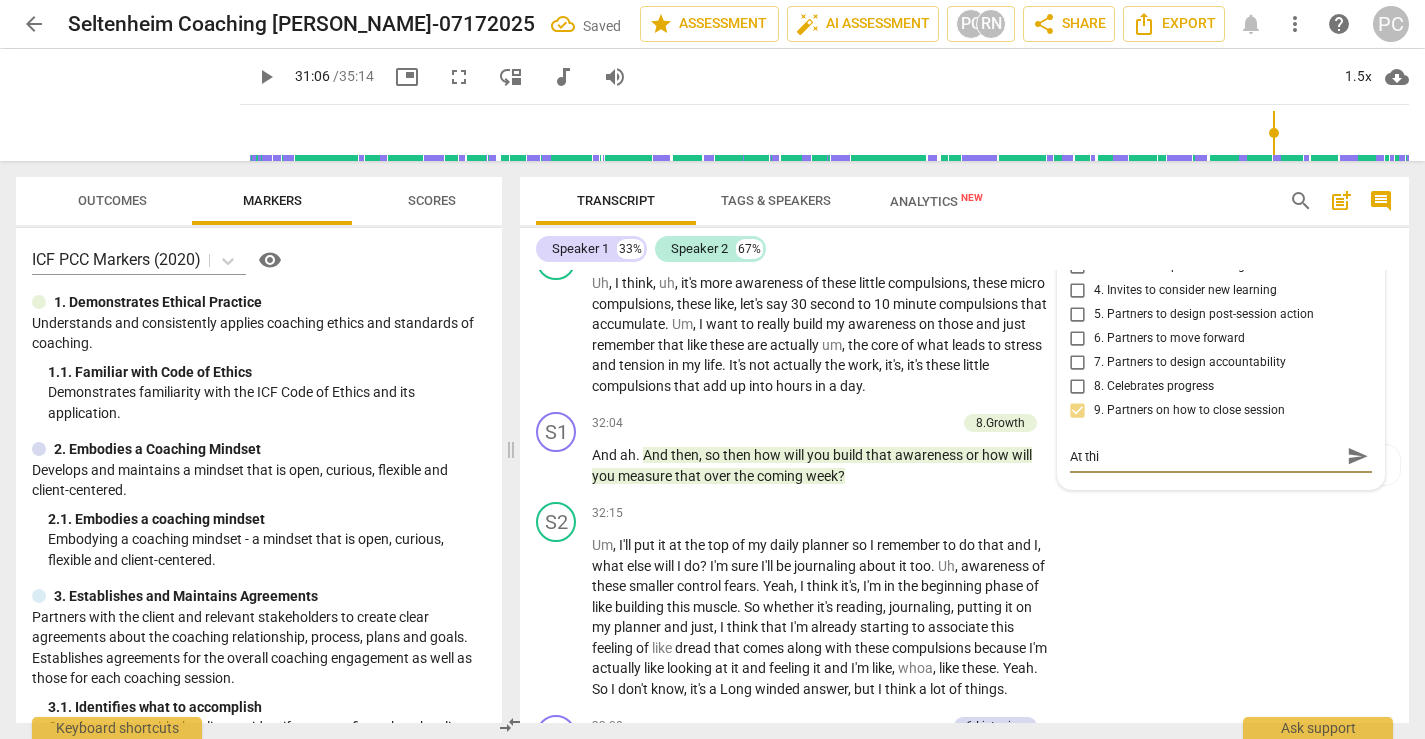 type on "At this" 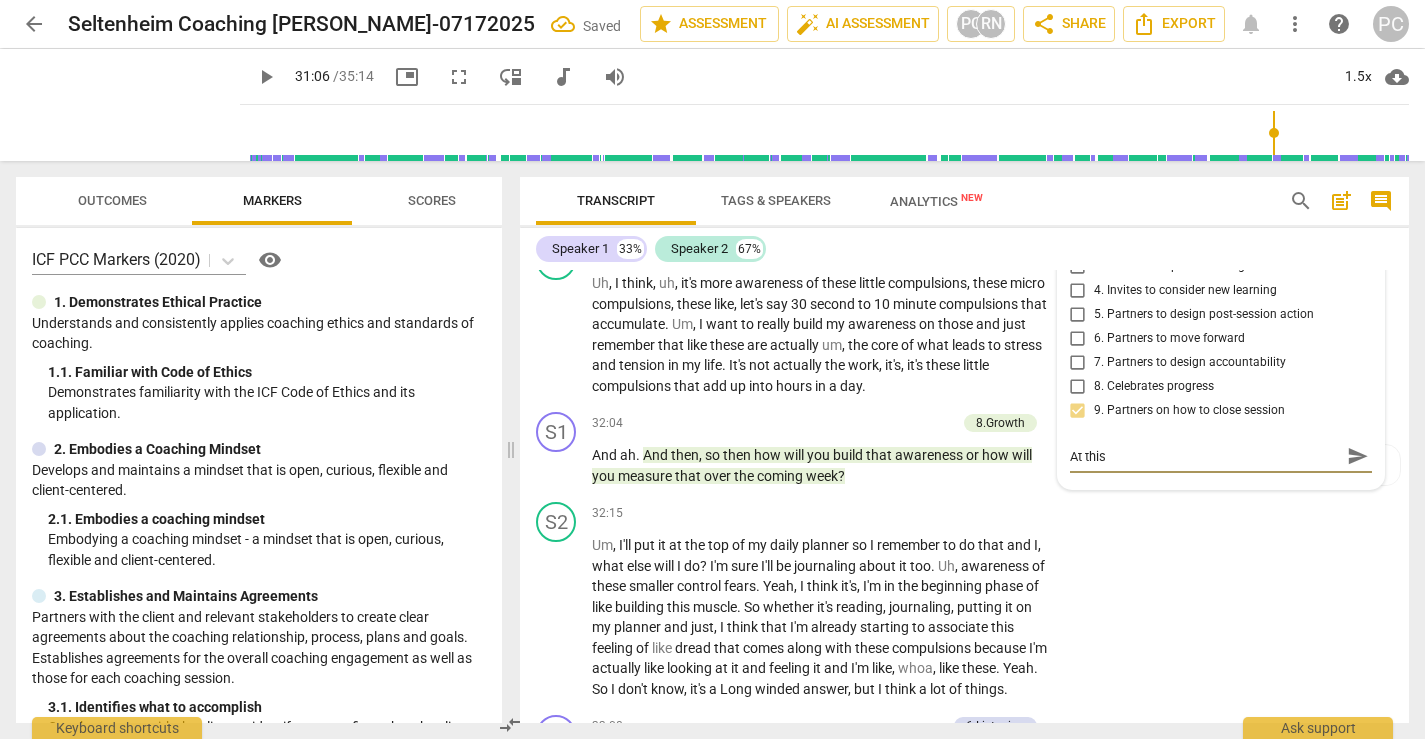 type on "At this" 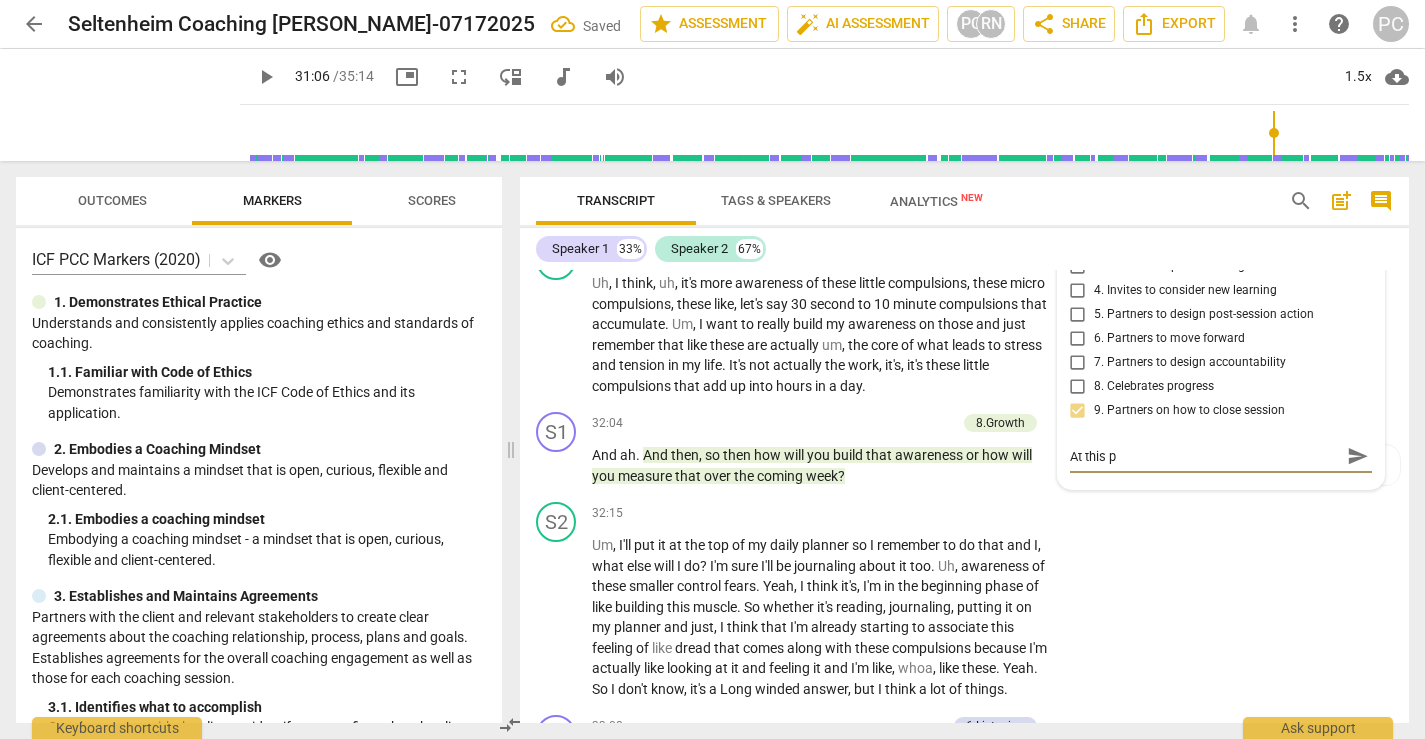type on "At this po" 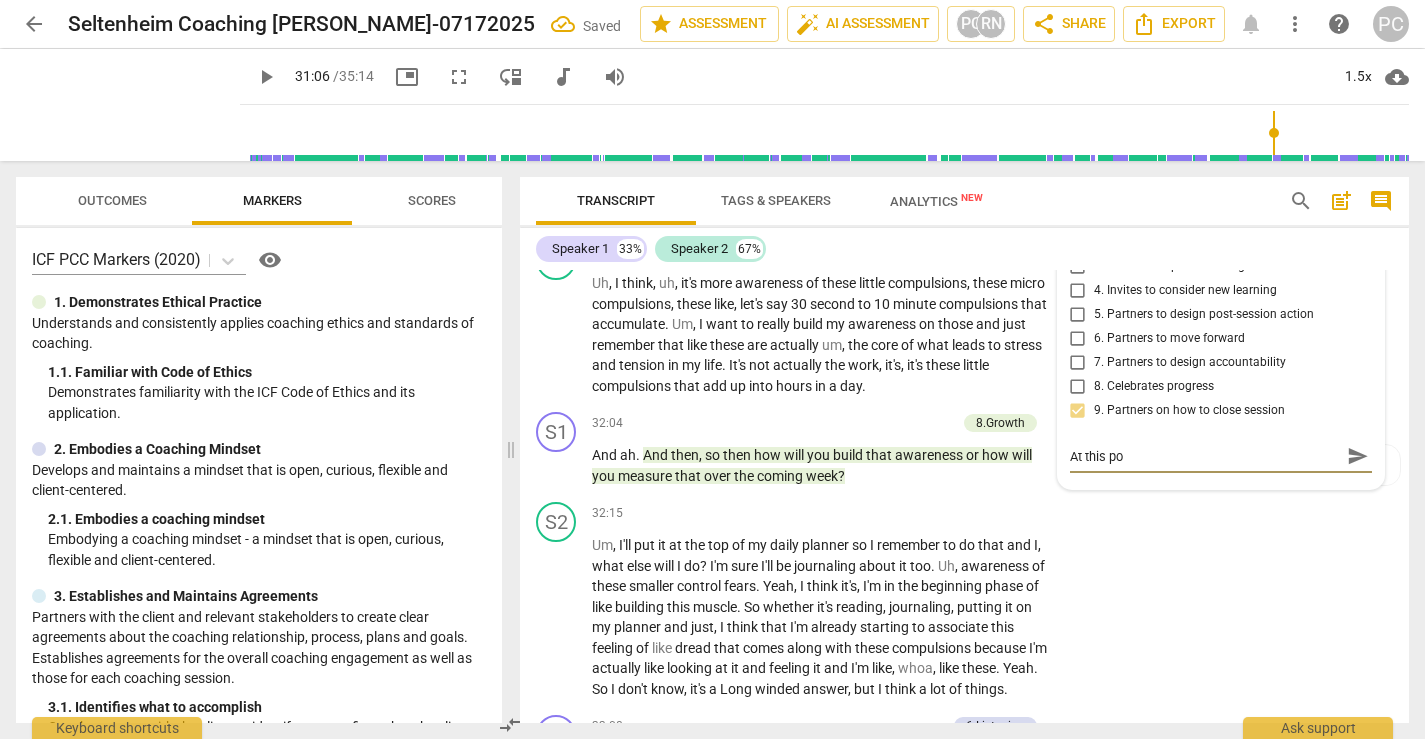 type on "At this poi" 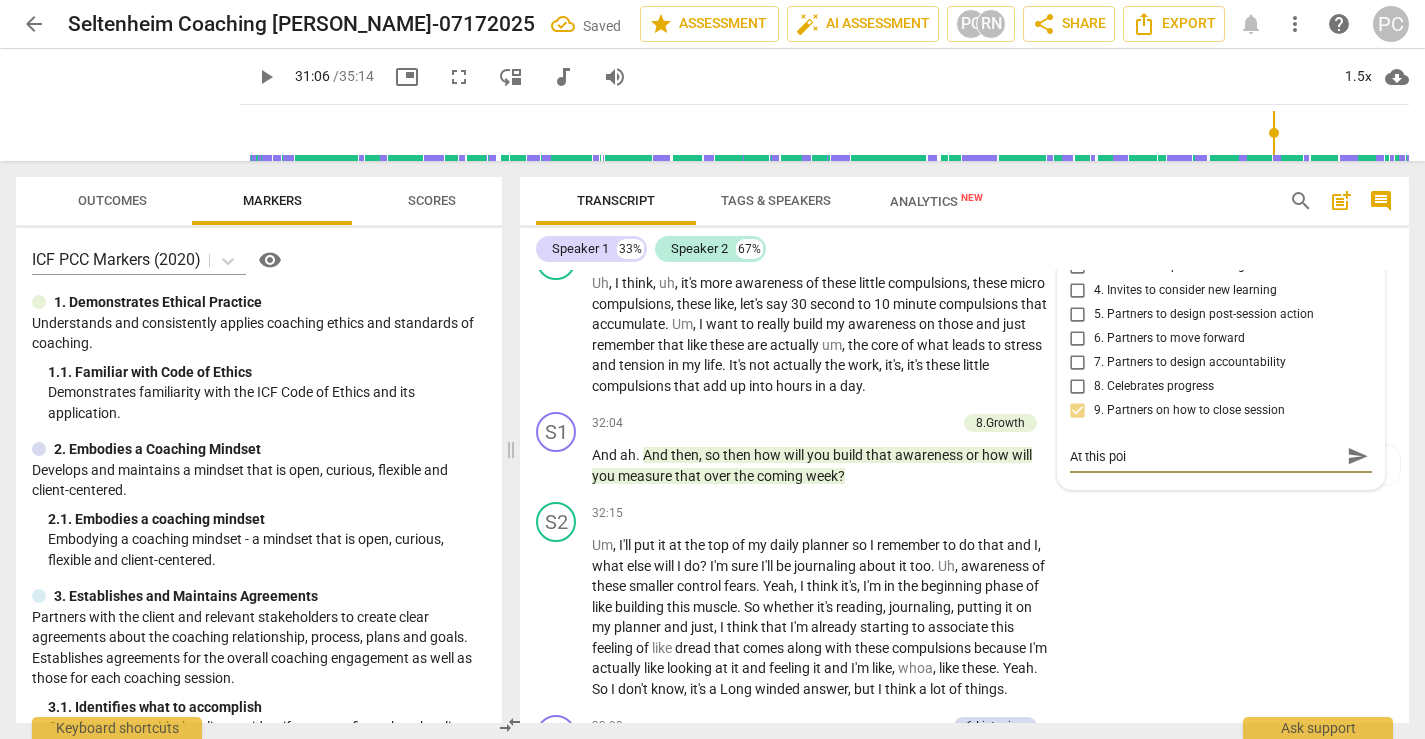 type on "At this poin" 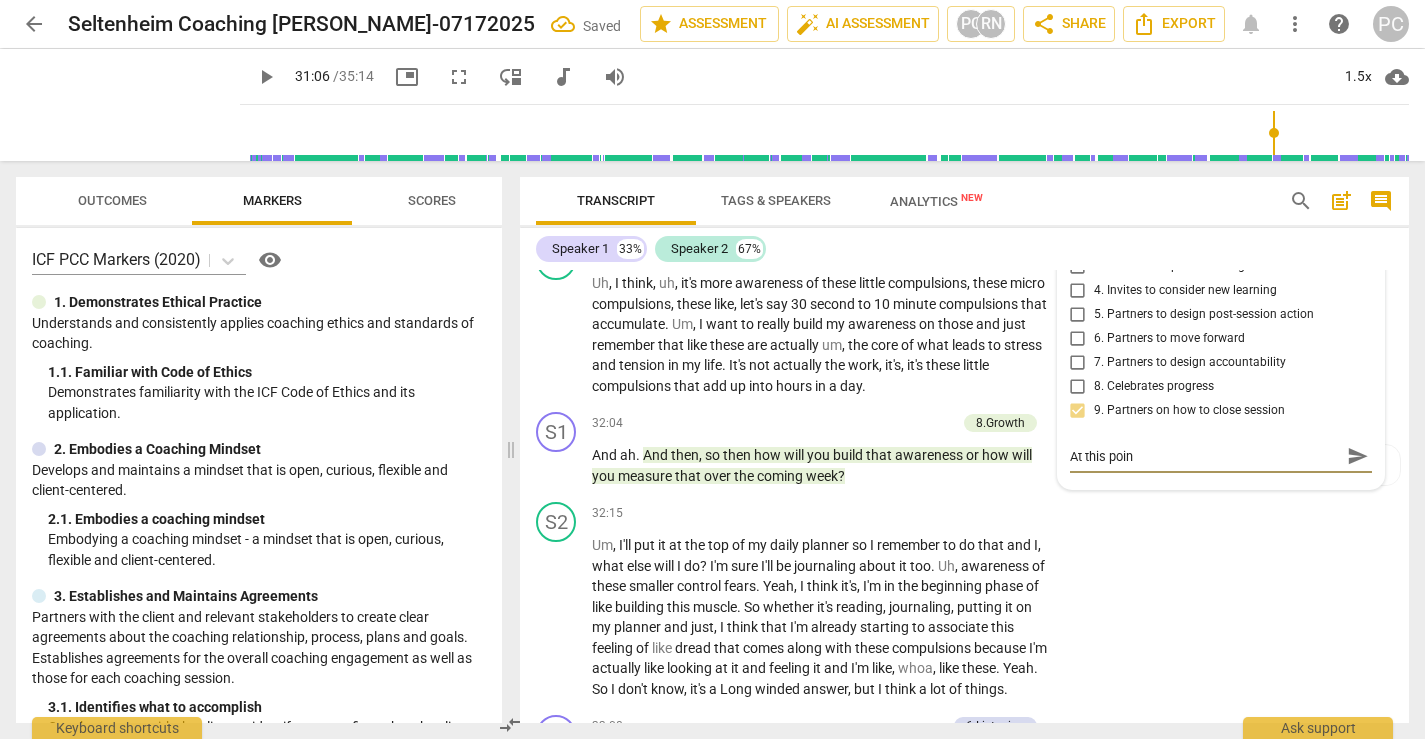 type on "At this point" 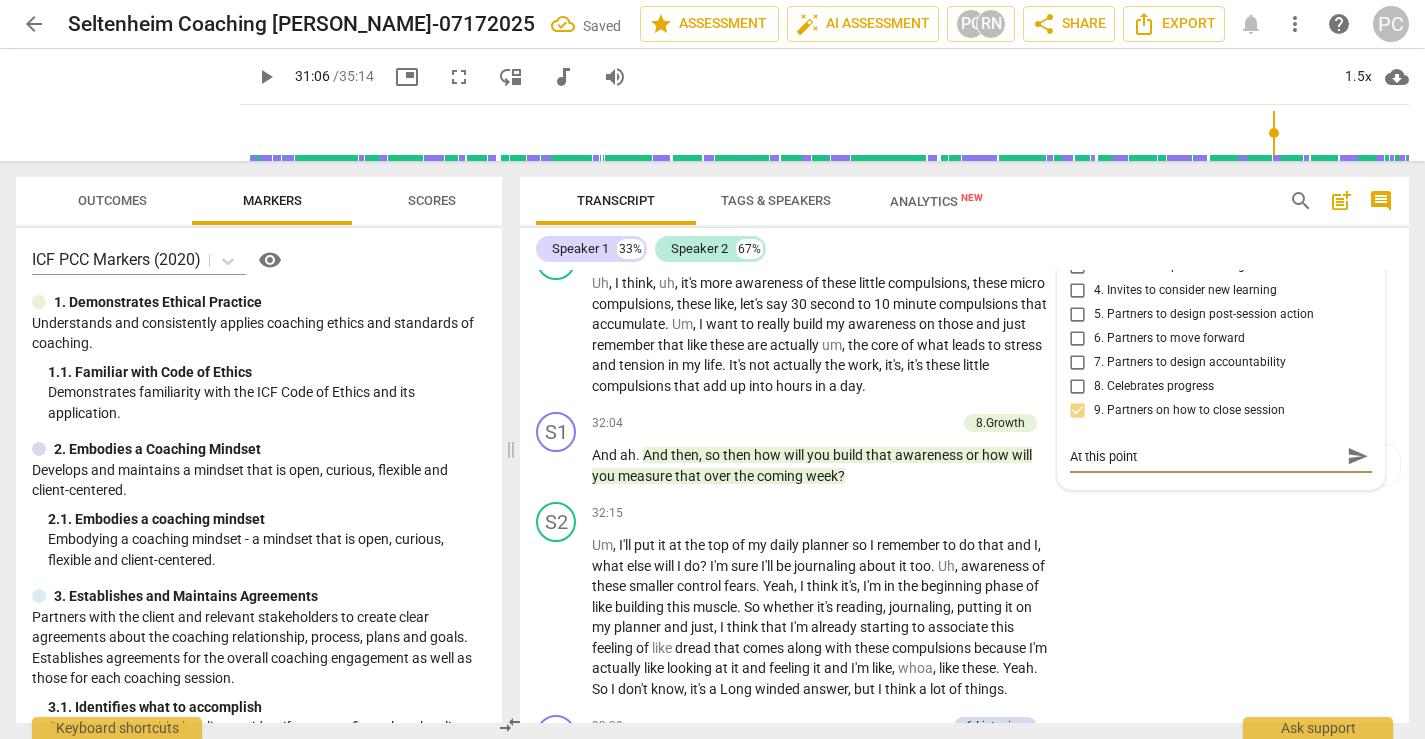 type on "At this point," 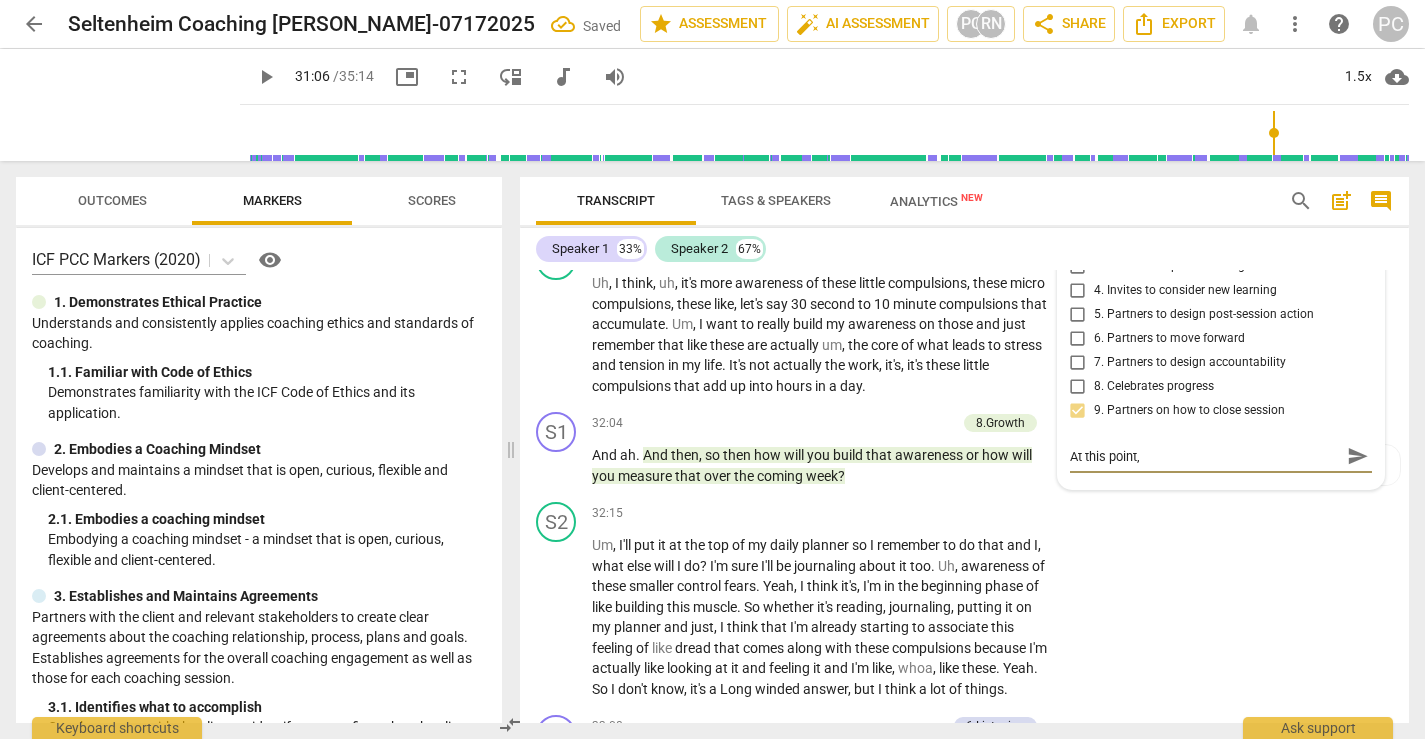 type on "At this point," 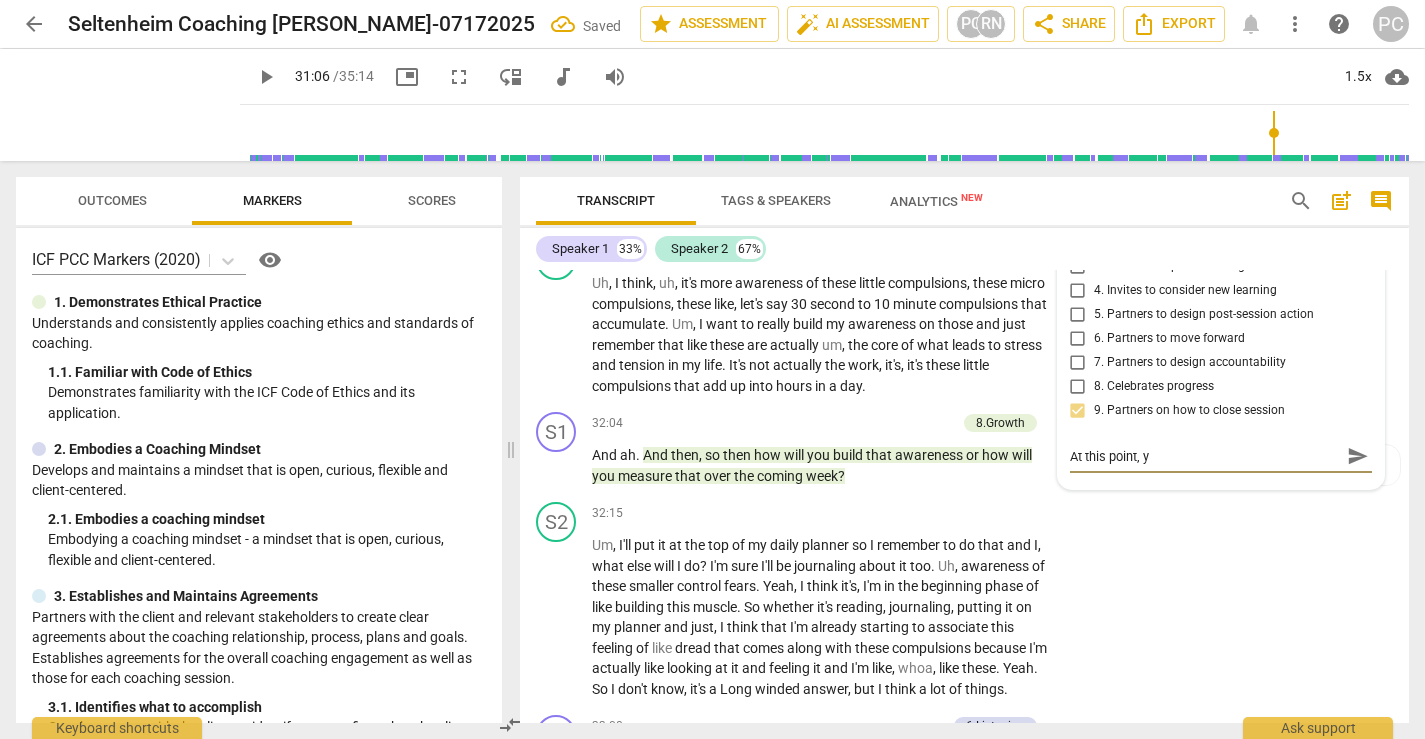 type on "At this point, yo" 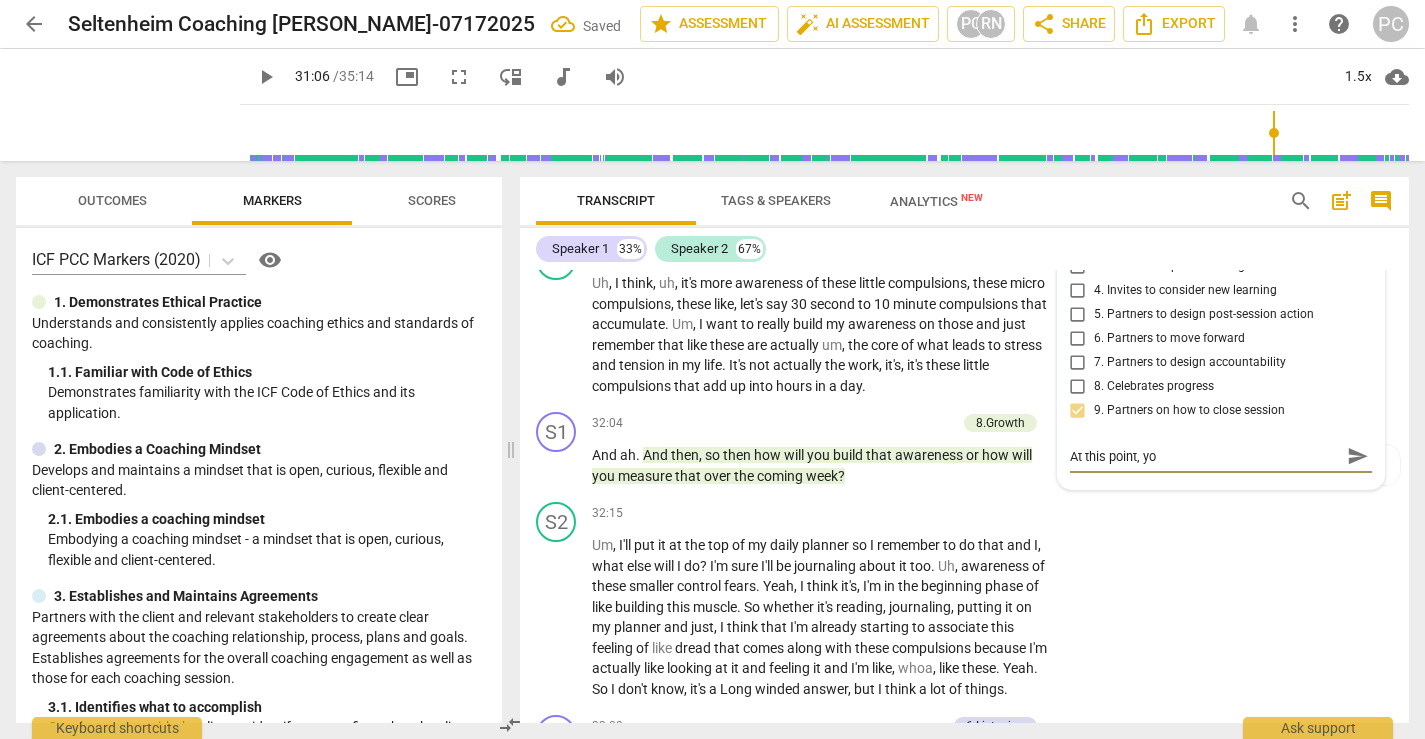 type on "At this point, you" 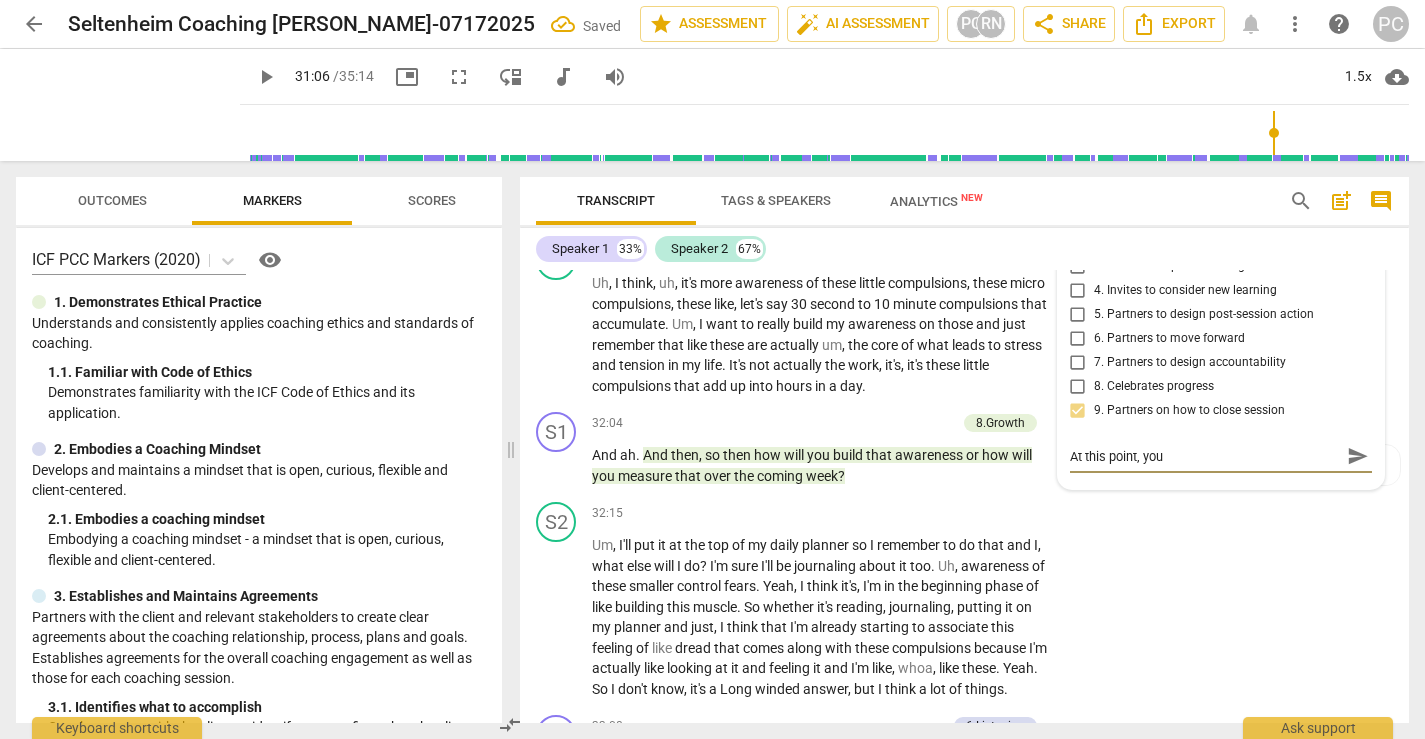 type on "At this point, you" 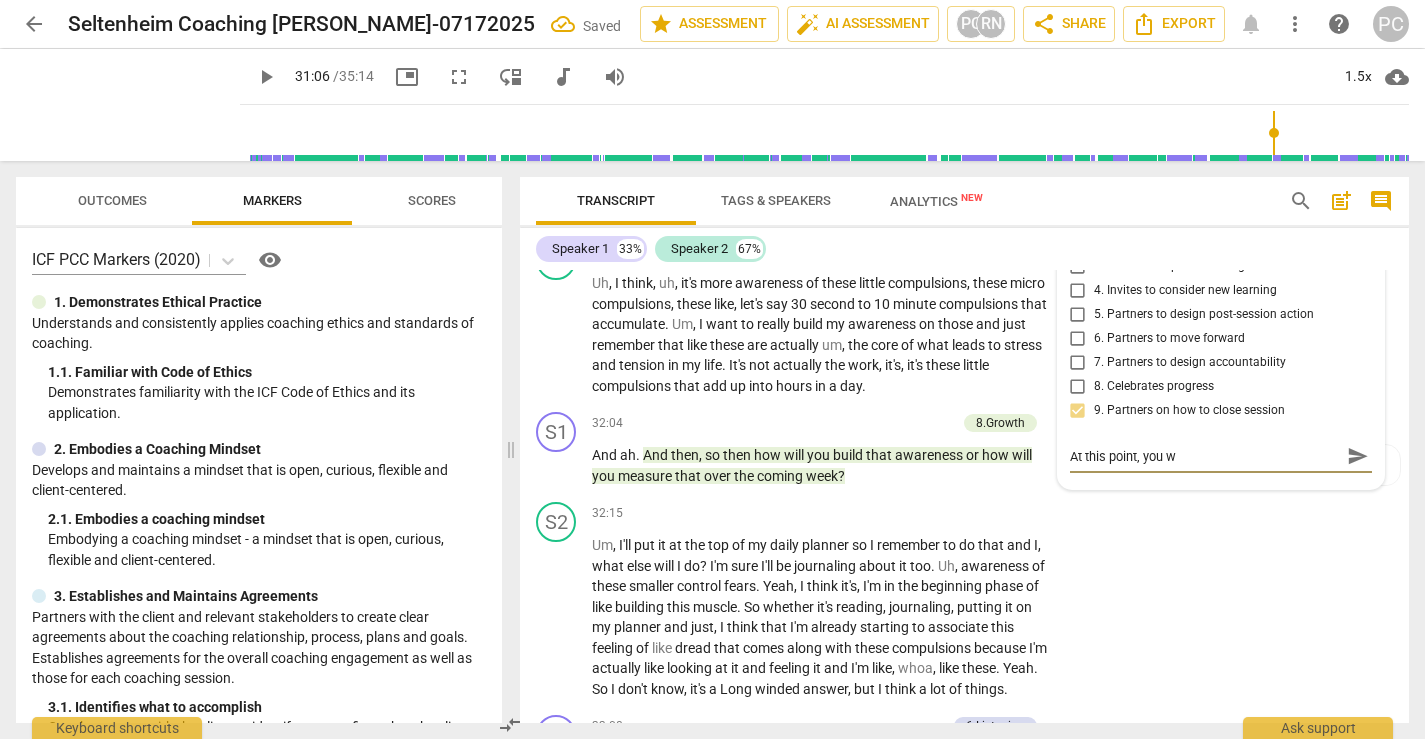 type on "At this point, you wi" 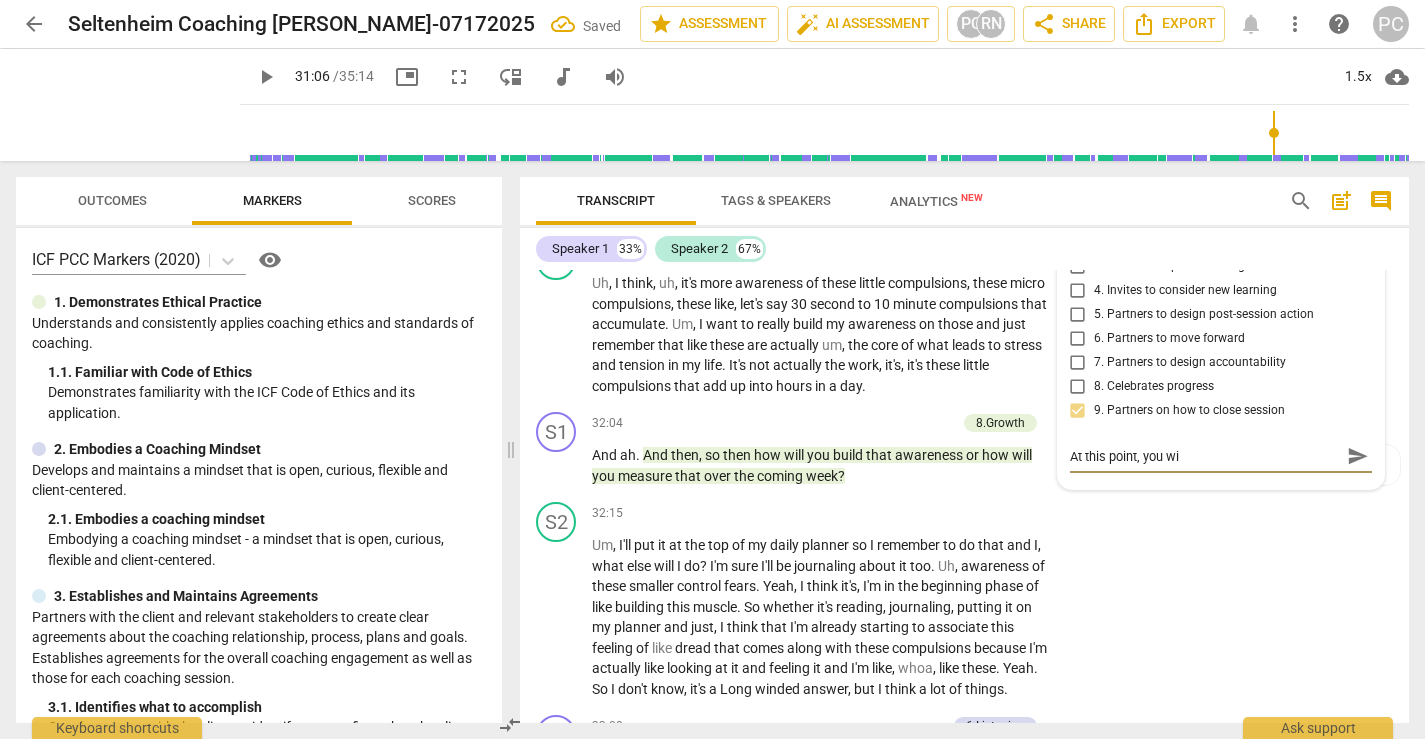 type on "At this point, you wil" 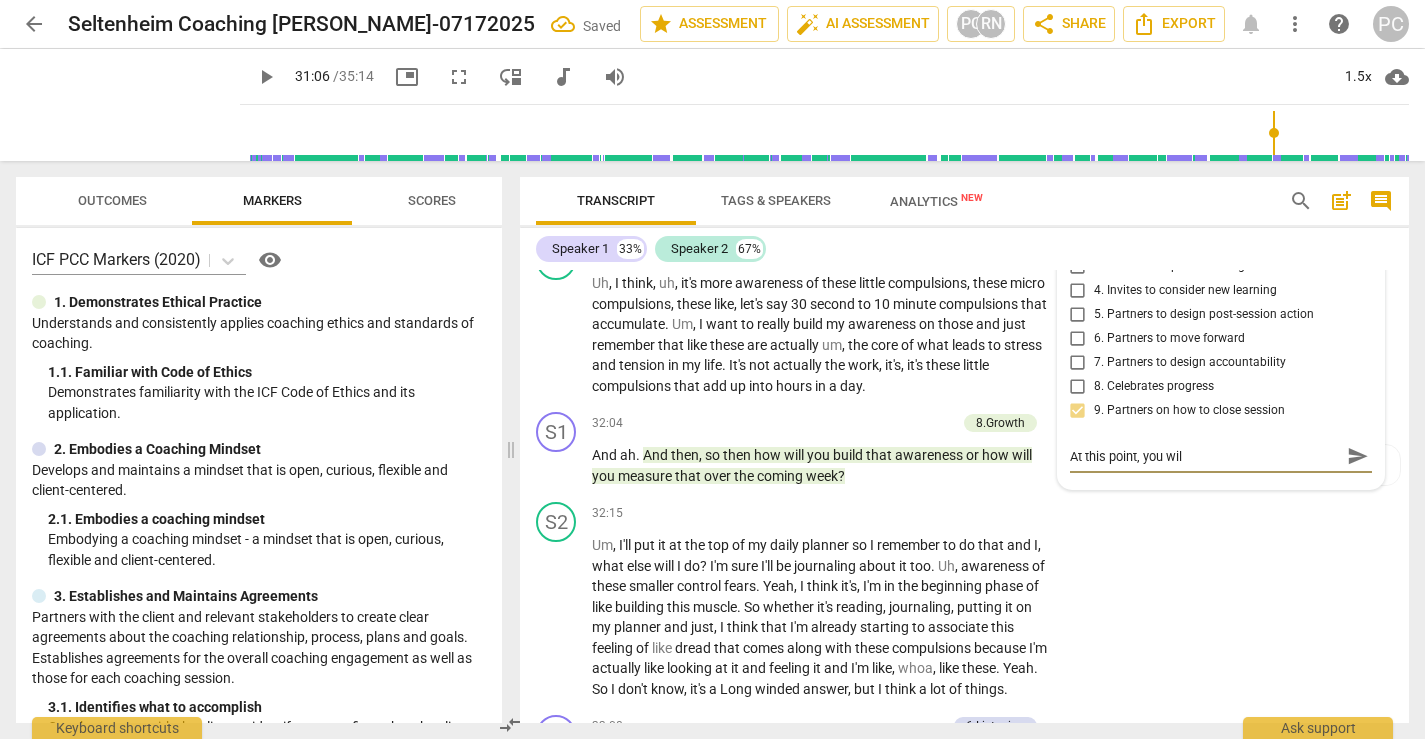 type on "At this point, you will" 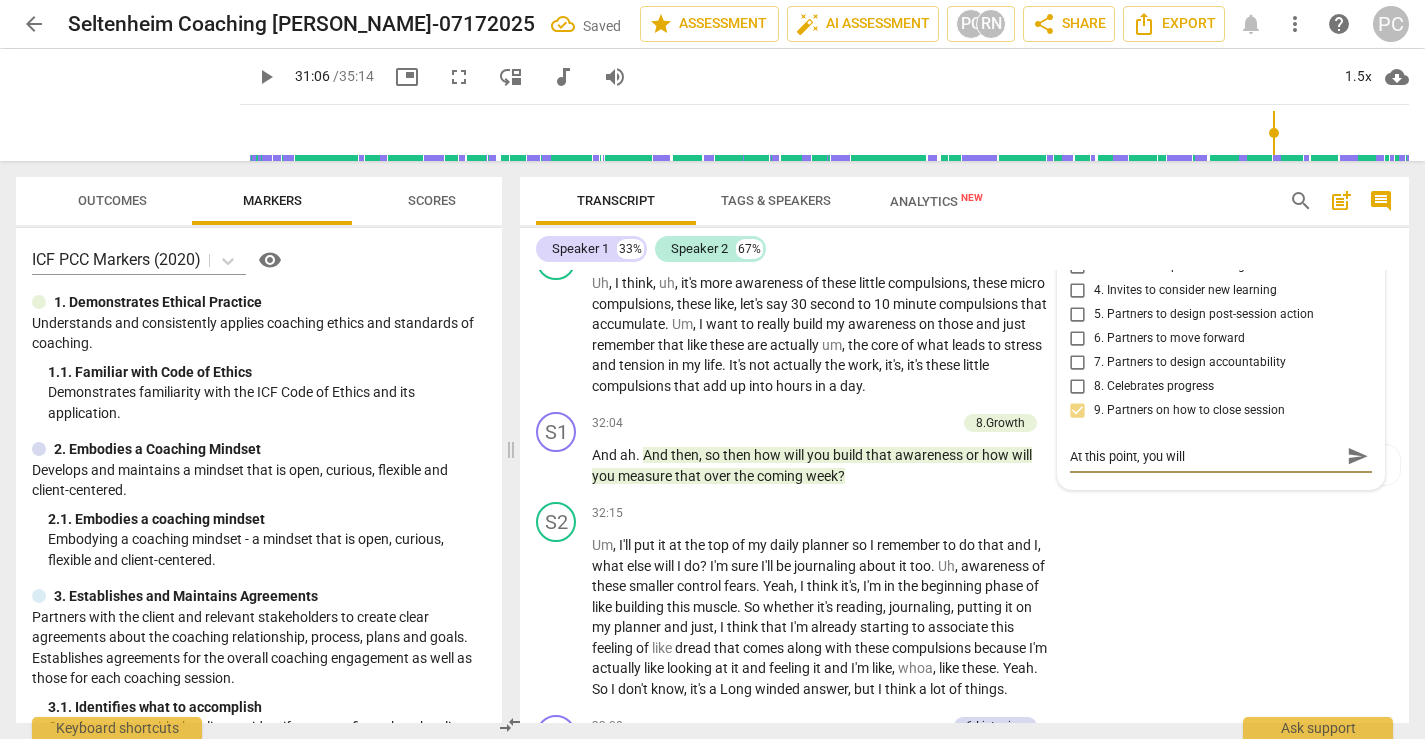 type on "At this point, you will" 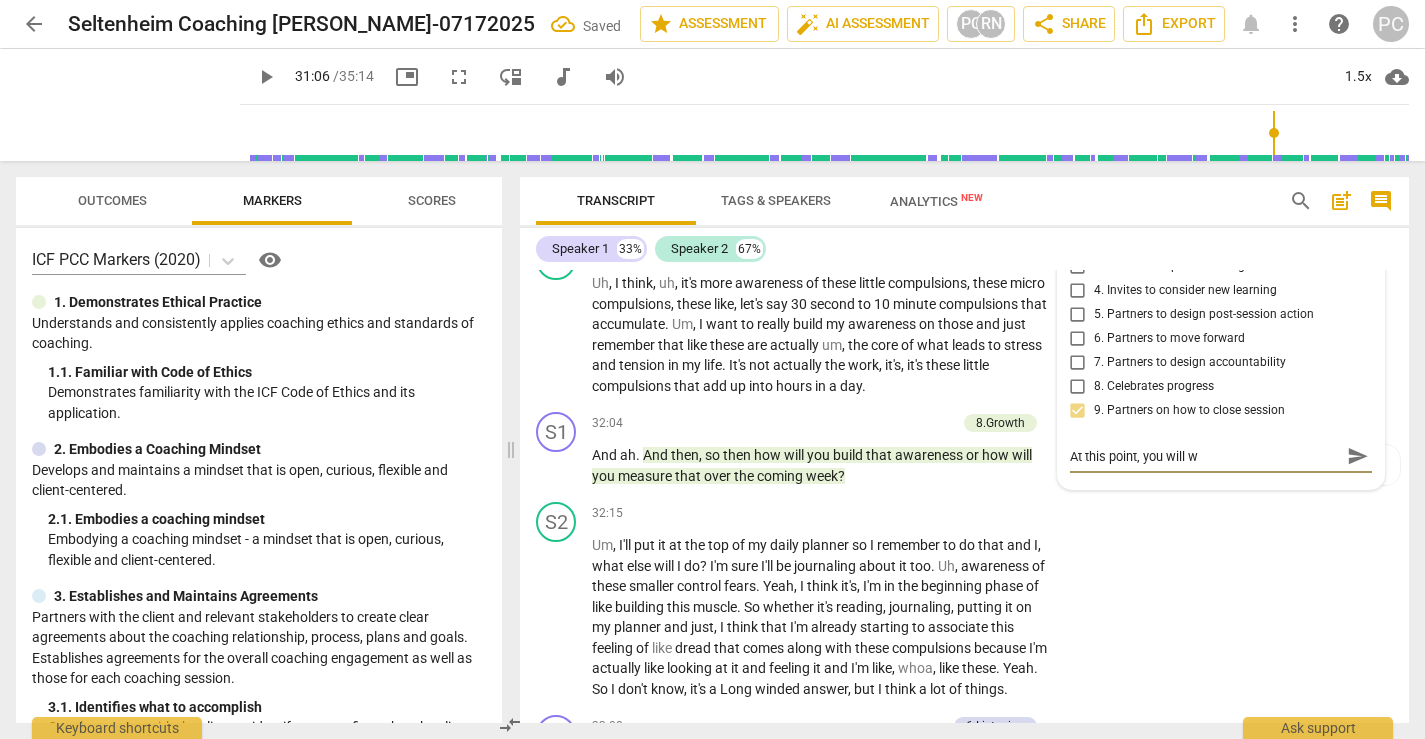 type on "At this point, you will wa" 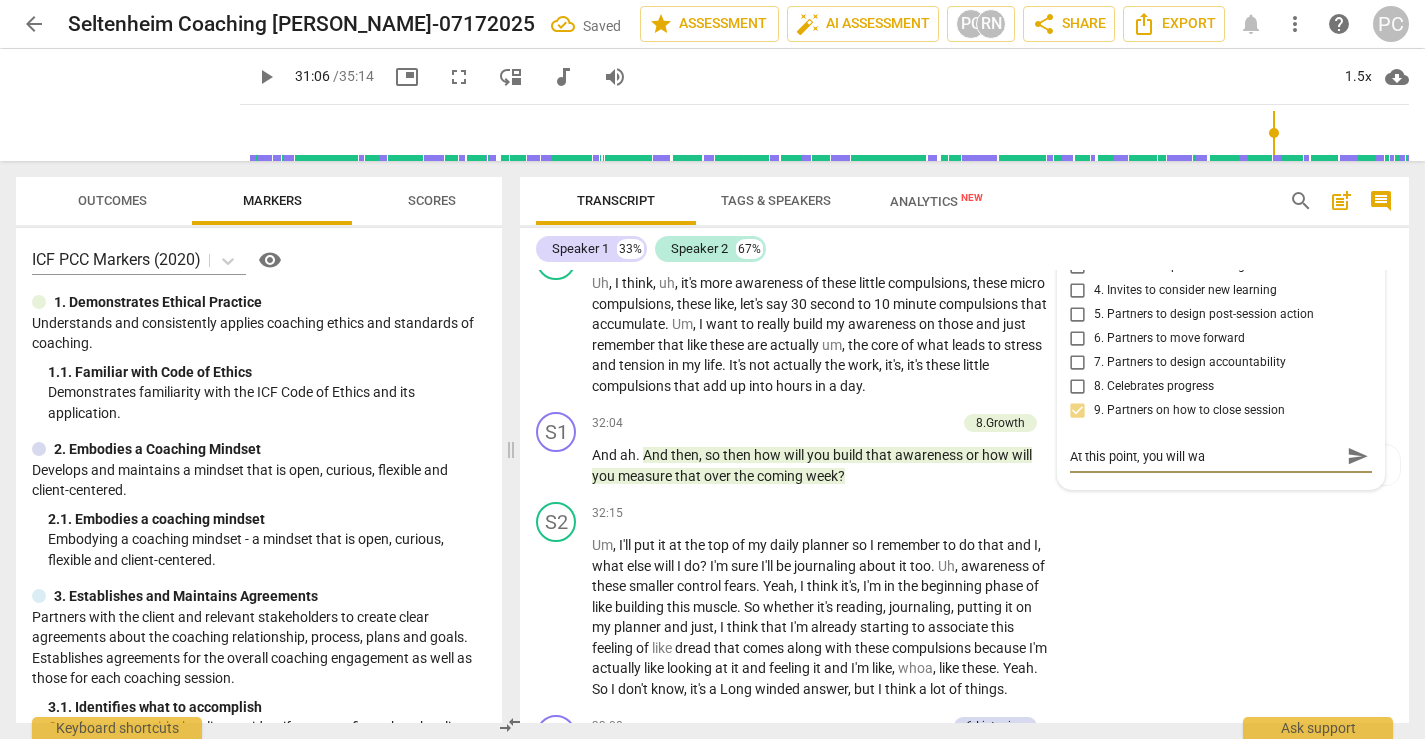 type on "At this point, you will wan" 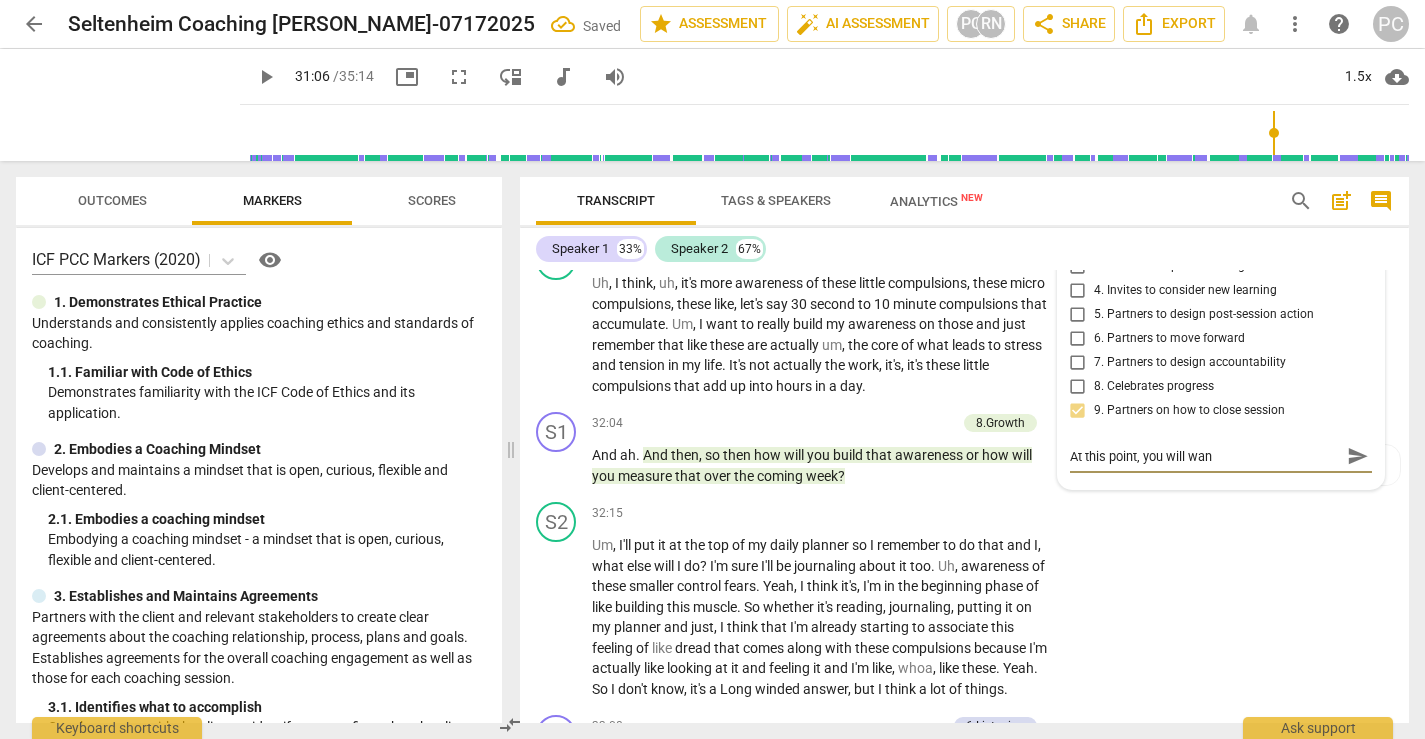 type on "At this point, you will want" 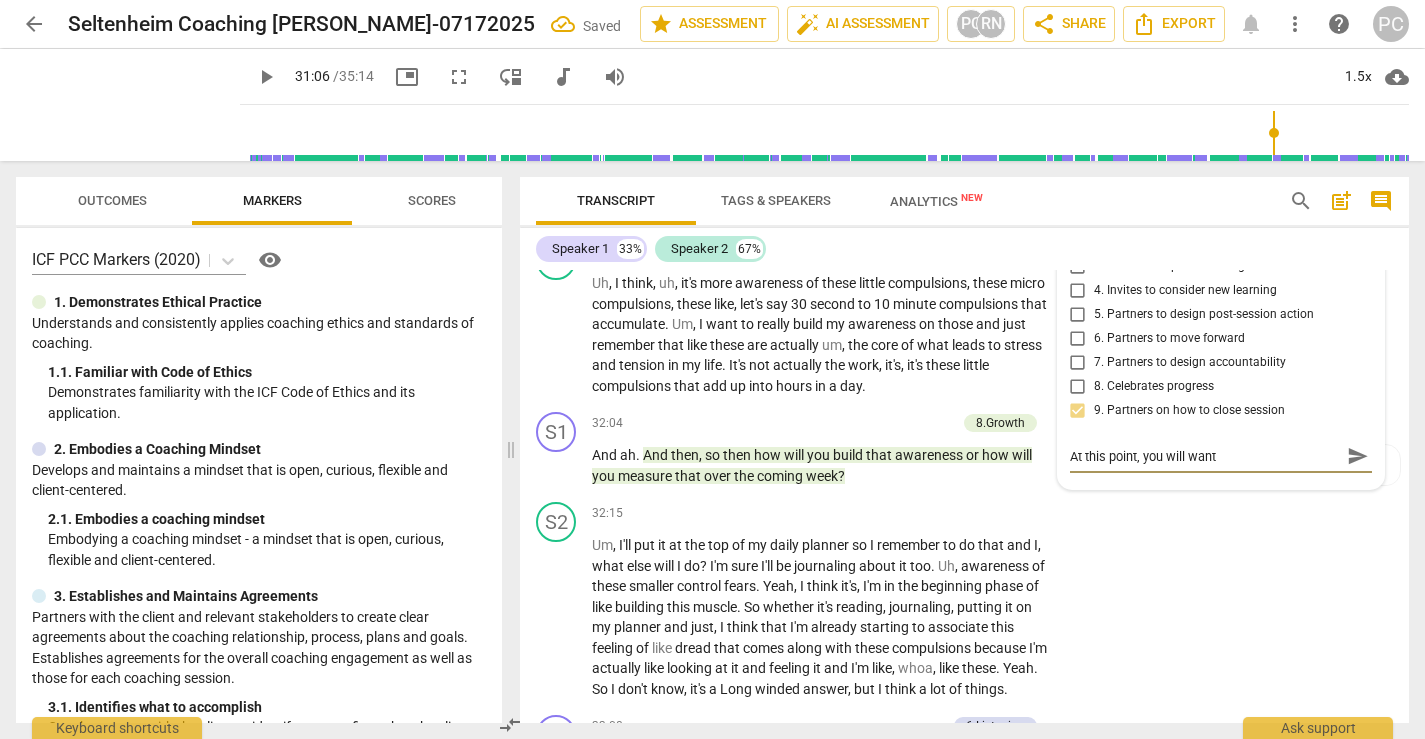 type on "At this point, you will want" 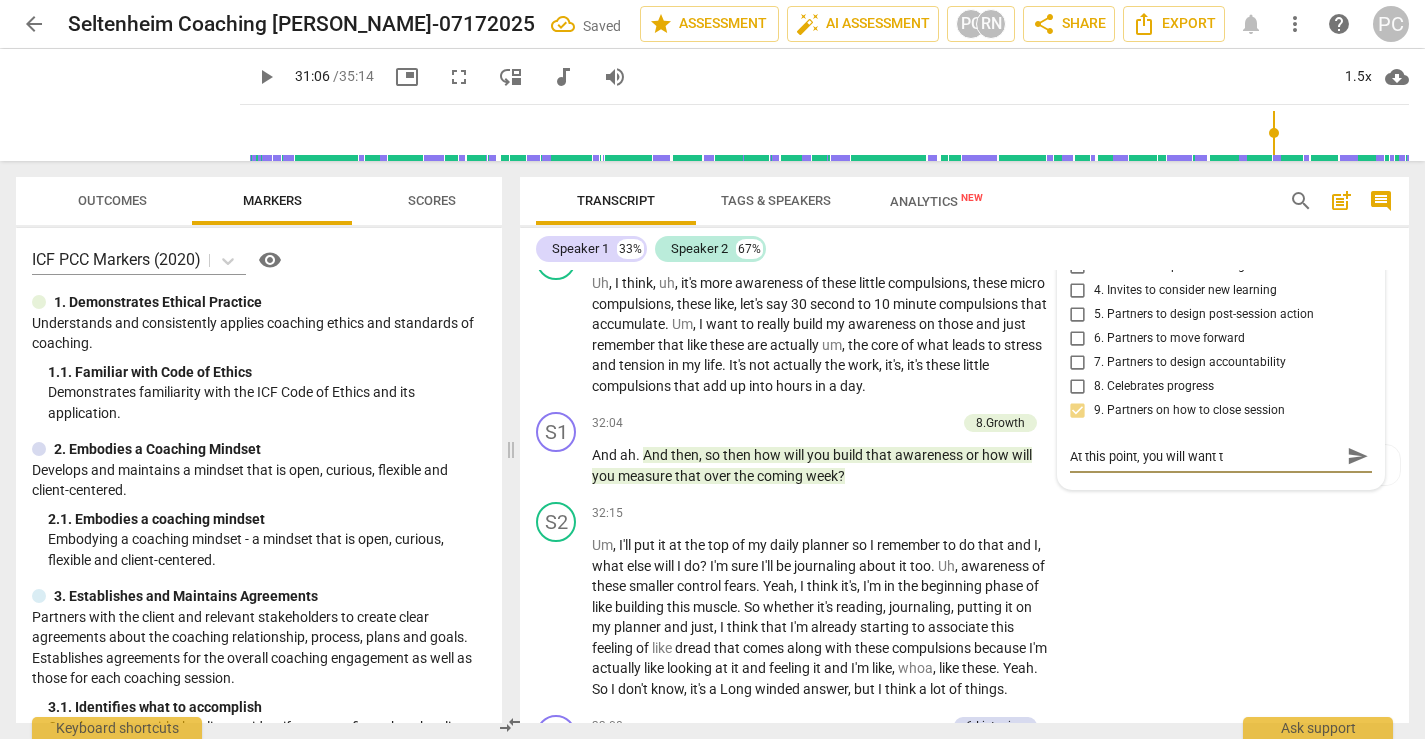 type on "At this point, you will want to" 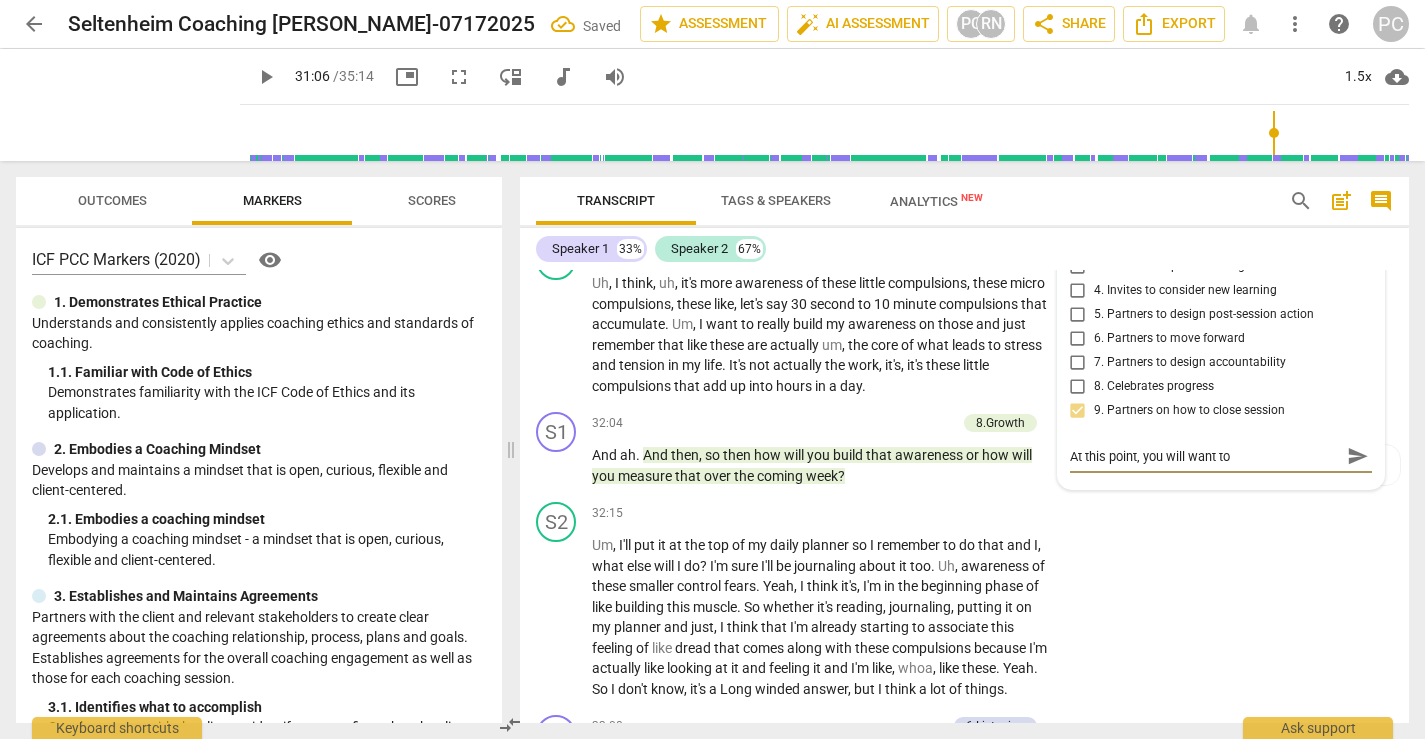 type on "At this point, you will want to" 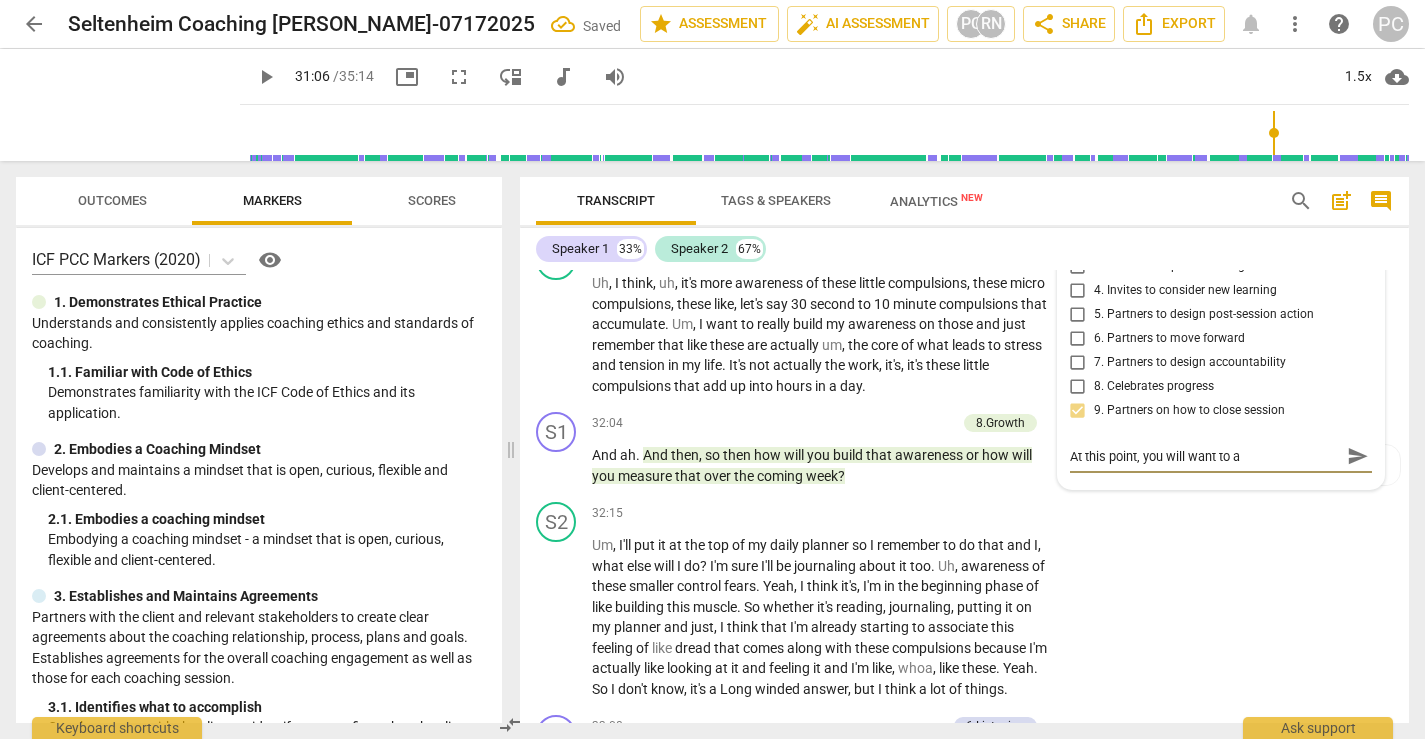 type on "At this point, you will want to as" 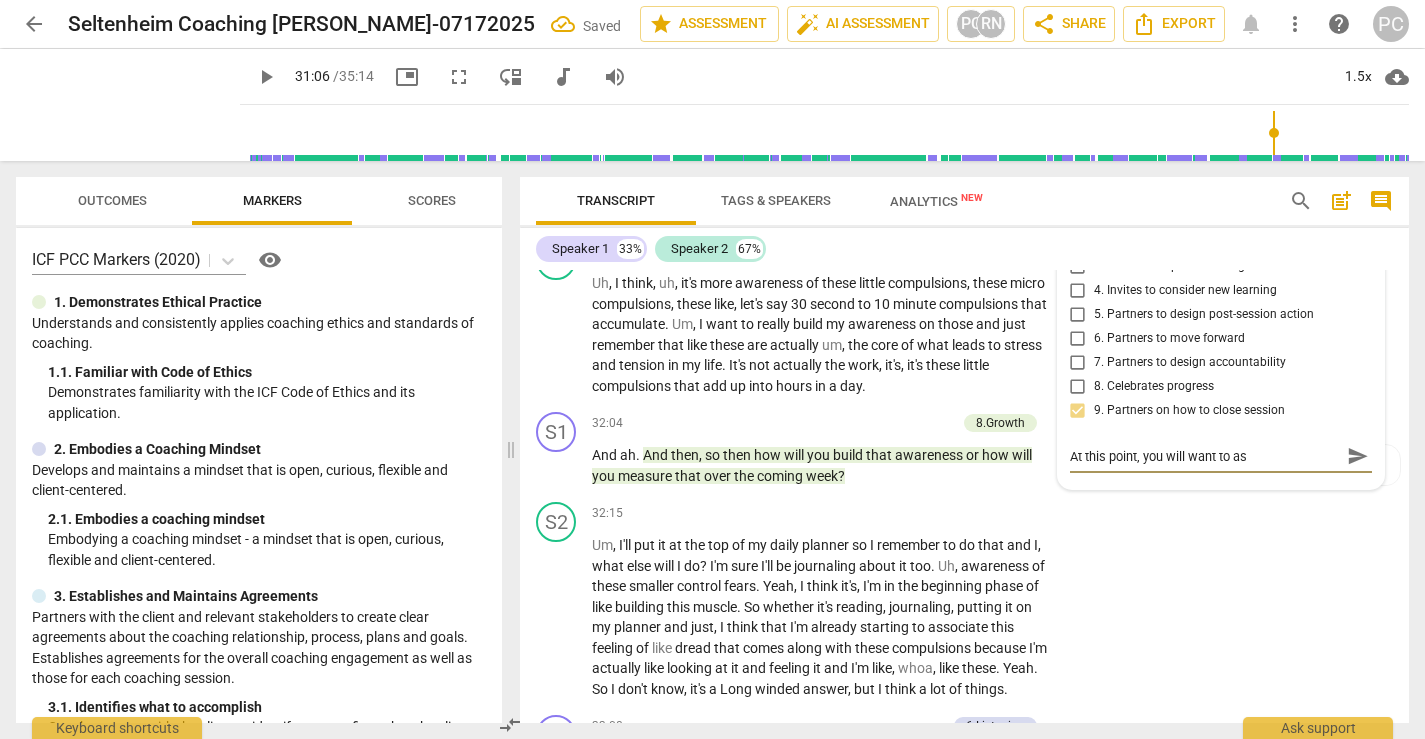 type on "At this point, you will want to ask" 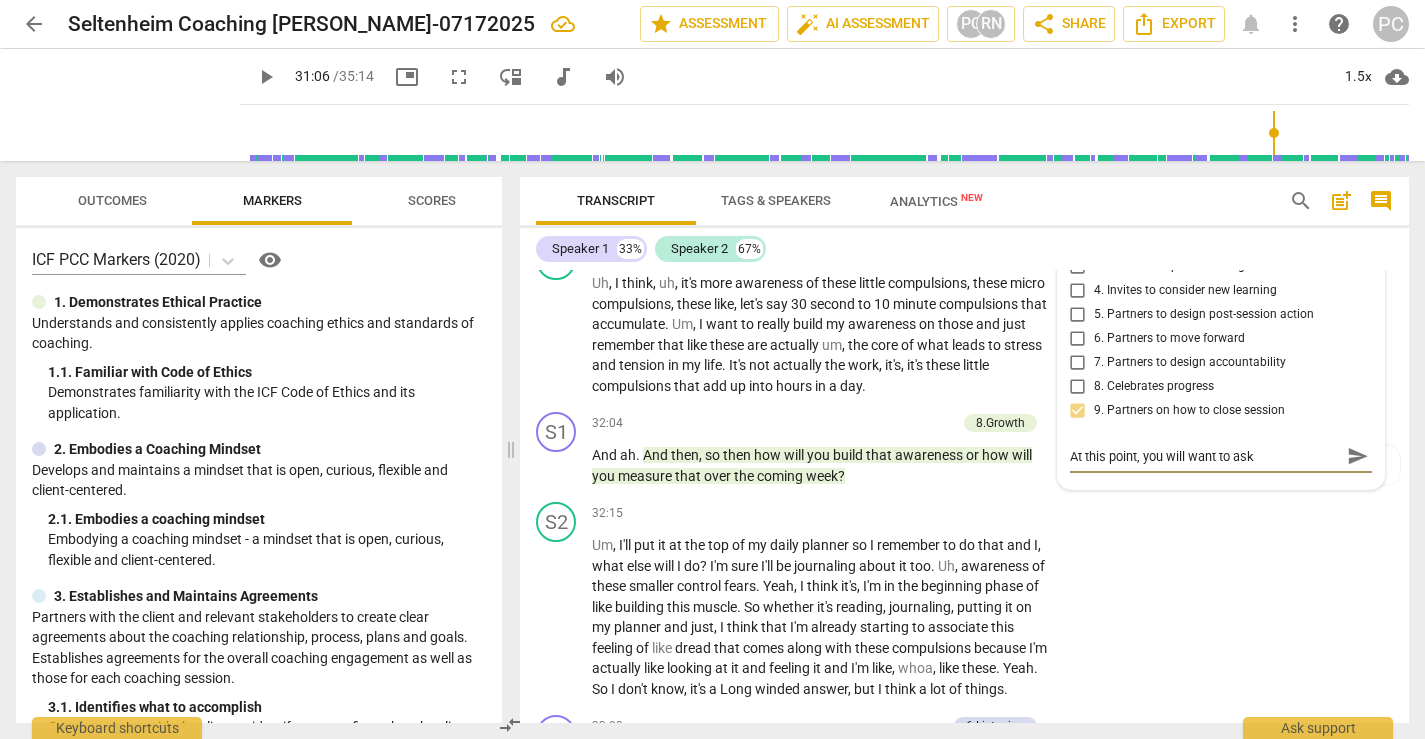 type on "At this point, you will want to ask" 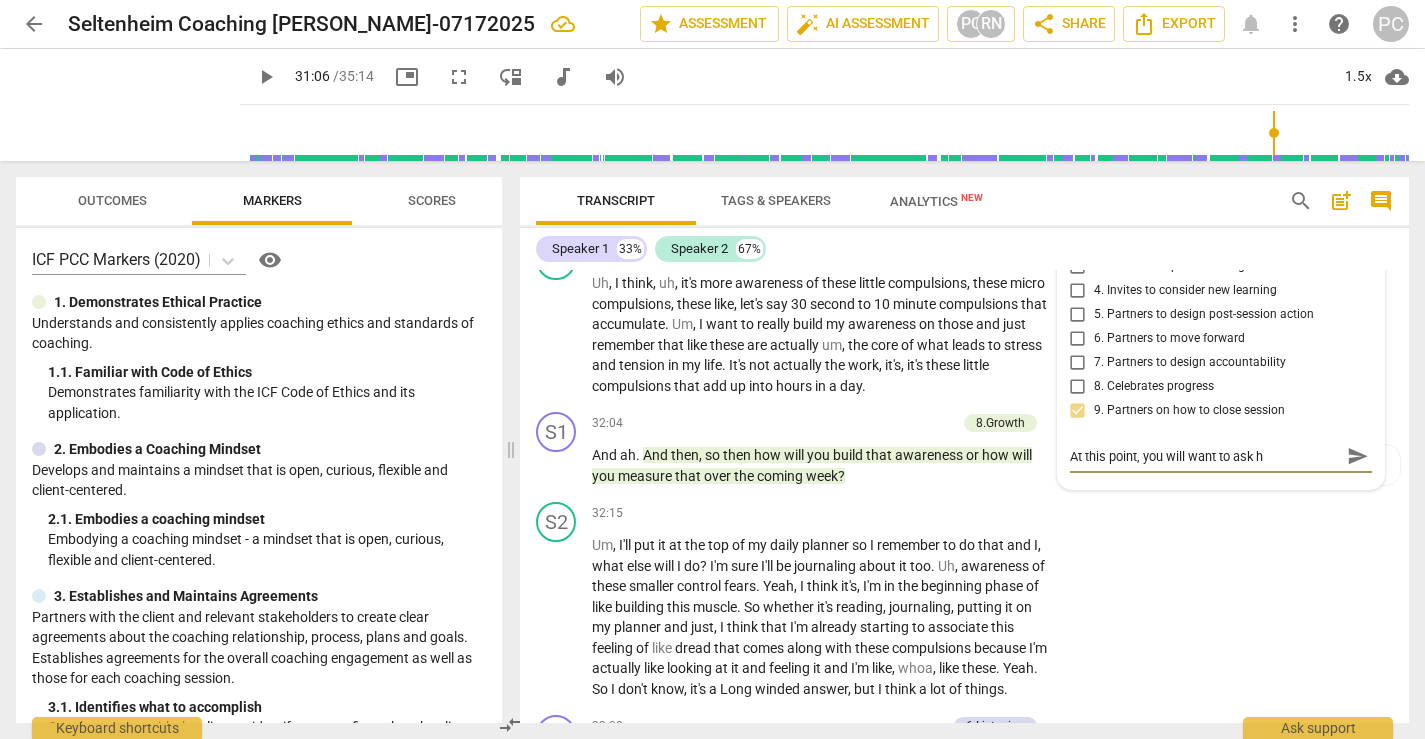 type on "At this point, you will want to ask hi" 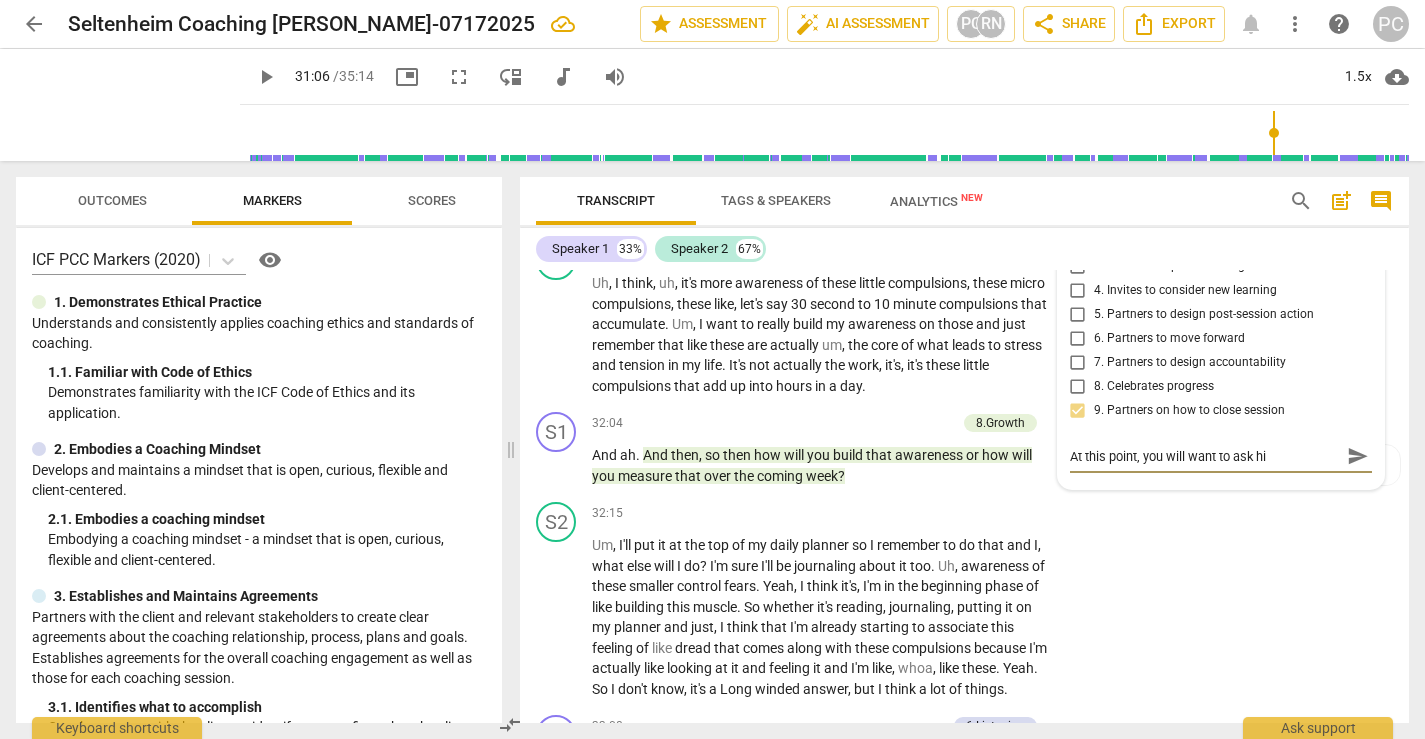 type on "At this point, you will want to ask him" 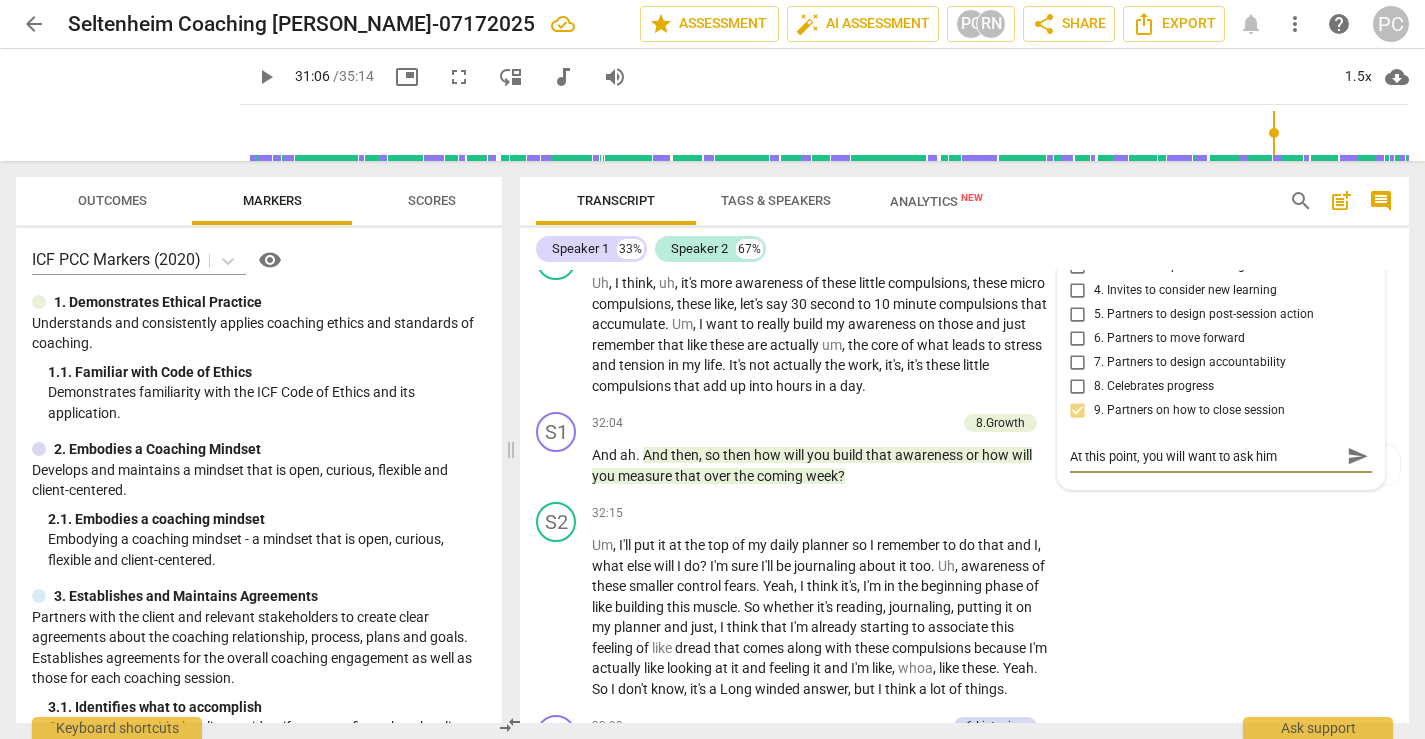 type on "At this point, you will want to ask him" 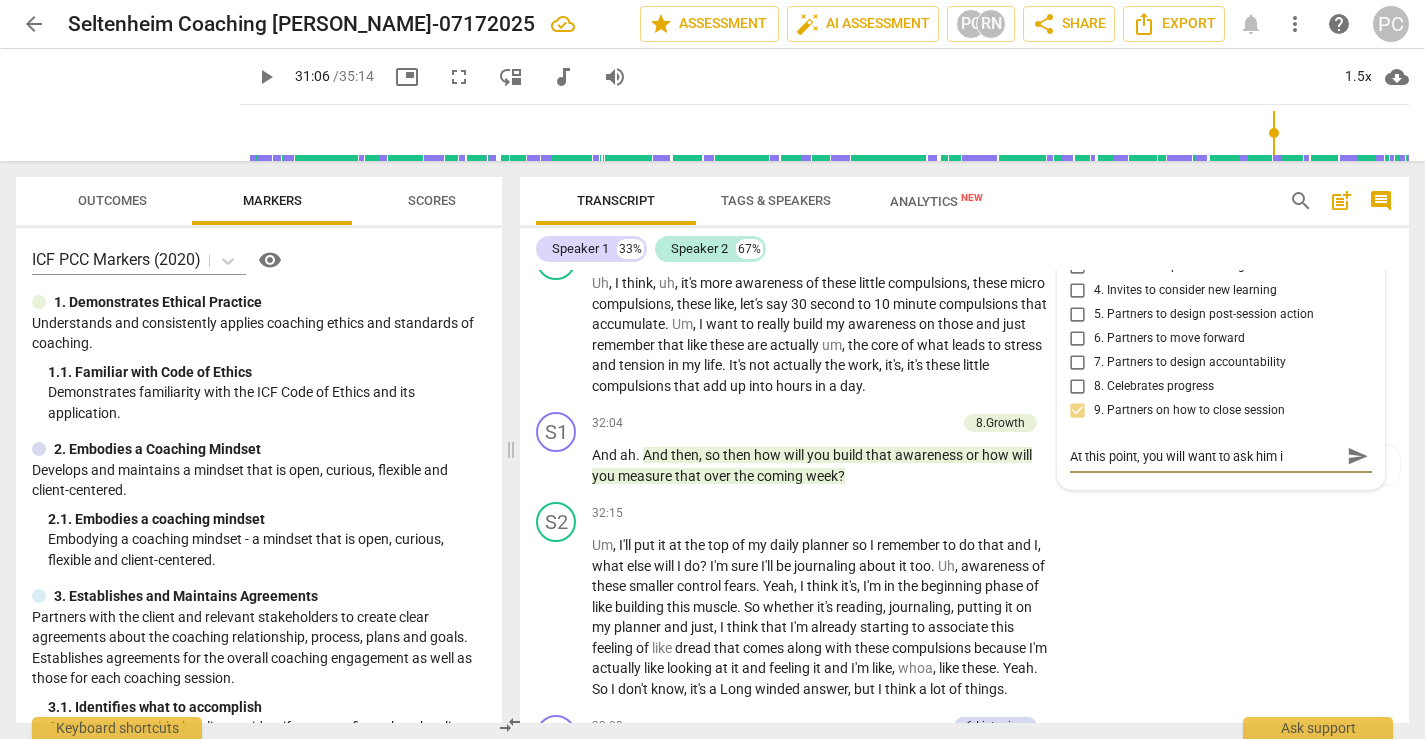 type on "At this point, you will want to ask him if" 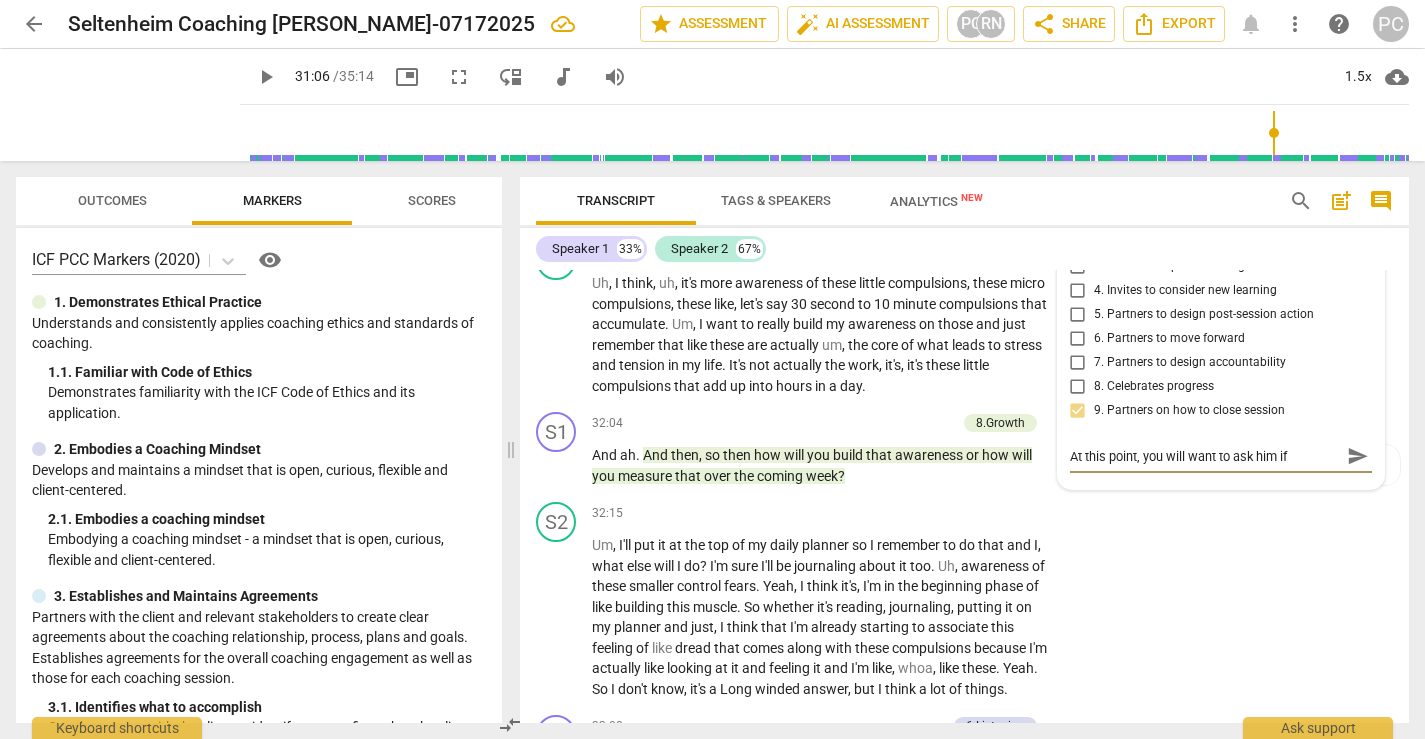 type on "At this point, you will want to ask him if" 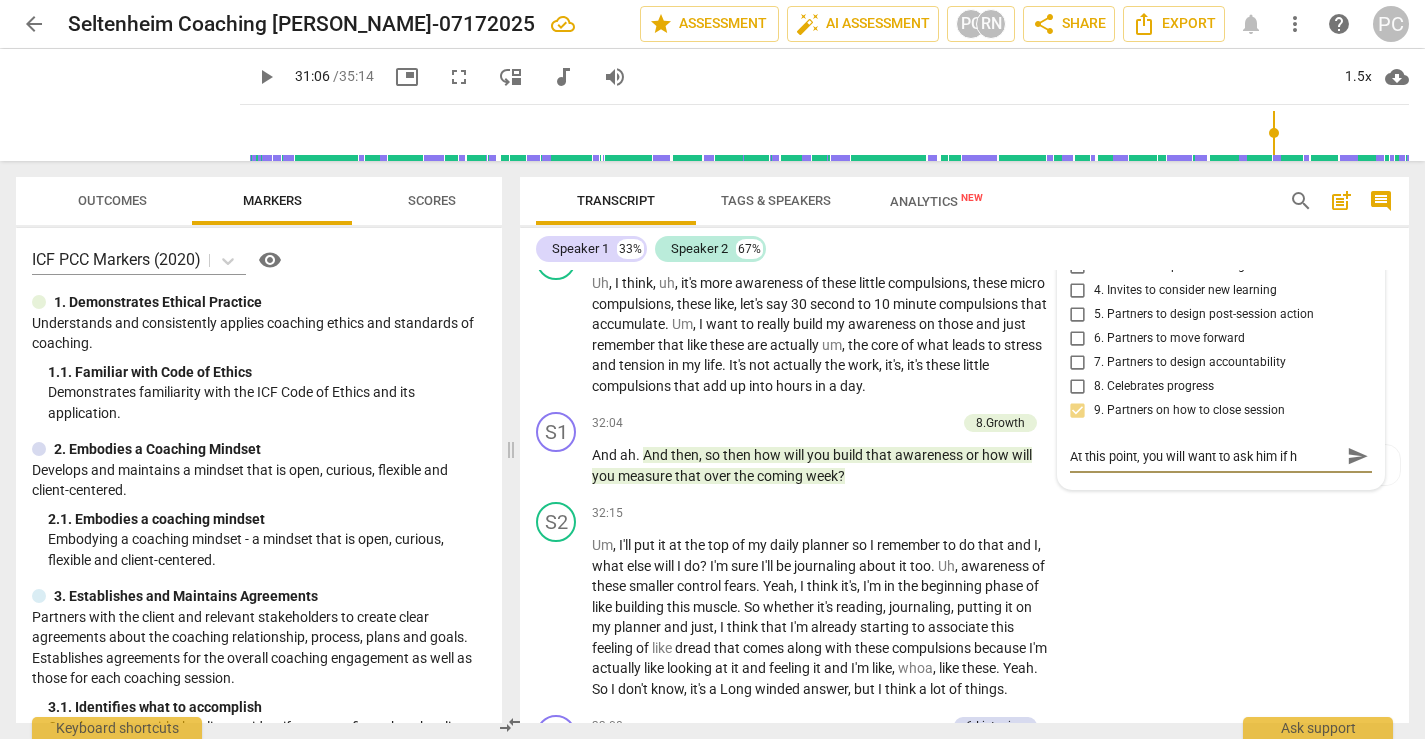 type on "At this point, you will want to ask him if he" 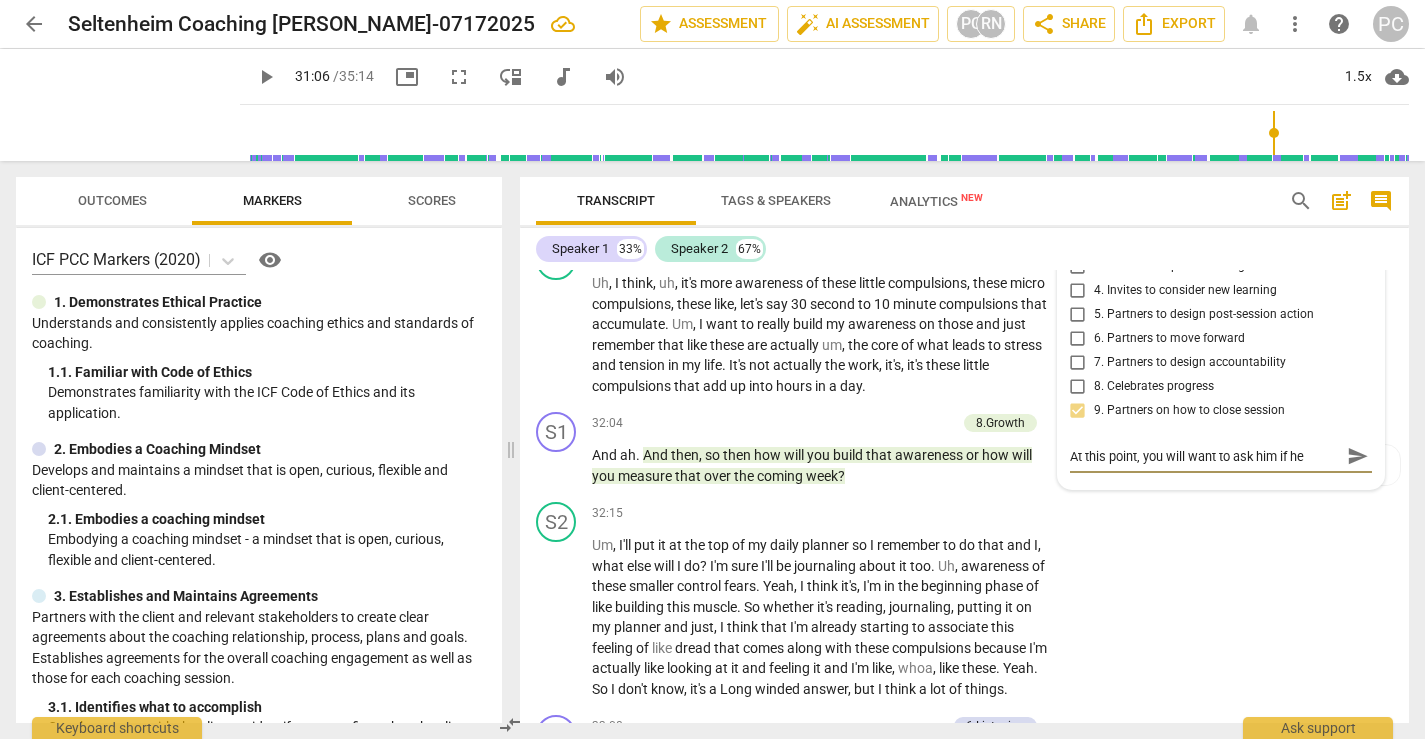 type on "At this point, you will want to ask him if he" 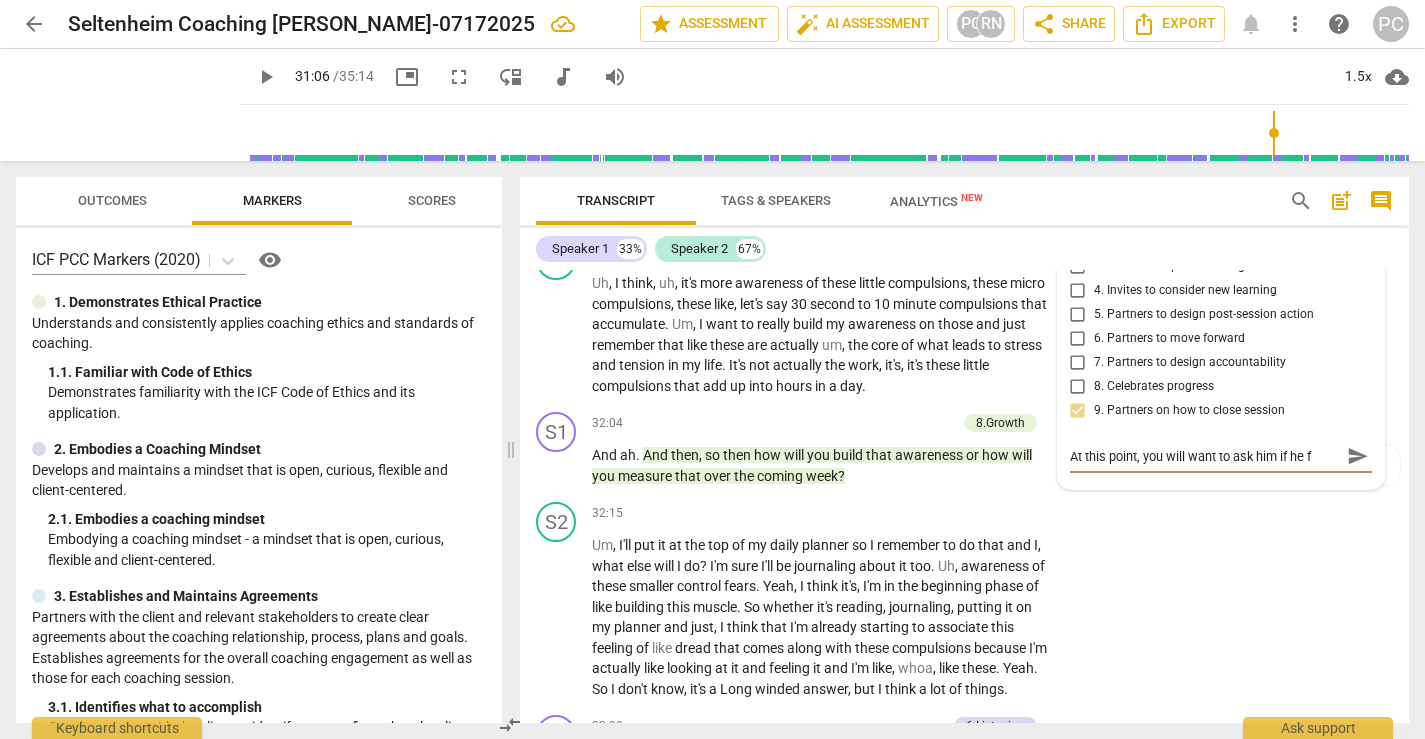 type on "At this point, you will want to ask him if he fe" 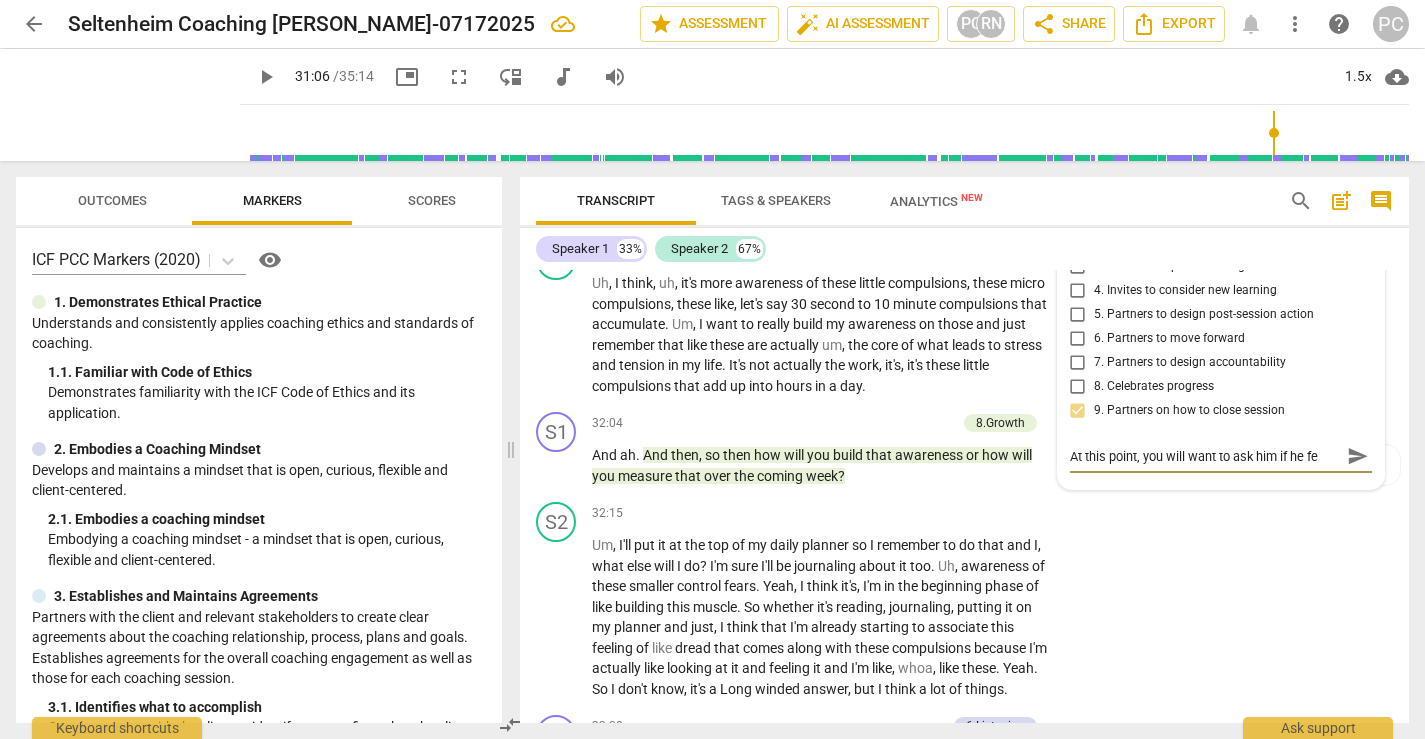 type on "At this point, you will want to ask him if he fee" 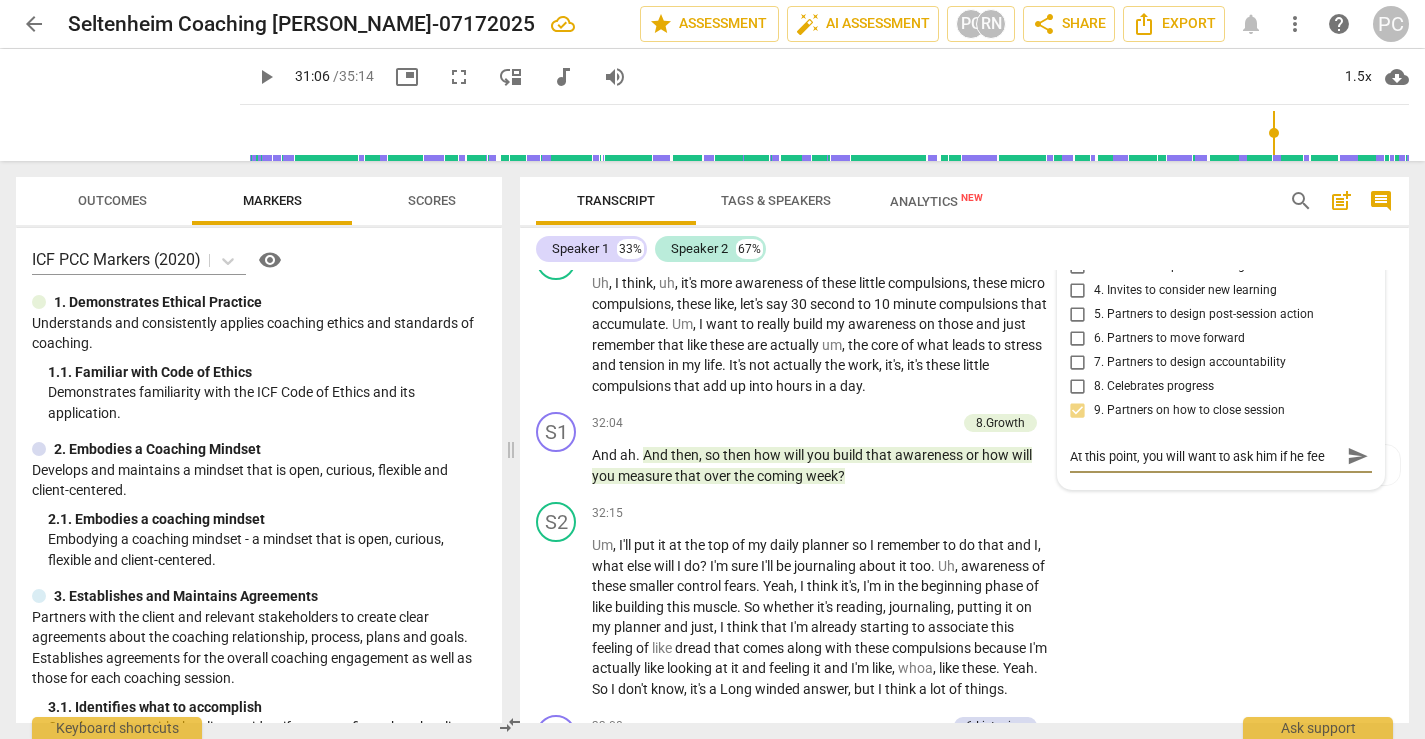 type on "At this point, you will want to ask him if he feel" 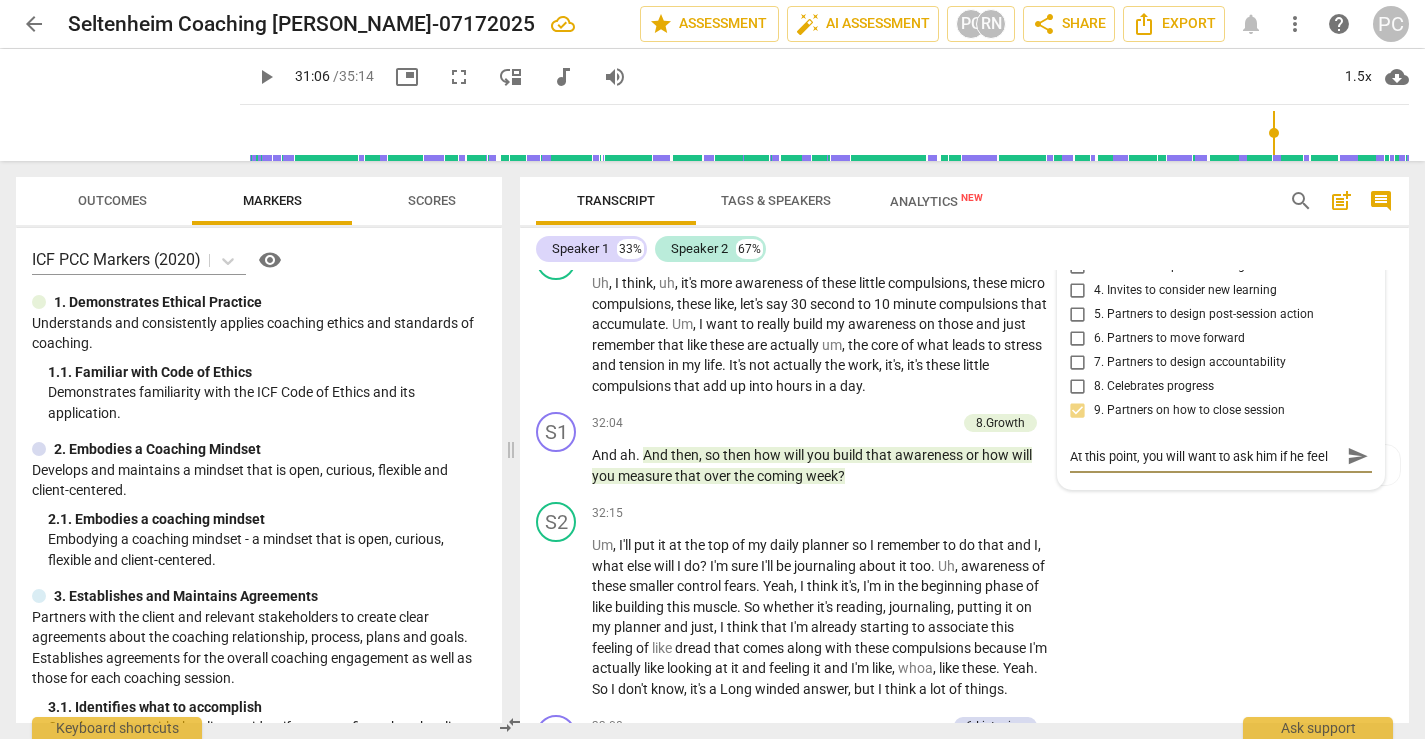 type on "At this point, you will want to ask him if he feels" 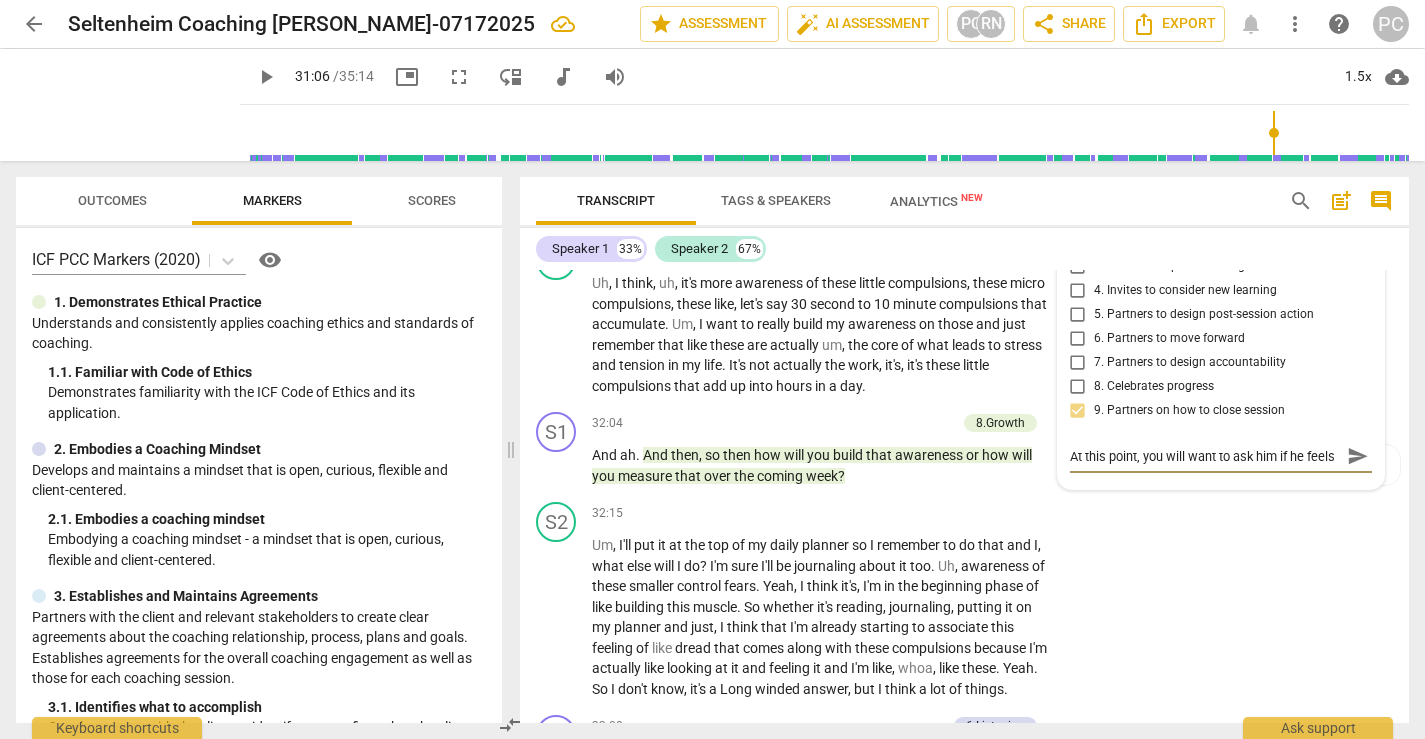scroll, scrollTop: 17, scrollLeft: 0, axis: vertical 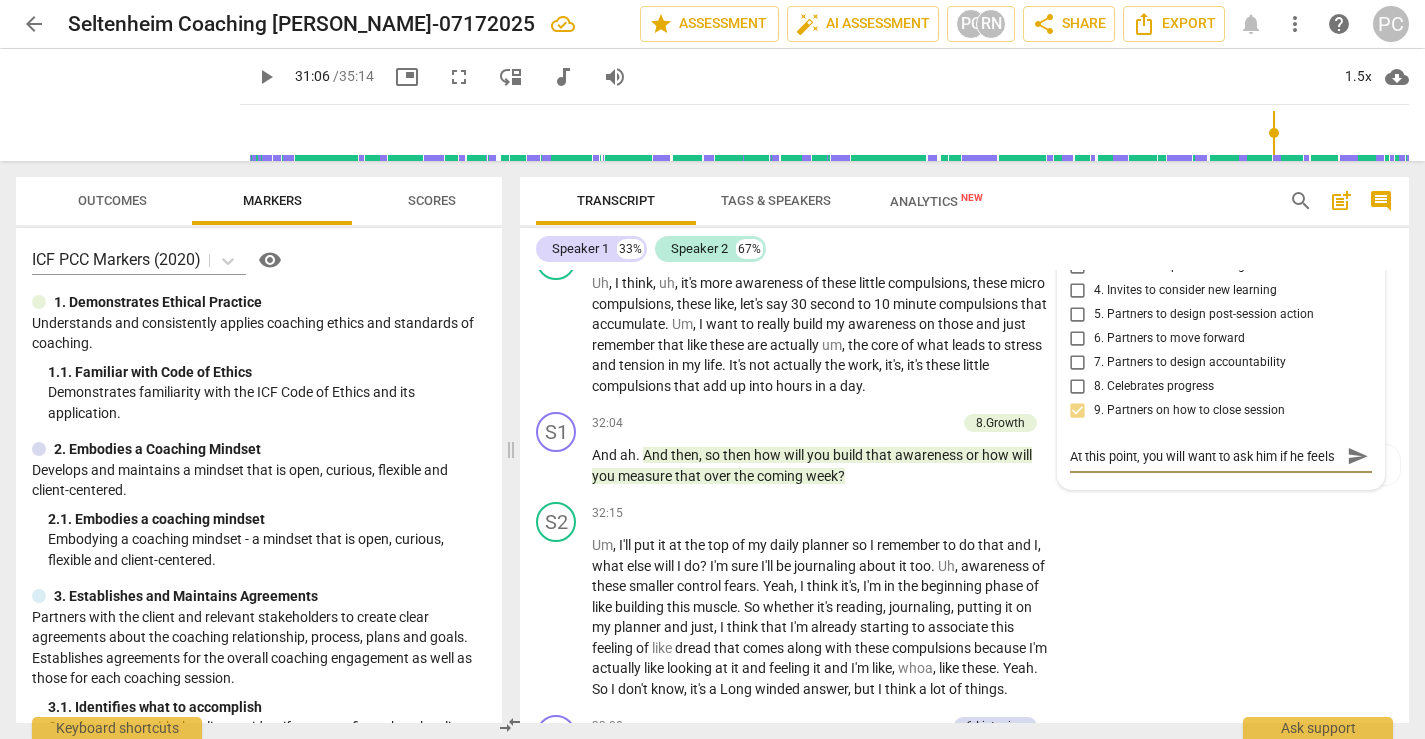 type on "At this point, you will want to ask him if he feels" 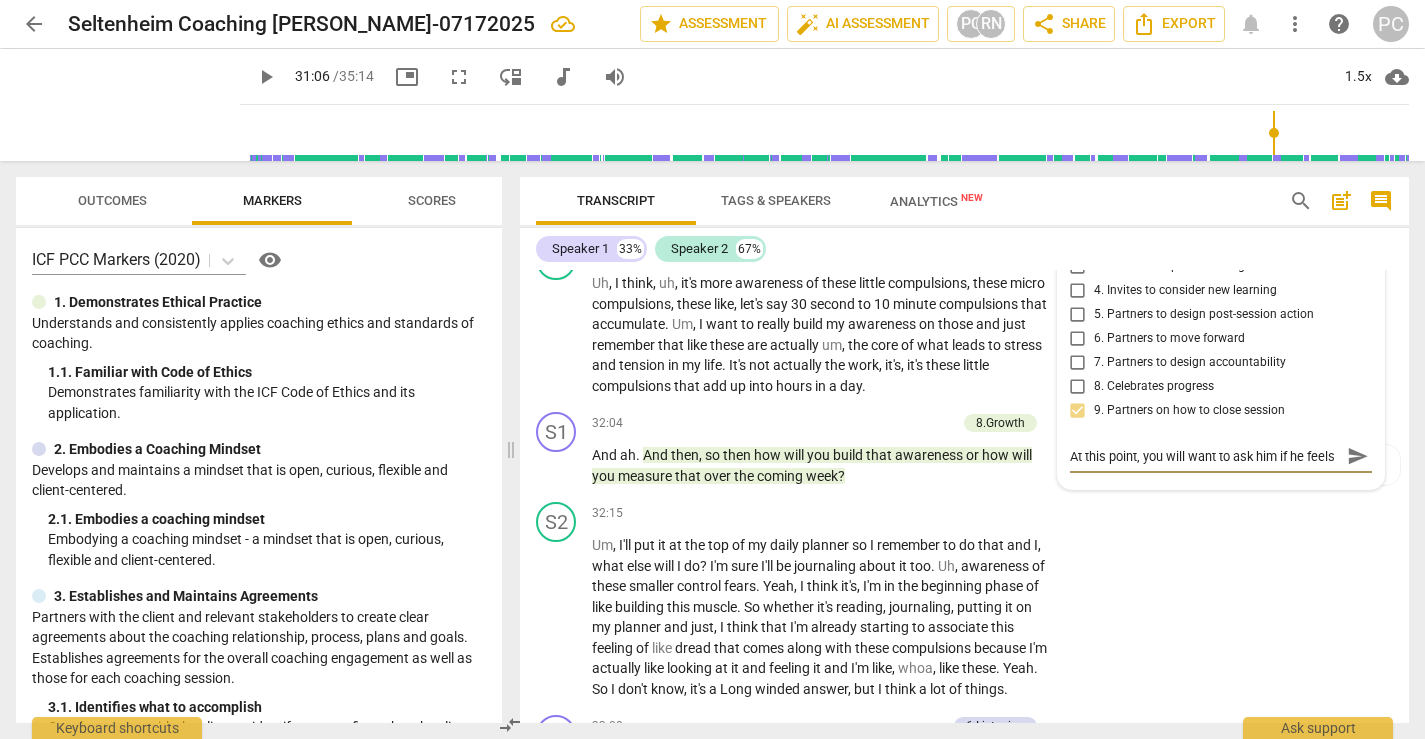 type on "At this point, you will want to ask him if he feels" 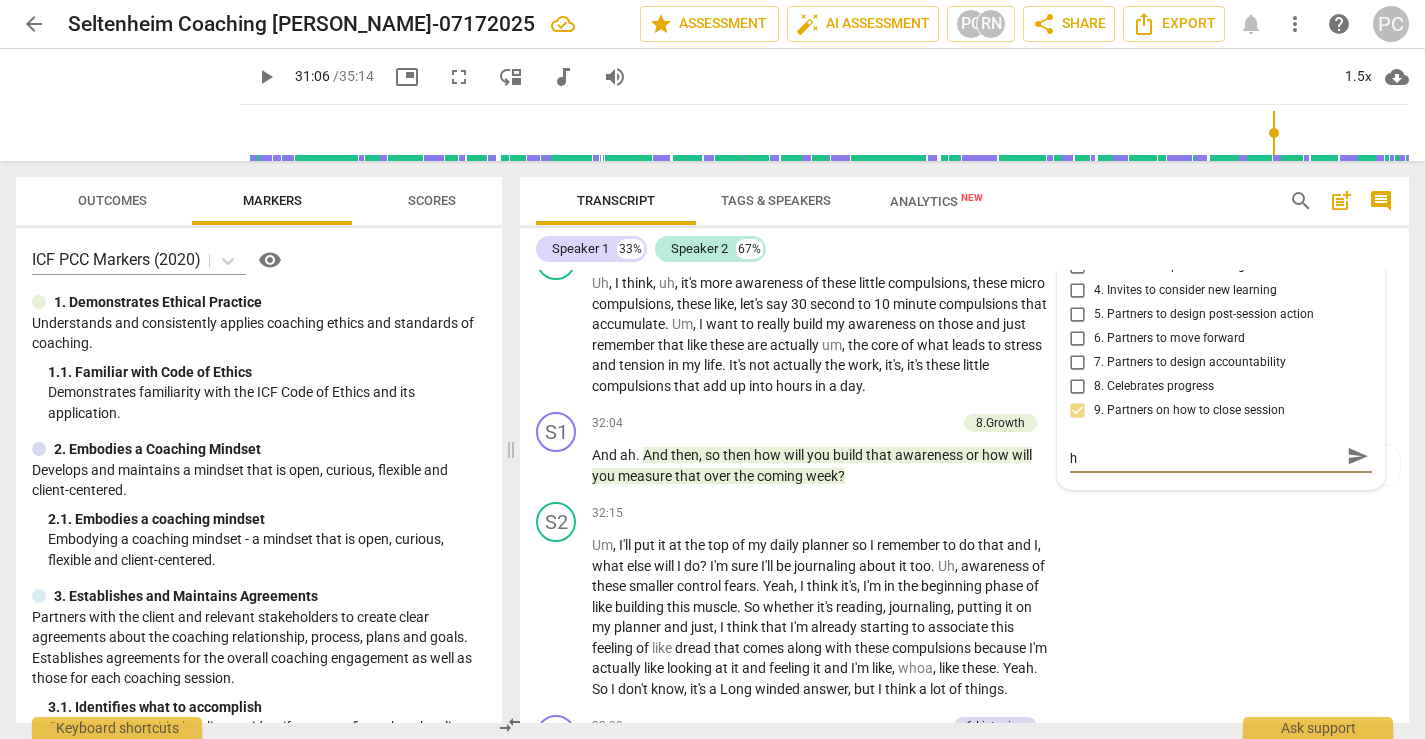 type on "At this point, you will want to ask him if he feels he" 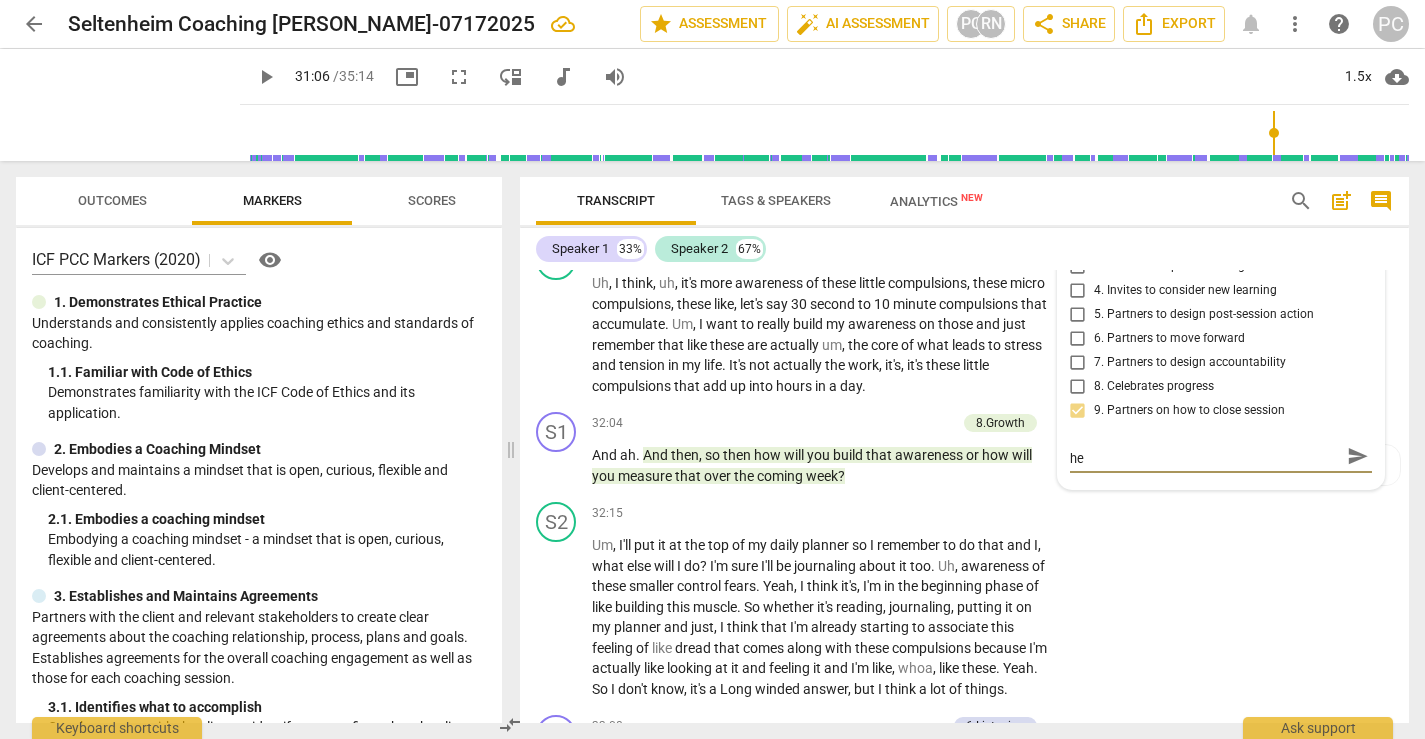 type on "At this point, you will want to ask him if he feels he" 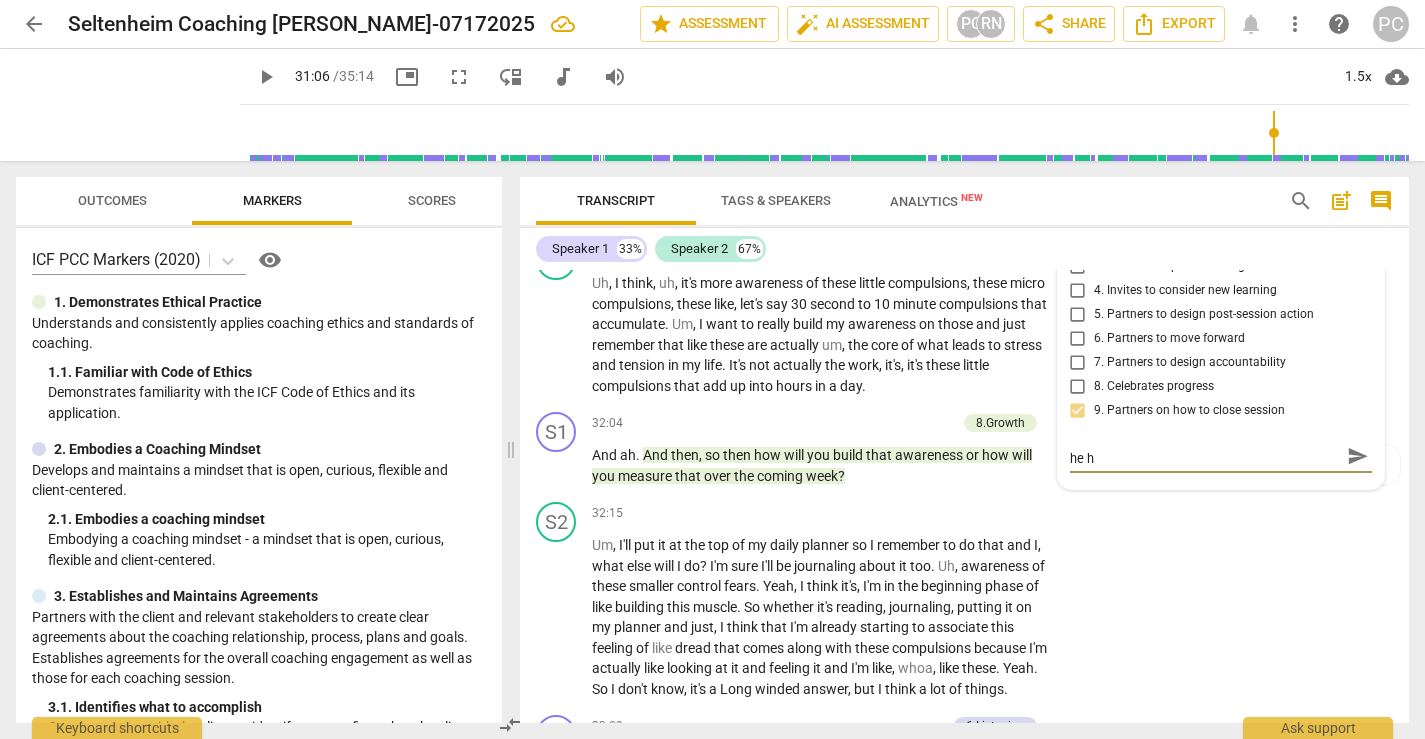 type on "At this point, you will want to ask him if he feels he ha" 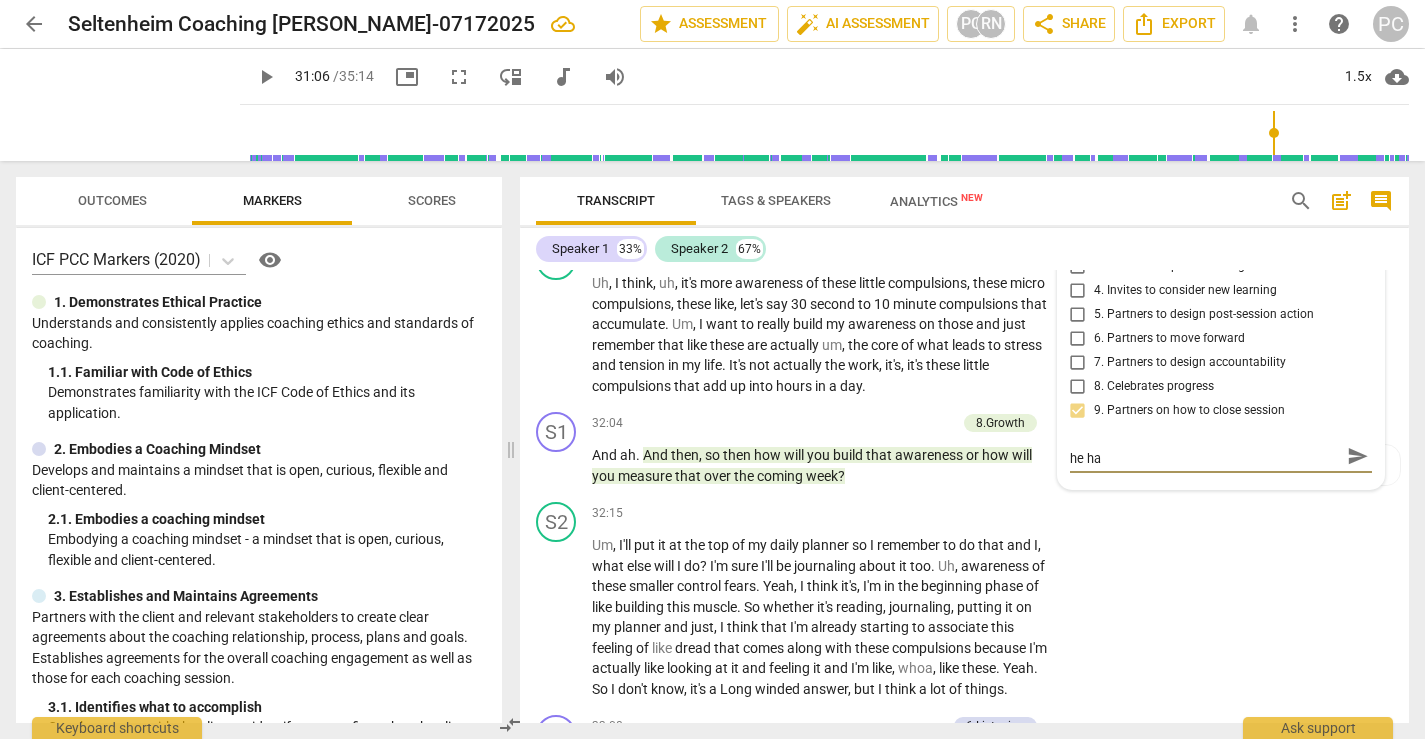 type on "At this point, you will want to ask him if he feels he has" 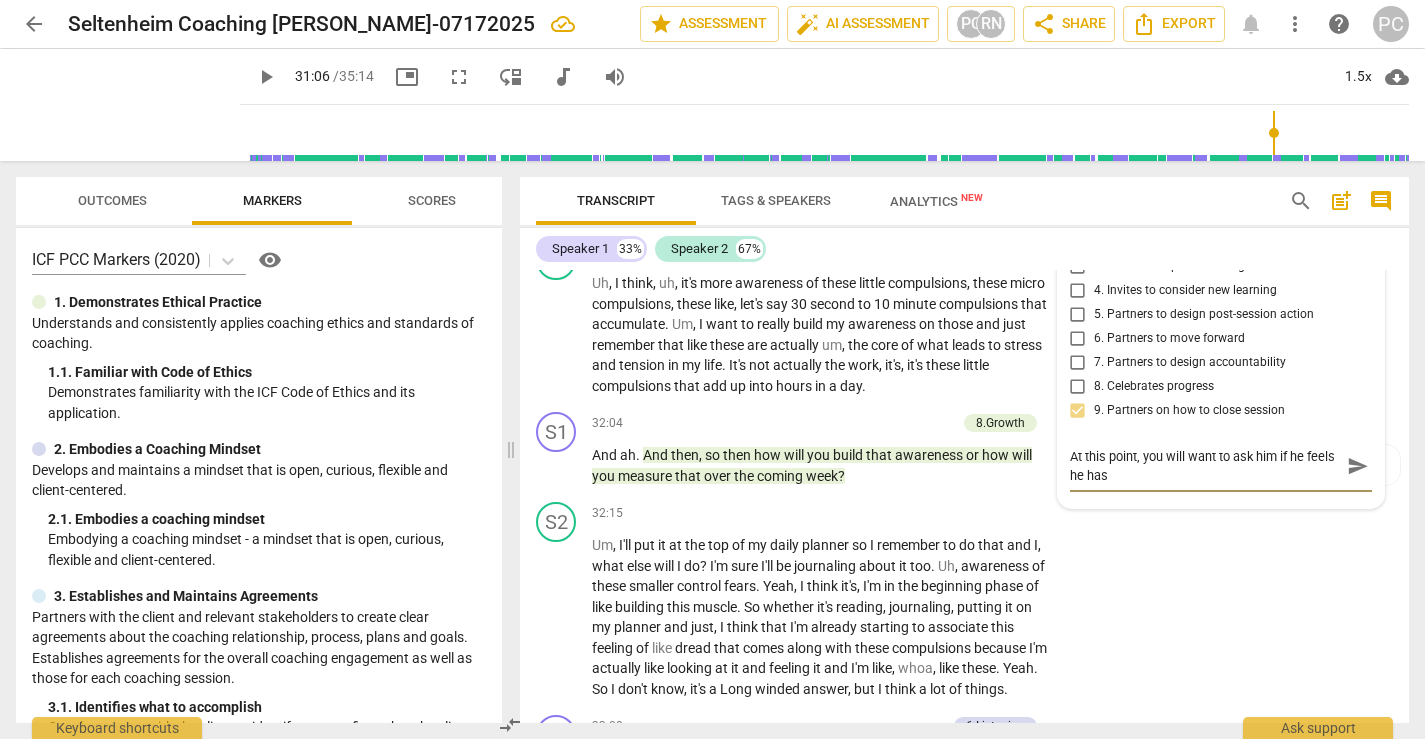 scroll, scrollTop: 0, scrollLeft: 0, axis: both 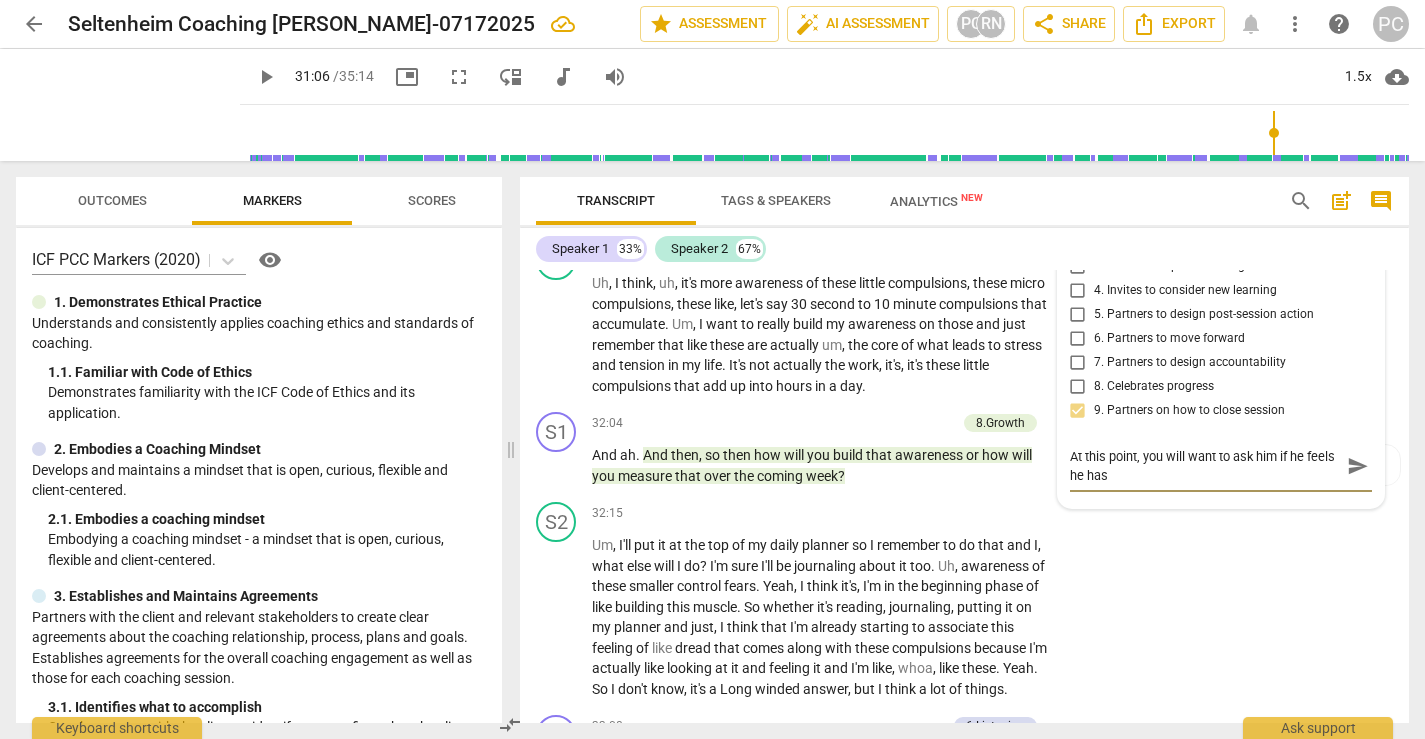type on "At this point, you will want to ask him if he feels he has a" 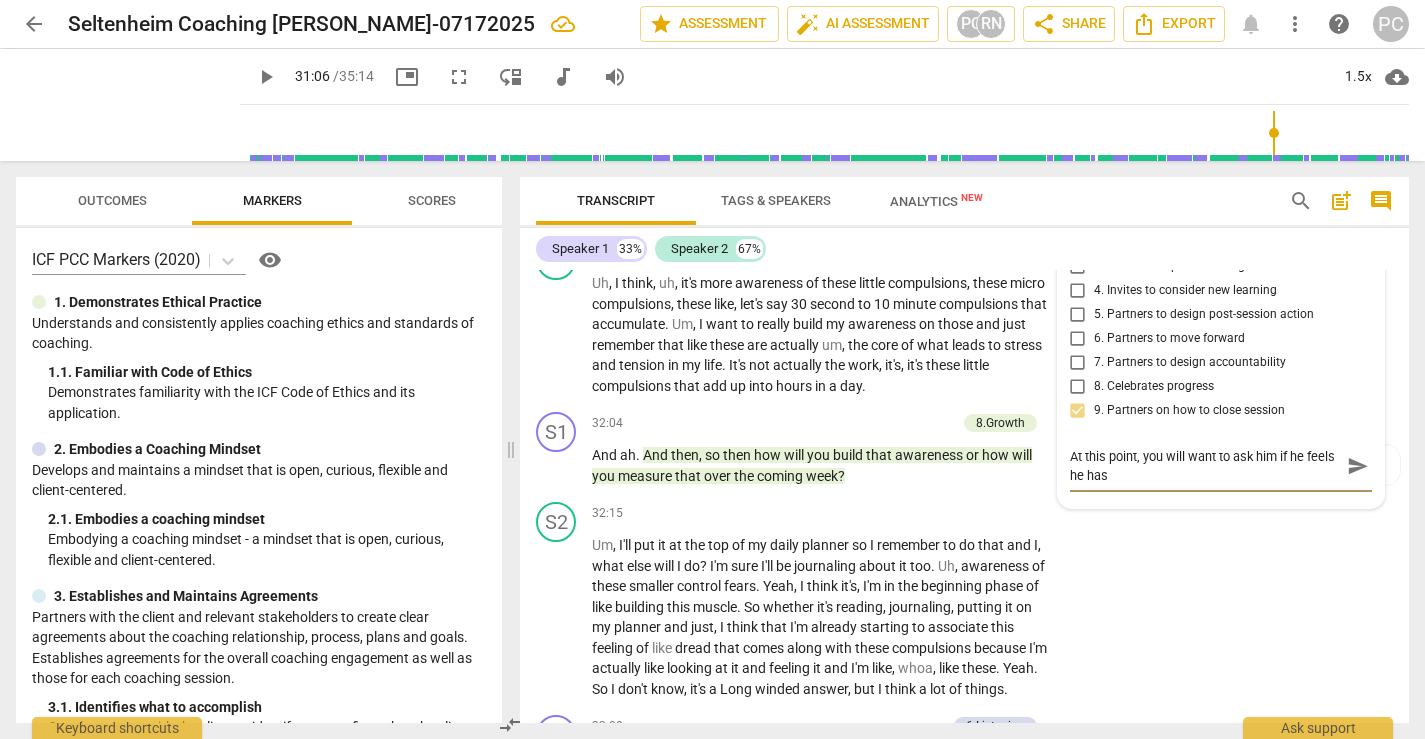 type on "At this point, you will want to ask him if he feels he has a" 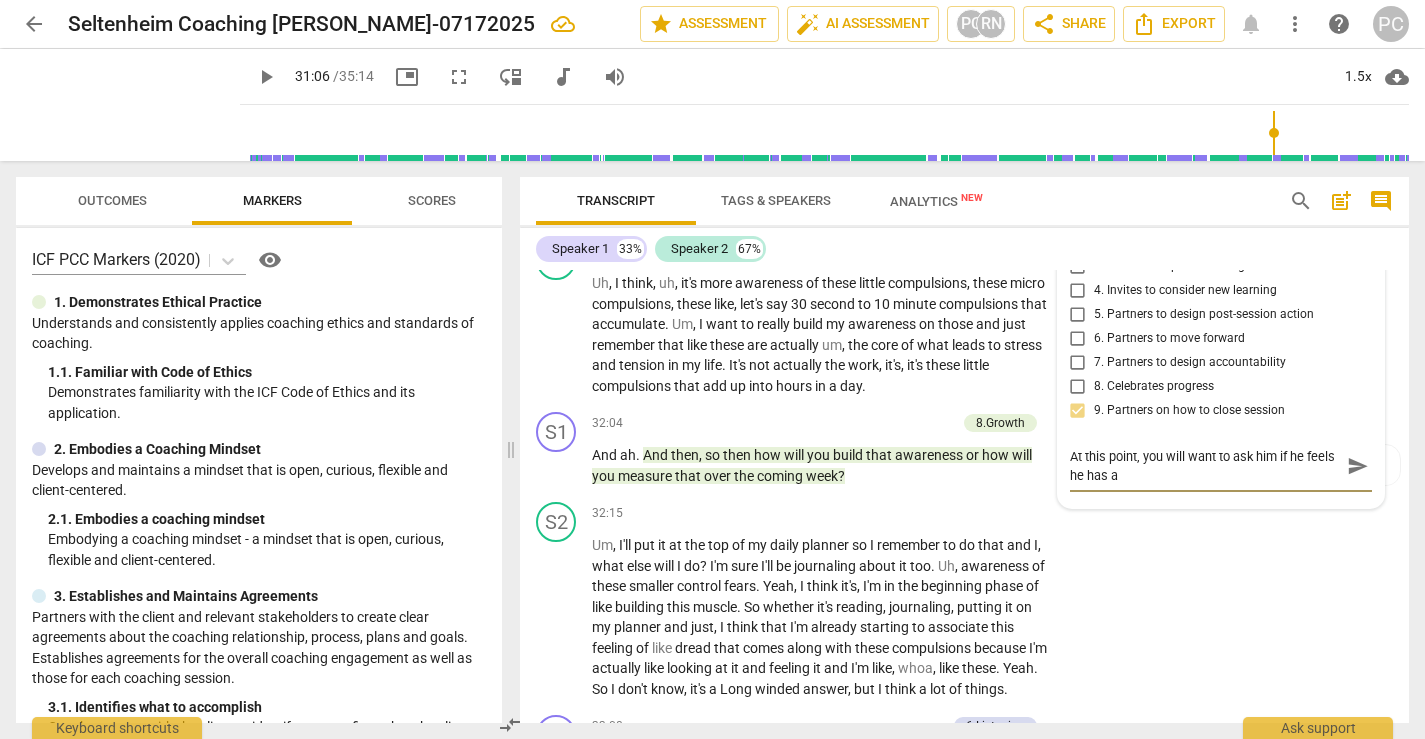type on "At this point, you will want to ask him if he feels he has ac" 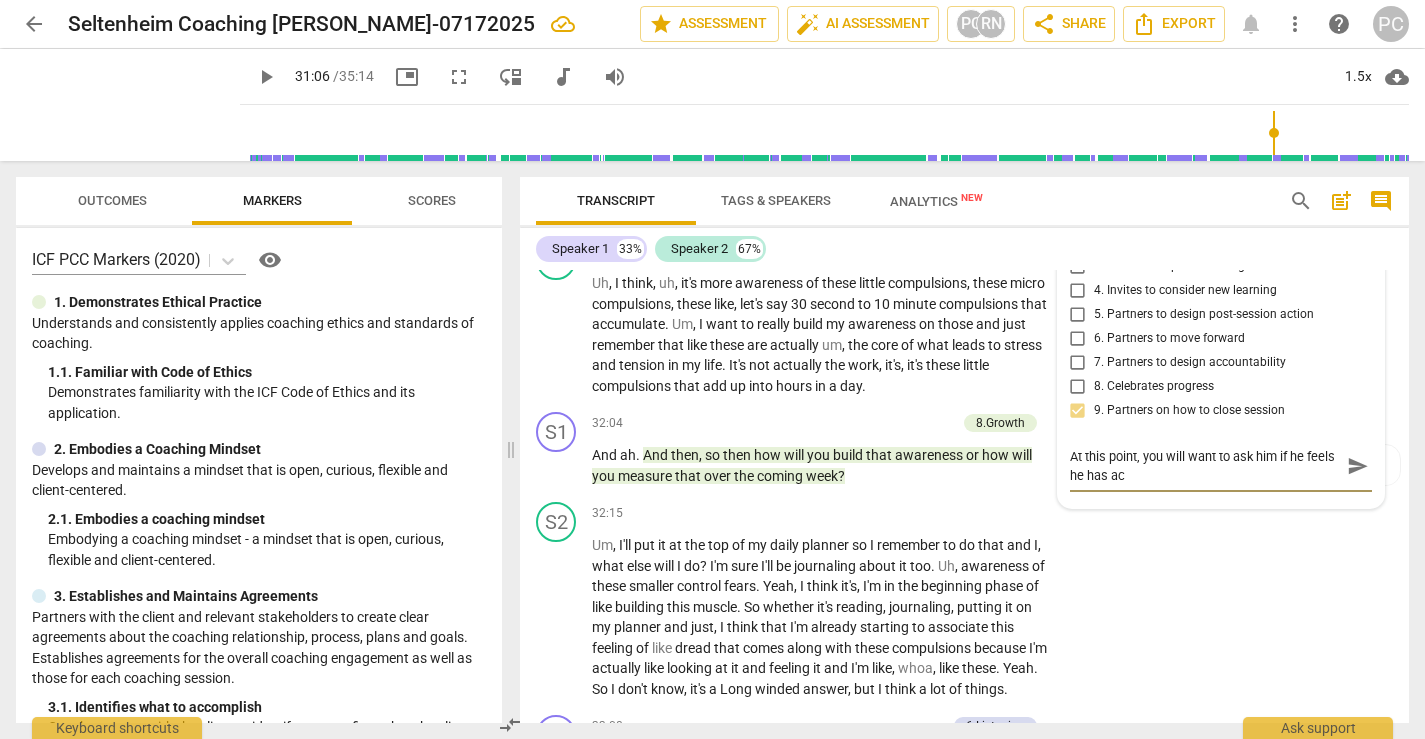 type on "At this point, you will want to ask him if he feels he has acc" 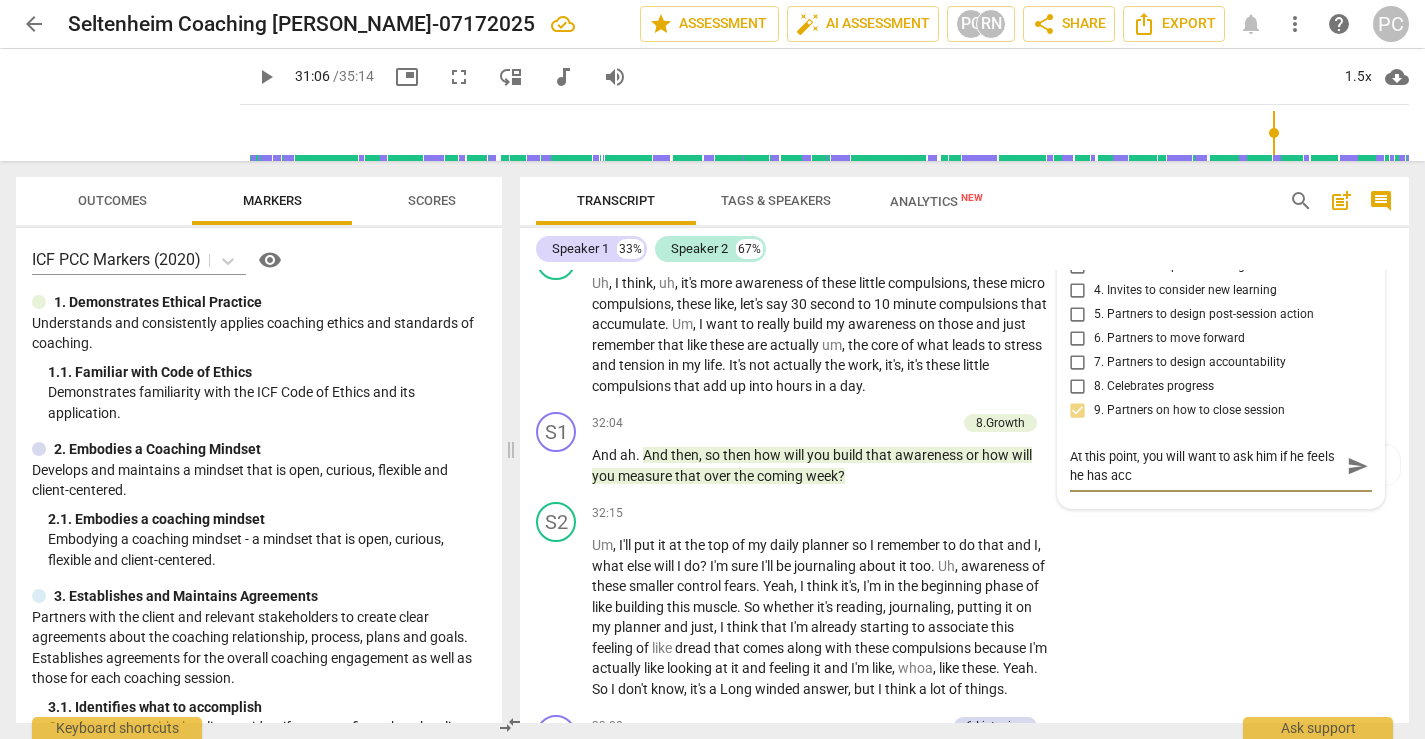 type on "At this point, you will want to ask him if he feels he has acco" 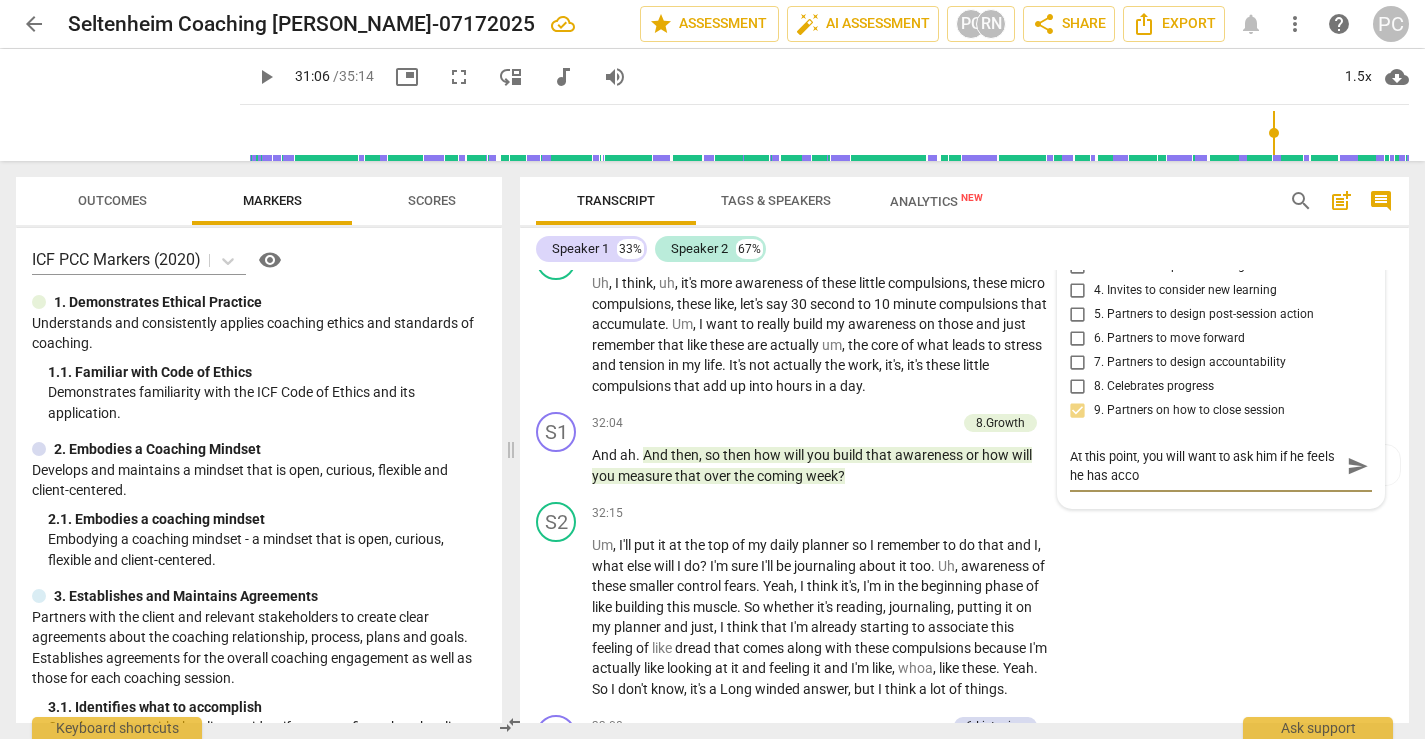 type on "At this point, you will want to ask him if he feels he has accom" 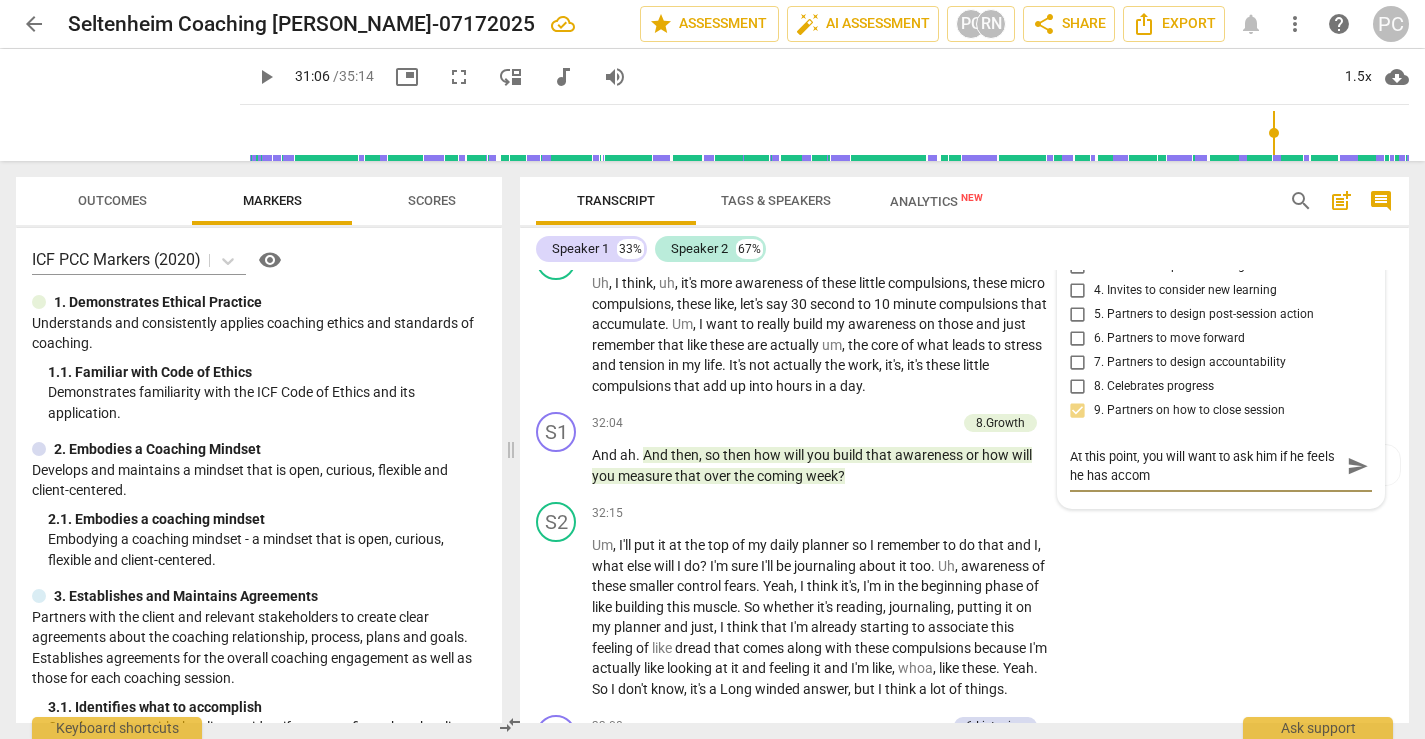 type on "At this point, you will want to ask him if he feels he has accomp" 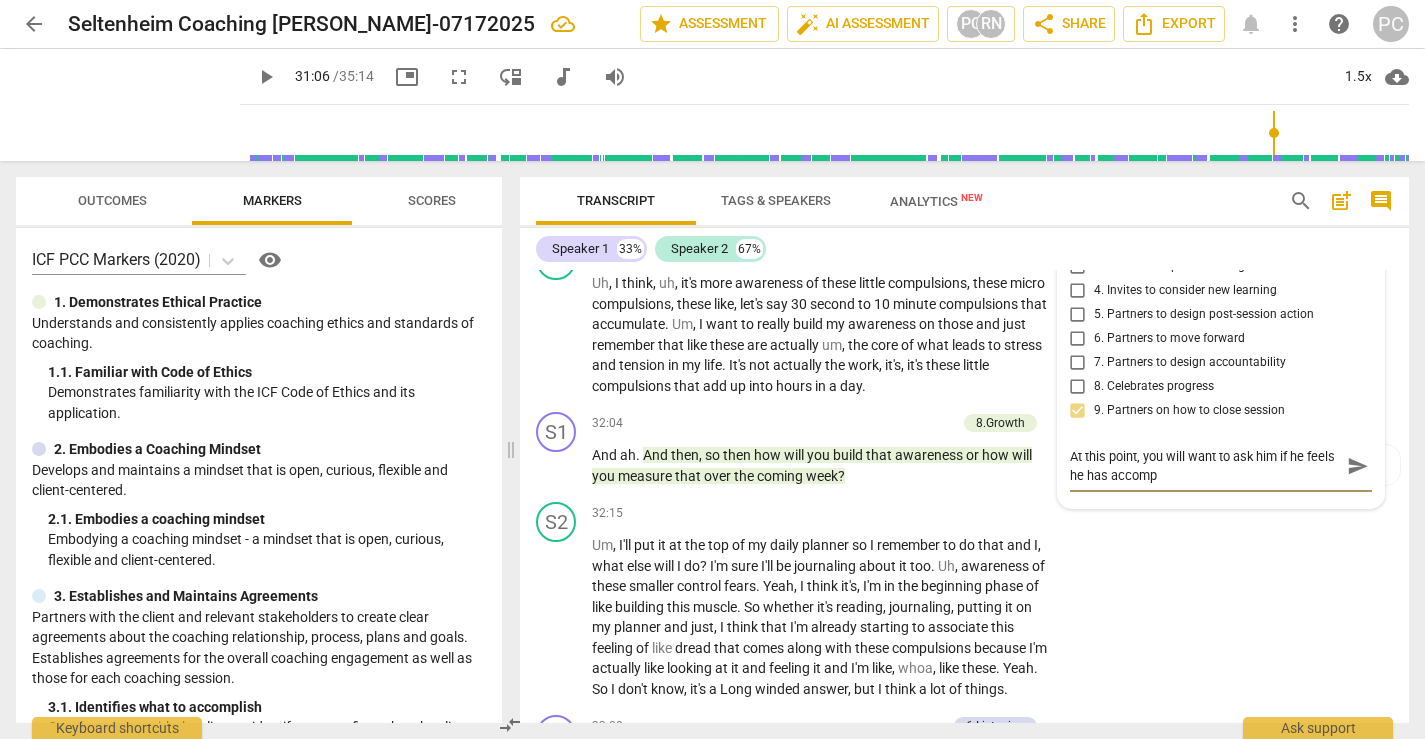 type on "At this point, you will want to ask him if he feels he has accompl" 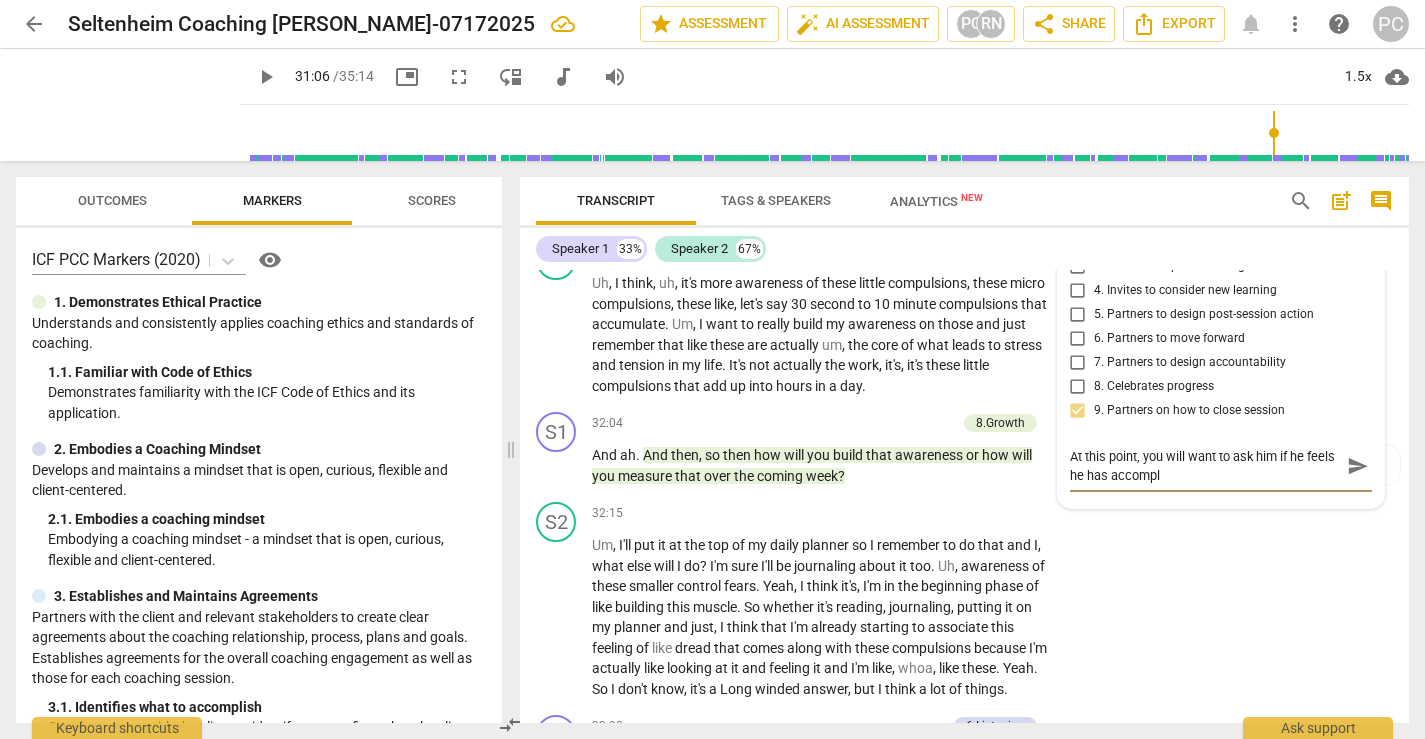 type on "At this point, you will want to ask him if he feels he has accompli" 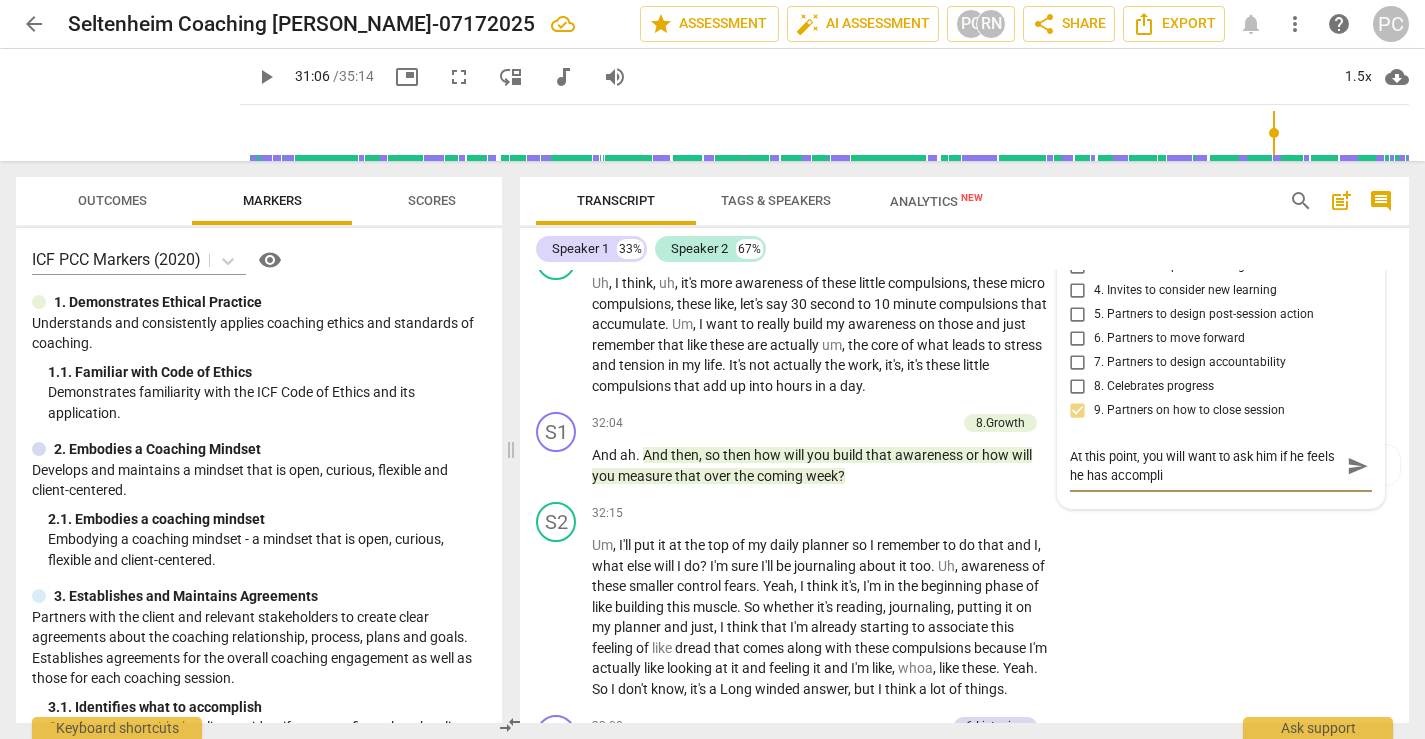 type on "At this point, you will want to ask him if he feels he has accomplis" 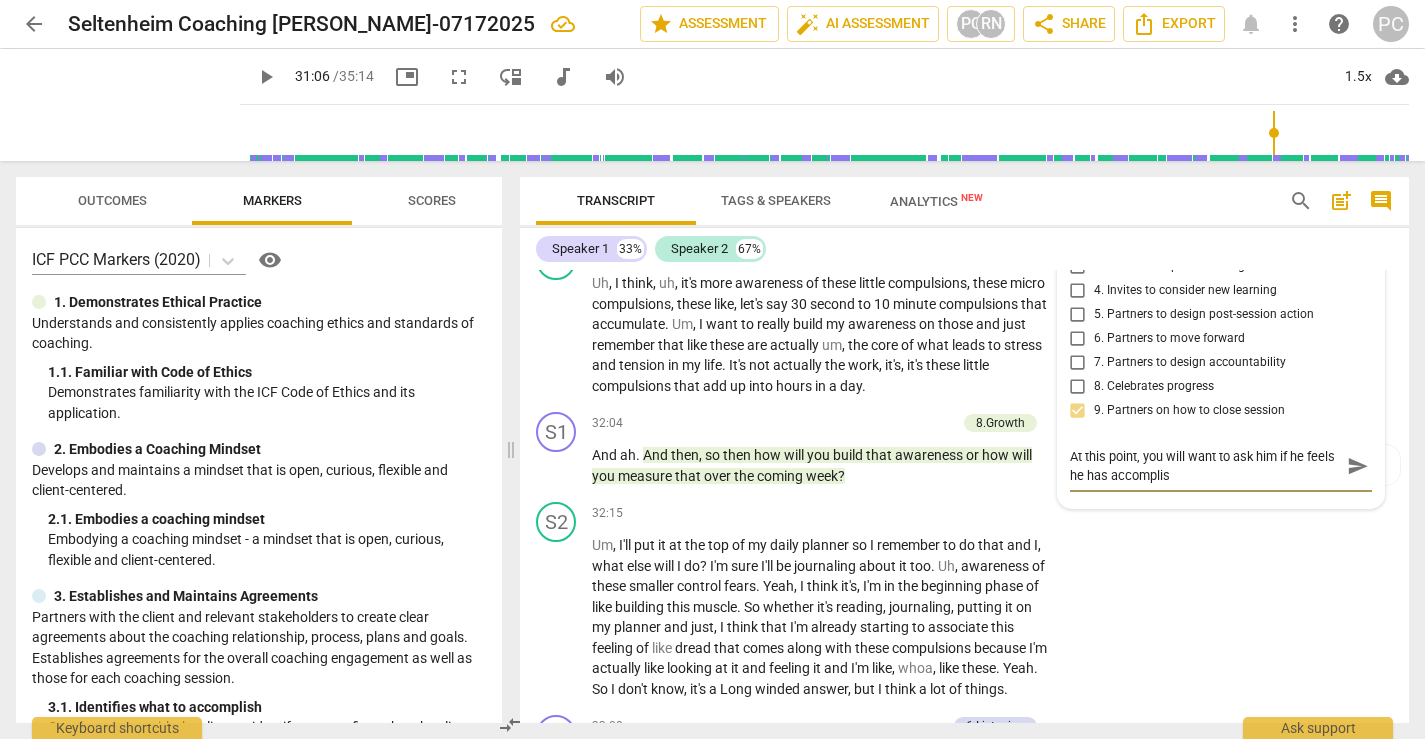type on "At this point, you will want to ask him if he feels he has accomplish" 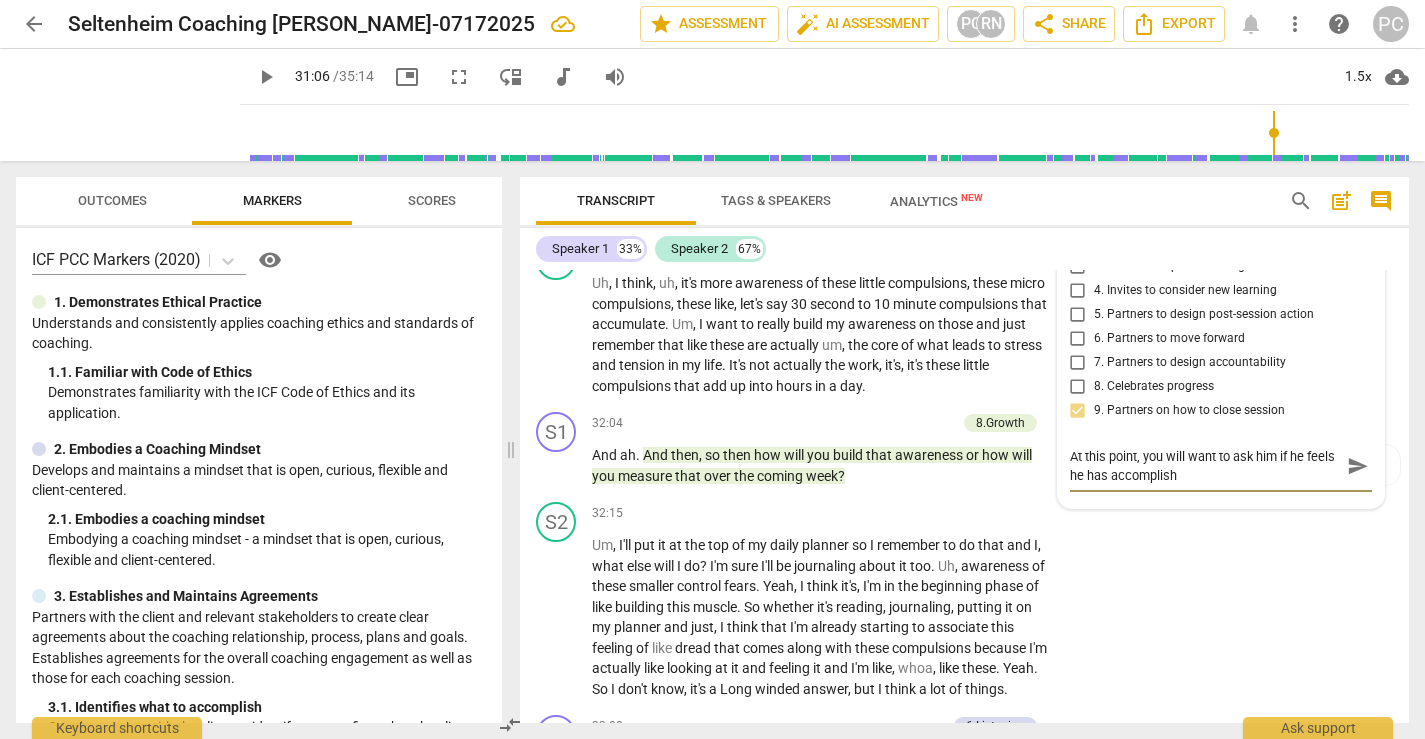 type on "At this point, you will want to ask him if he feels he has accomplishe" 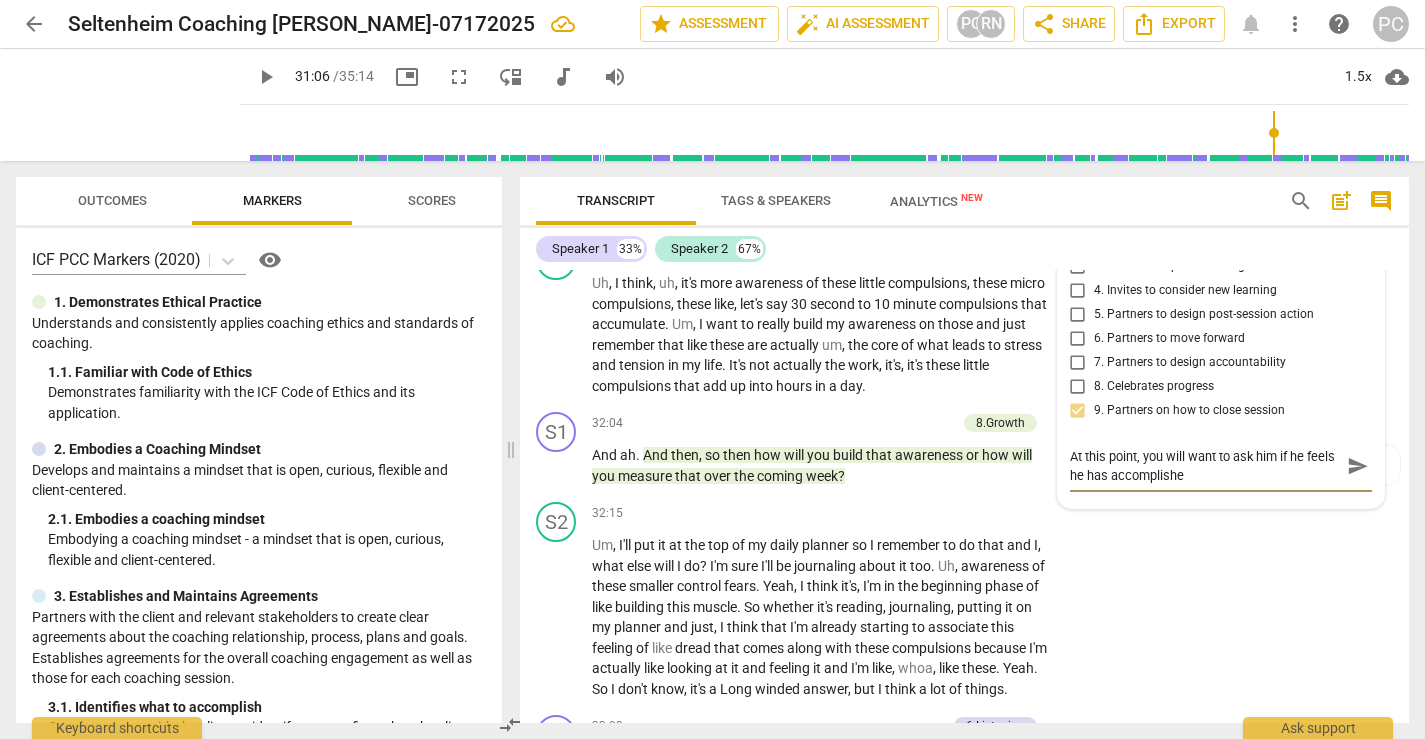 type on "At this point, you will want to ask him if he feels he has accomplished" 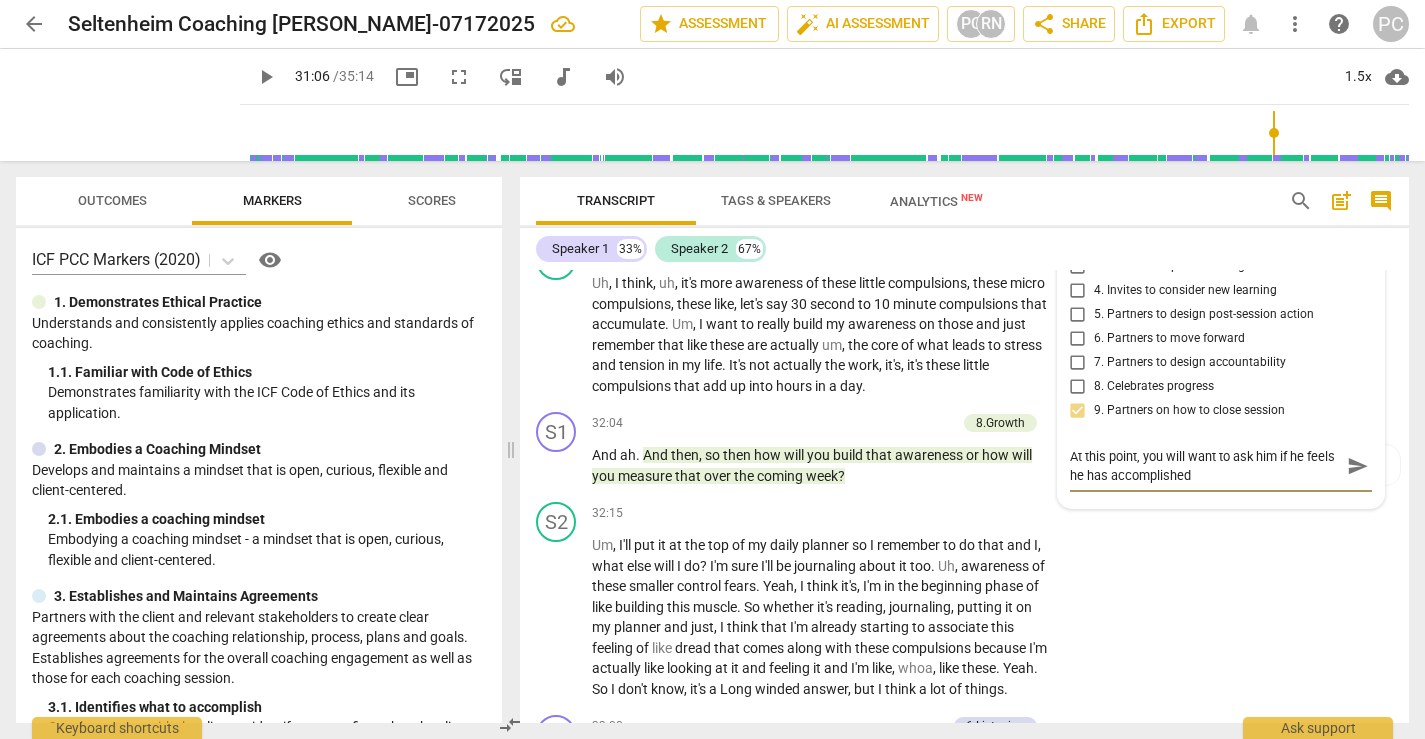 type on "At this point, you will want to ask him if he feels he has accomplished" 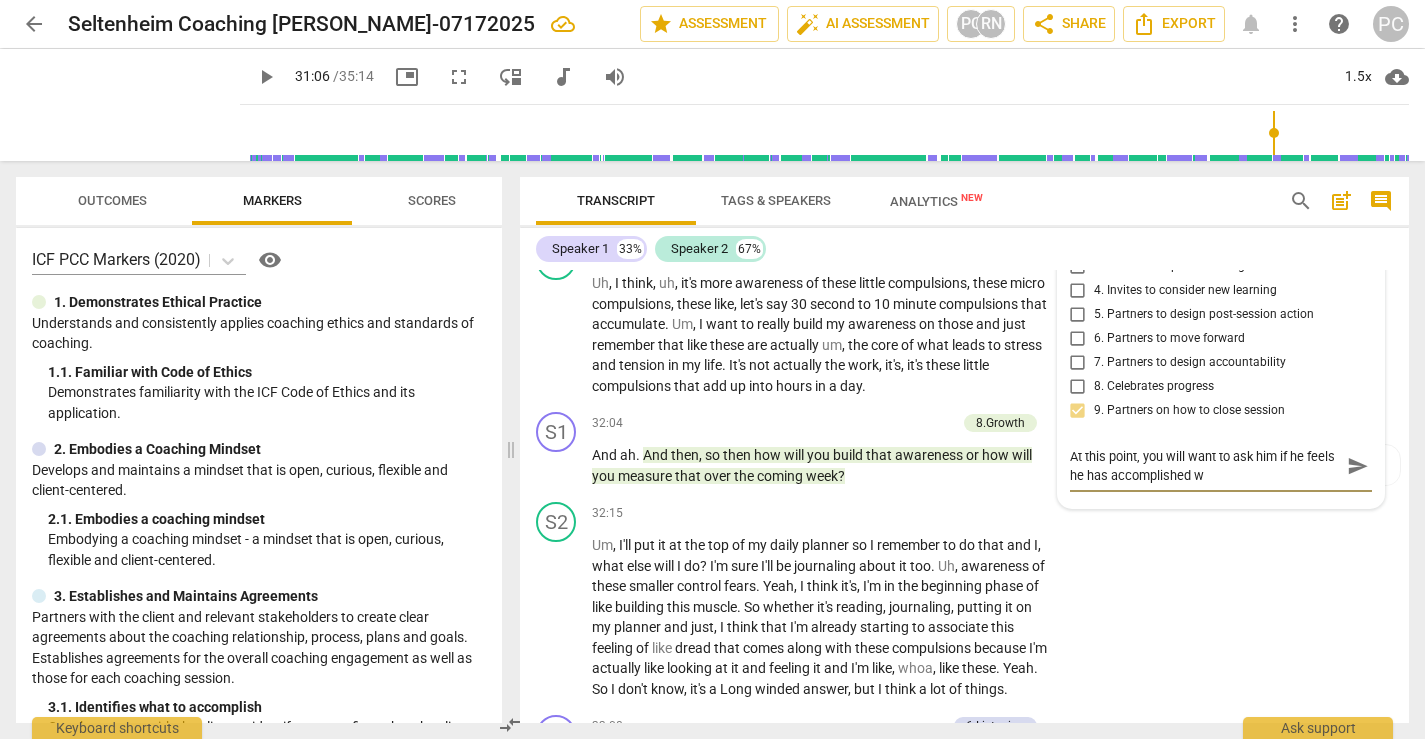 type on "At this point, you will want to ask him if he feels he has accomplished wh" 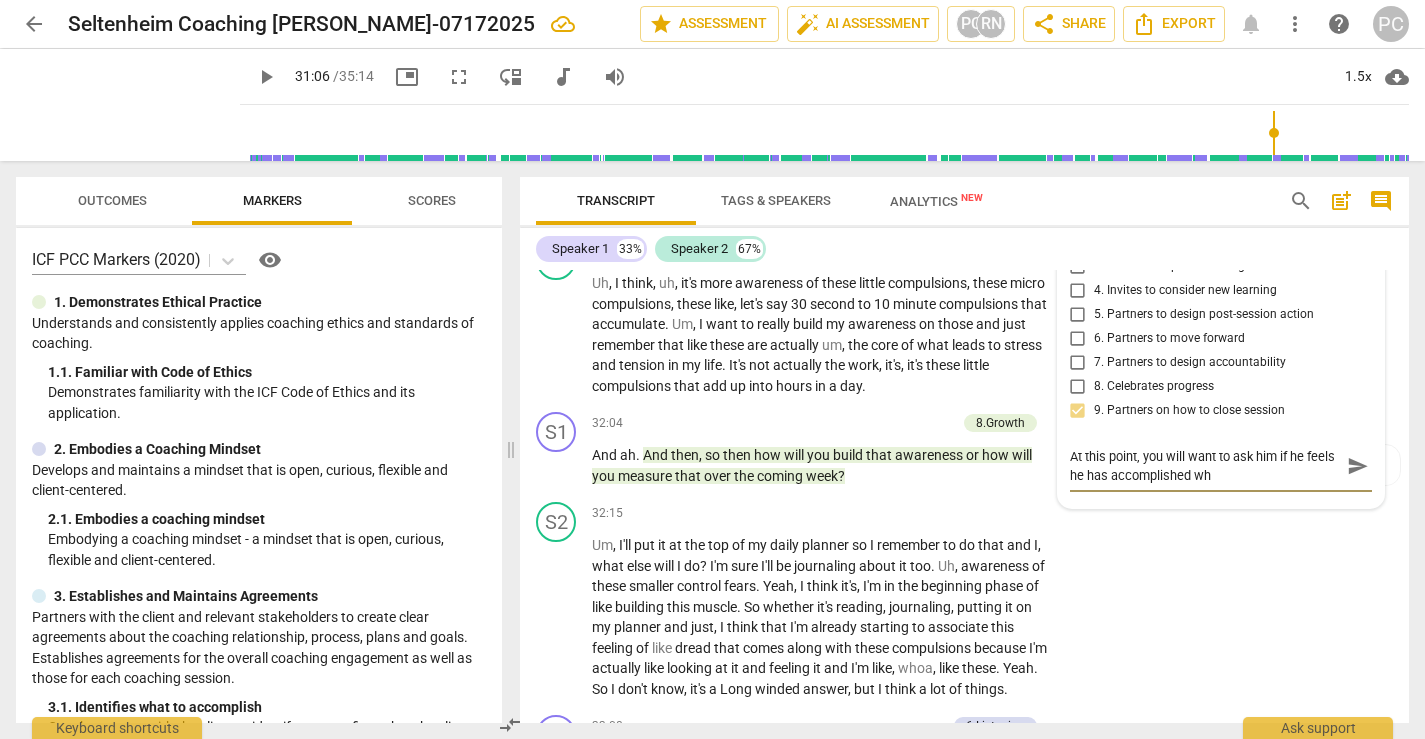 type on "At this point, you will want to ask him if he feels he has accomplished wha" 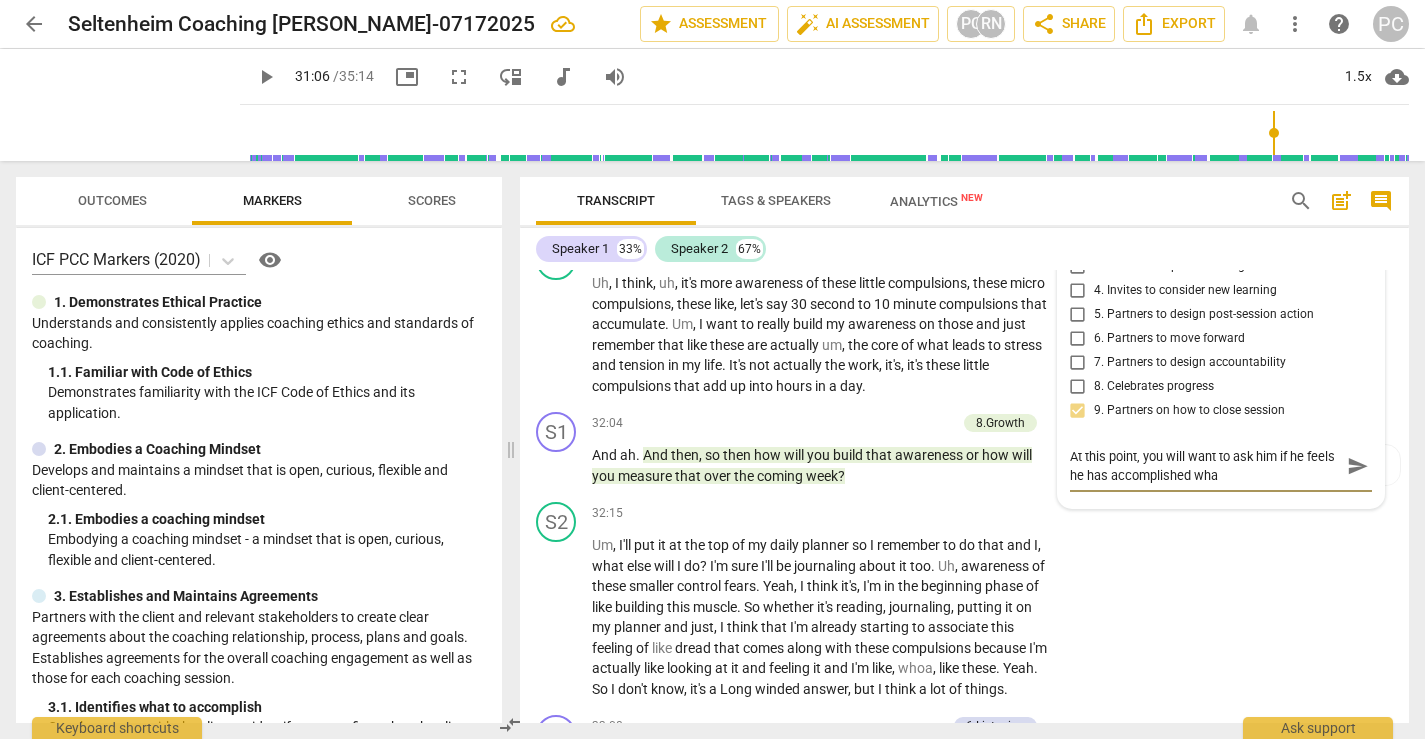 type on "At this point, you will want to ask him if he feels he has accomplished what" 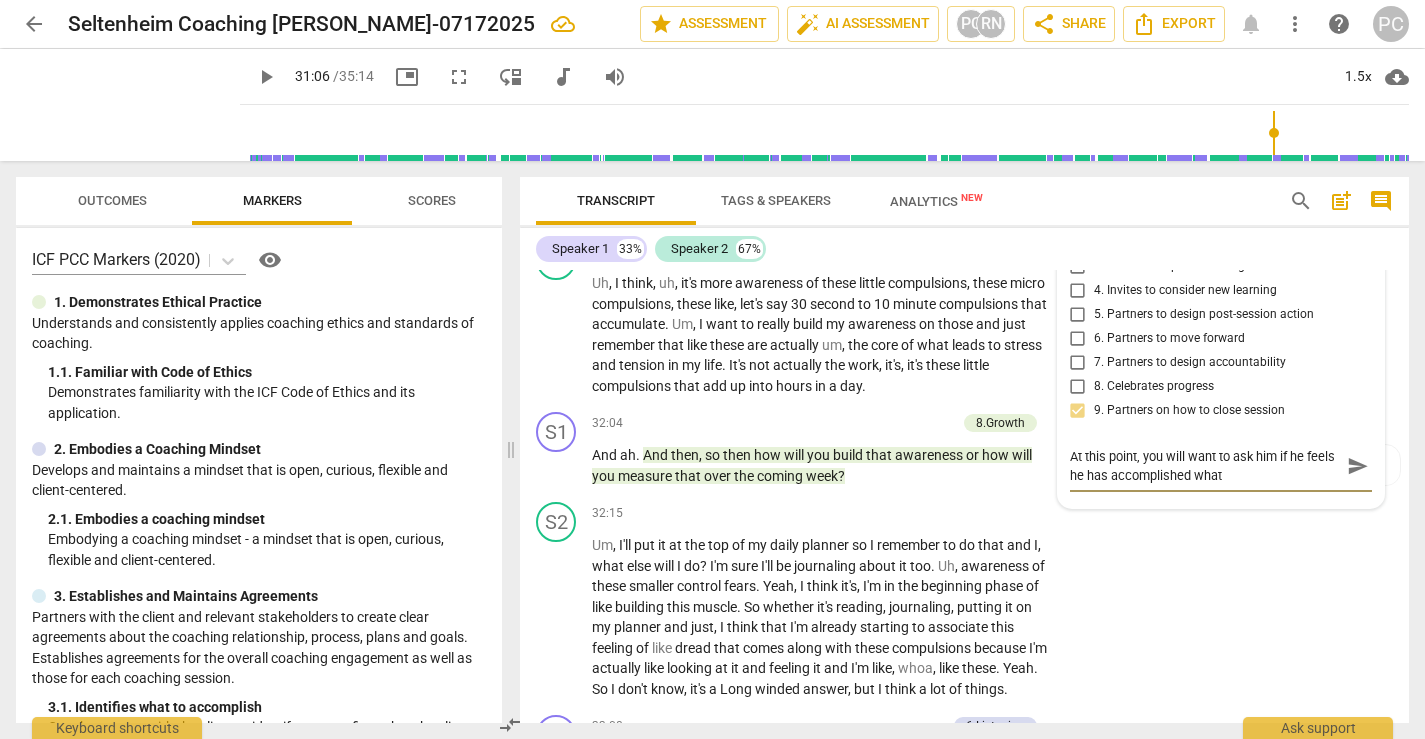 type on "At this point, you will want to ask him if he feels he has accomplished what" 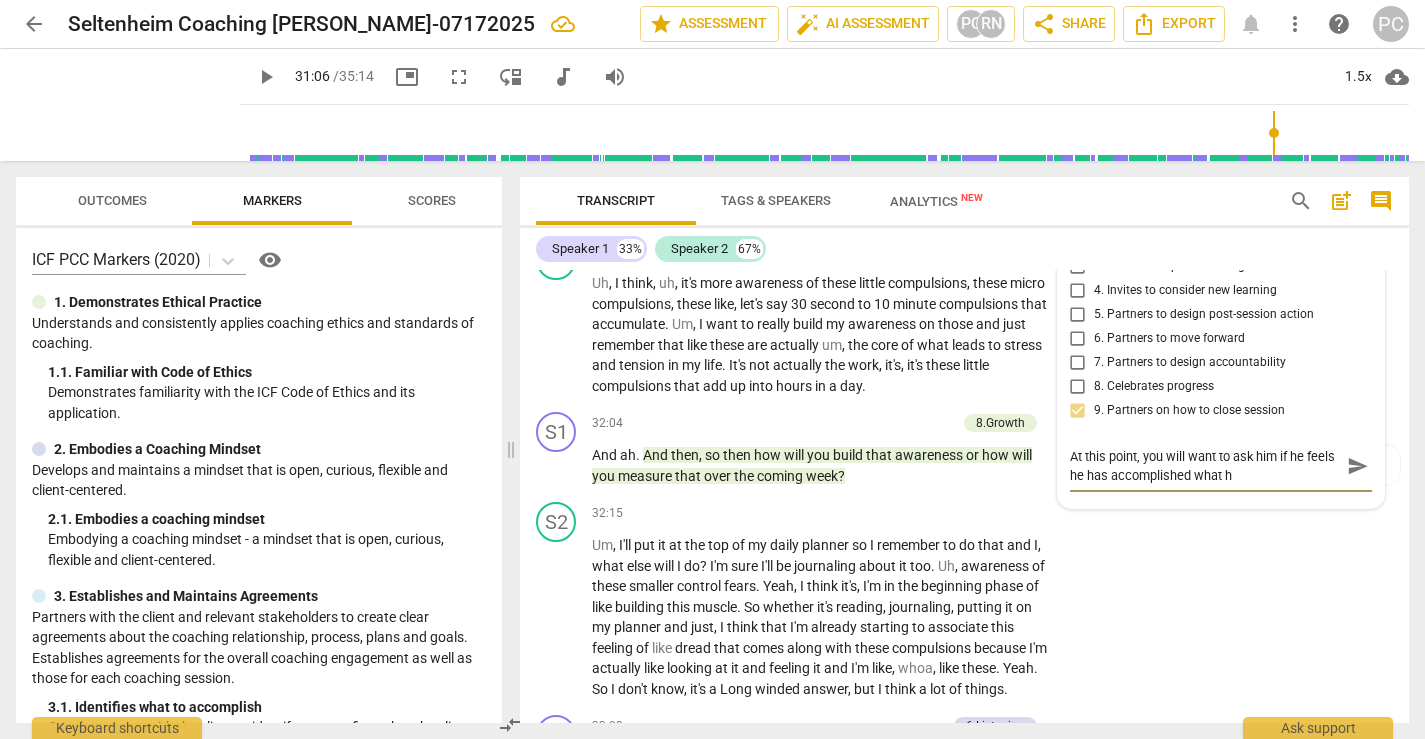 type on "At this point, you will want to ask him if he feels he has accomplished what he" 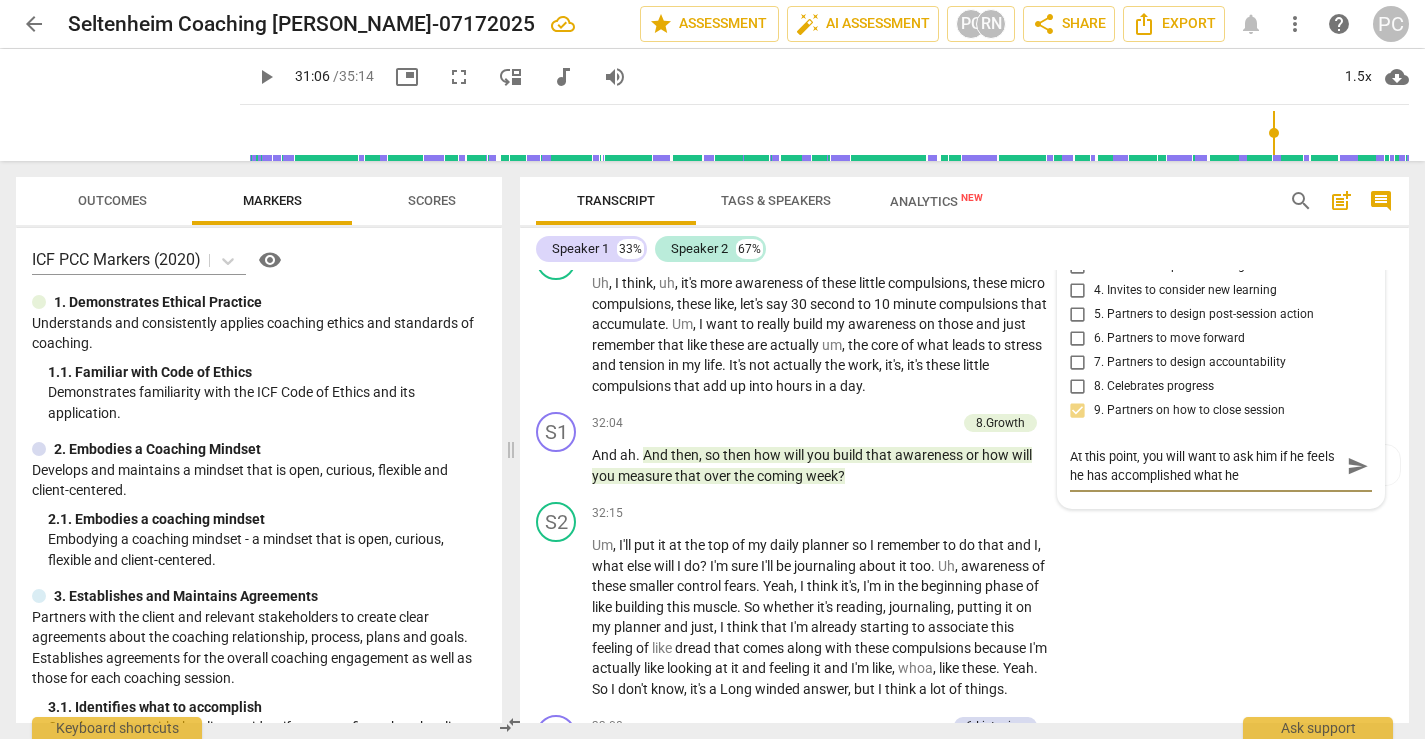 type on "At this point, you will want to ask him if he feels he has accomplished what he" 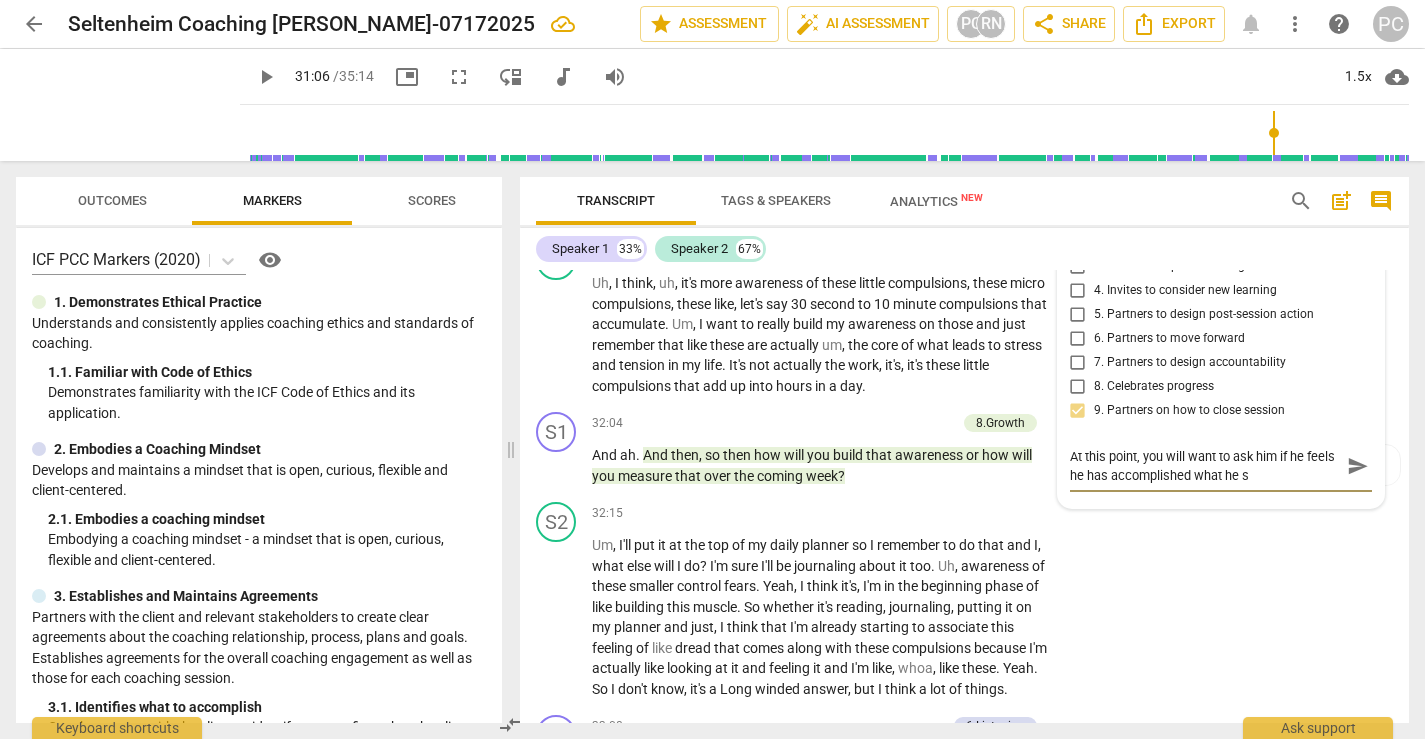 type on "At this point, you will want to ask him if he feels he has accomplished what he se" 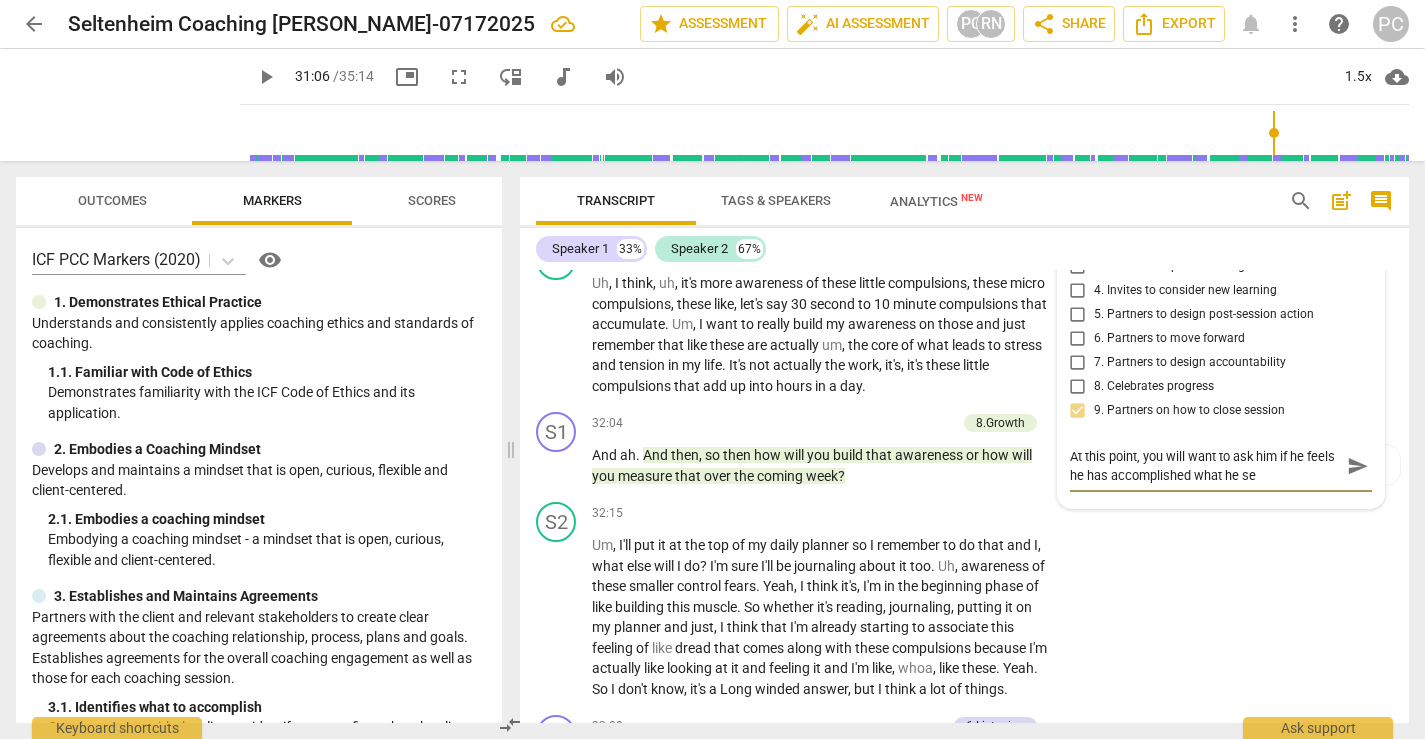 type on "At this point, you will want to ask him if he feels he has accomplished what he set" 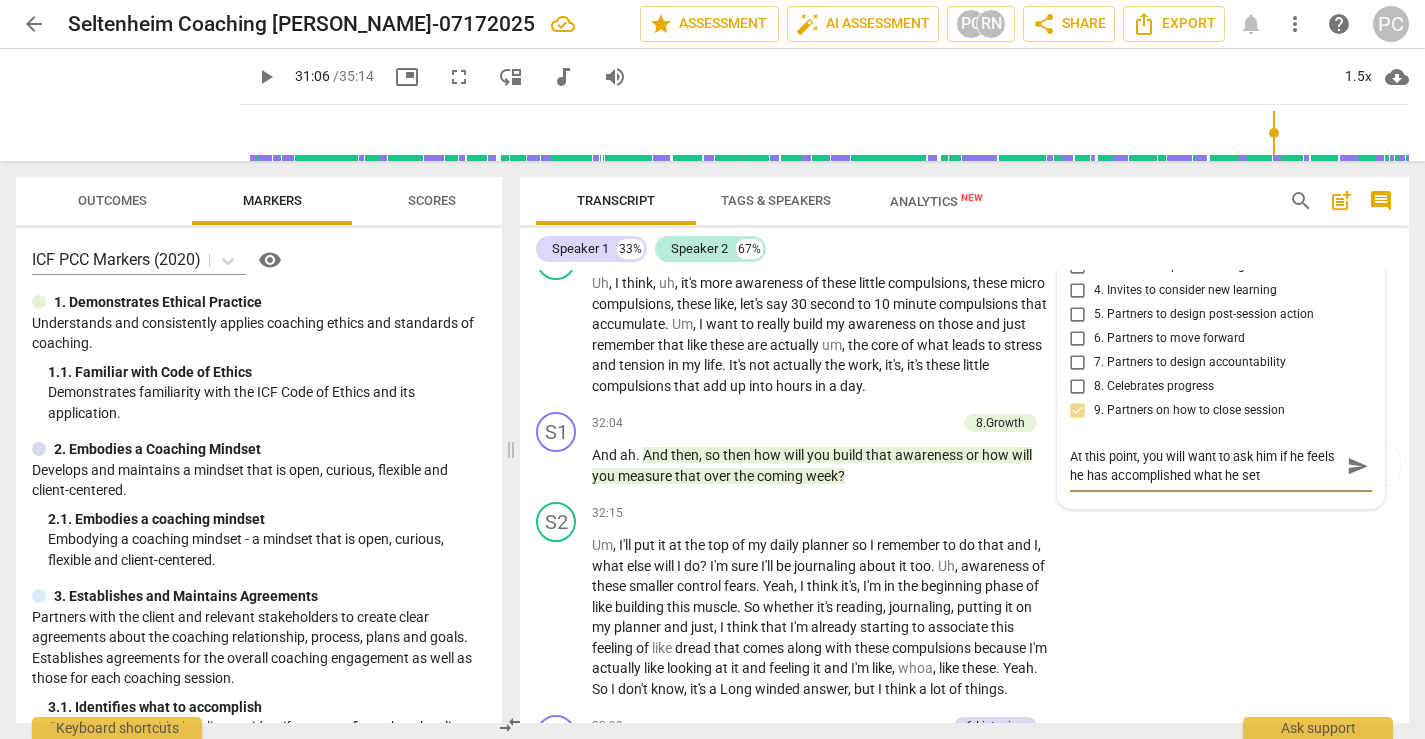 type on "At this point, you will want to ask him if he feels he has accomplished what he set" 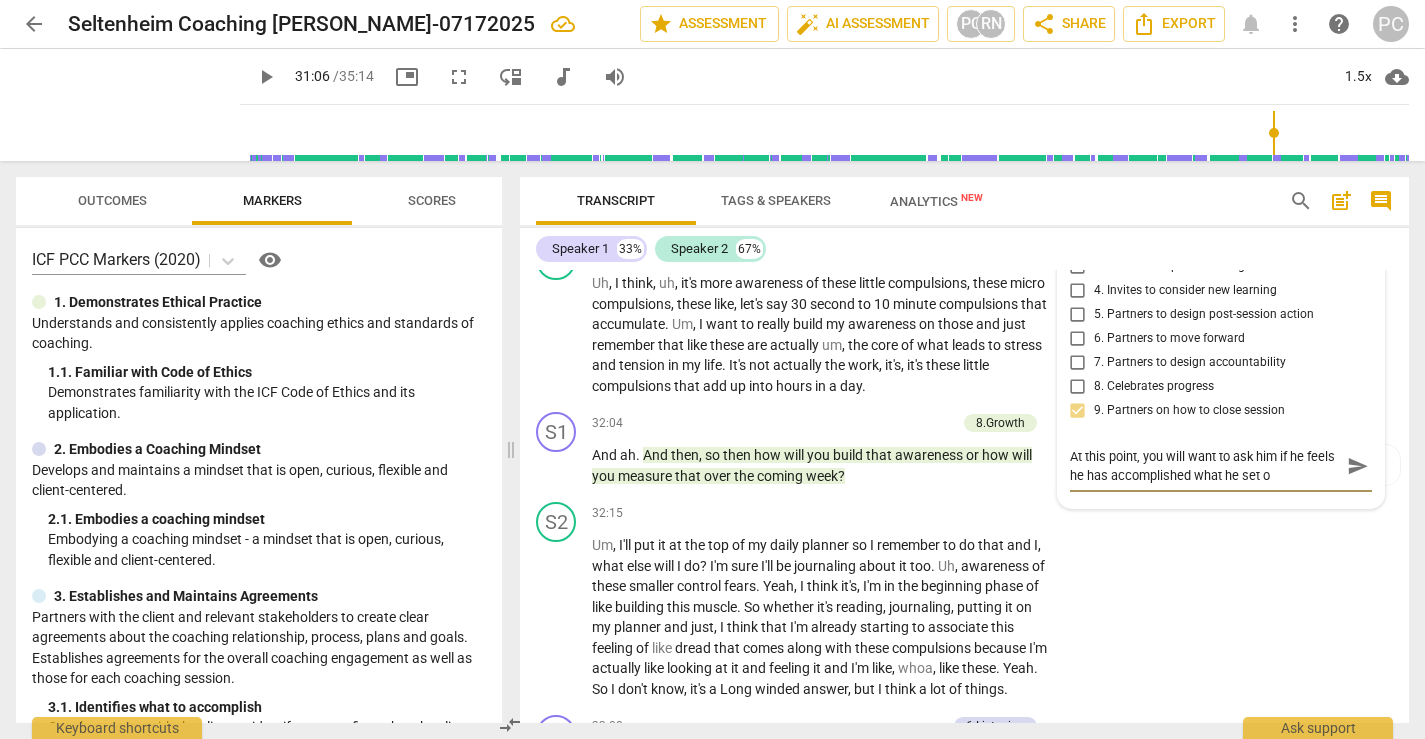 type on "At this point, you will want to ask him if he feels he has accomplished what he set ou" 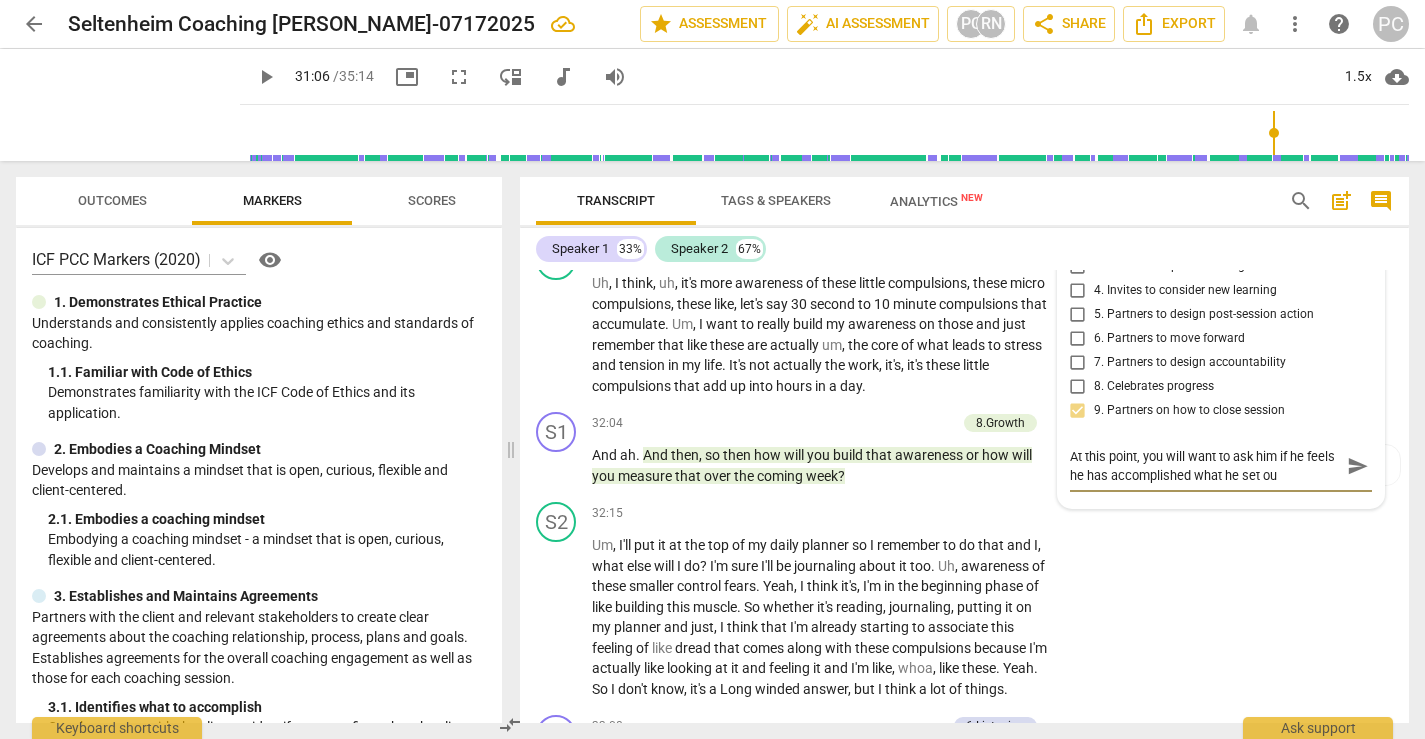 type on "At this point, you will want to ask him if he feels he has accomplished what he set out" 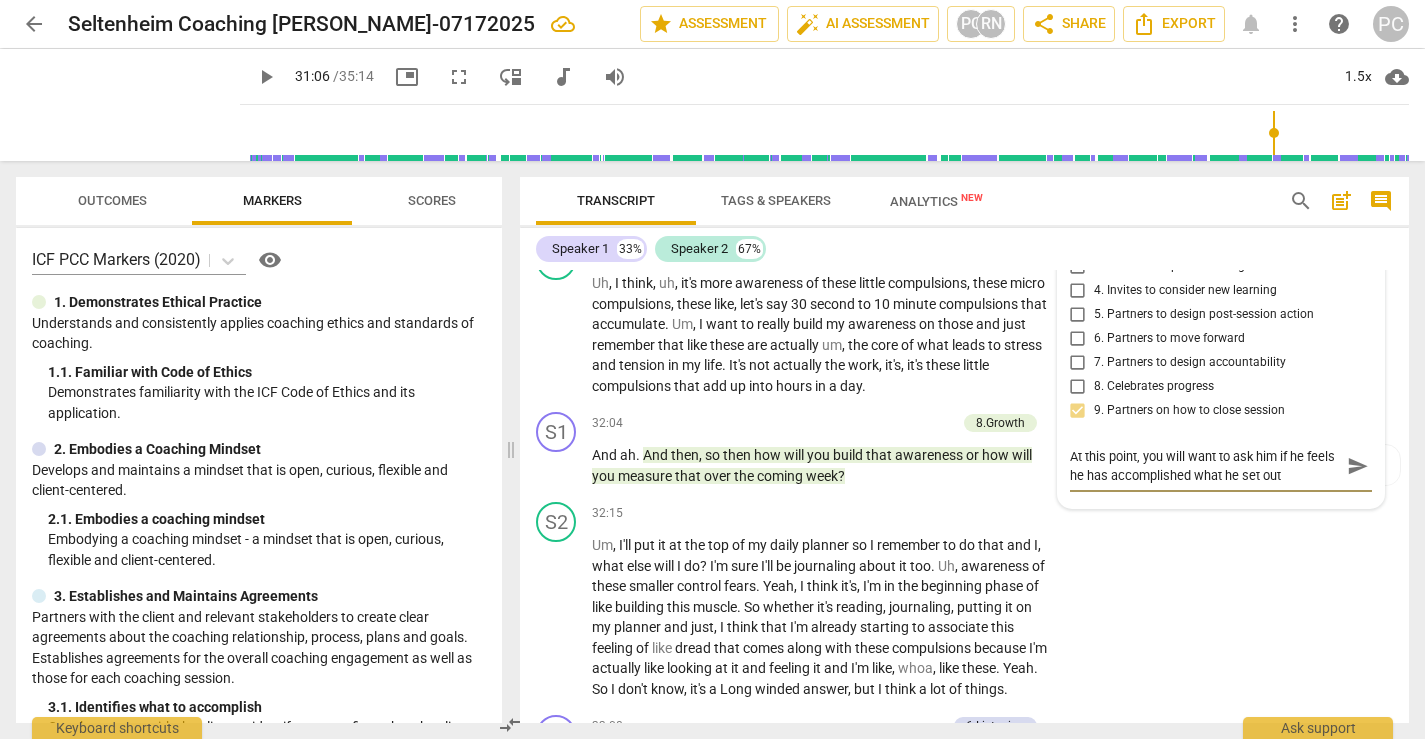 type on "At this point, you will want to ask him if he feels he has accomplished what he set out" 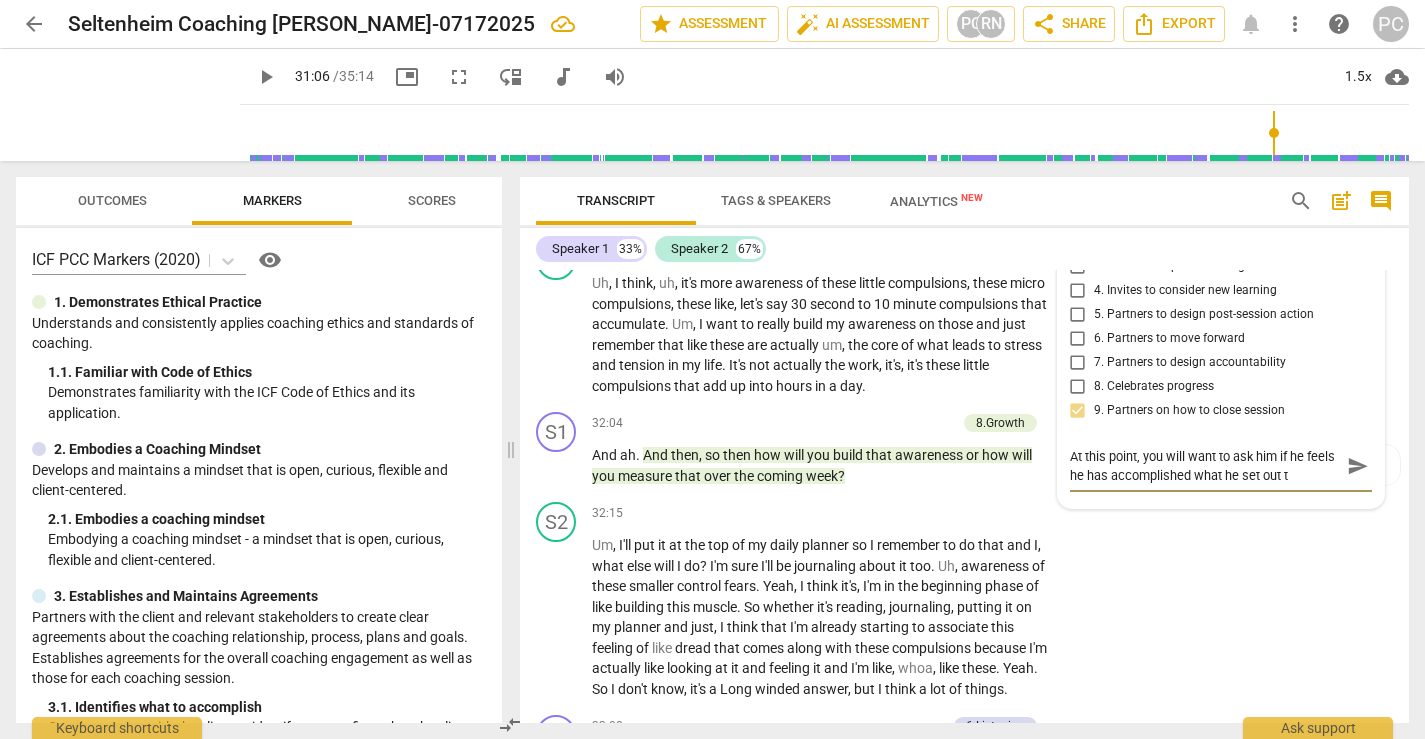 type on "At this point, you will want to ask him if he feels he has accomplished what he set out to" 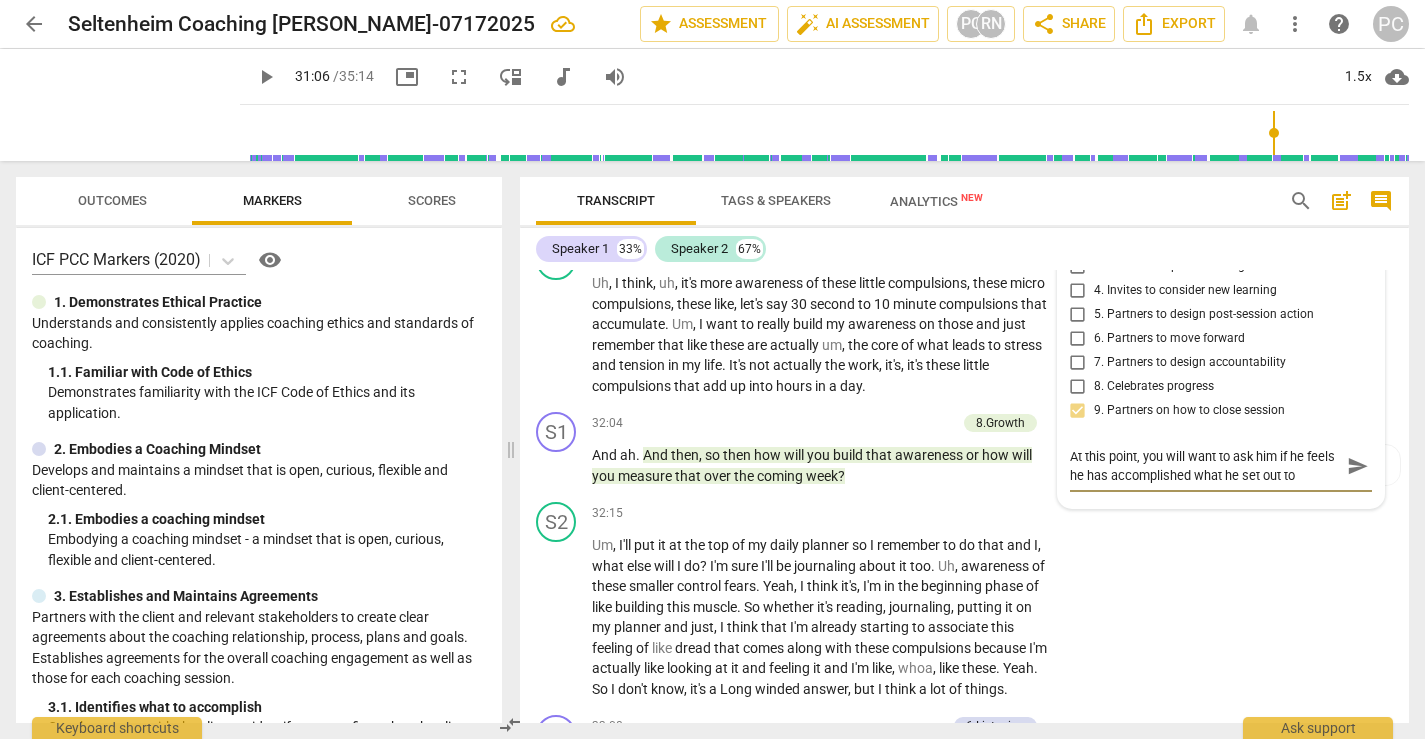 type on "At this point, you will want to ask him if he feels he has accomplished what he set out to" 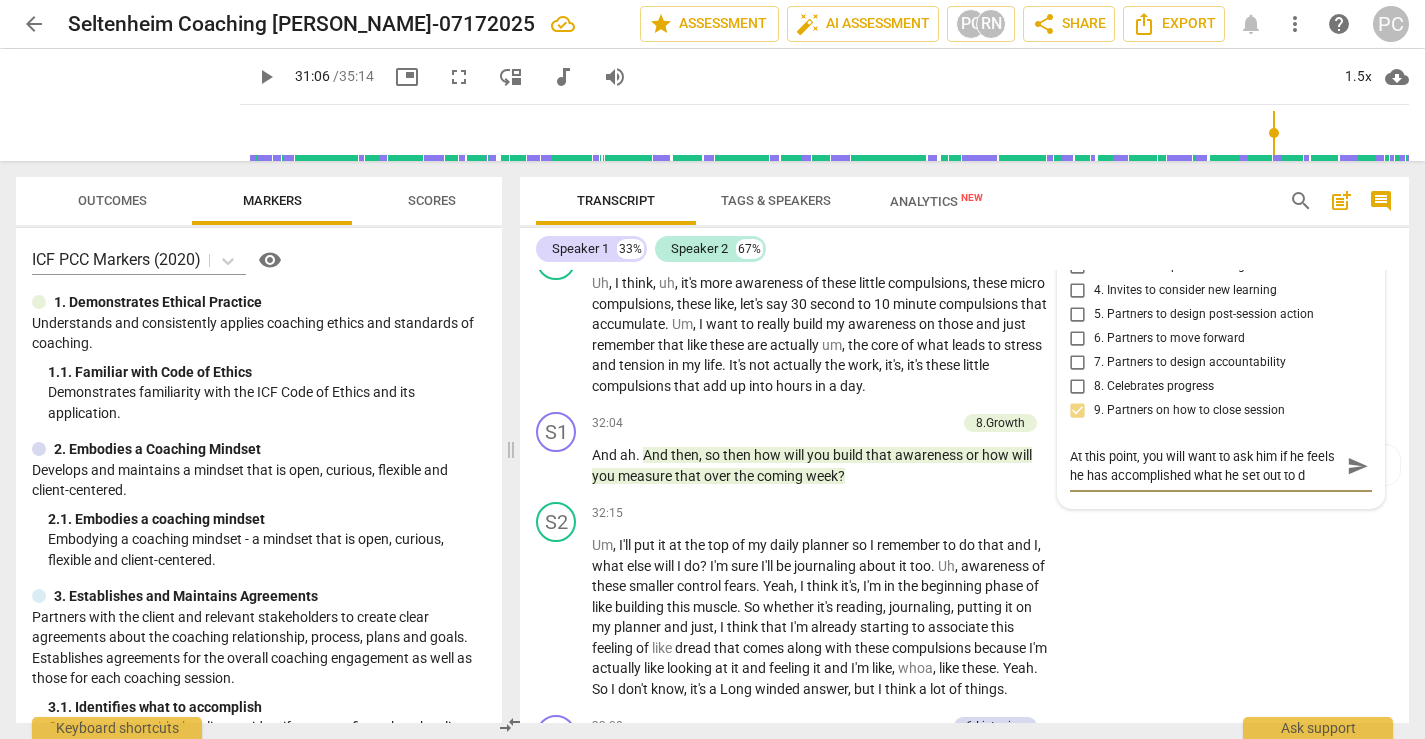 scroll, scrollTop: 17, scrollLeft: 0, axis: vertical 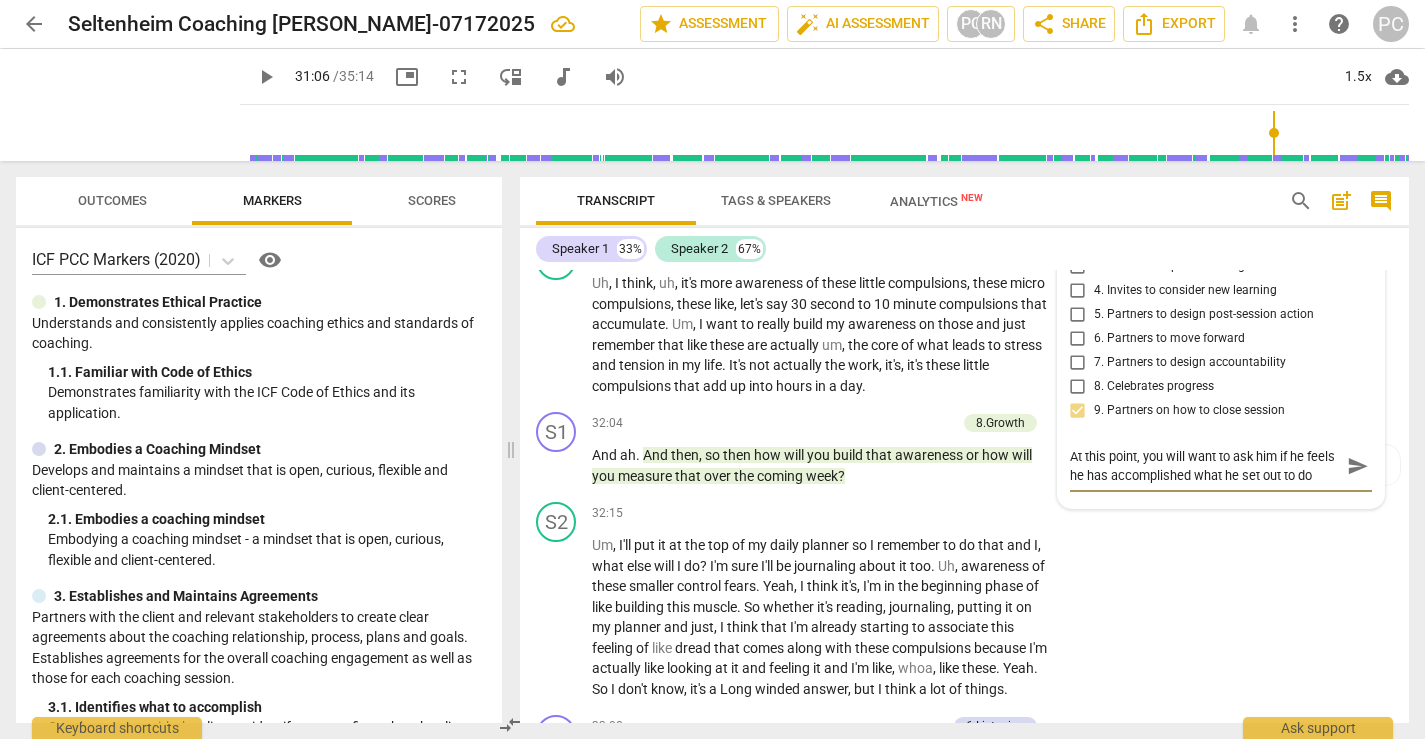 type on "At this point, you will want to ask him if he feels he has accomplished what he set out to do" 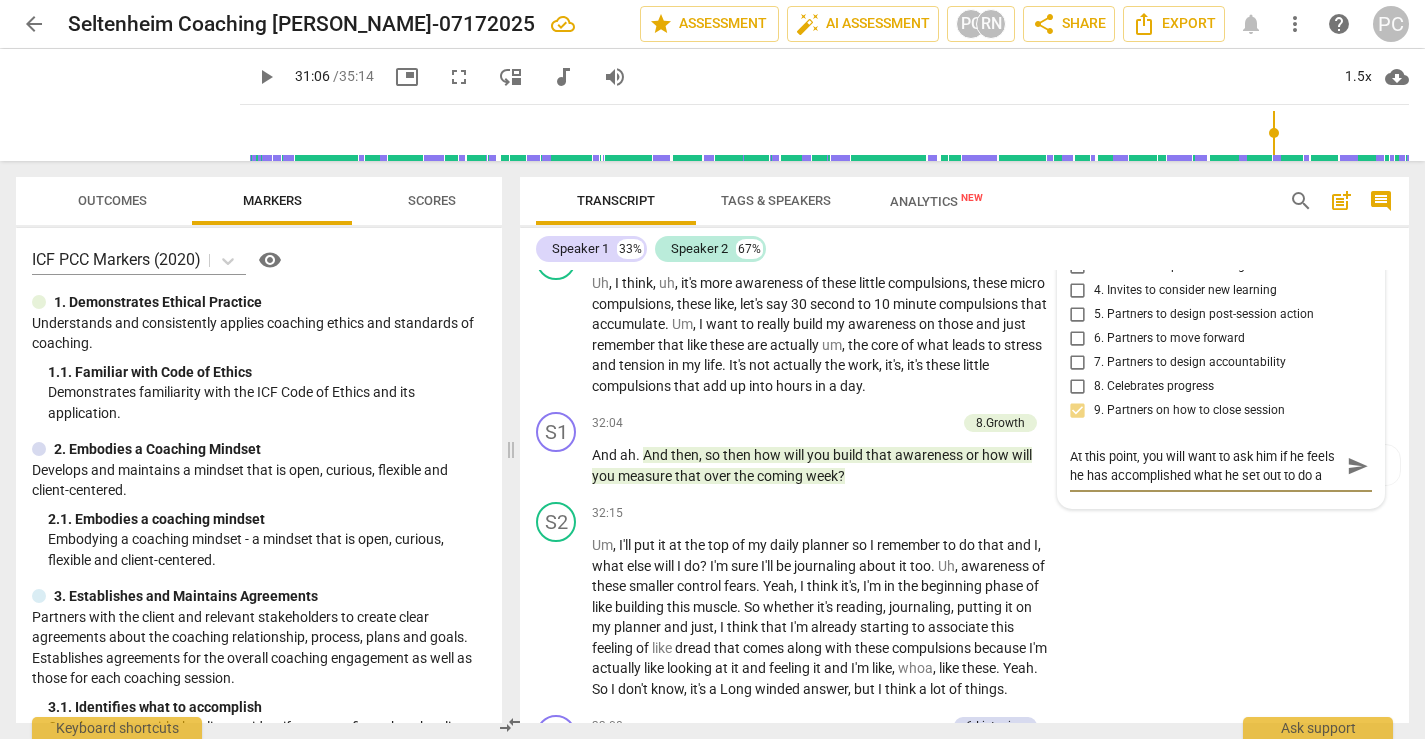 type on "At this point, you will want to ask him if he feels he has accomplished what he set out to do at" 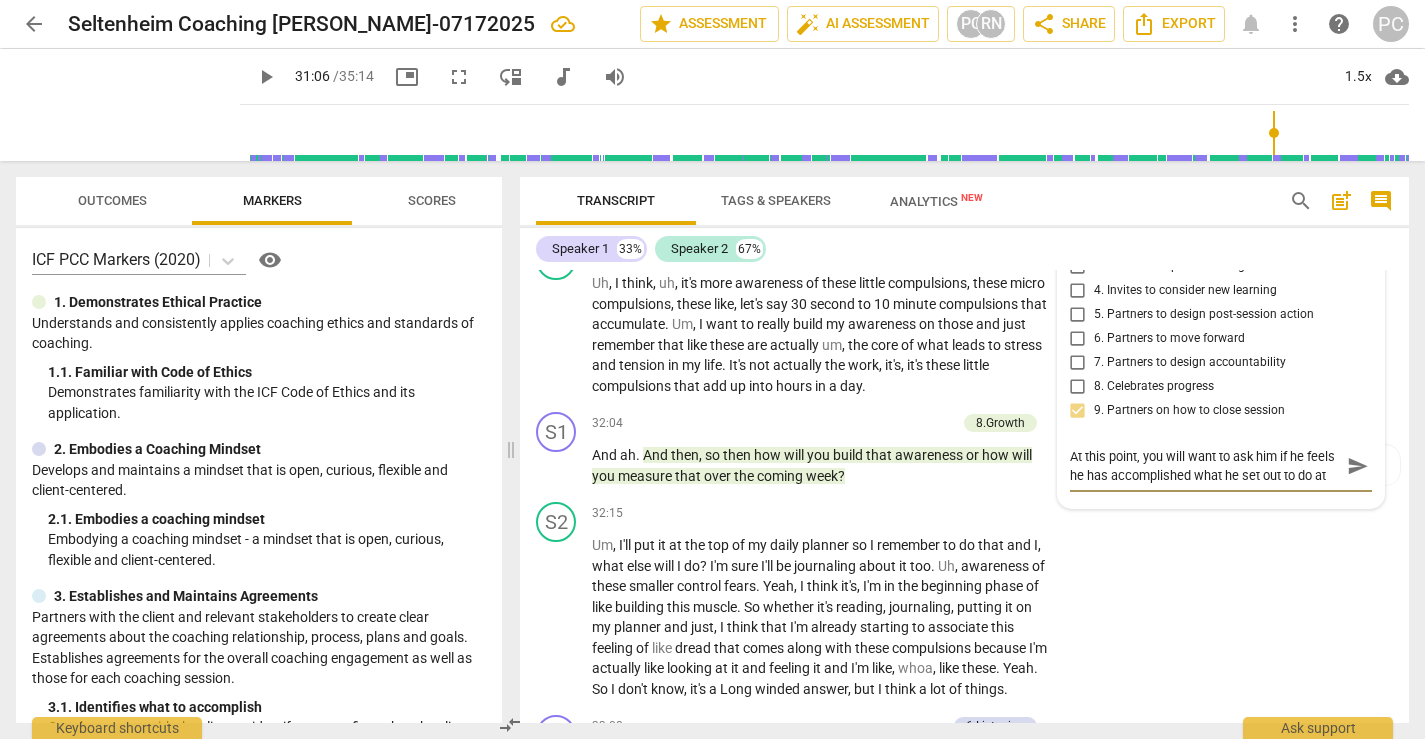 type on "At this point, you will want to ask him if he feels he has accomplished what he set out to do at" 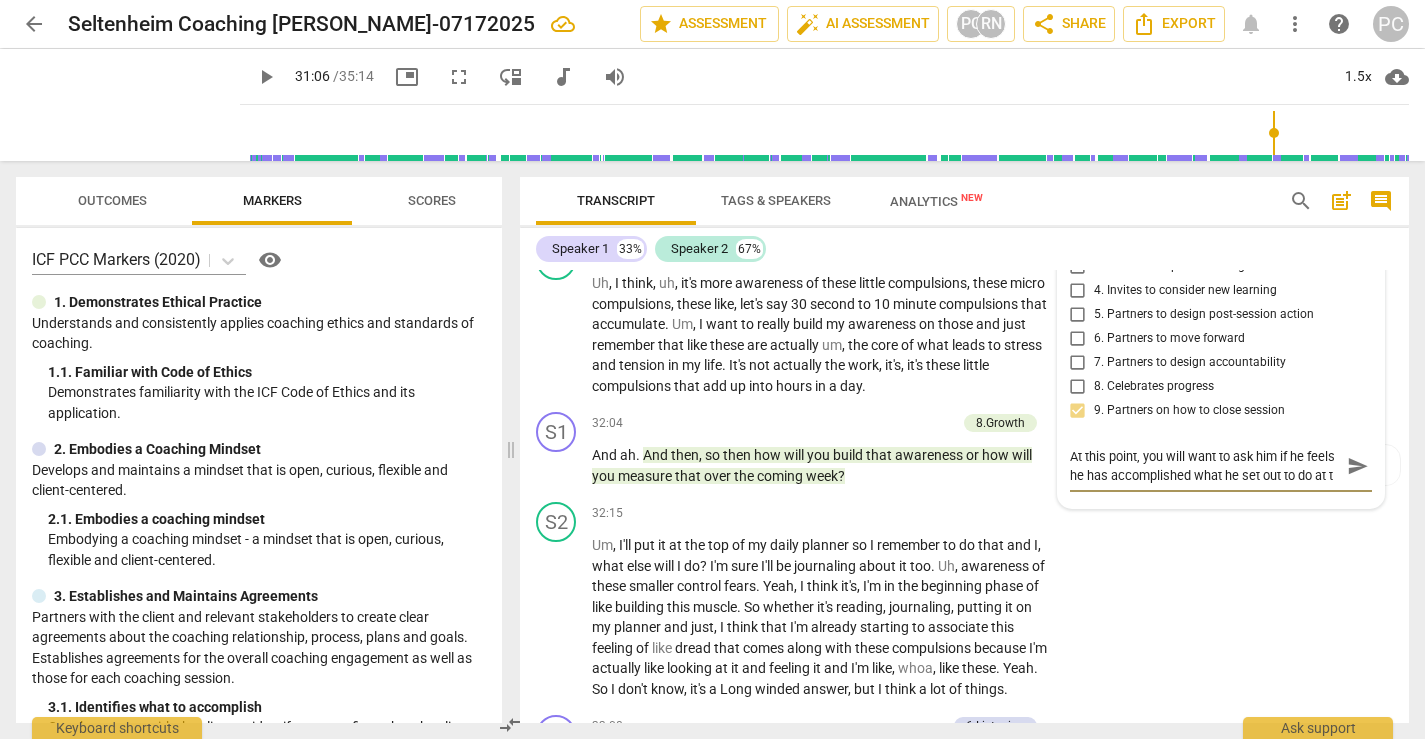 type on "At this point, you will want to ask him if he feels he has accomplished what he set out to do at th" 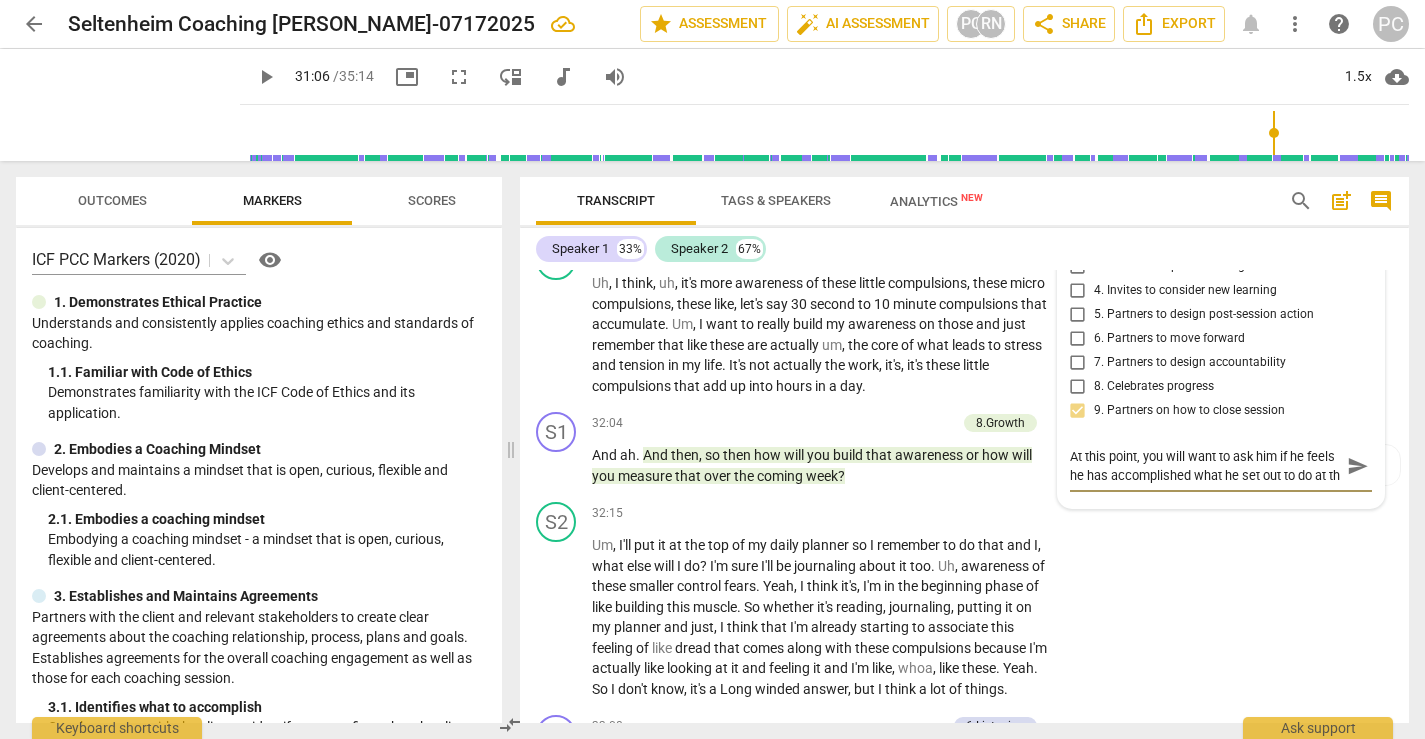 type on "At this point, you will want to ask him if he feels he has accomplished what he set out to do at the" 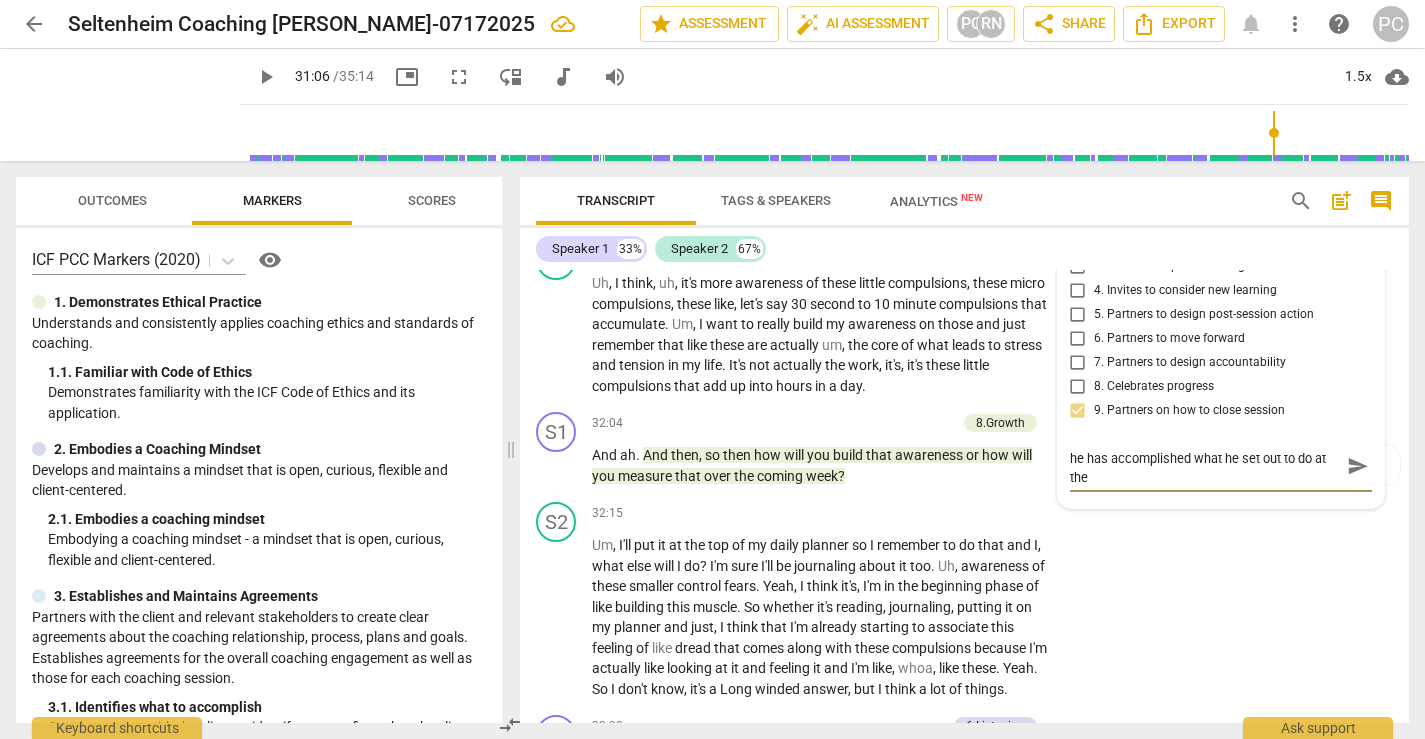 type on "At this point, you will want to ask him if he feels he has accomplished what he set out to do at the" 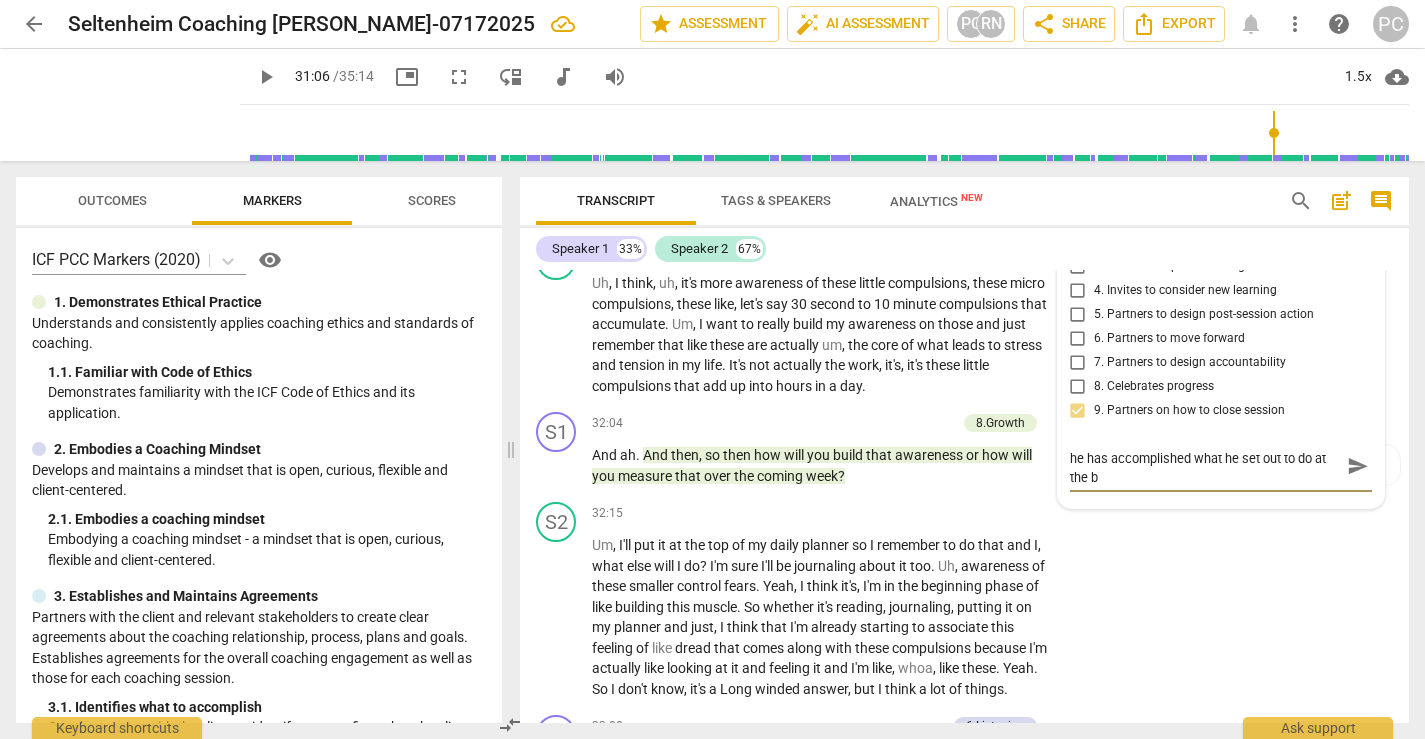 type on "At this point, you will want to ask him if he feels he has accomplished what he set out to do at the be" 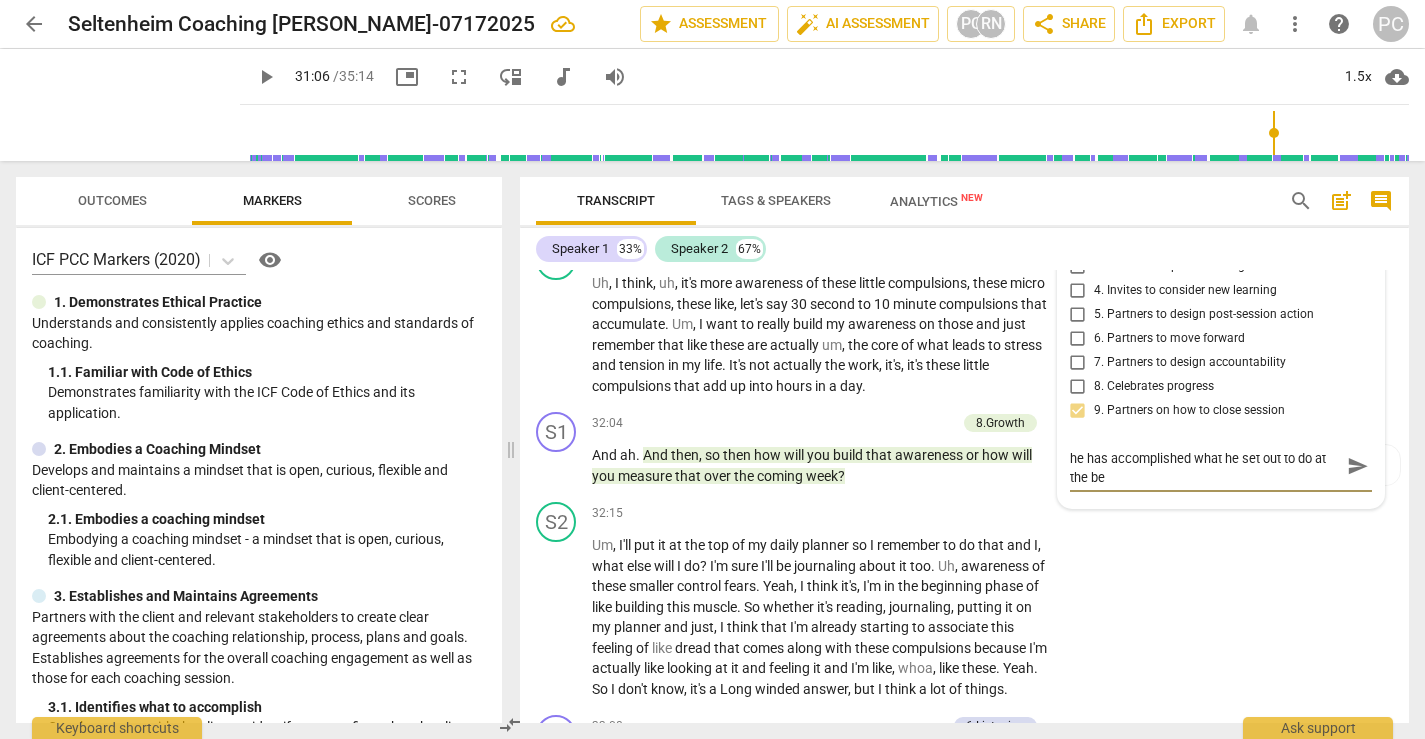 type on "At this point, you will want to ask him if he feels he has accomplished what he set out to do at the beg" 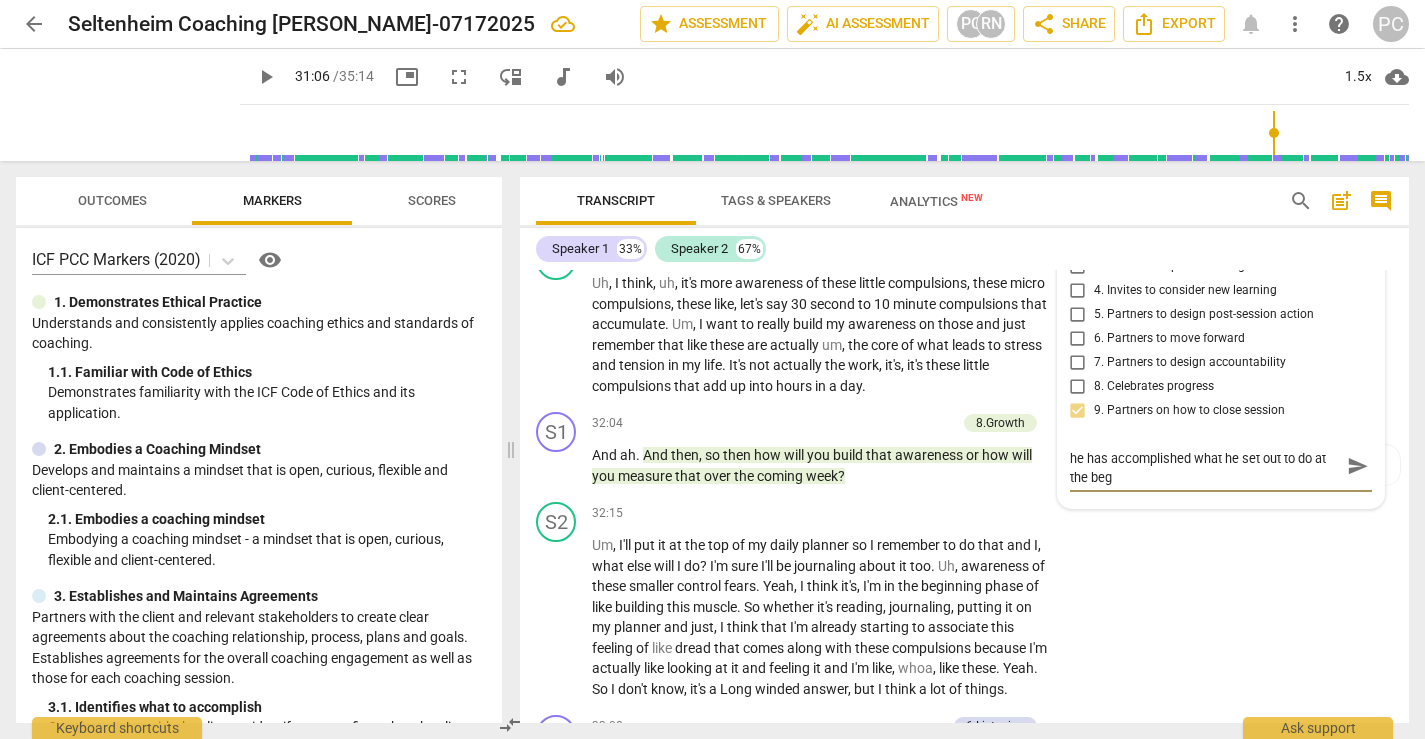 type 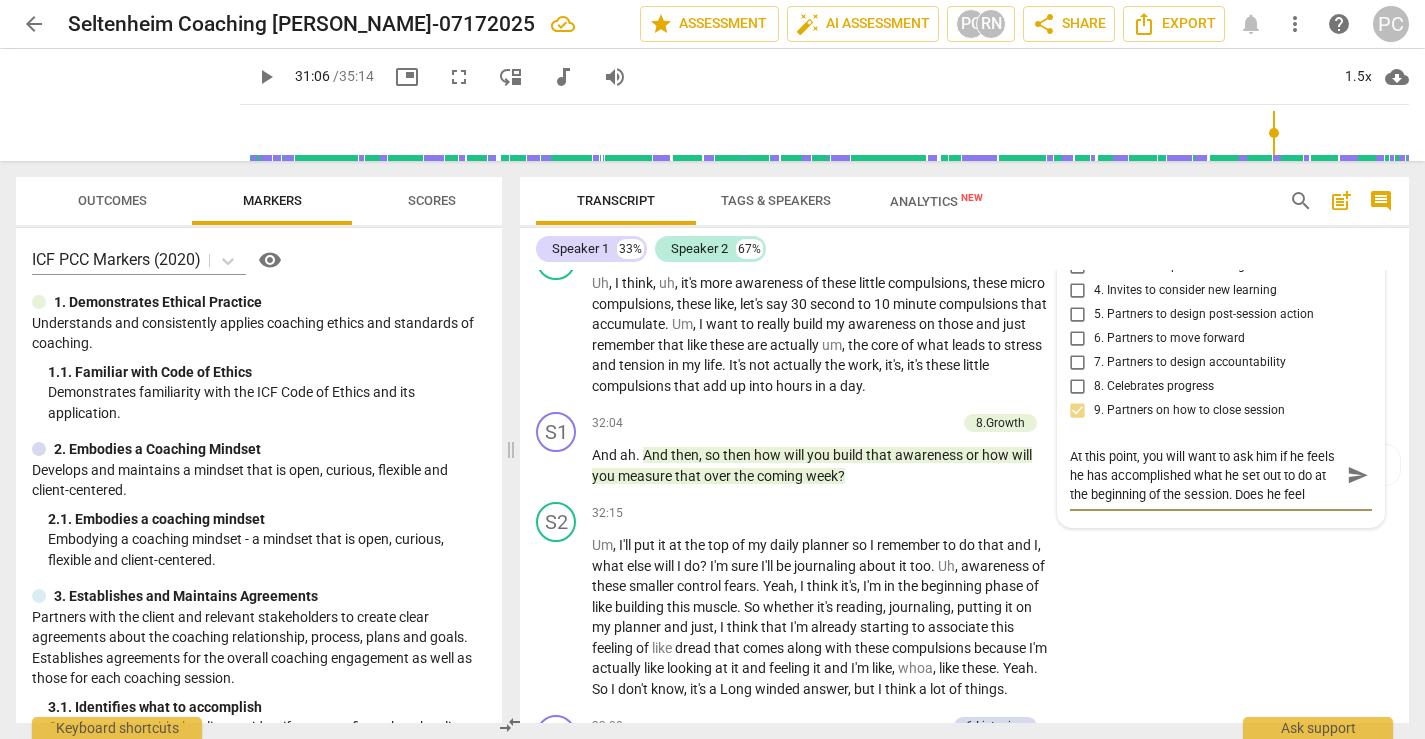 scroll, scrollTop: 17, scrollLeft: 0, axis: vertical 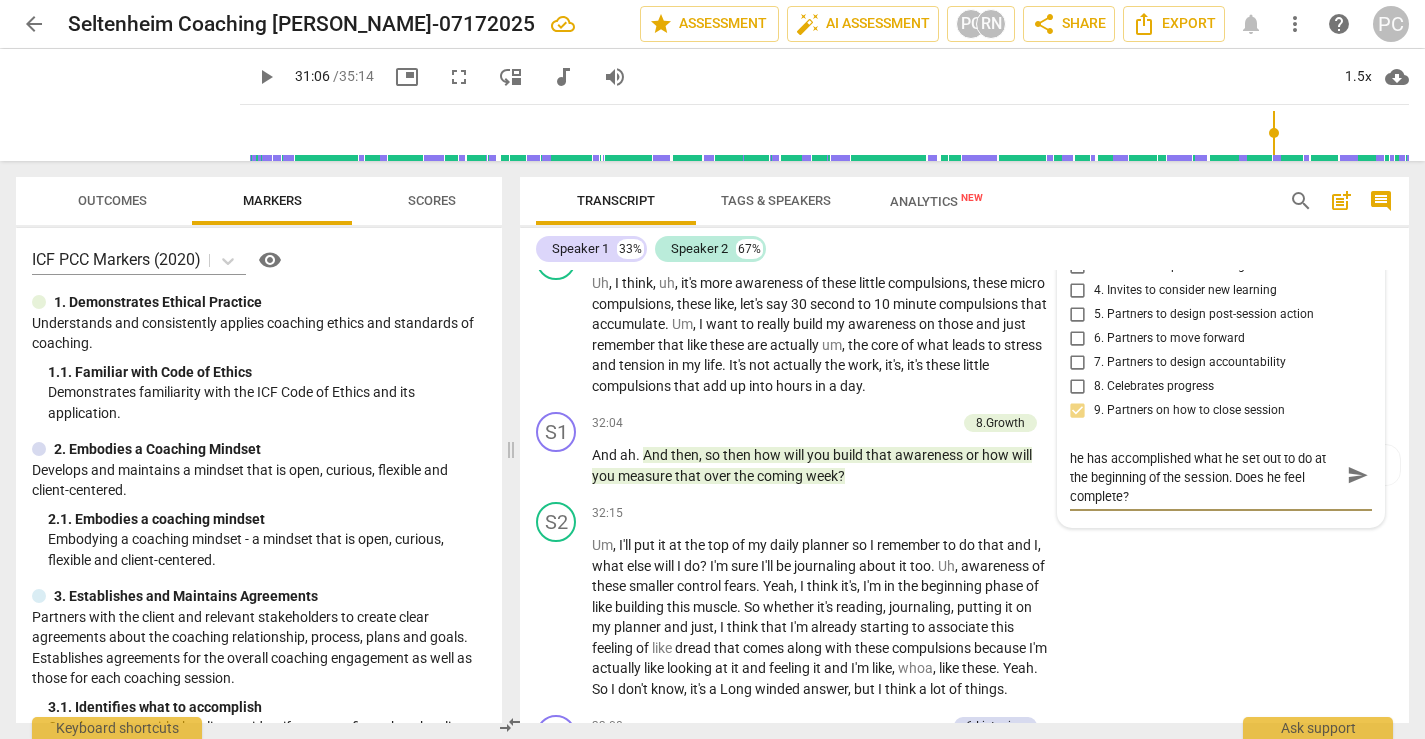 click on "send" at bounding box center [1358, 475] 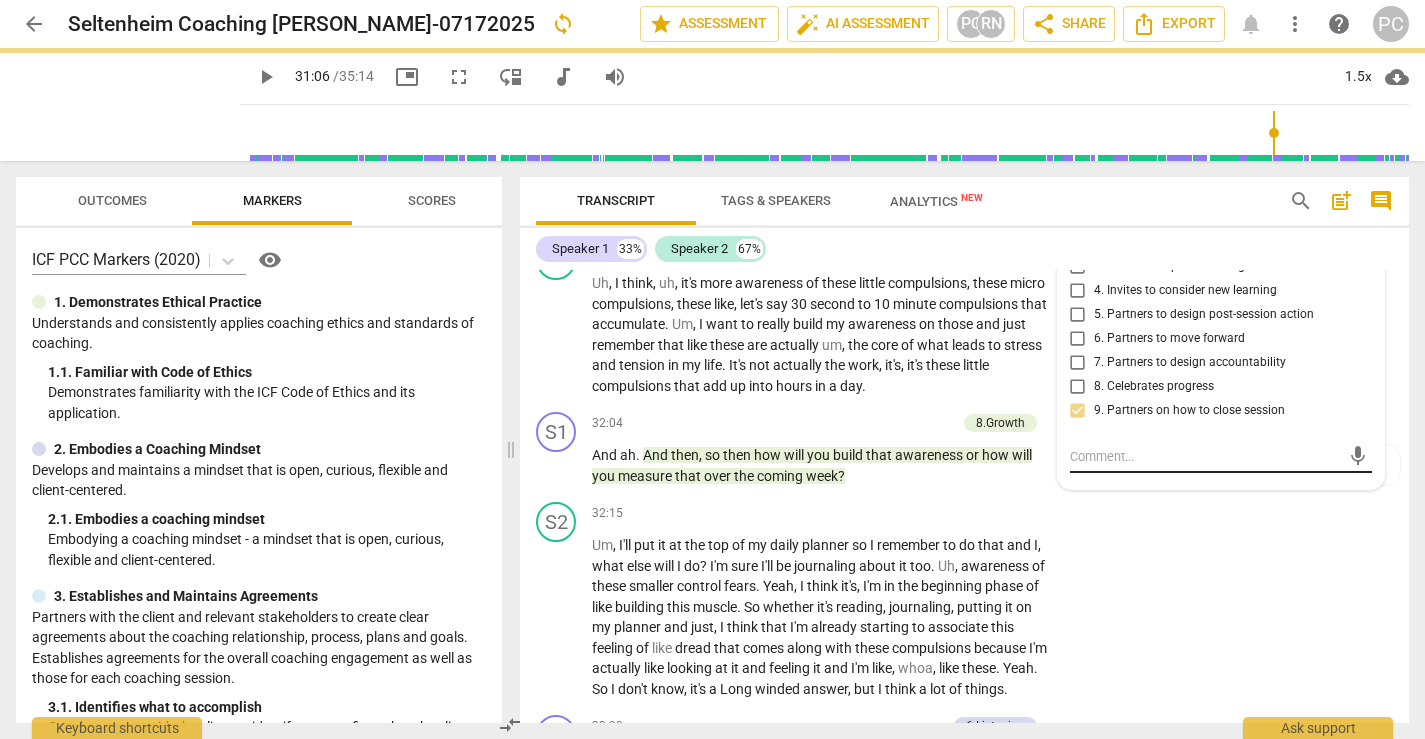 click on "mic" at bounding box center (1221, 455) 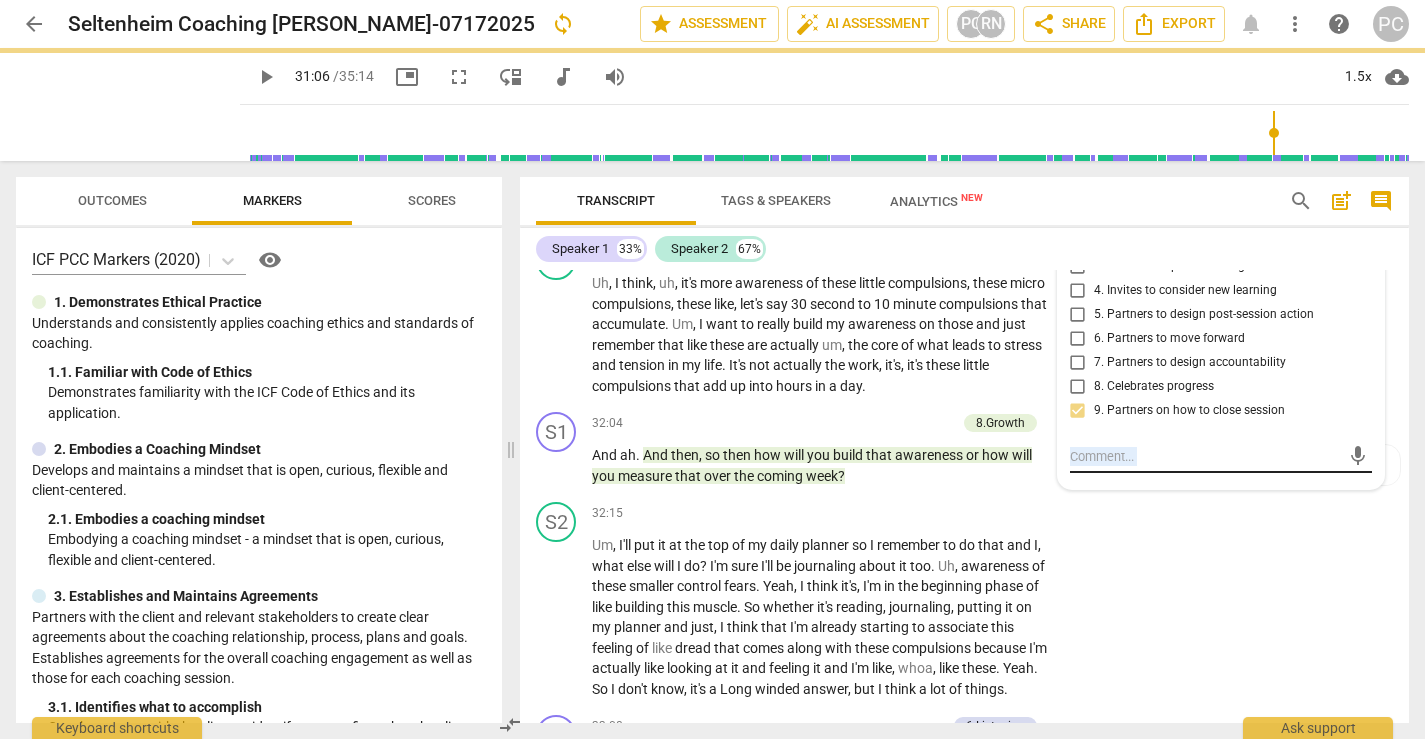 scroll, scrollTop: 0, scrollLeft: 0, axis: both 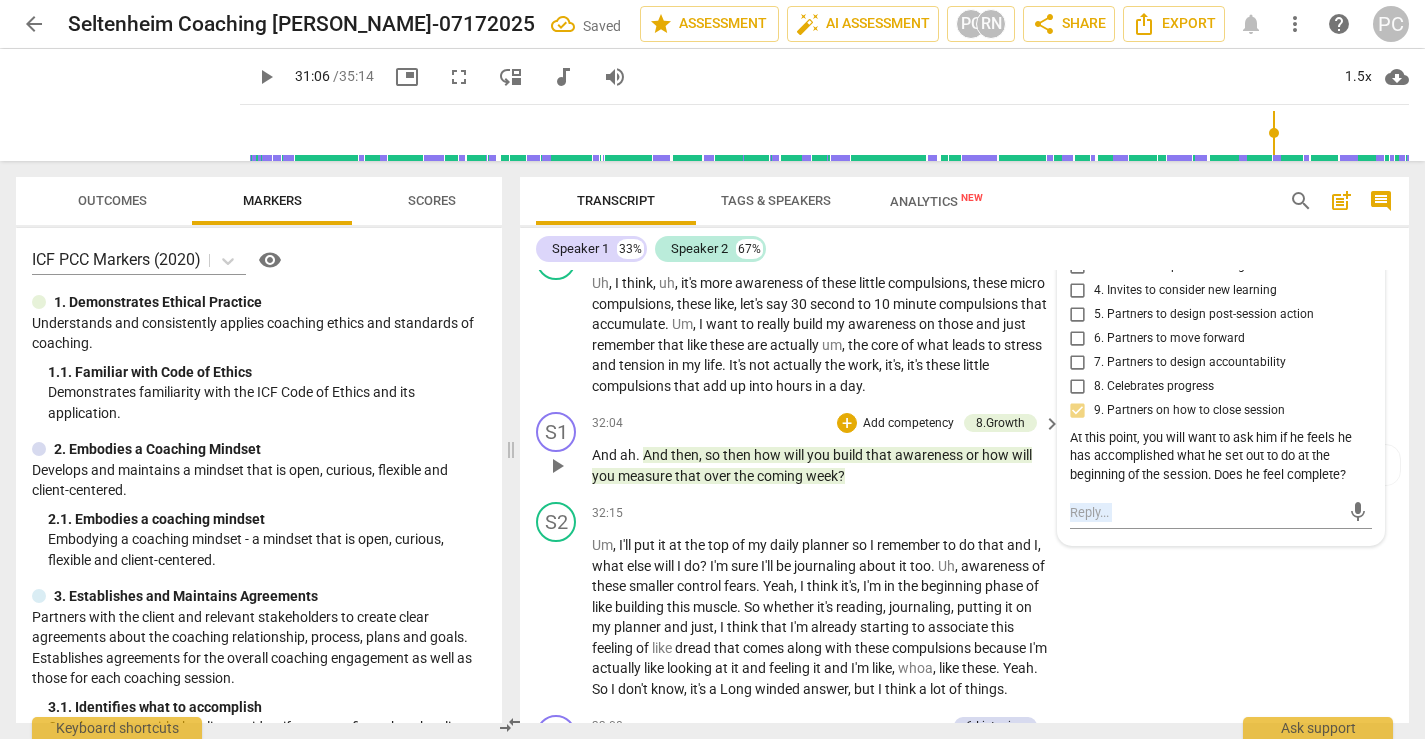 click on "play_arrow" at bounding box center [557, 466] 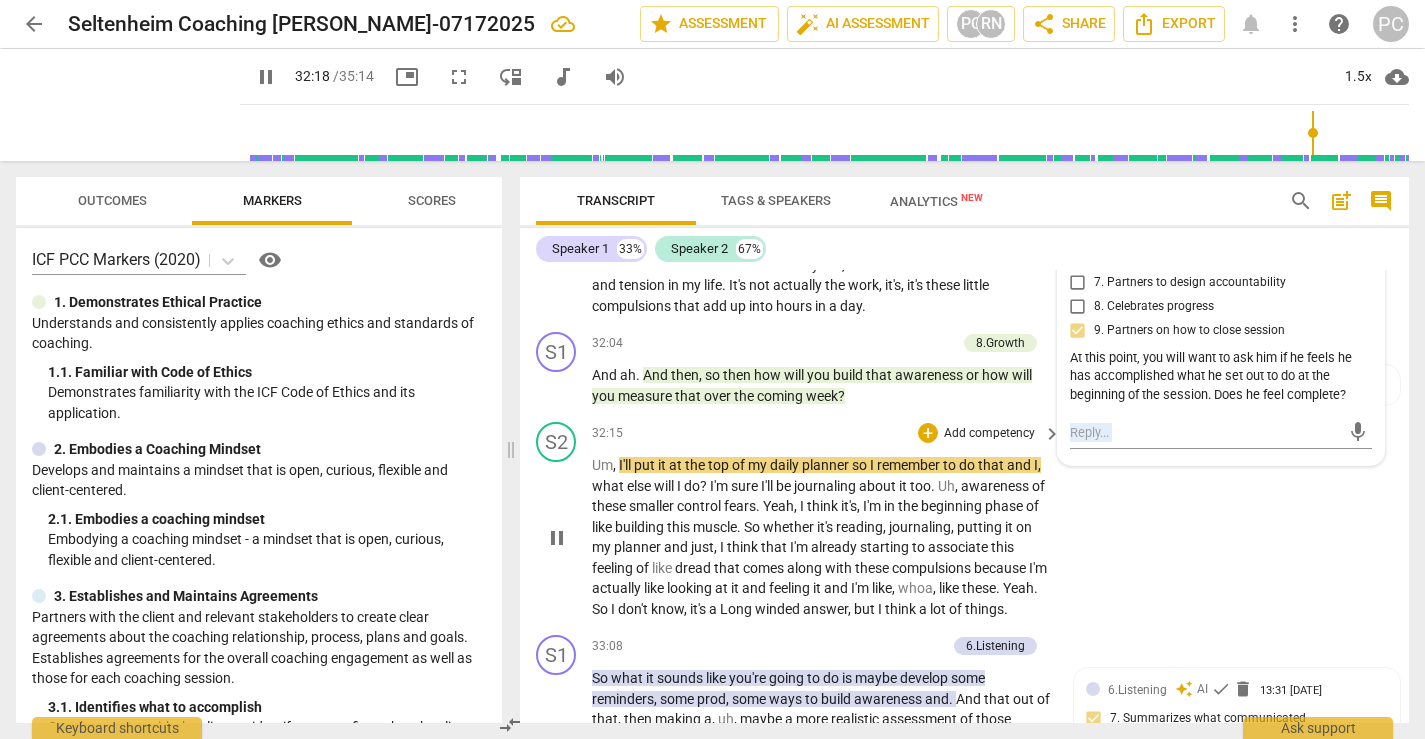 scroll, scrollTop: 11429, scrollLeft: 0, axis: vertical 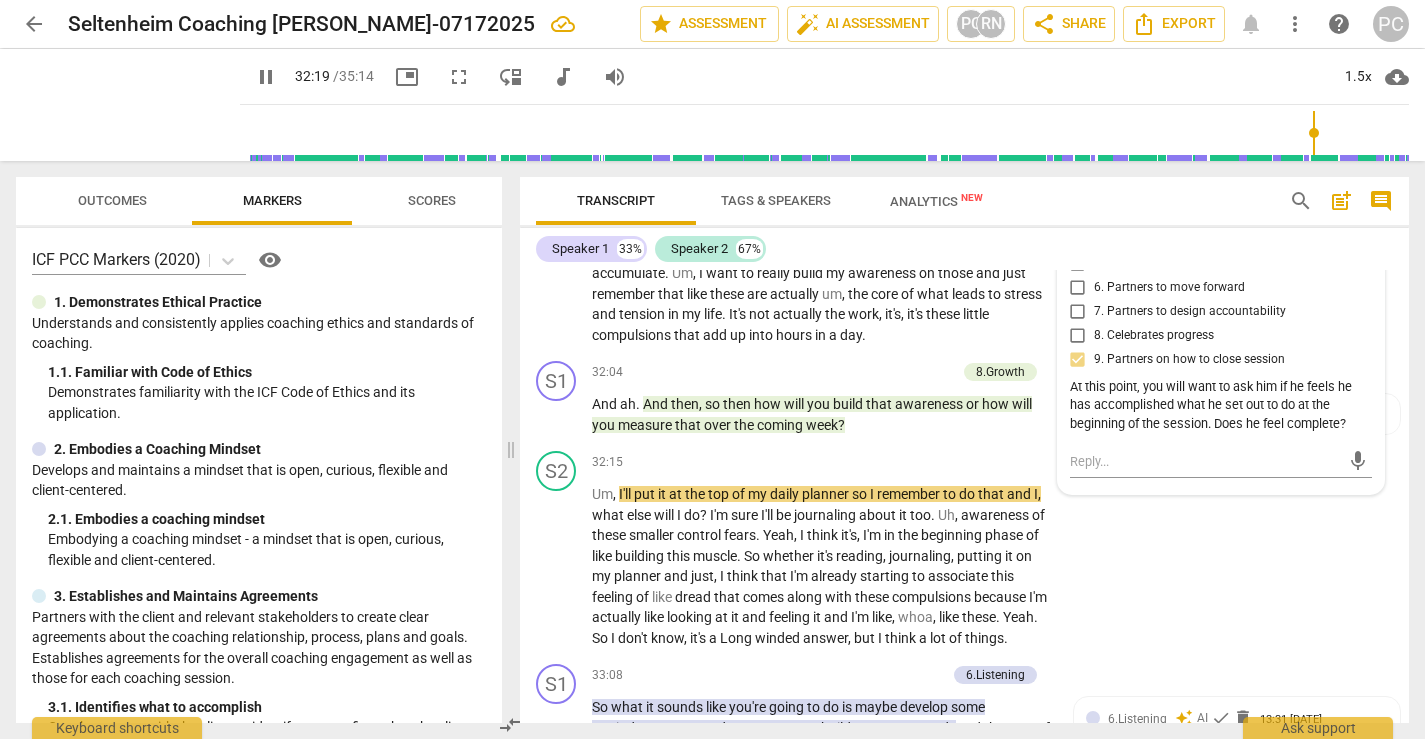 click on "mic" at bounding box center (1221, 460) 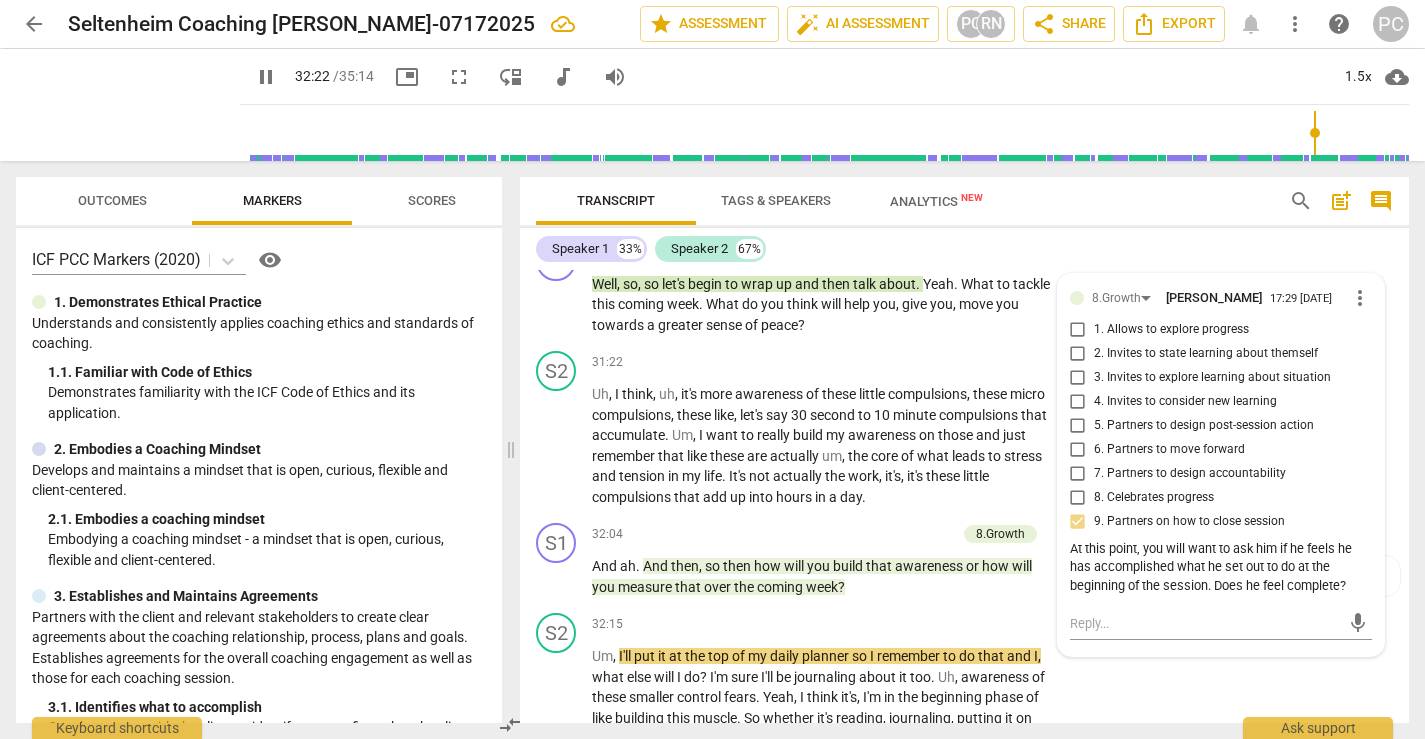 scroll, scrollTop: 11263, scrollLeft: 0, axis: vertical 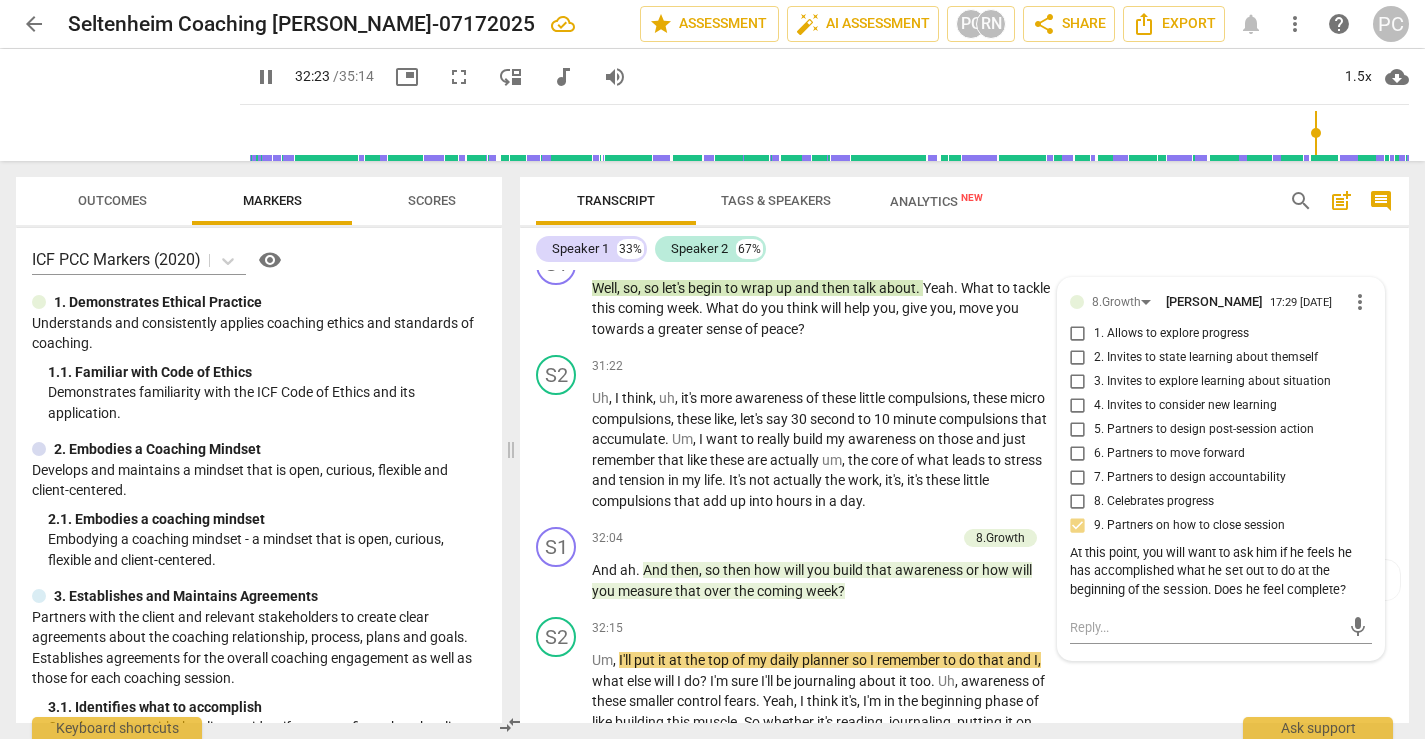 click on "more_vert" at bounding box center [1360, 302] 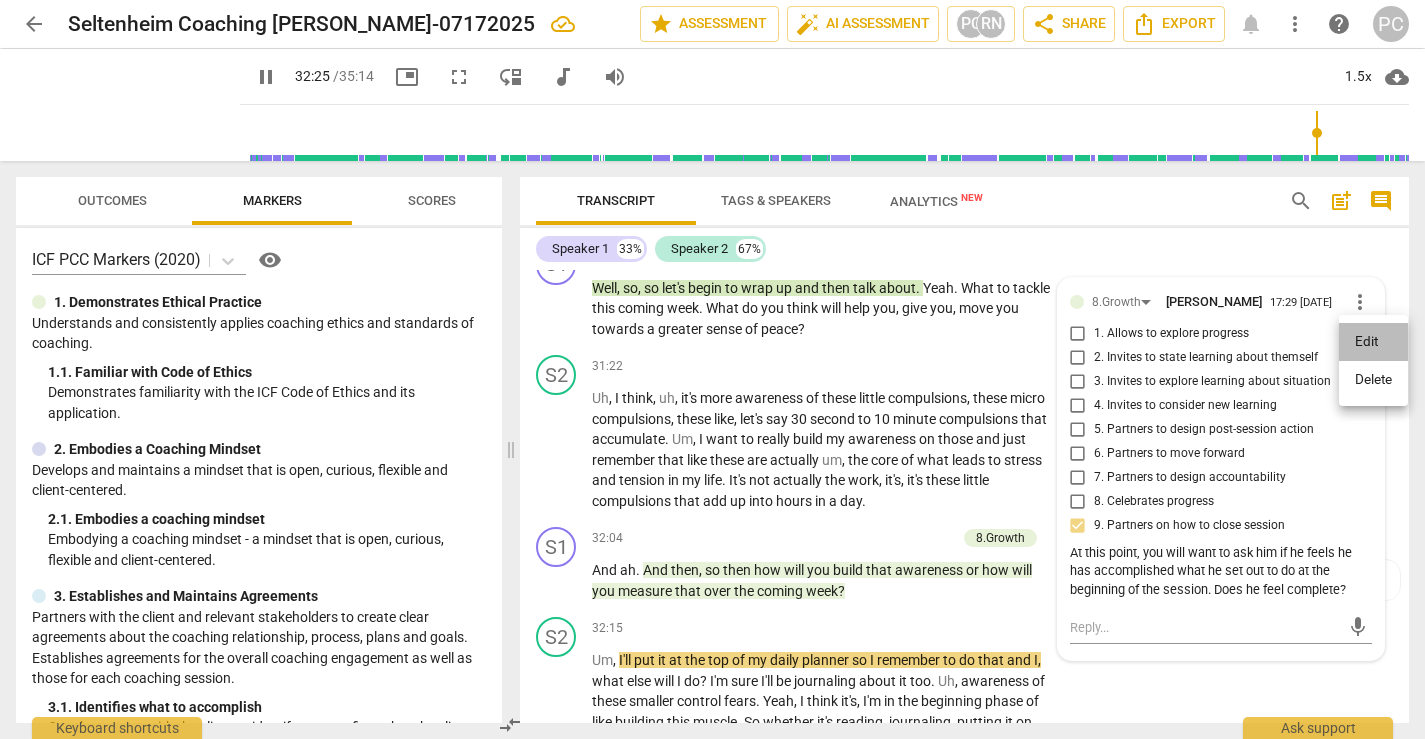 click on "Edit" at bounding box center (1373, 342) 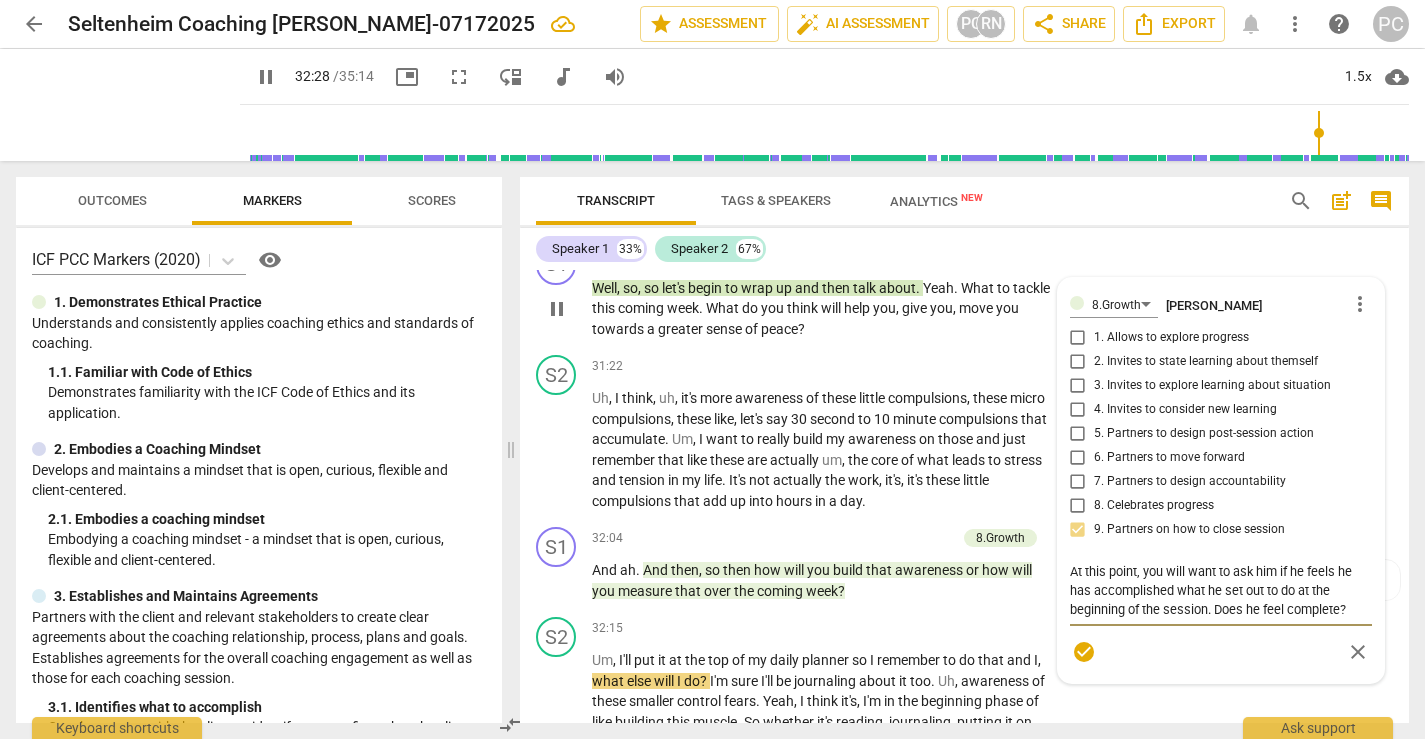 drag, startPoint x: 1356, startPoint y: 649, endPoint x: 1056, endPoint y: 601, distance: 303.81573 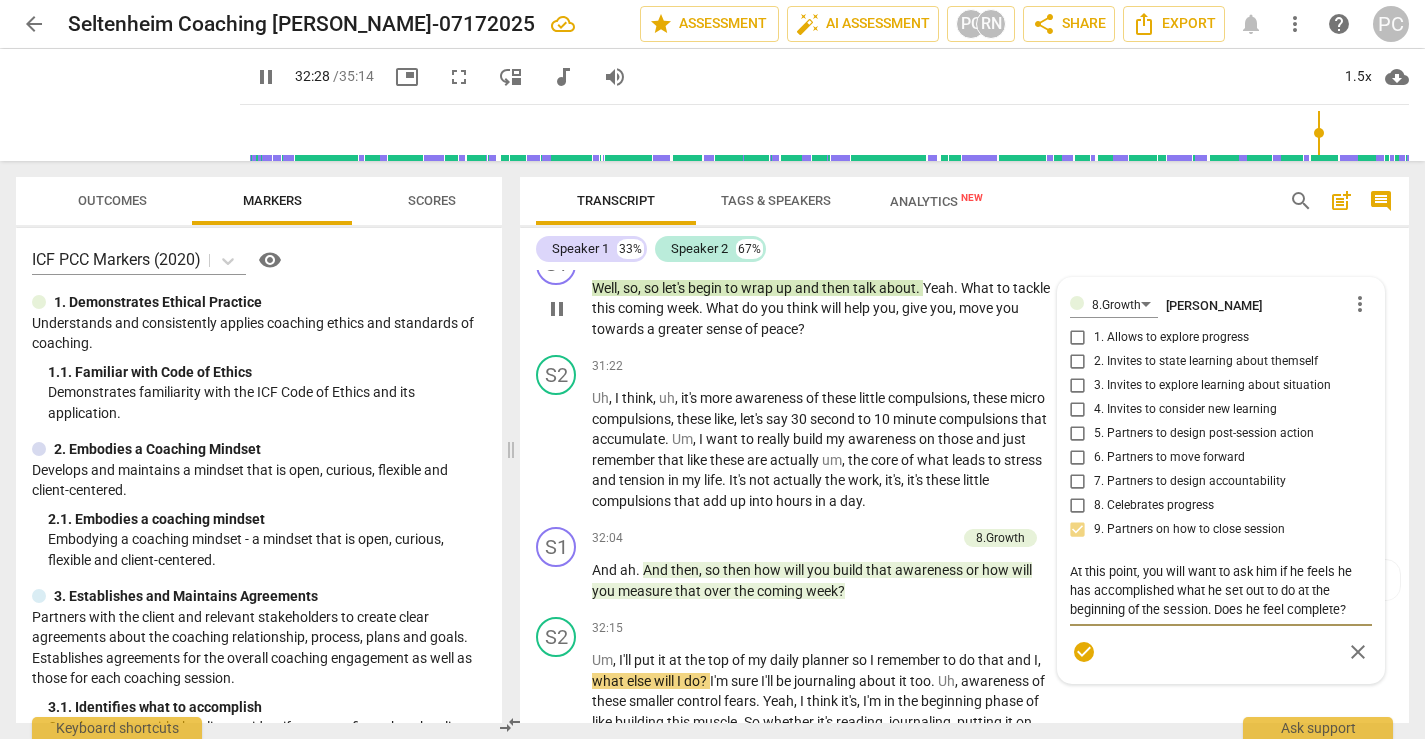 click on "8.Growth Patti Cotton more_vert 1. Allows to explore progress 2. Invites to state learning about themself 3. Invites to explore learning about situation 4. Invites to consider new learning 5. Partners to design post-session action 6. Partners to move forward 7. Partners to design accountability 8. Celebrates progress 9. Partners on how to close session At this point, you will want to ask him if he feels he has accomplished what he set out to do at the beginning of the session. Does he feel complete? At this point, you will want to ask him if he feels he has accomplished what he set out to do at the beginning of the session. Does he feel complete? check_circle close" at bounding box center [1221, 480] 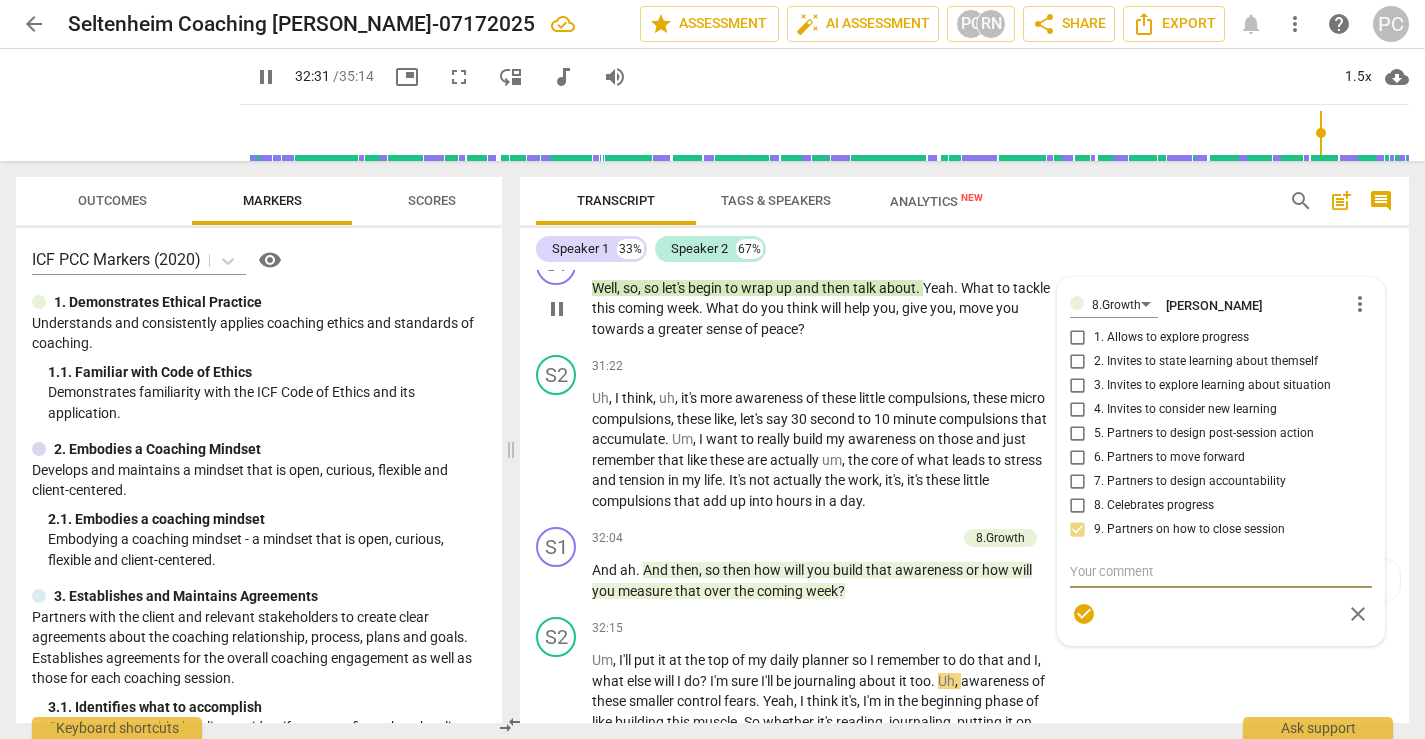 click on "check_circle" at bounding box center (1084, 614) 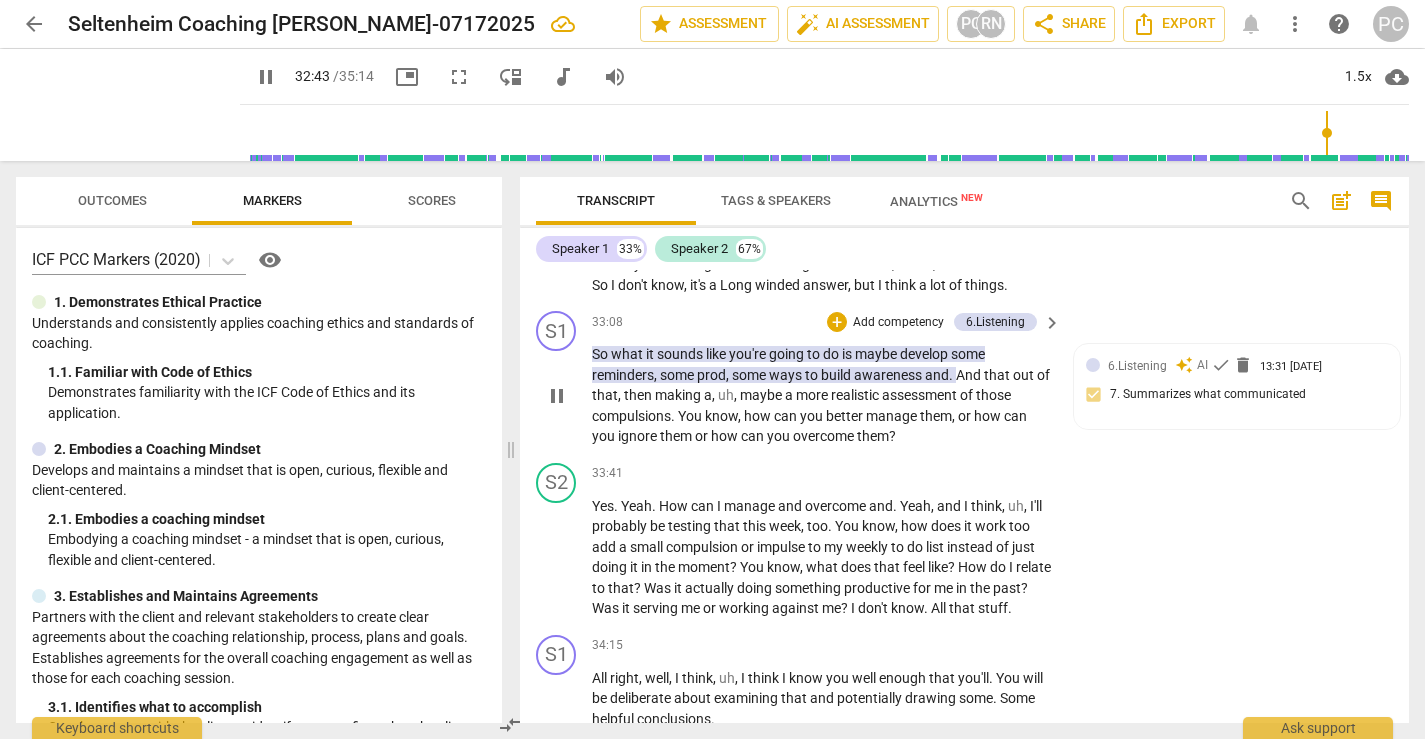 scroll, scrollTop: 11796, scrollLeft: 0, axis: vertical 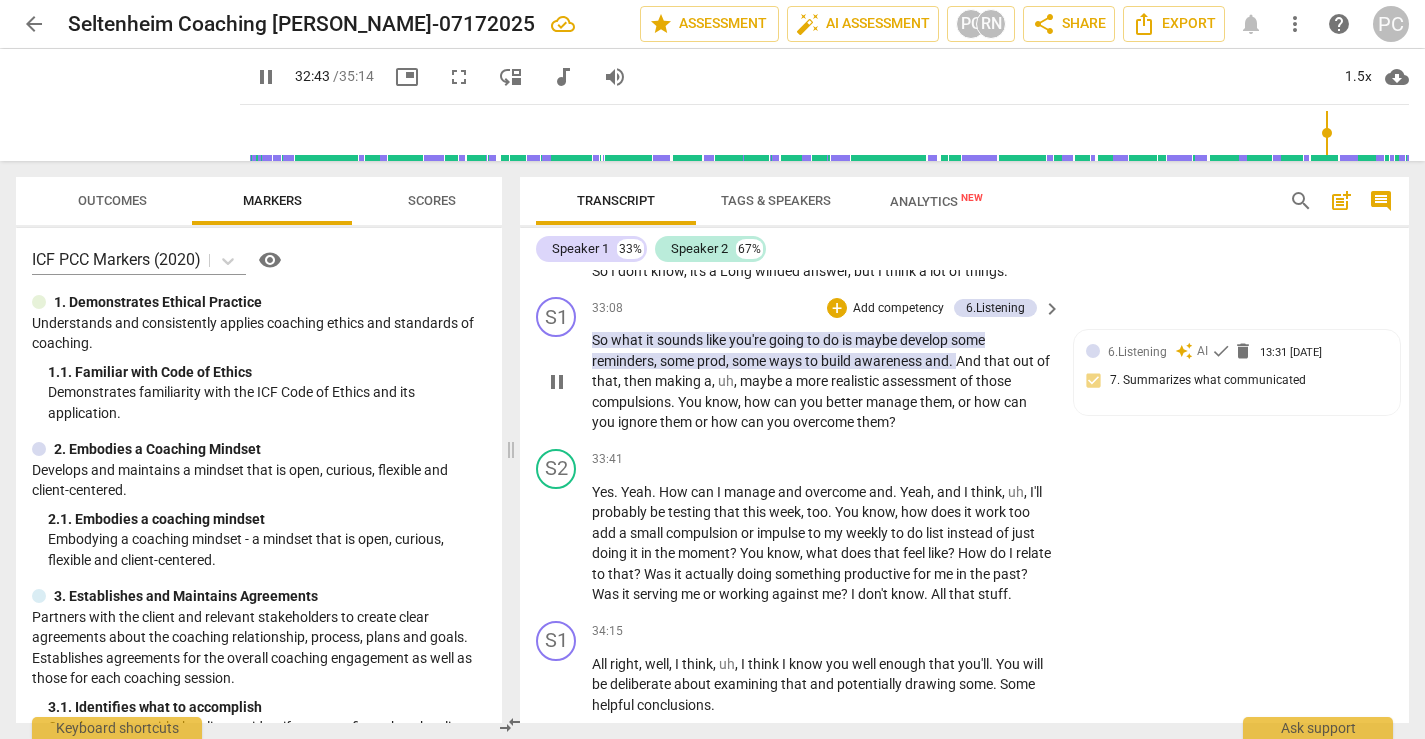 click on "pause" at bounding box center [557, 382] 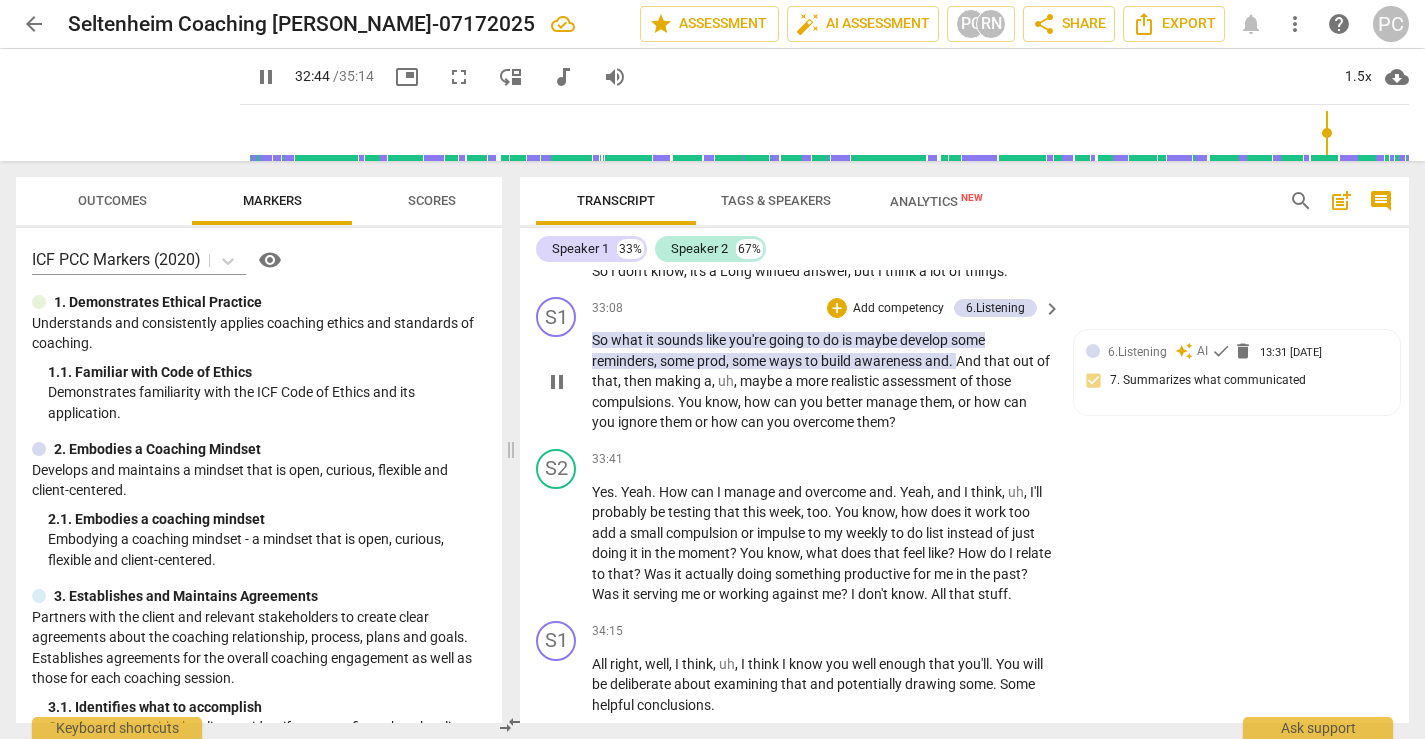 click on "pause" at bounding box center [557, 382] 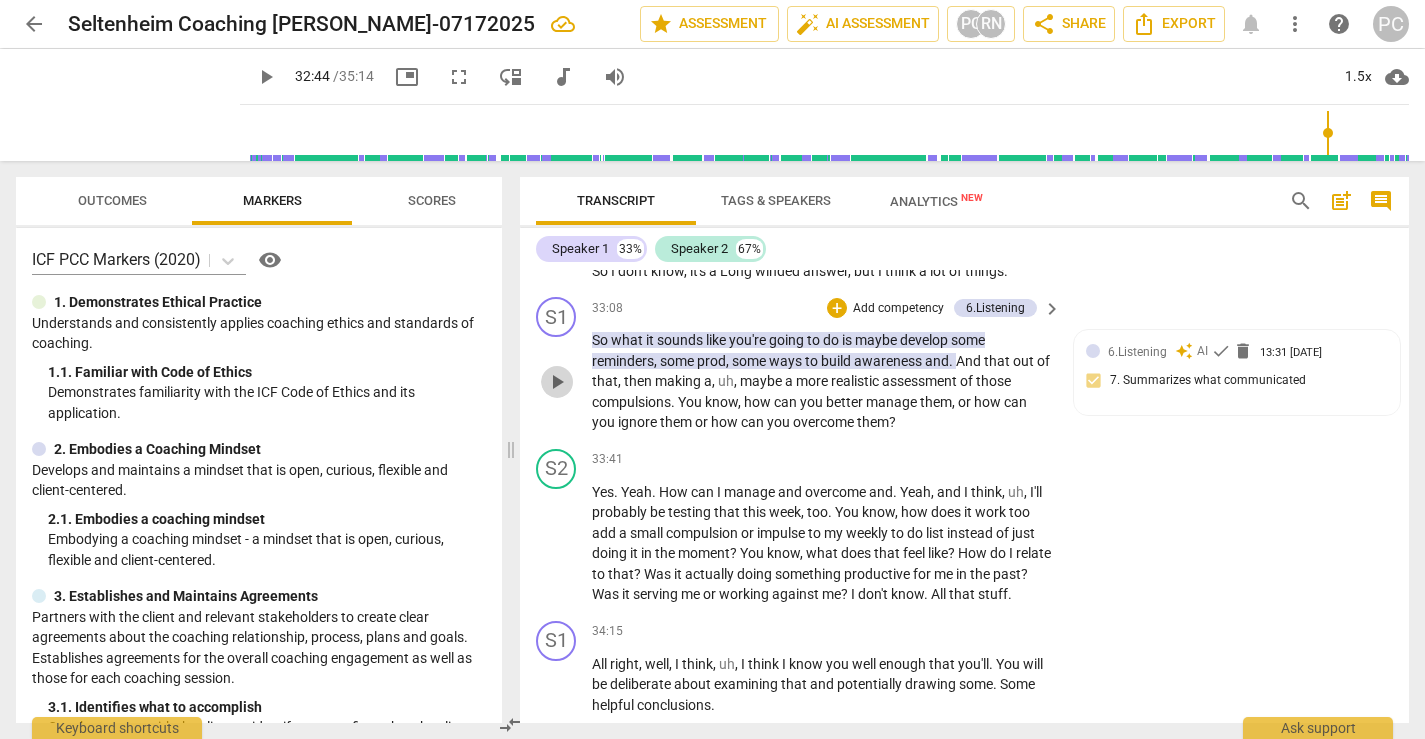 click on "play_arrow" at bounding box center (557, 382) 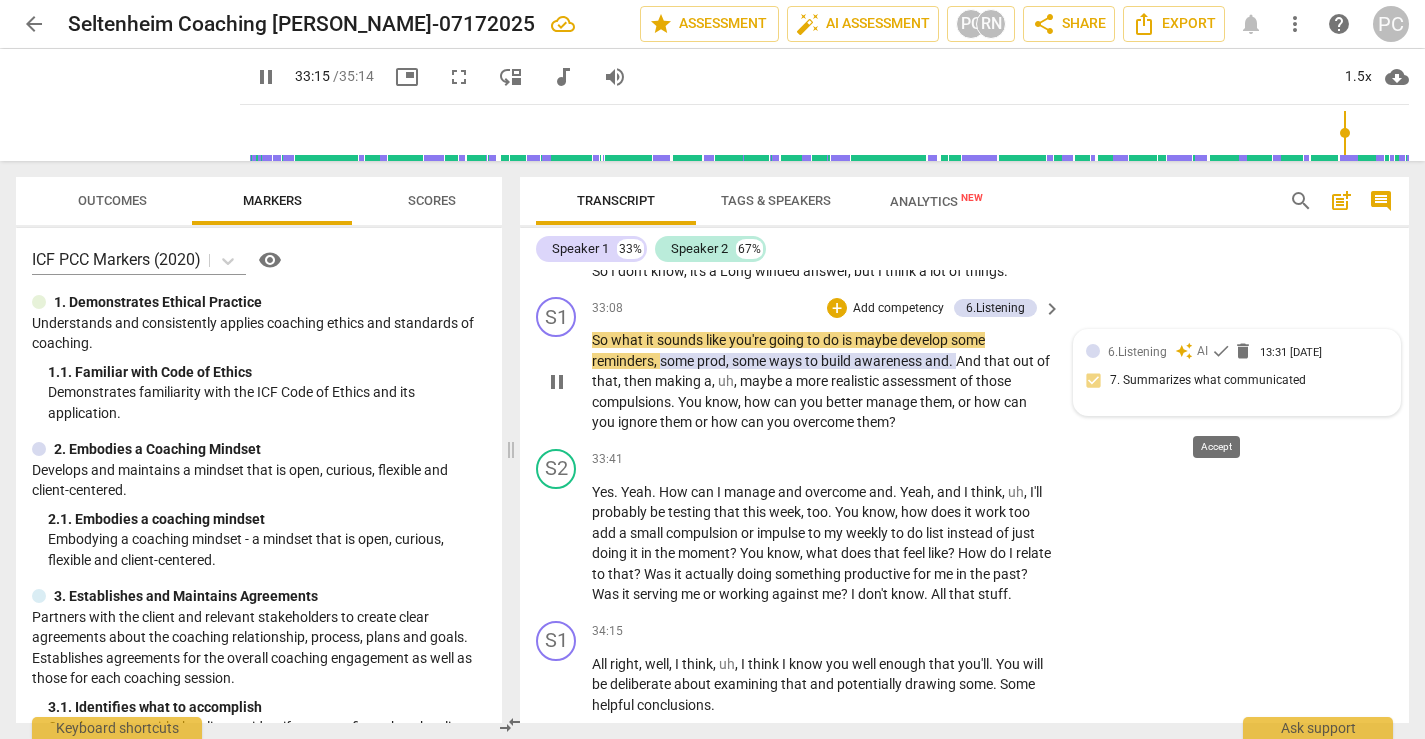 click on "check" at bounding box center (1221, 351) 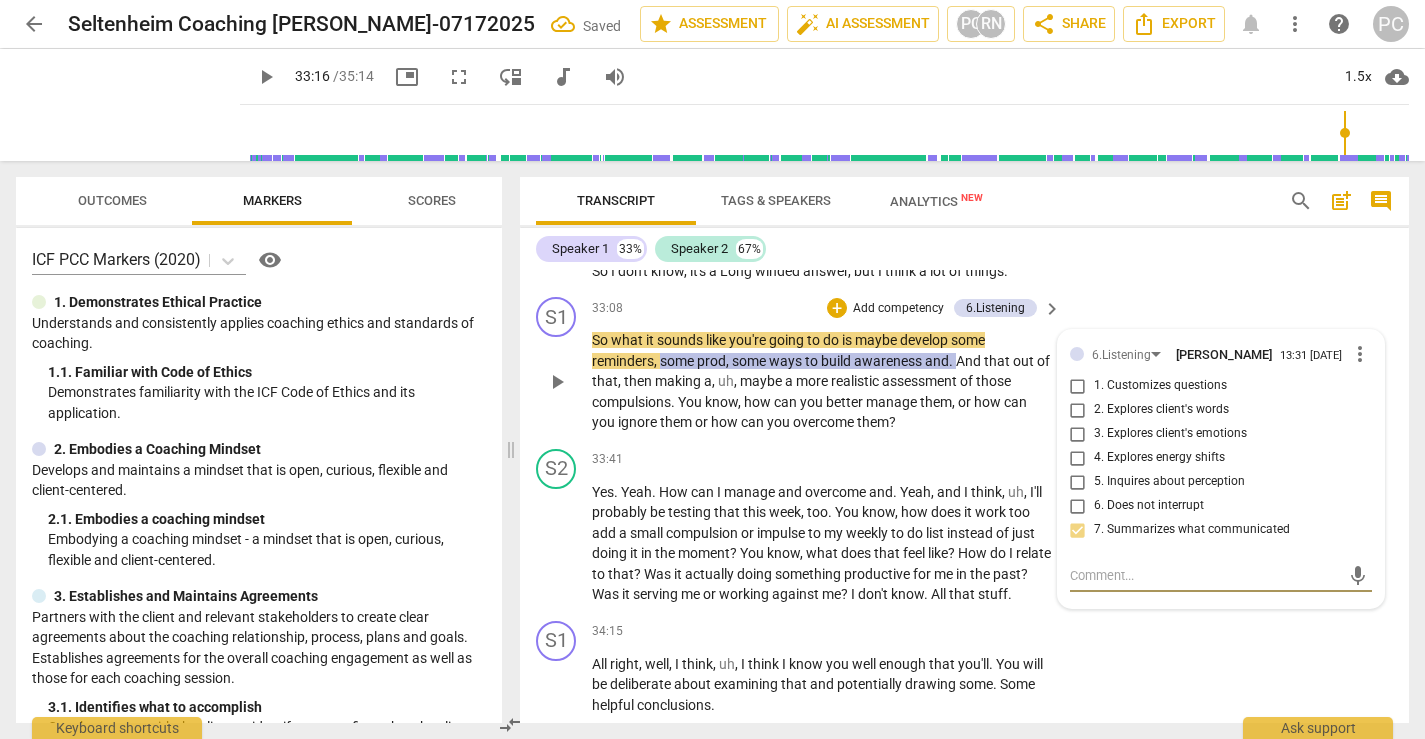 click on "play_arrow" at bounding box center [557, 382] 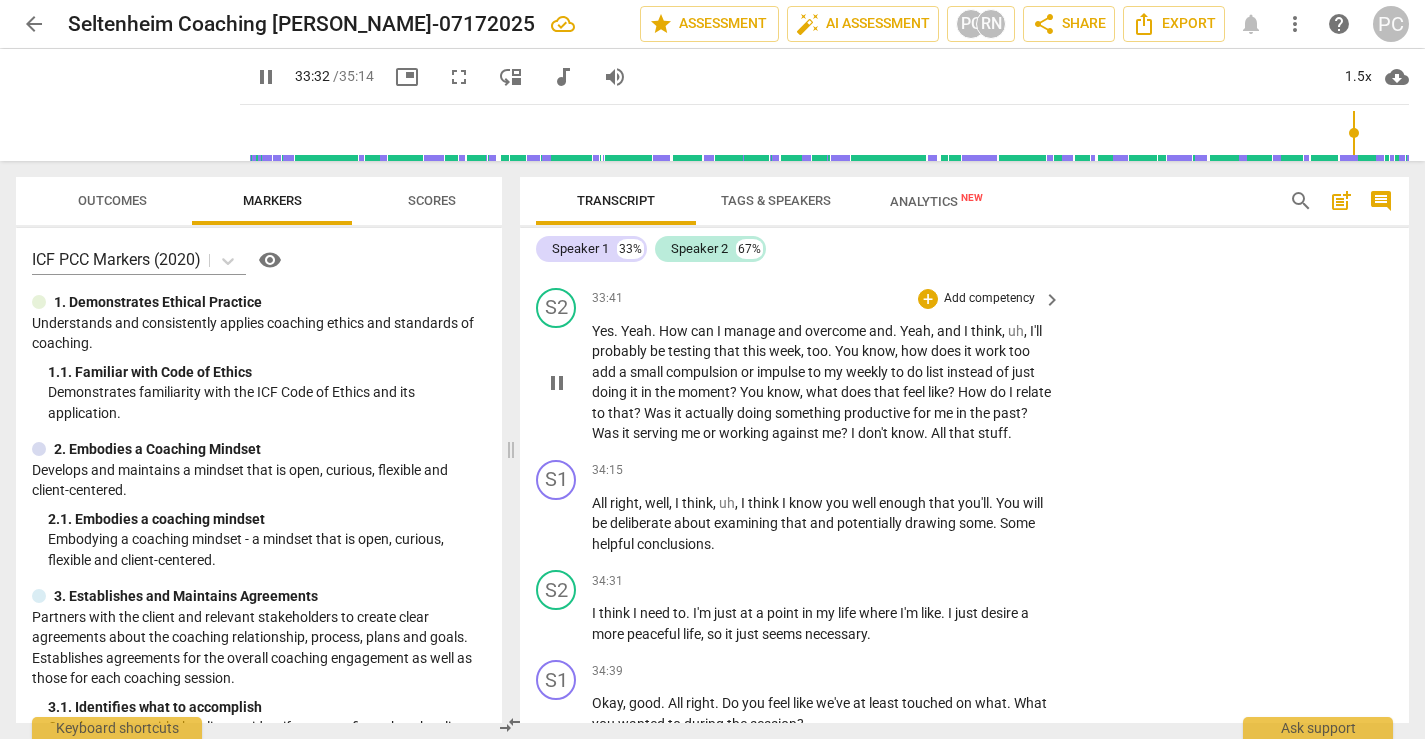 scroll, scrollTop: 11941, scrollLeft: 0, axis: vertical 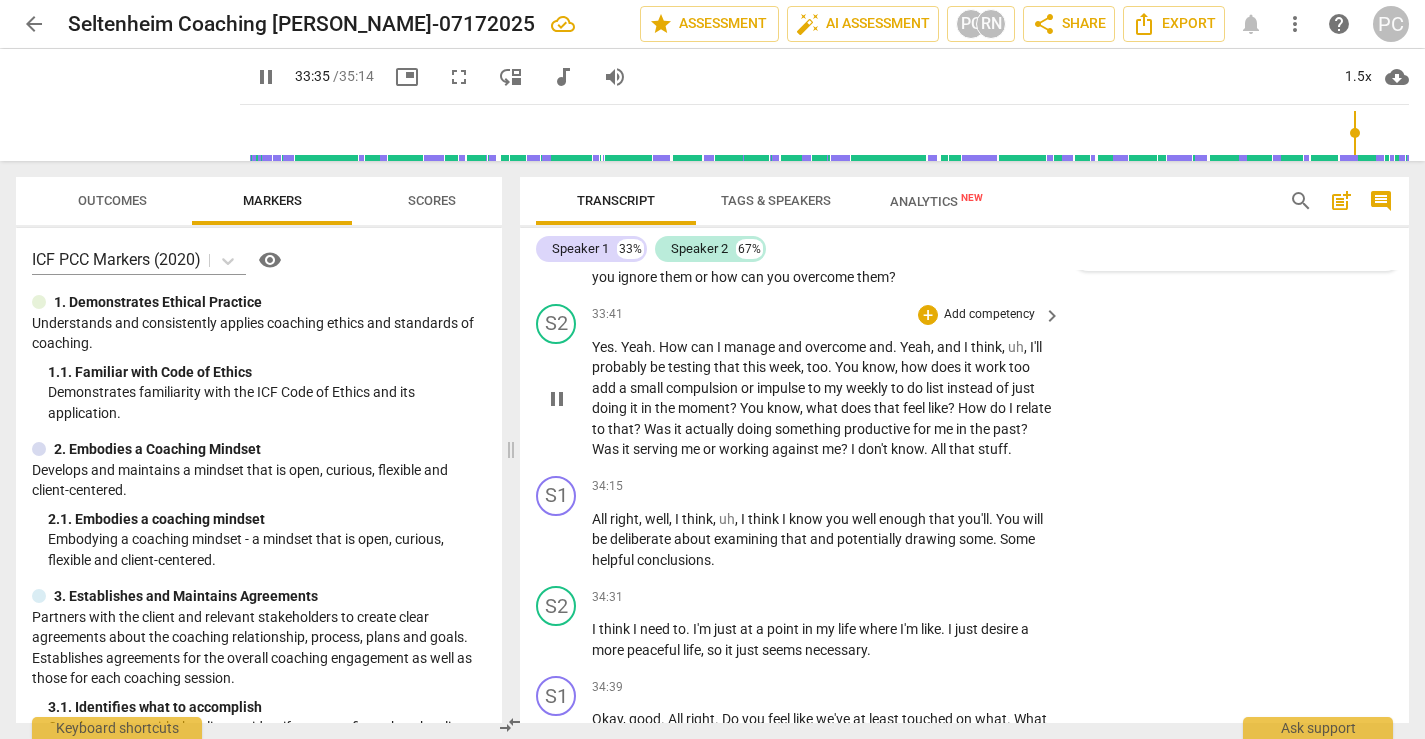 click on "pause" at bounding box center [557, 399] 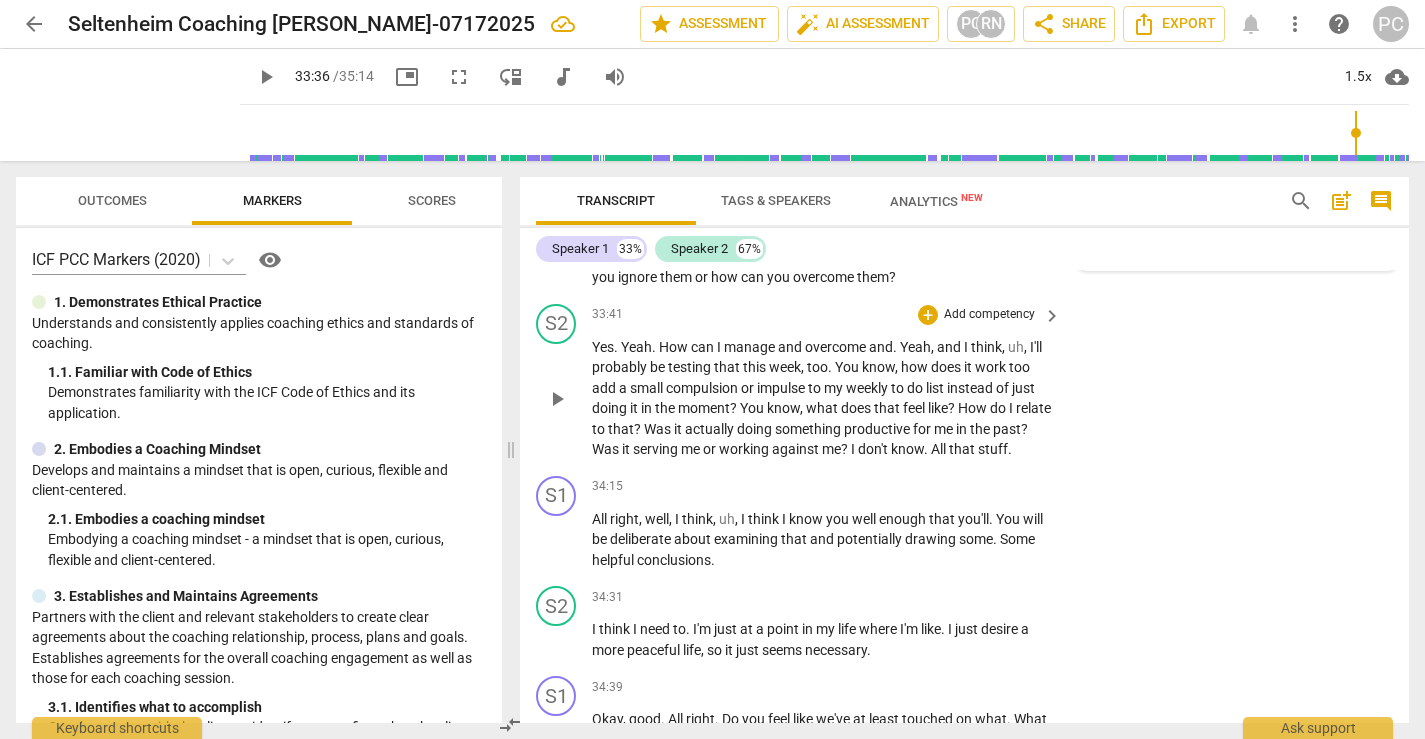click on "play_arrow" at bounding box center [557, 399] 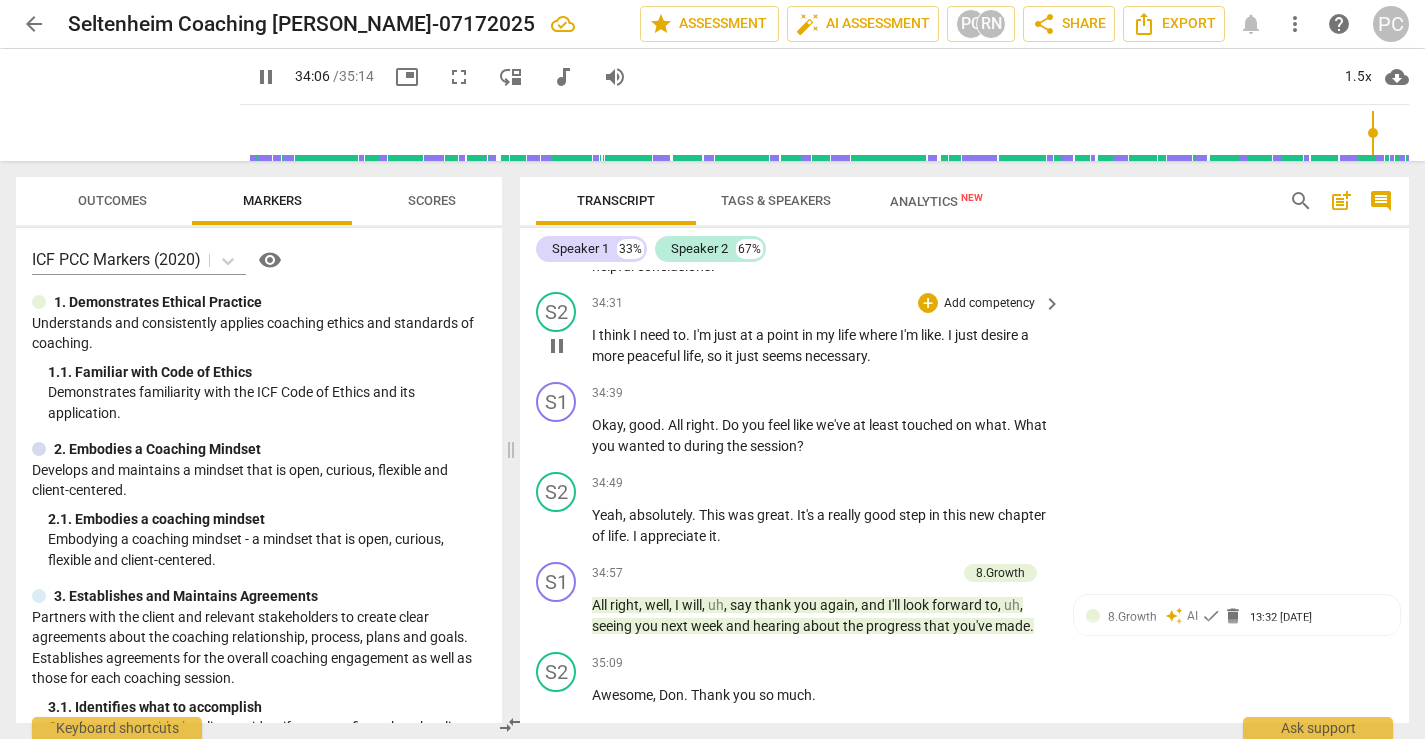 scroll, scrollTop: 12239, scrollLeft: 0, axis: vertical 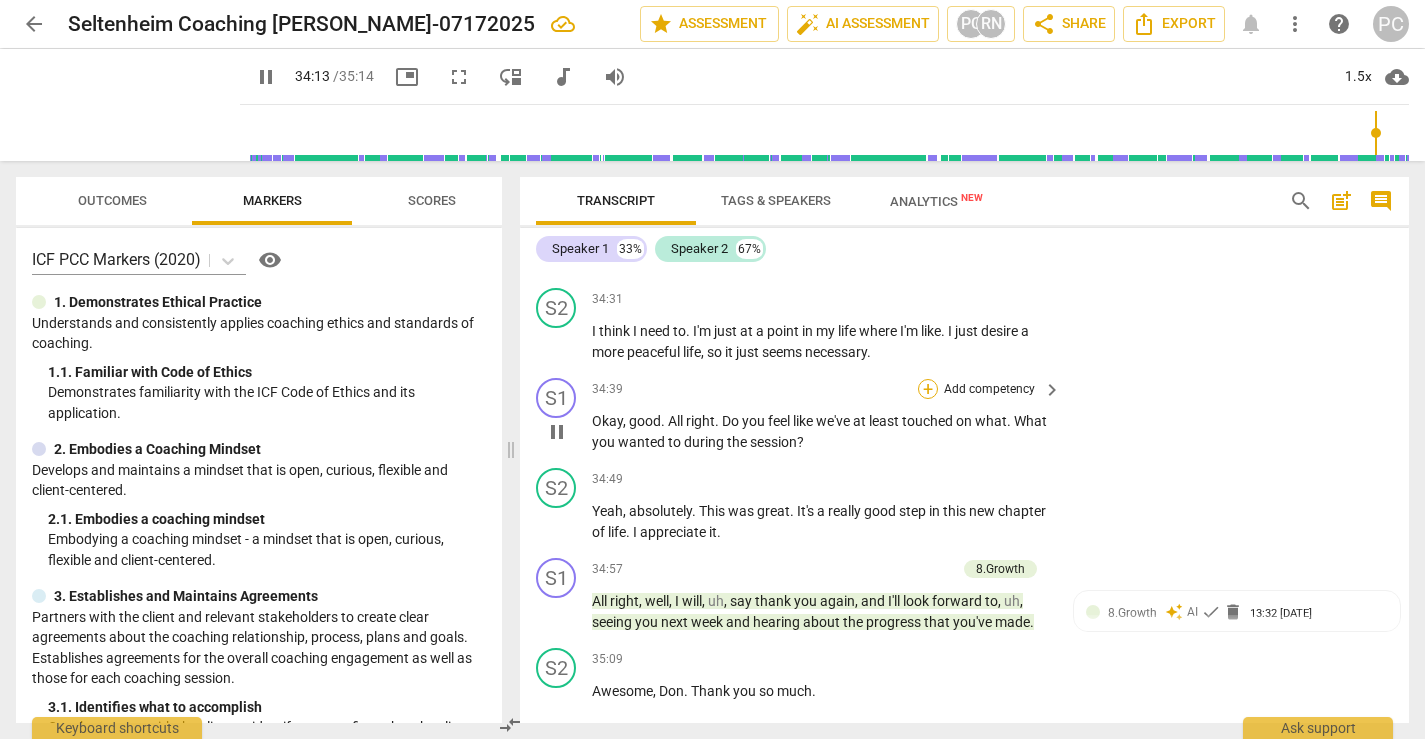 click on "+" at bounding box center (928, 389) 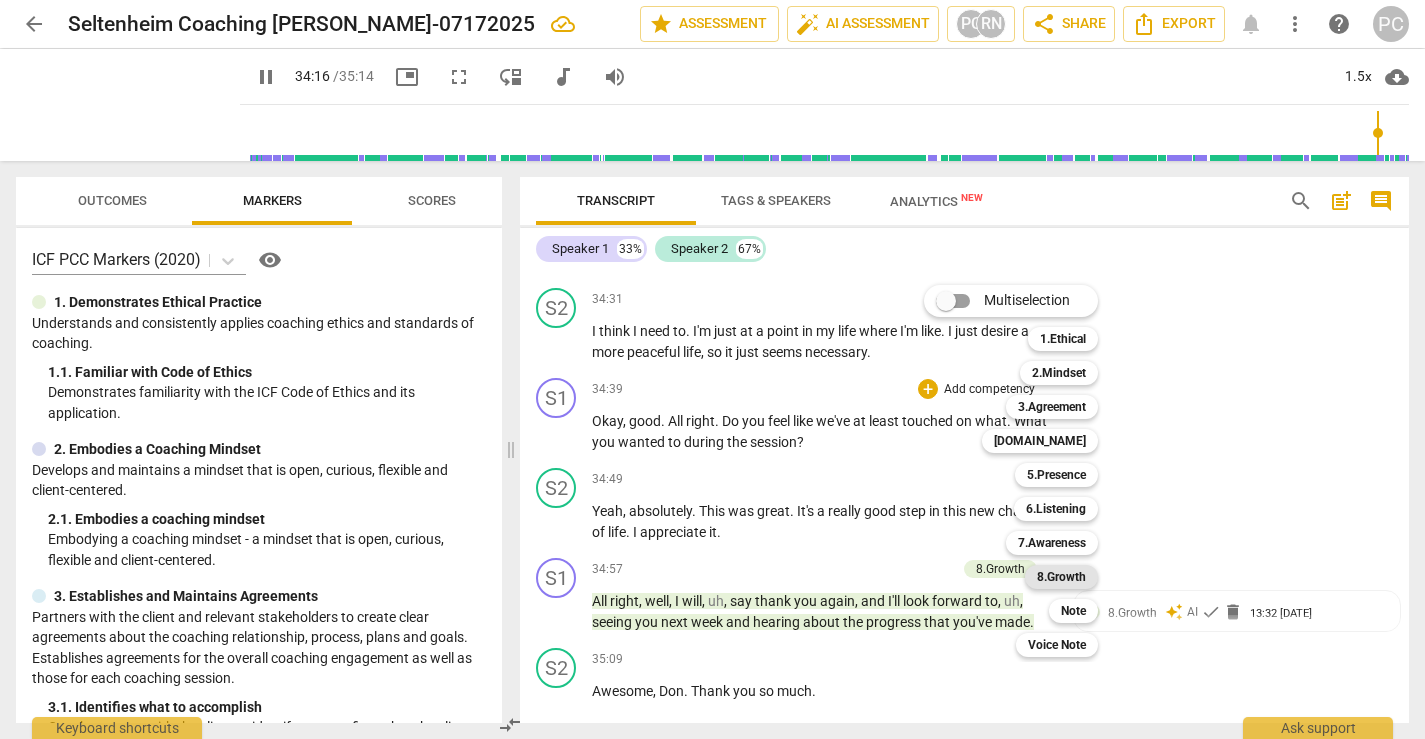 click on "8.Growth" at bounding box center (1061, 577) 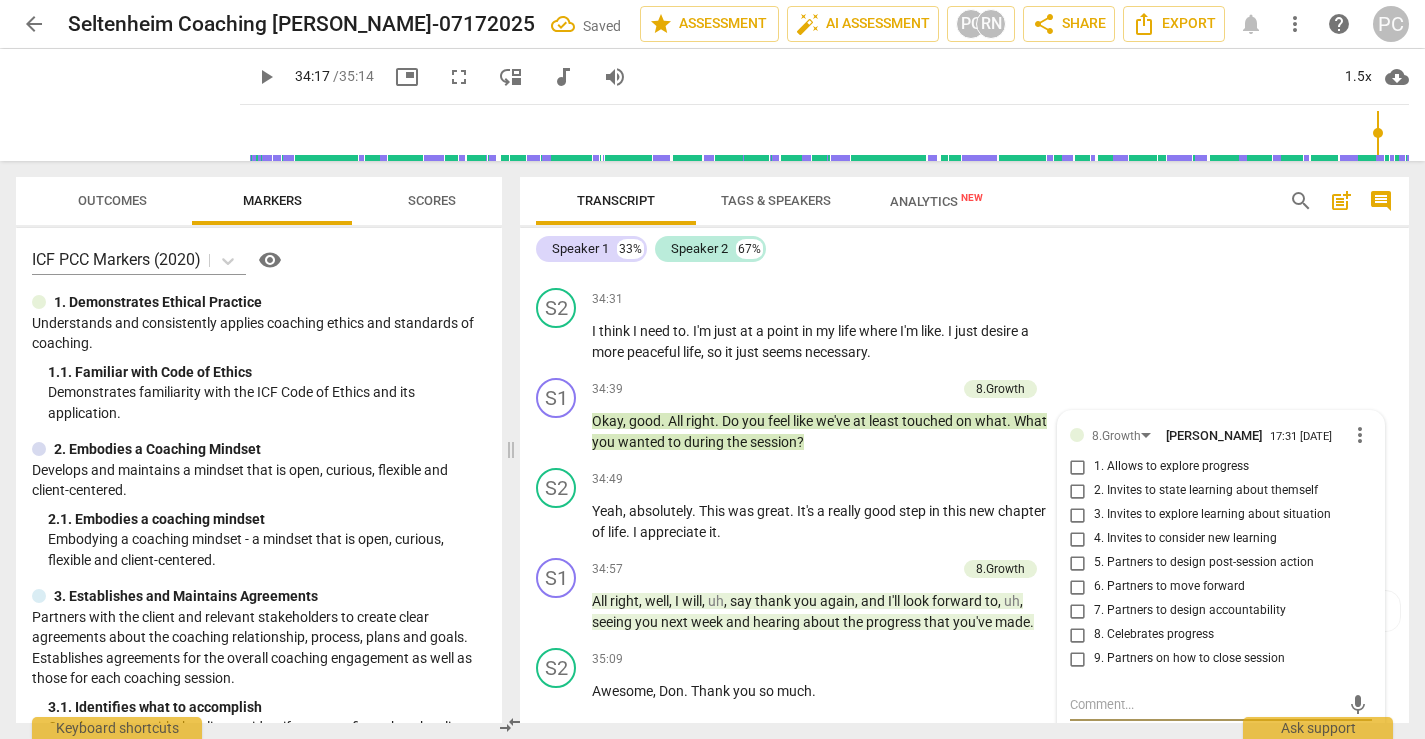 scroll, scrollTop: 12488, scrollLeft: 0, axis: vertical 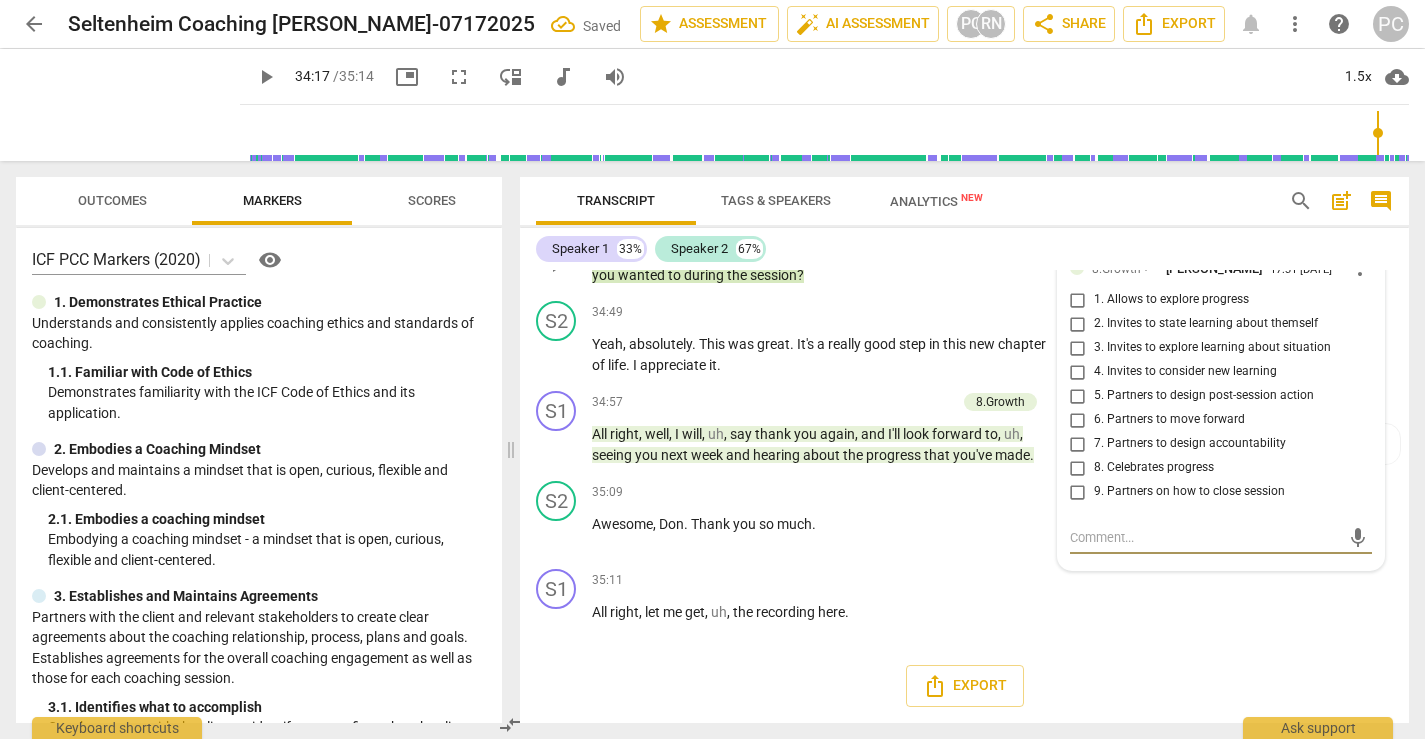 click on "9. Partners on how to close session" at bounding box center [1078, 492] 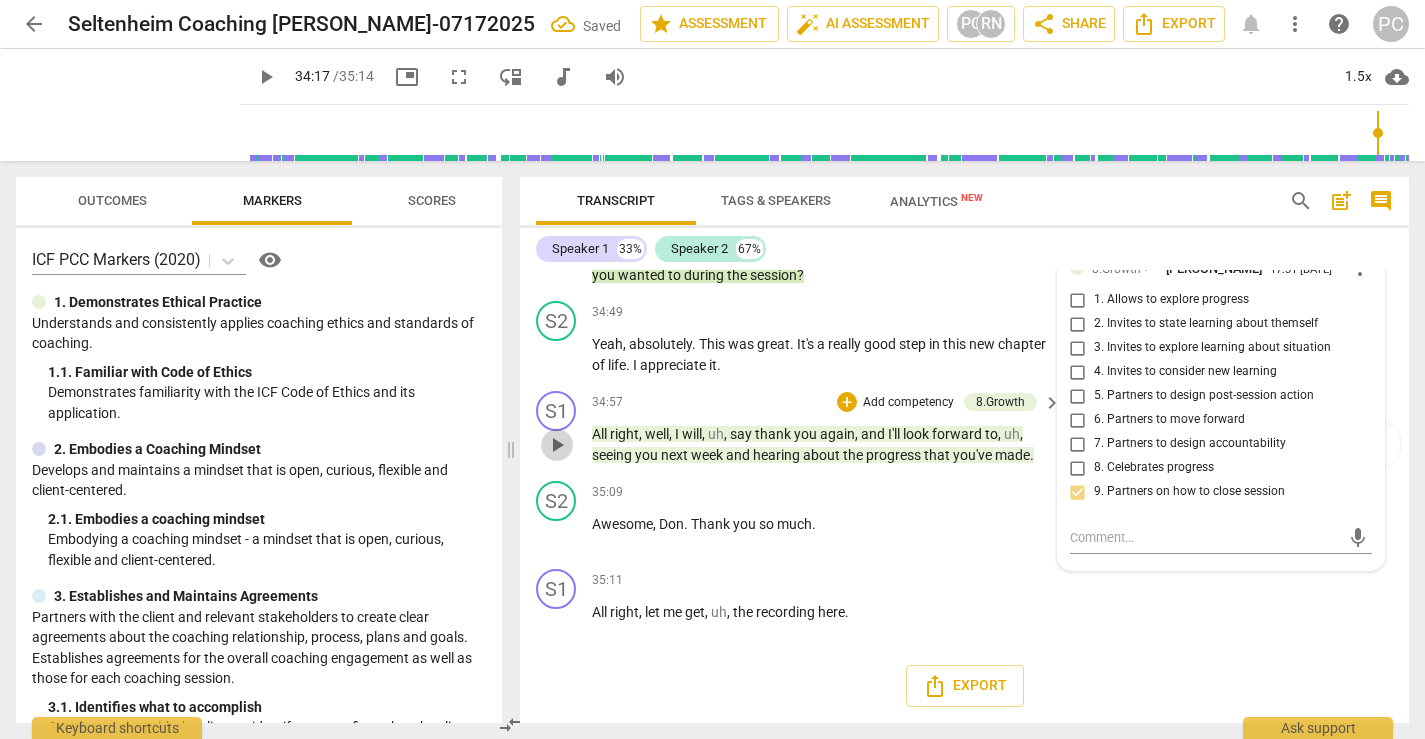 click on "play_arrow" at bounding box center [557, 445] 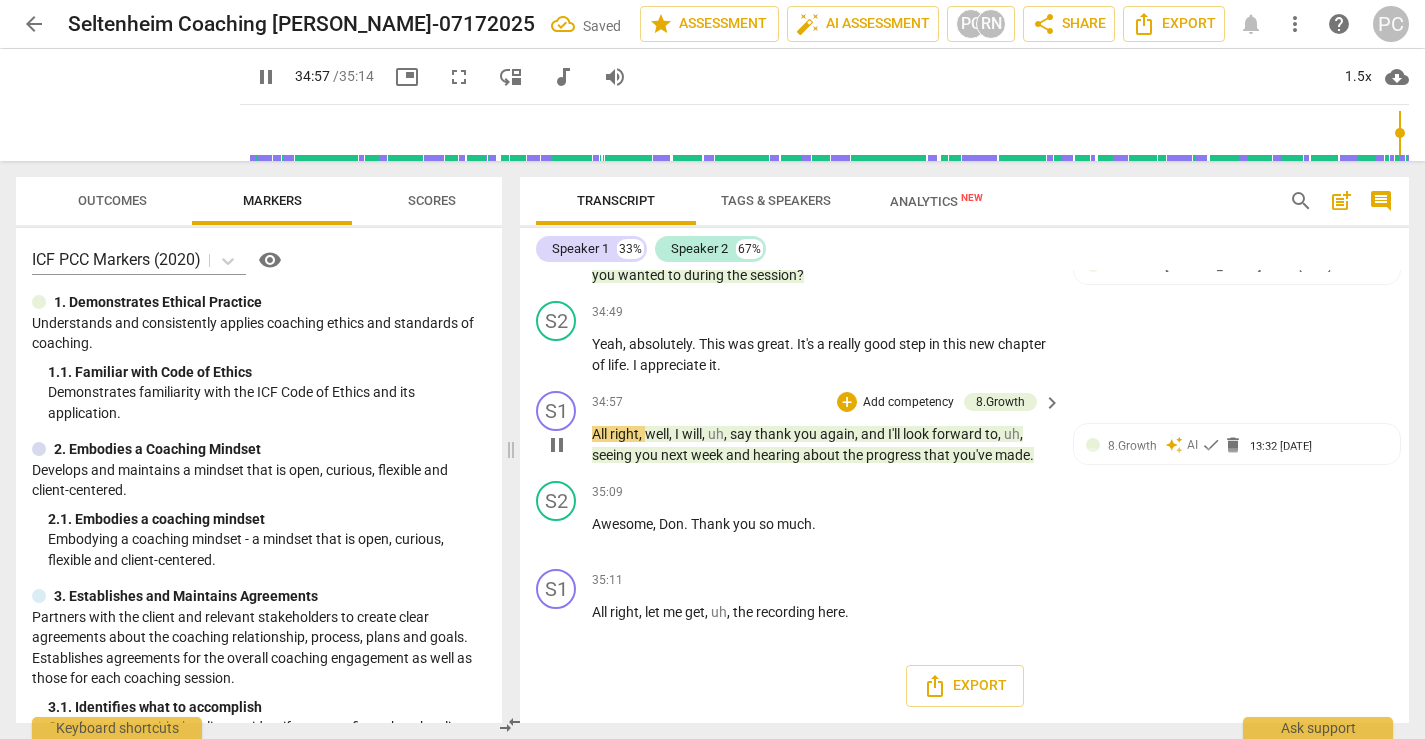 click on "pause" at bounding box center (557, 445) 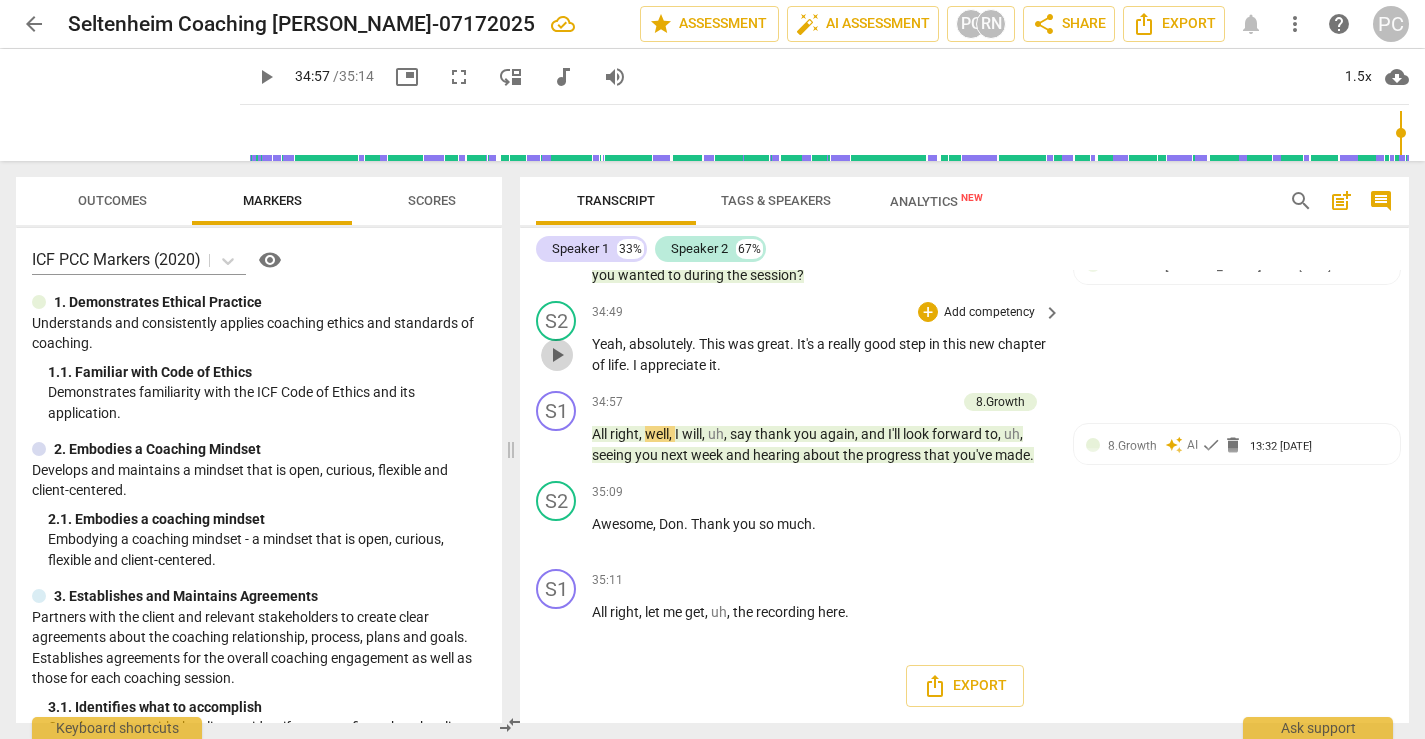 click on "play_arrow" at bounding box center (557, 355) 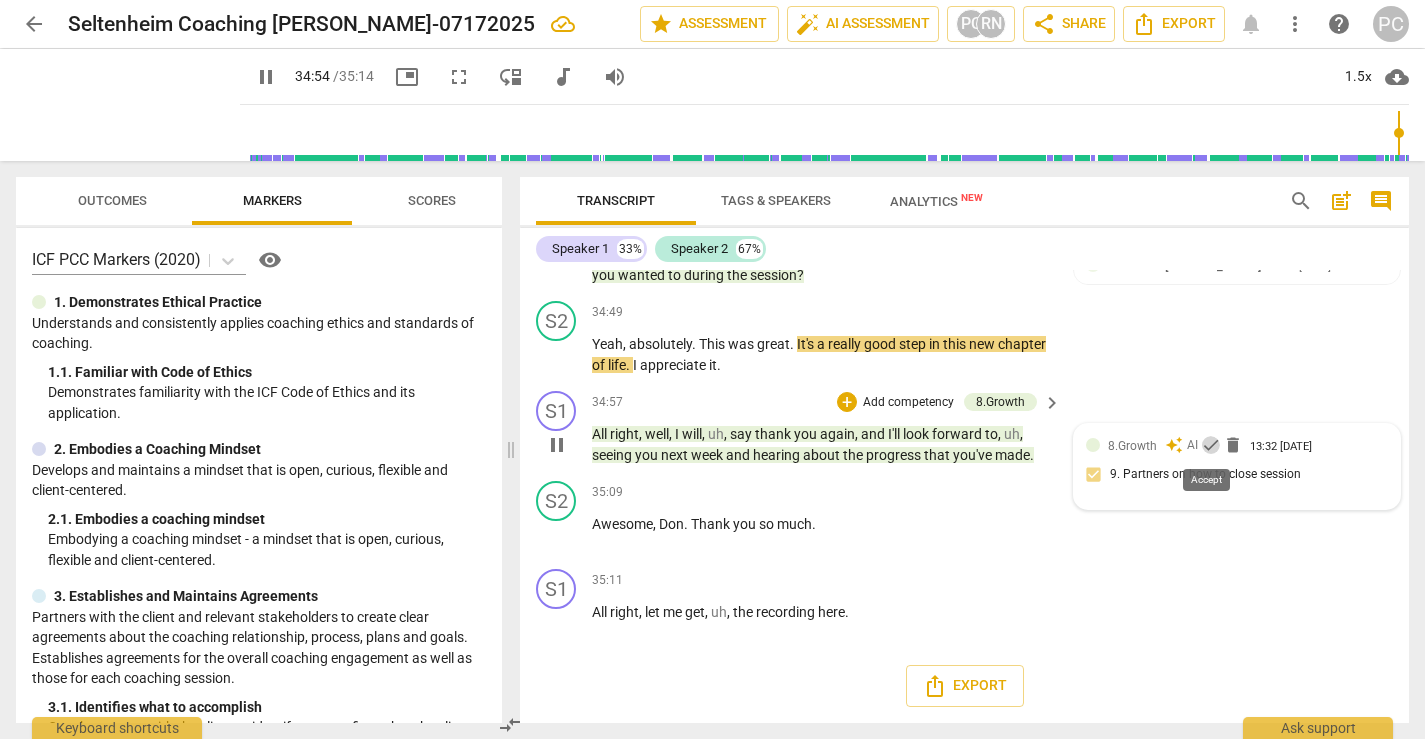 click on "check" at bounding box center (1211, 445) 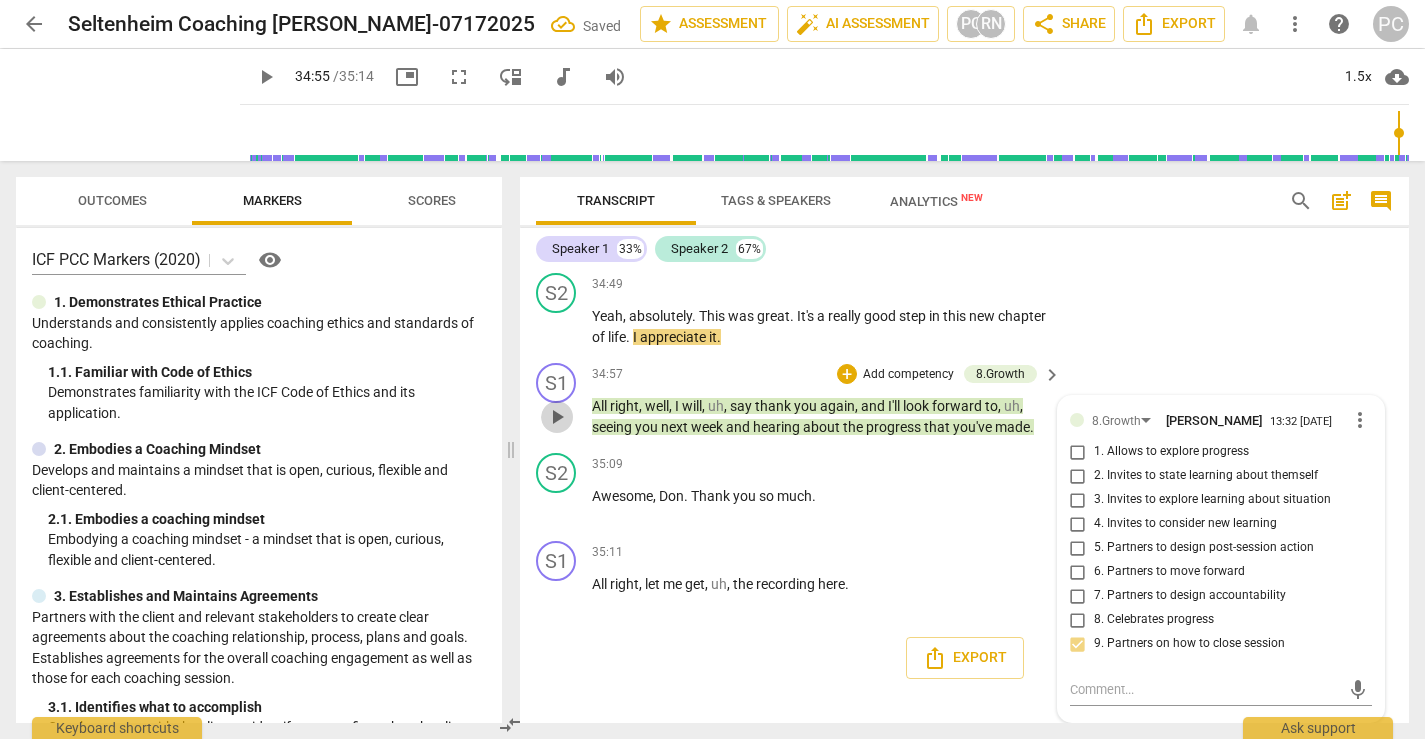 click on "play_arrow" at bounding box center (557, 417) 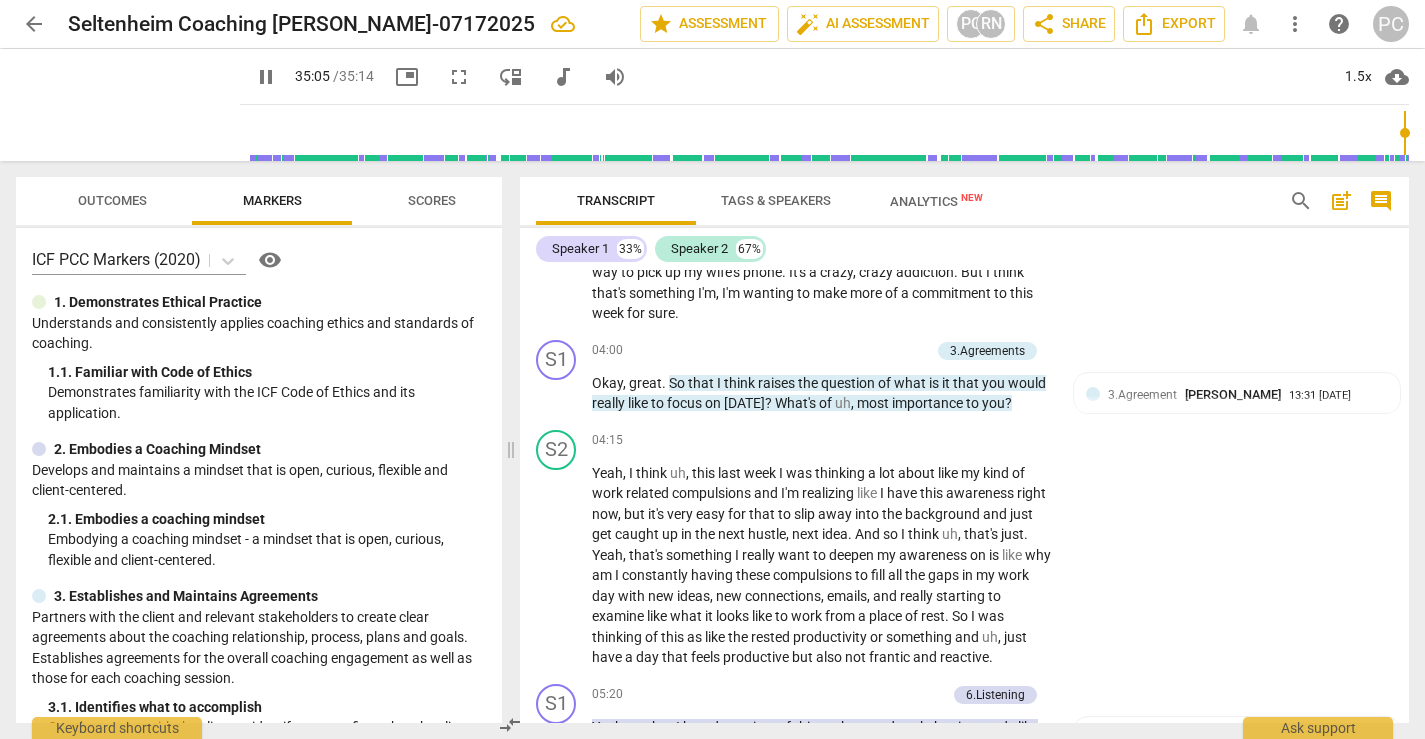 scroll, scrollTop: 1093, scrollLeft: 0, axis: vertical 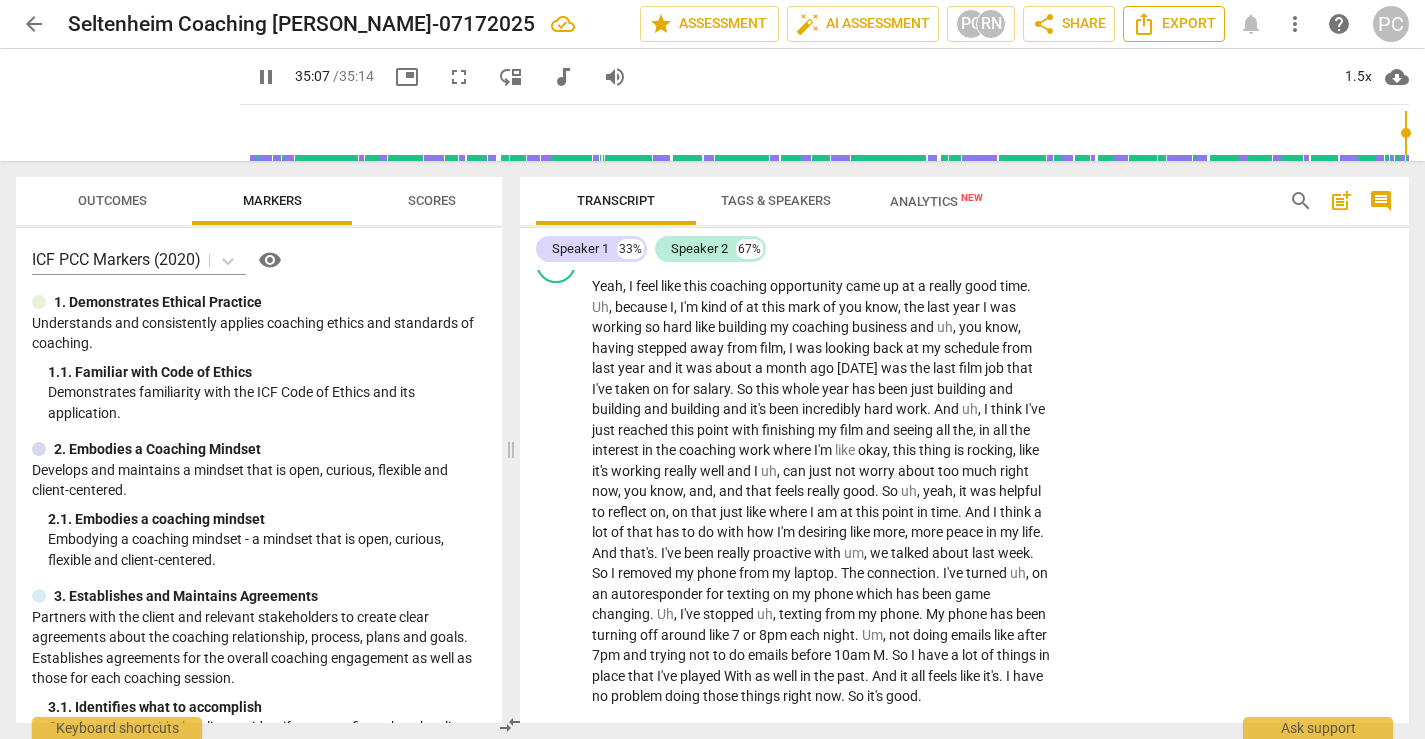 click on "Export" at bounding box center (1174, 24) 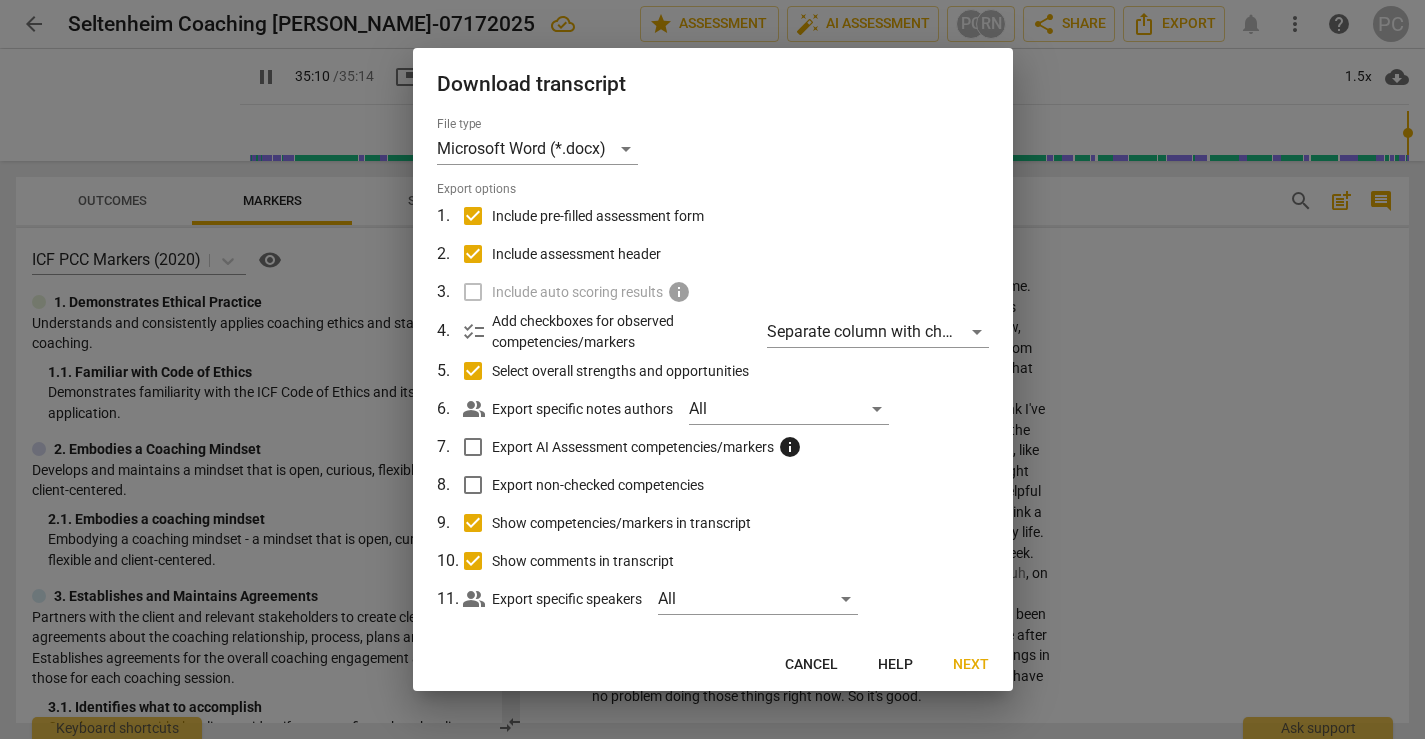 click on "Next" at bounding box center [971, 665] 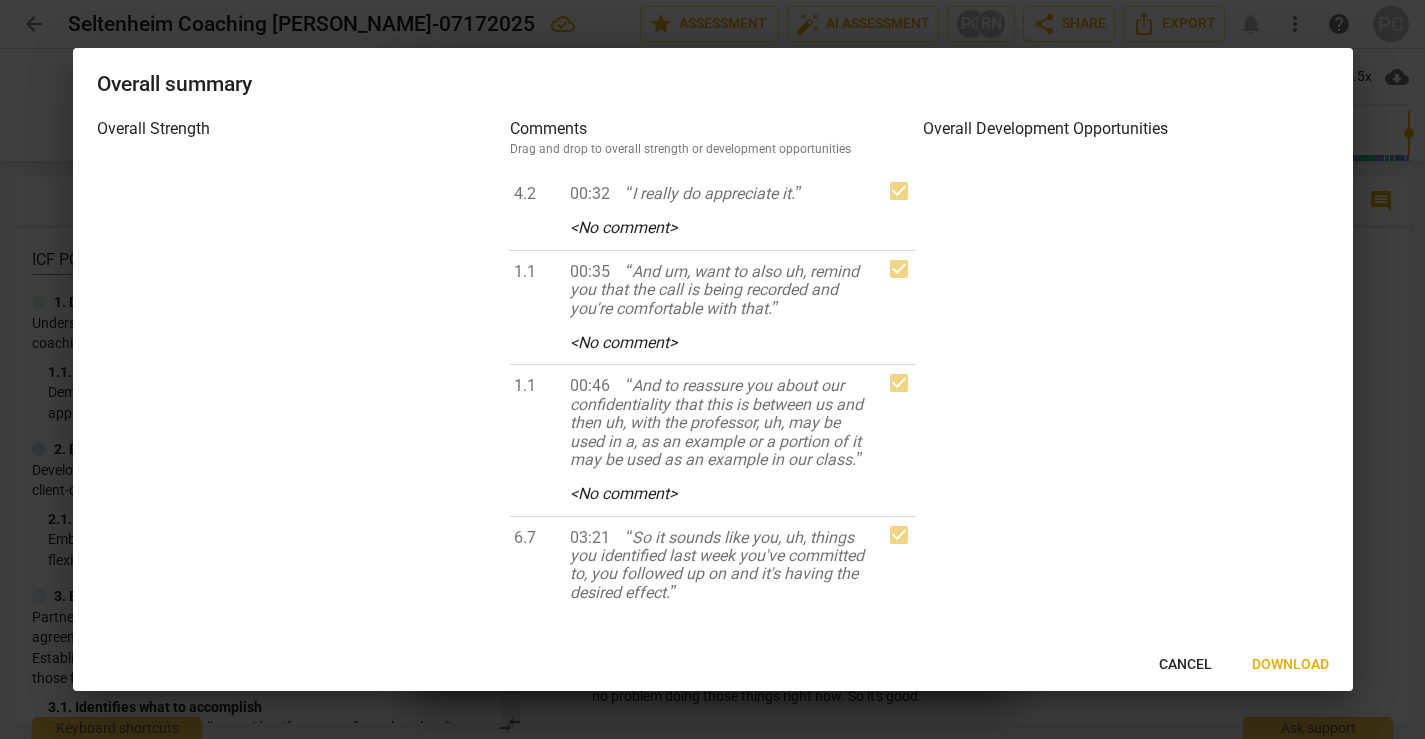 click on "Download" at bounding box center [1290, 665] 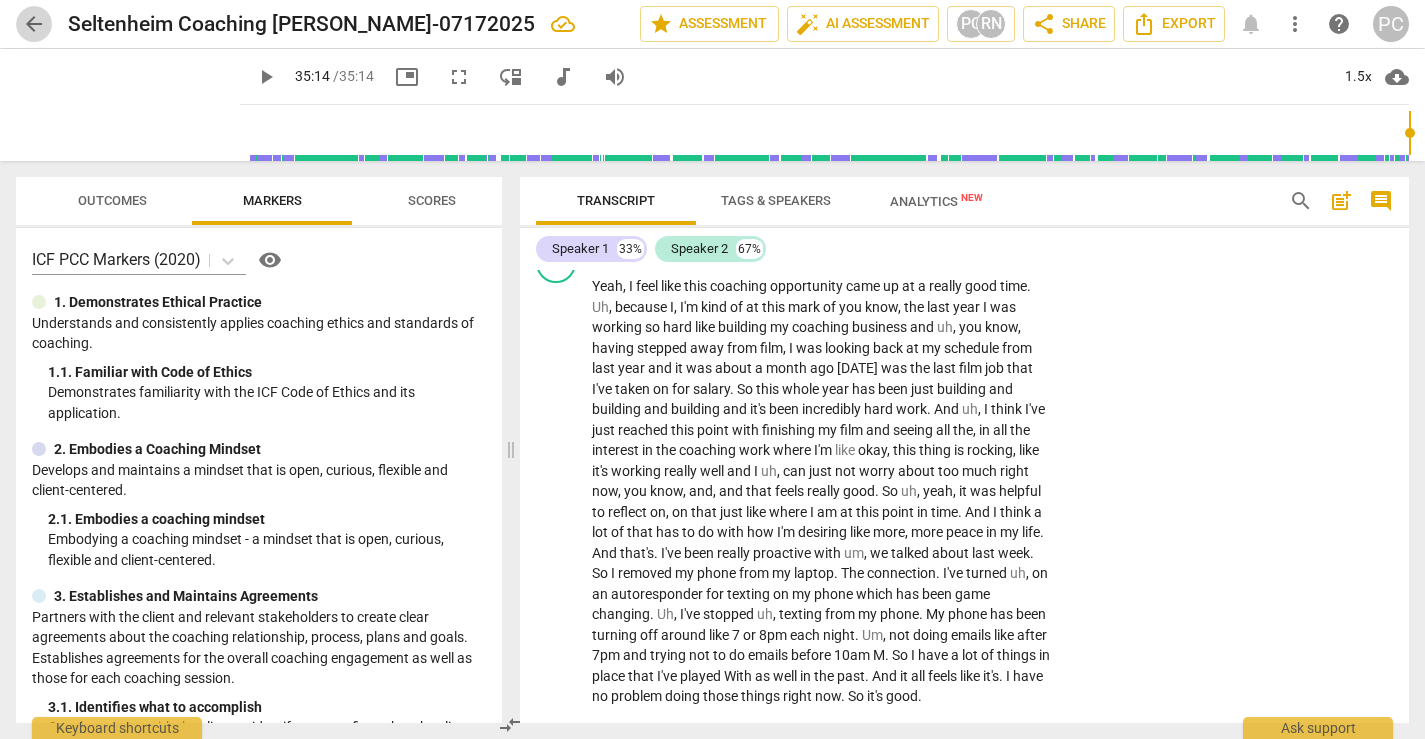 click on "arrow_back" at bounding box center (34, 24) 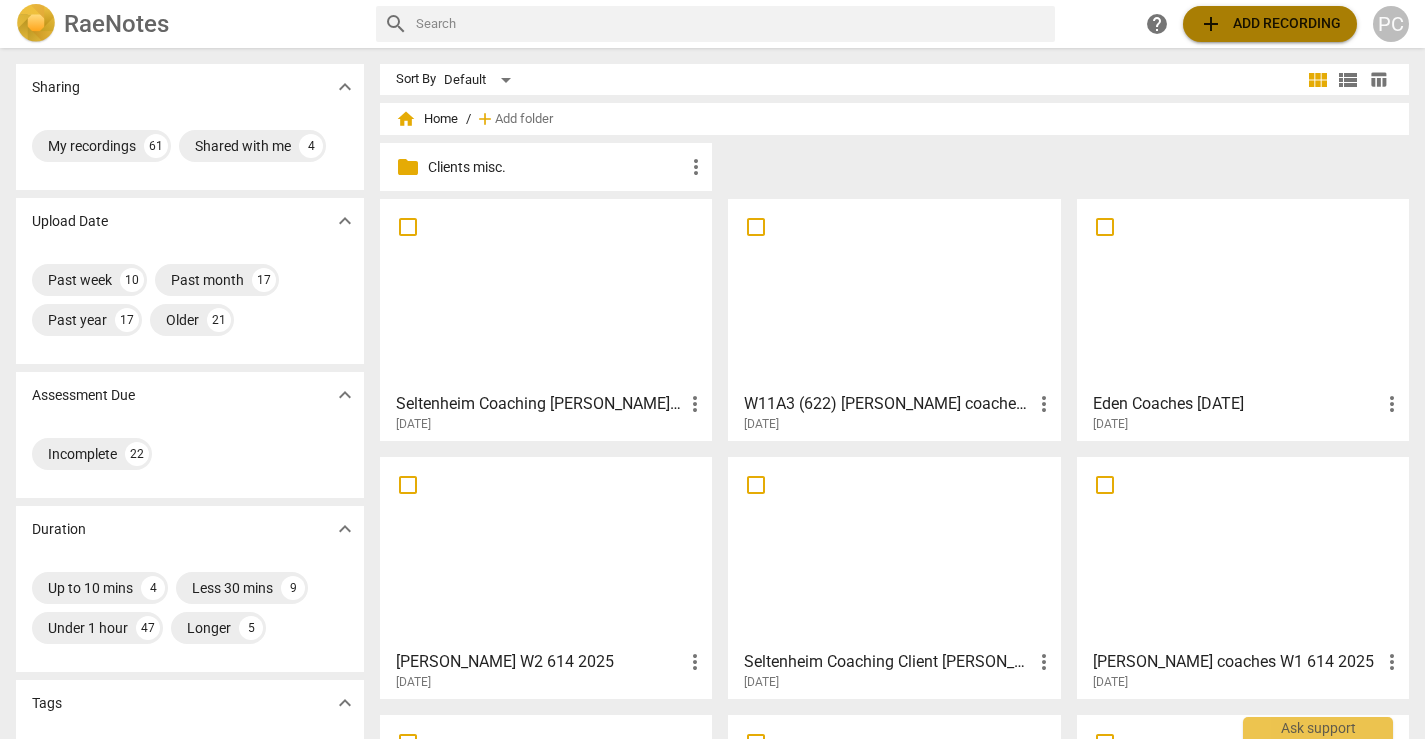 click on "add   Add recording" at bounding box center (1270, 24) 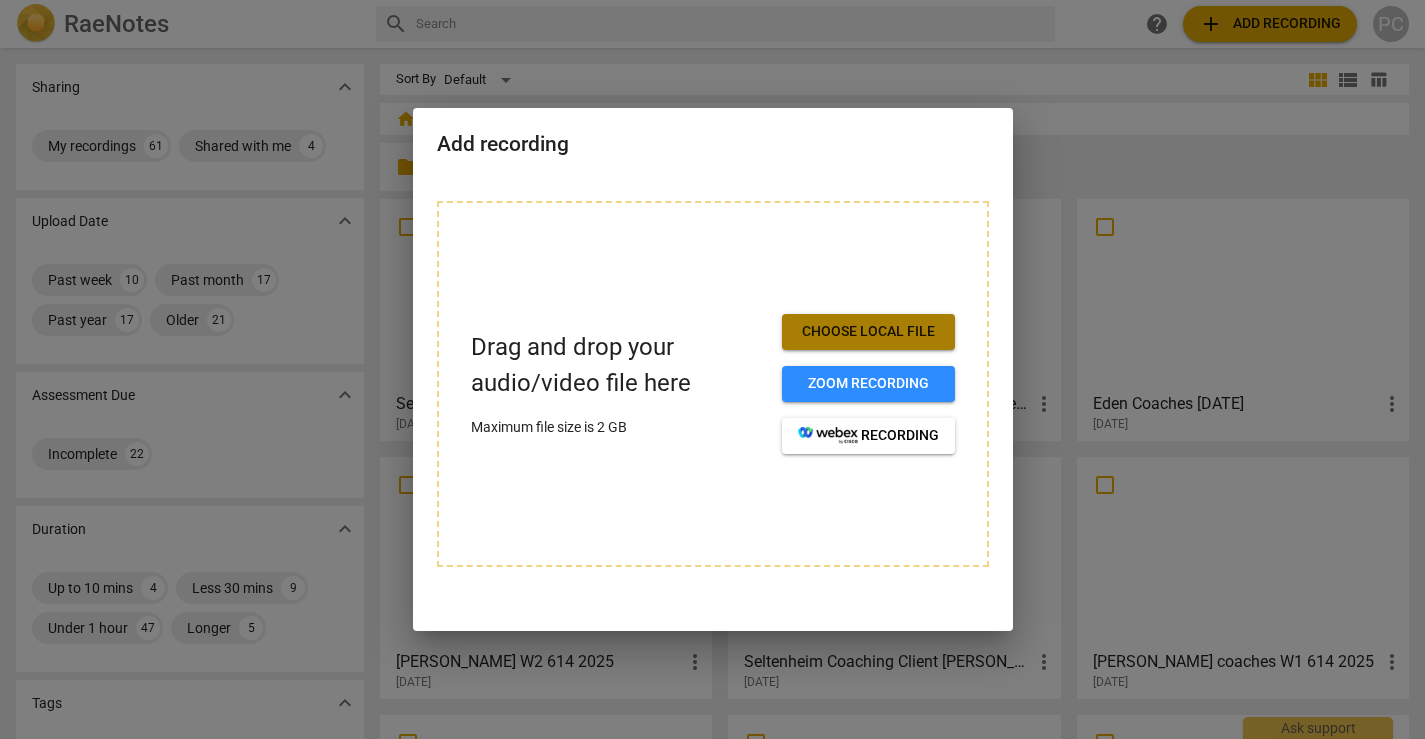 click on "Choose local file" at bounding box center [868, 332] 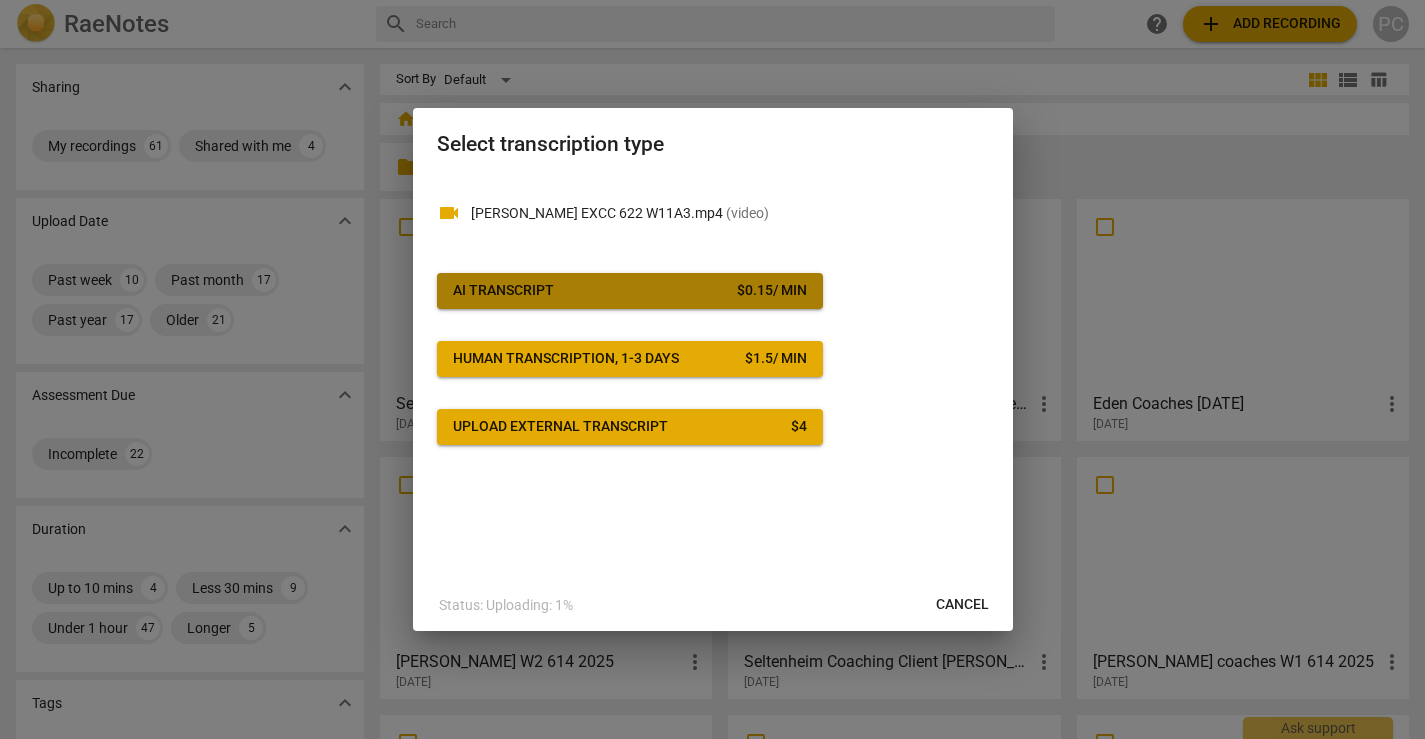 click on "AI Transcript $ 0.15  / min" at bounding box center (630, 291) 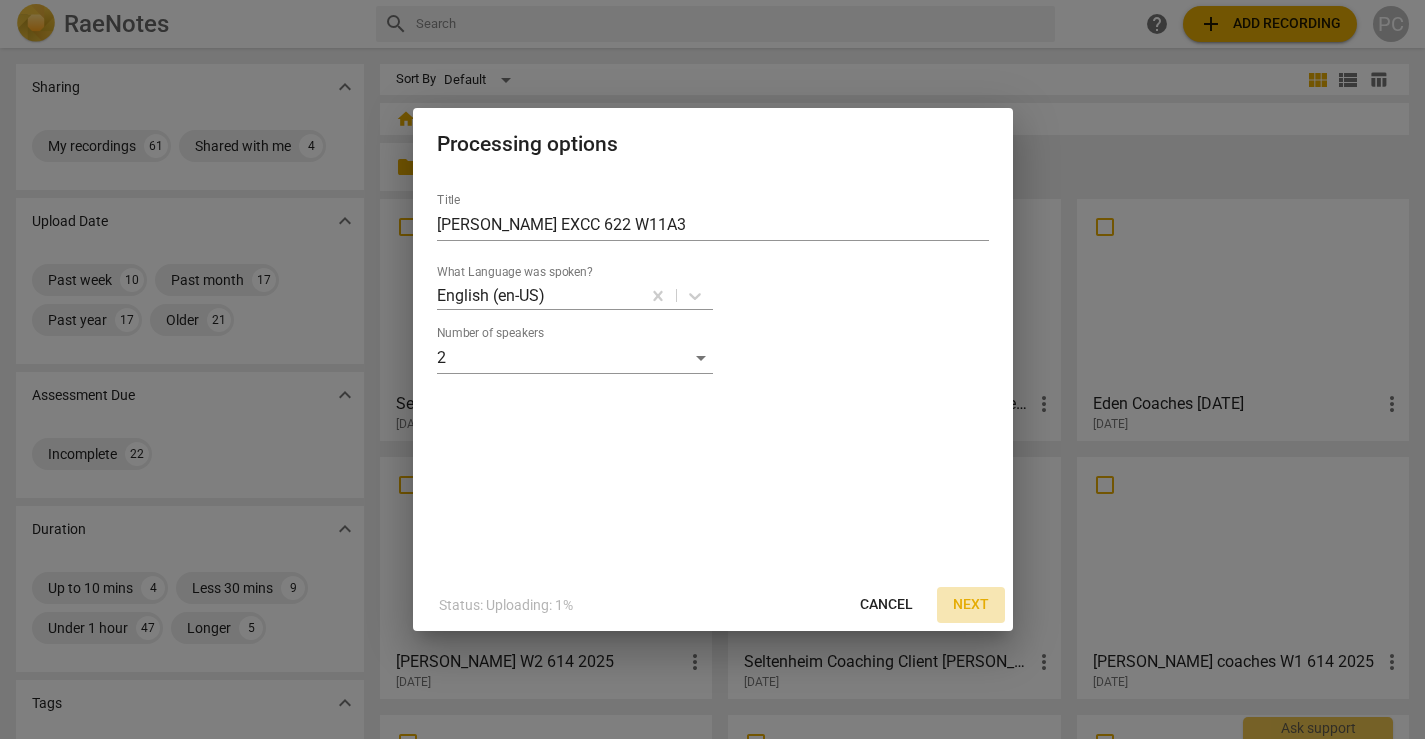 click on "Next" at bounding box center (971, 605) 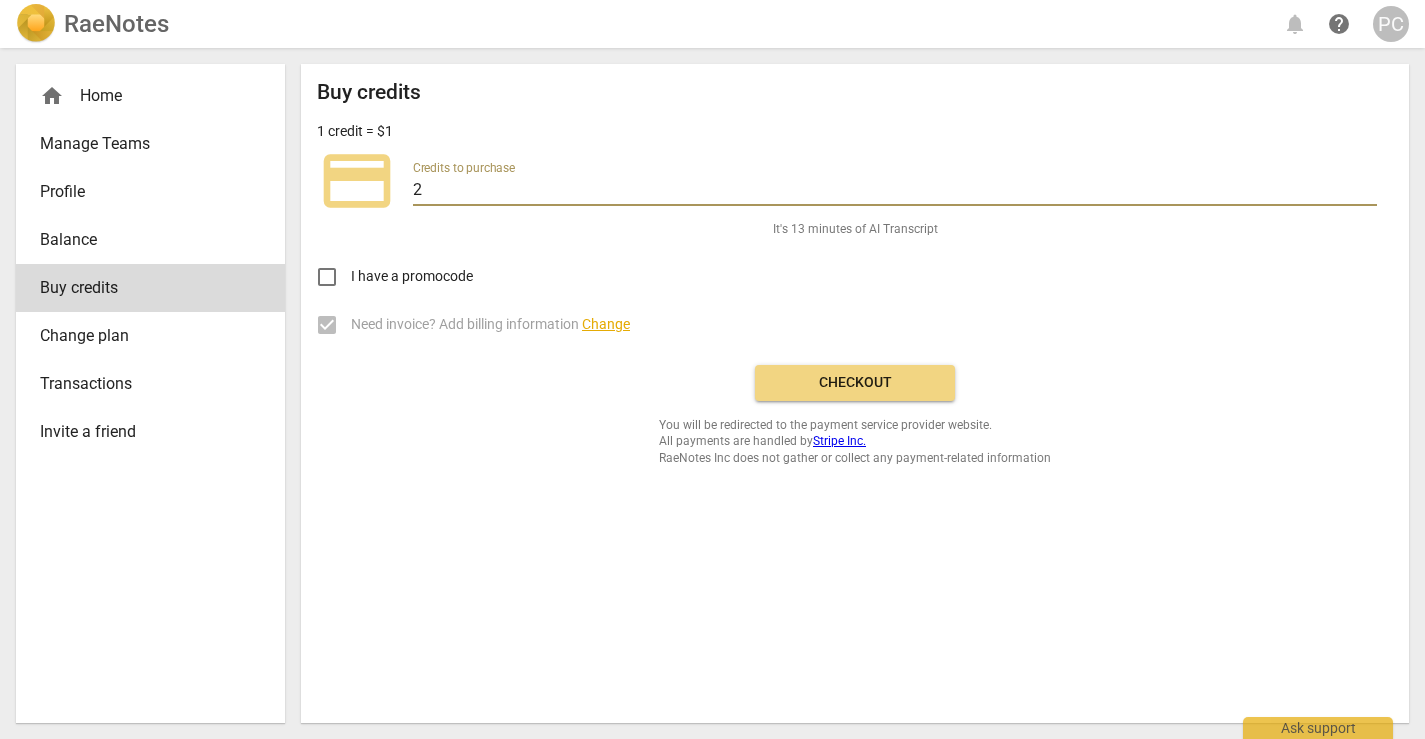 click on "2" at bounding box center [895, 191] 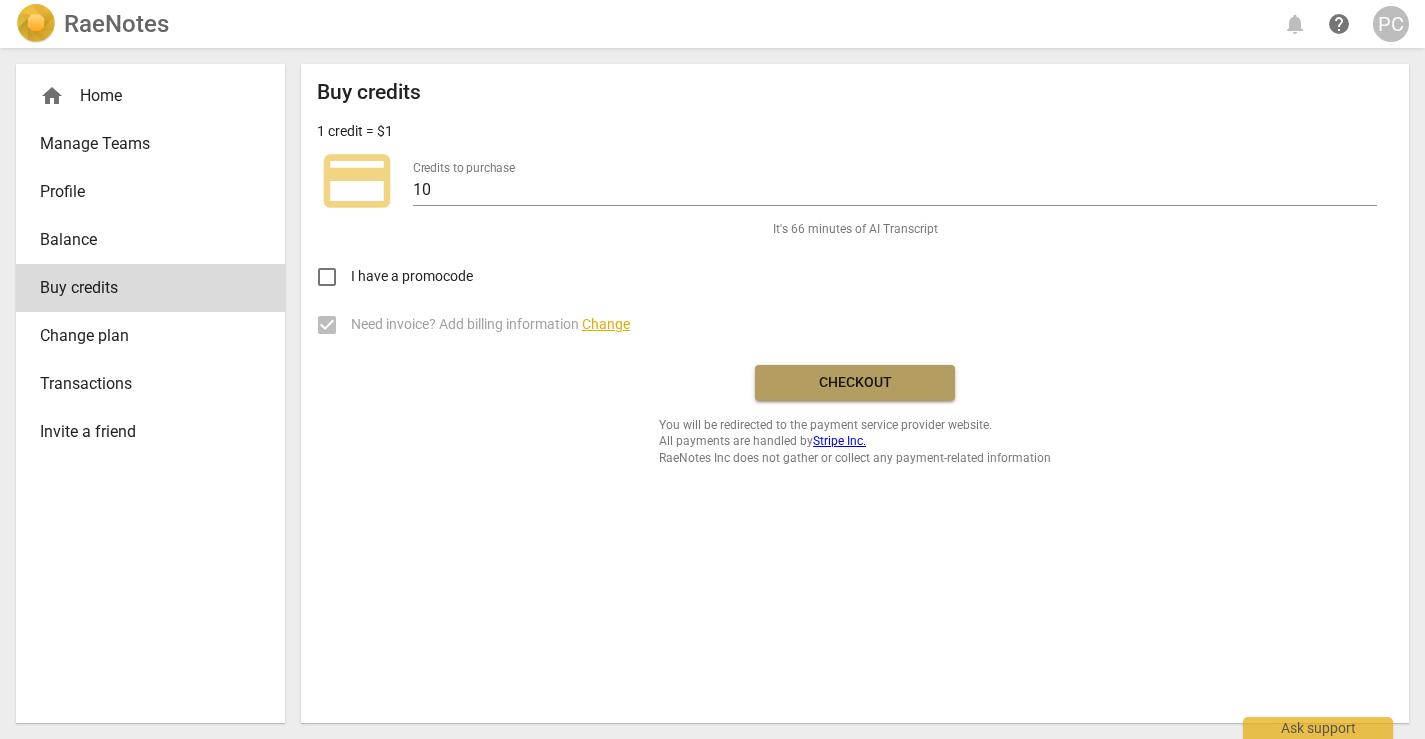 click on "Checkout" at bounding box center (855, 383) 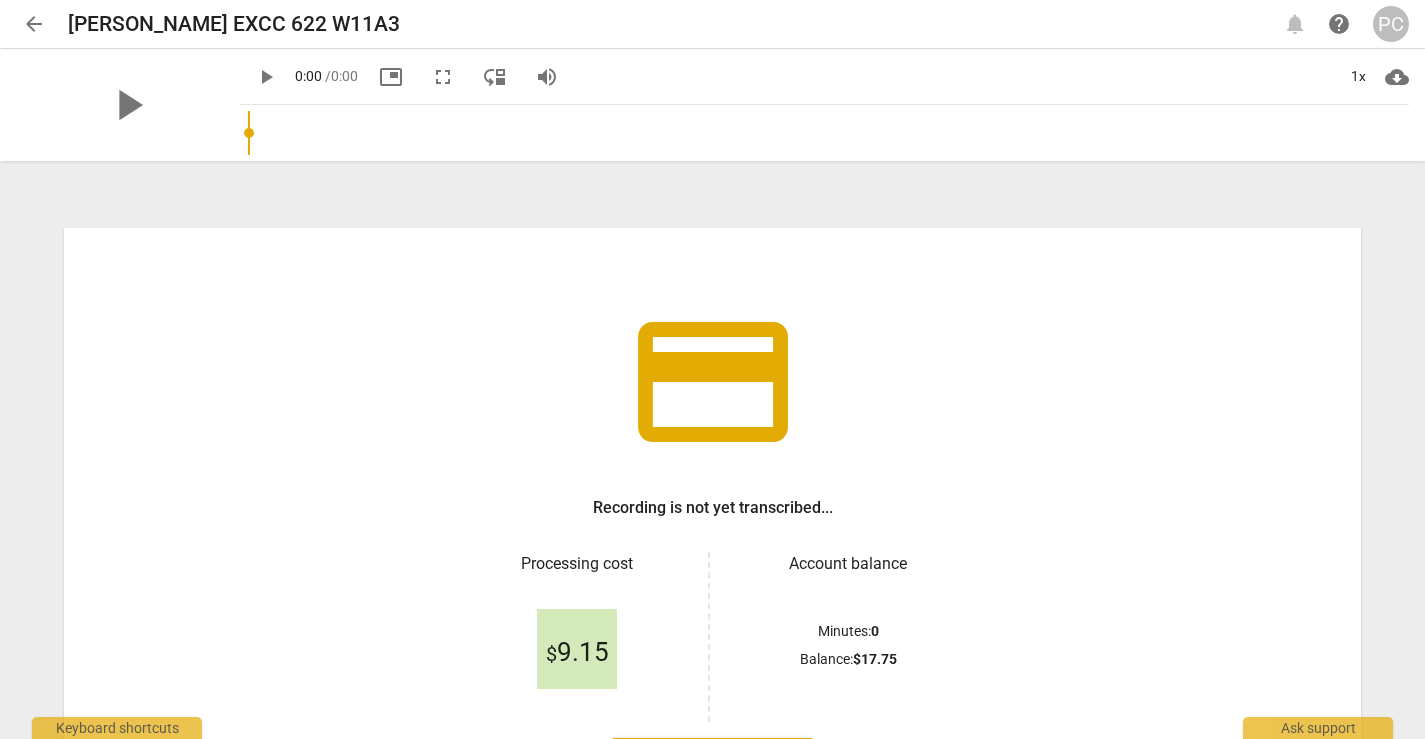 scroll, scrollTop: 0, scrollLeft: 0, axis: both 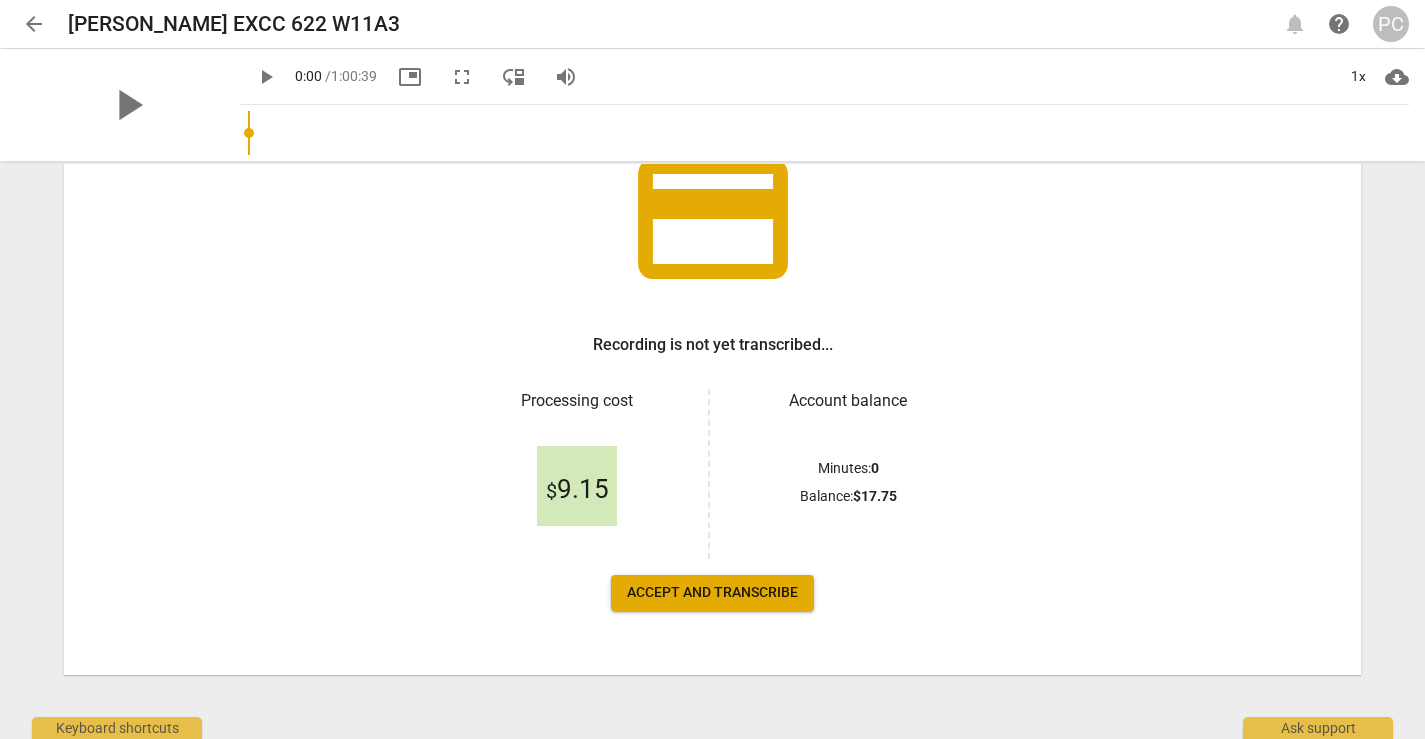 click on "Accept and transcribe" at bounding box center (712, 593) 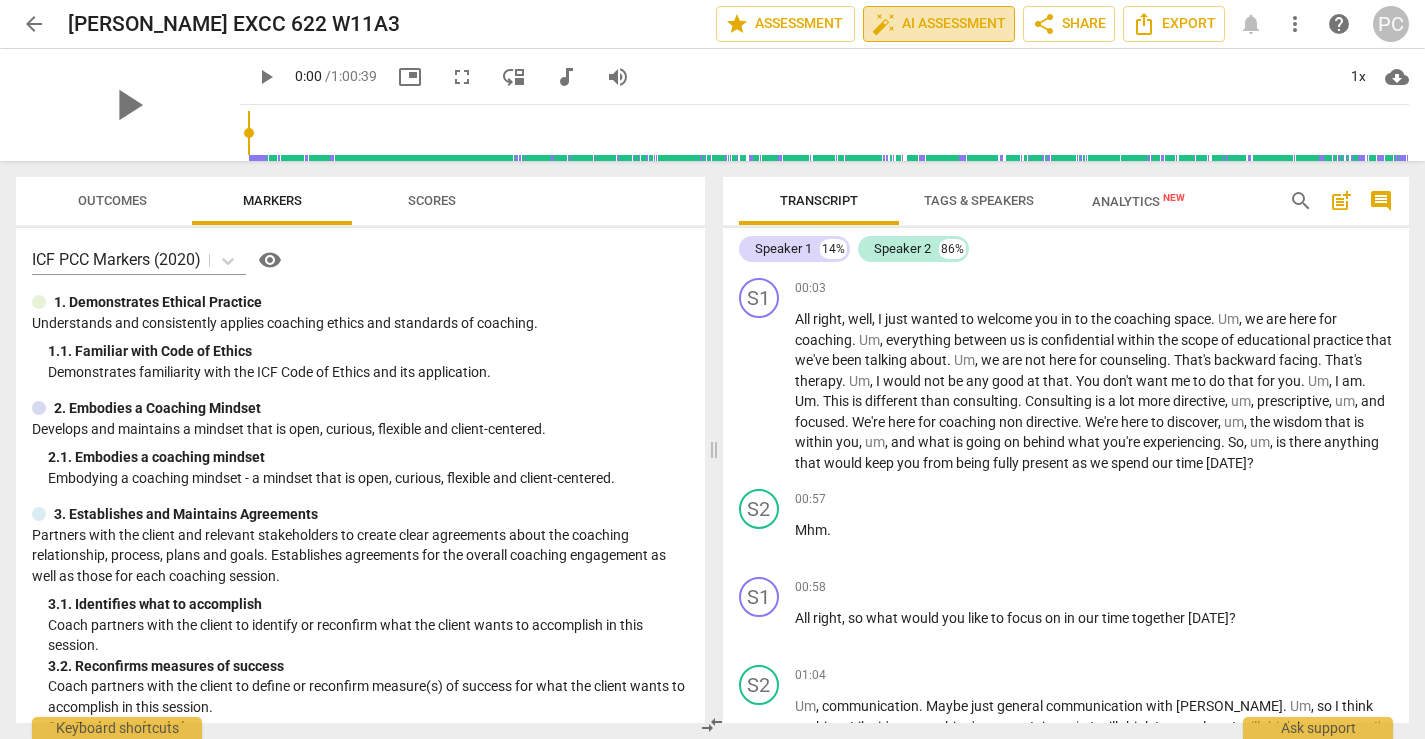 click on "auto_fix_high    AI Assessment" at bounding box center [939, 24] 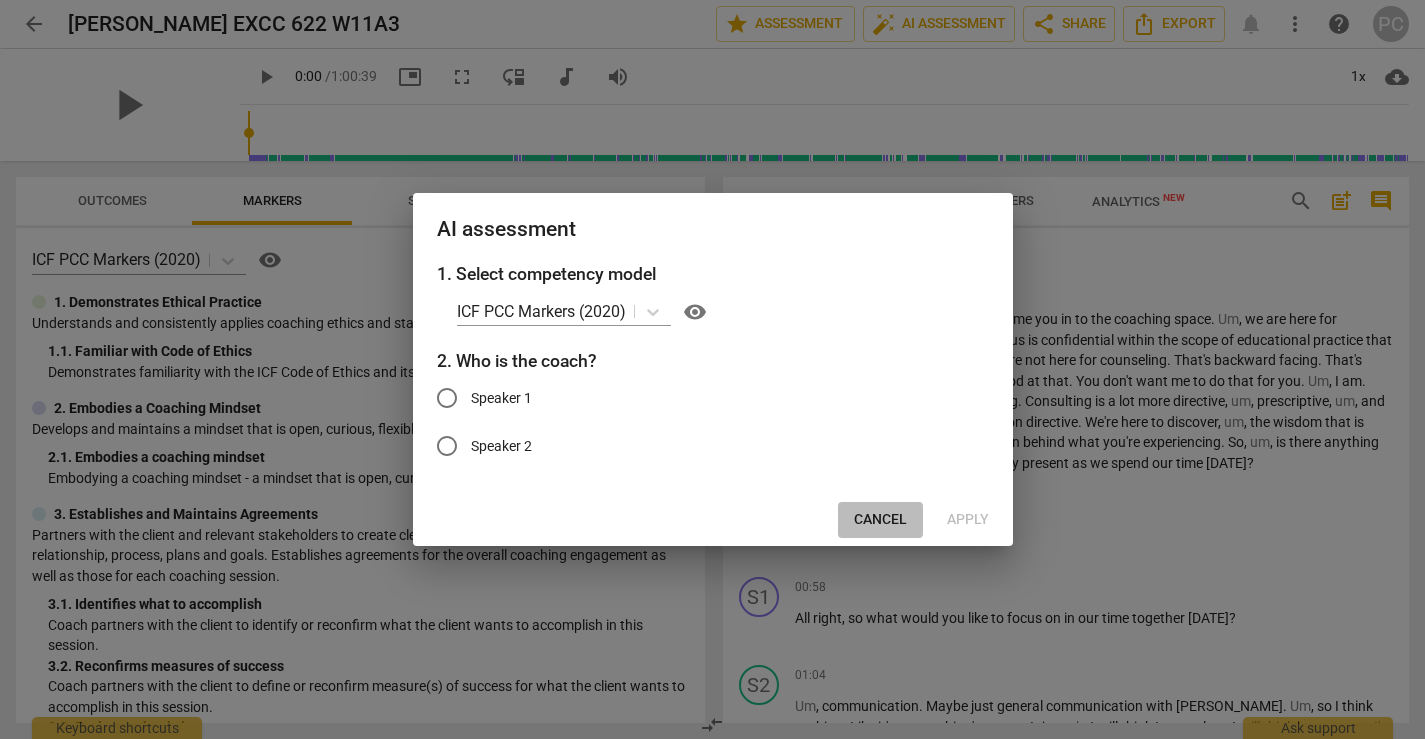 click on "Cancel" at bounding box center [880, 520] 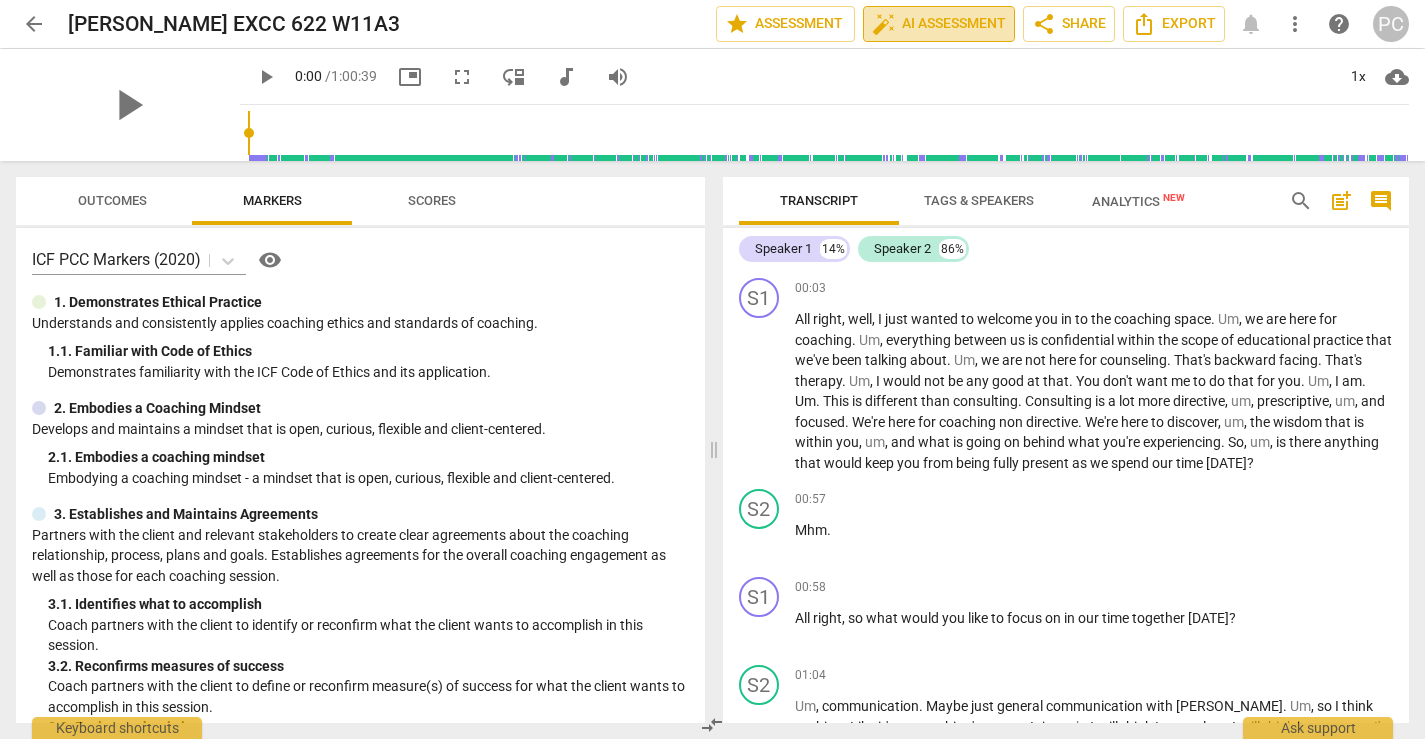 click on "auto_fix_high    AI Assessment" at bounding box center [939, 24] 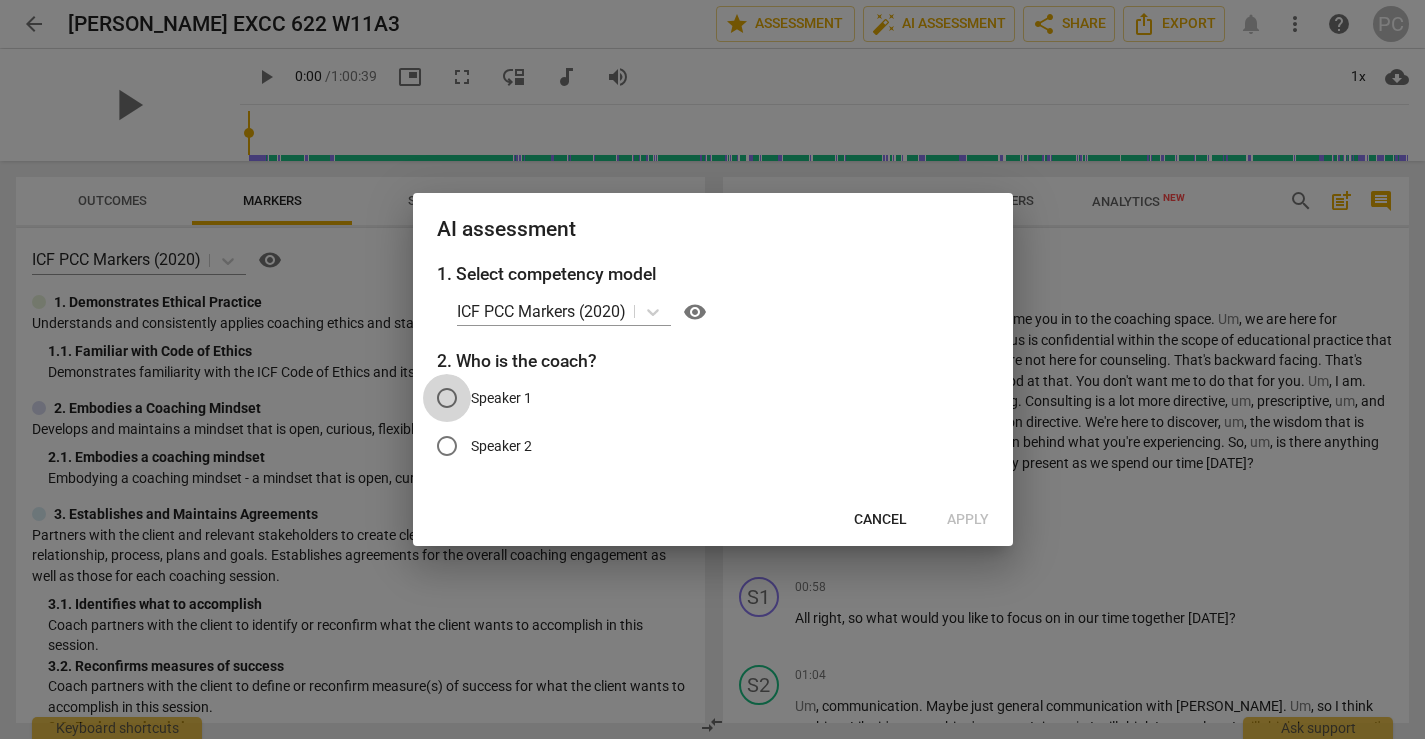 click on "Speaker 1" at bounding box center [447, 398] 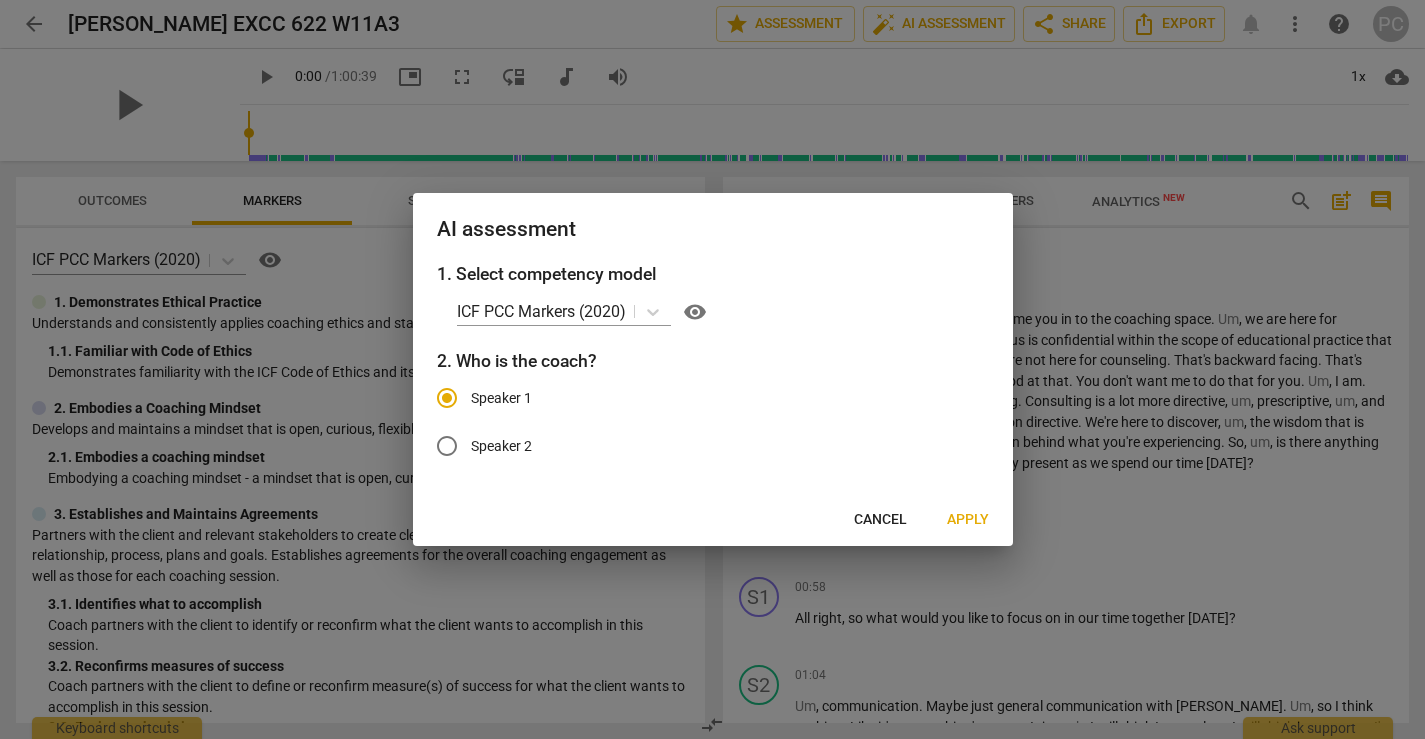 click on "Apply" at bounding box center (968, 520) 